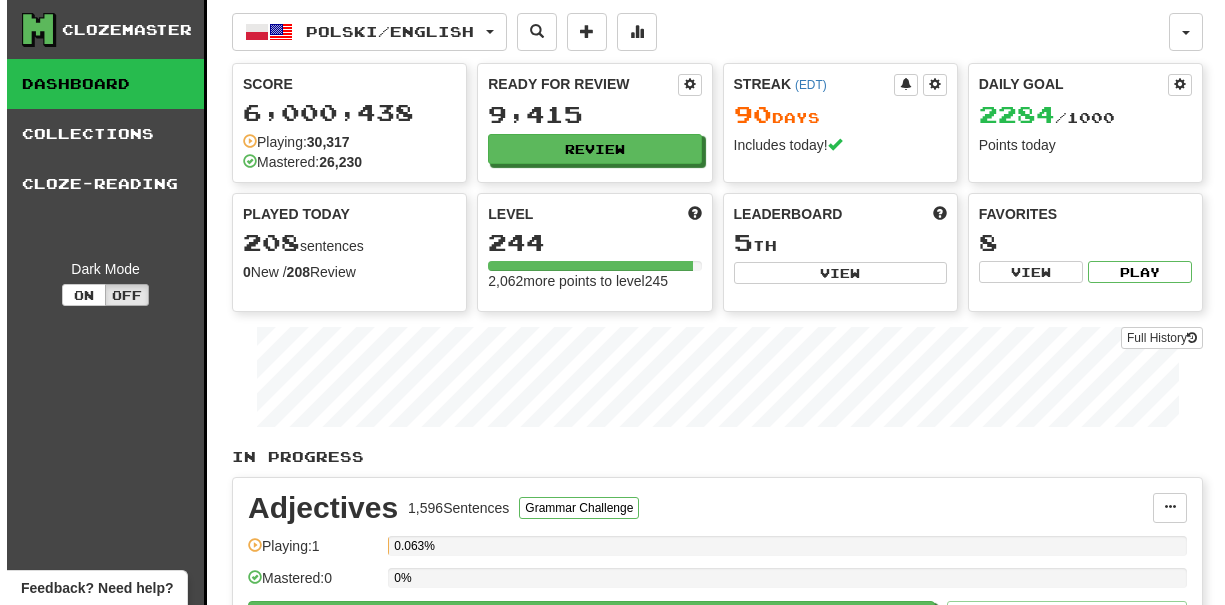 scroll, scrollTop: 0, scrollLeft: 0, axis: both 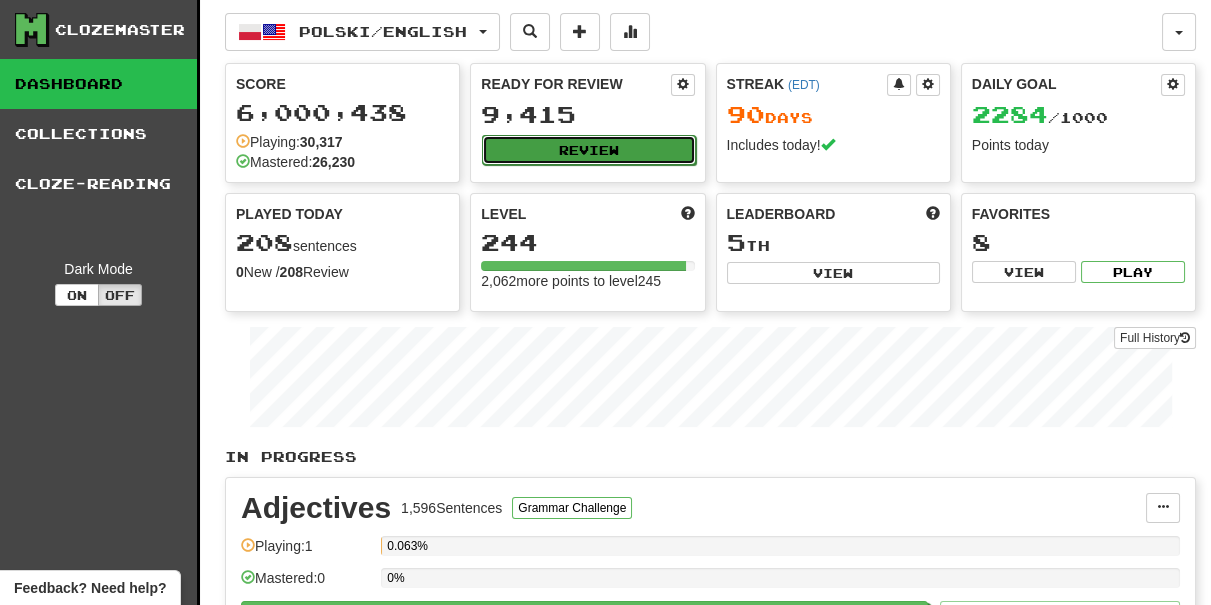click on "Review" at bounding box center [588, 150] 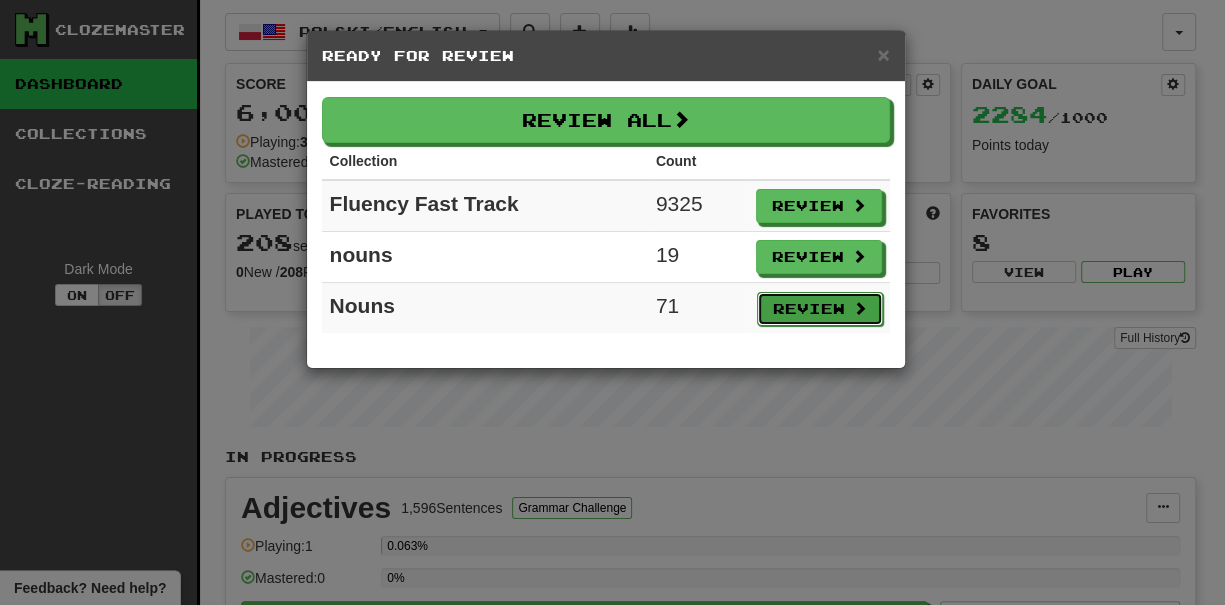 click on "Review" at bounding box center [820, 309] 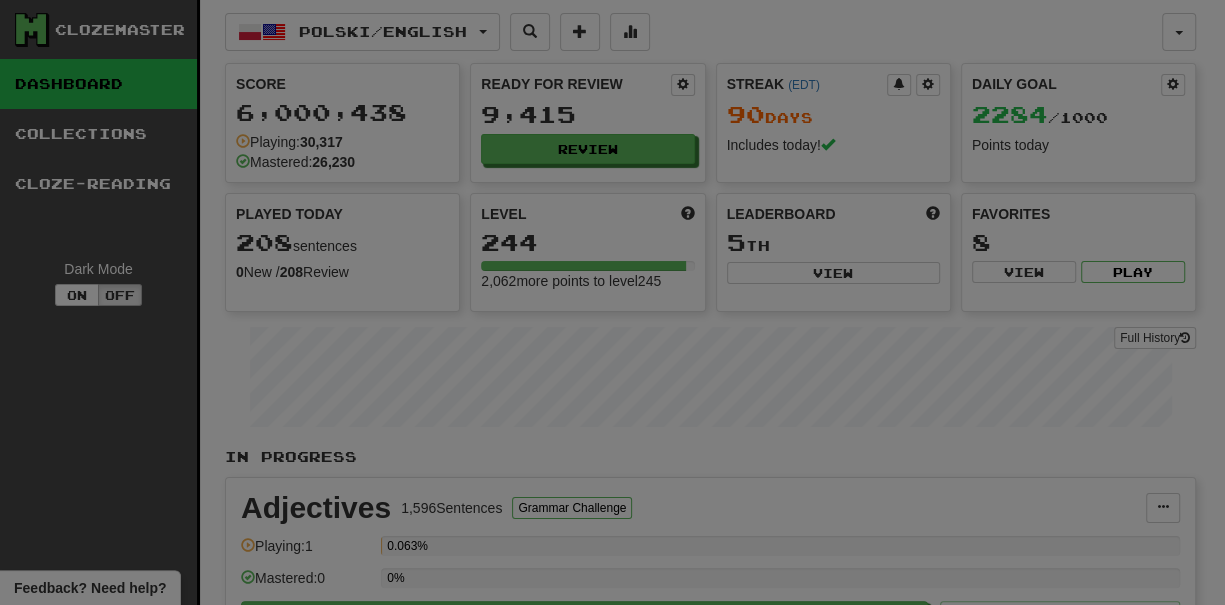 select on "***" 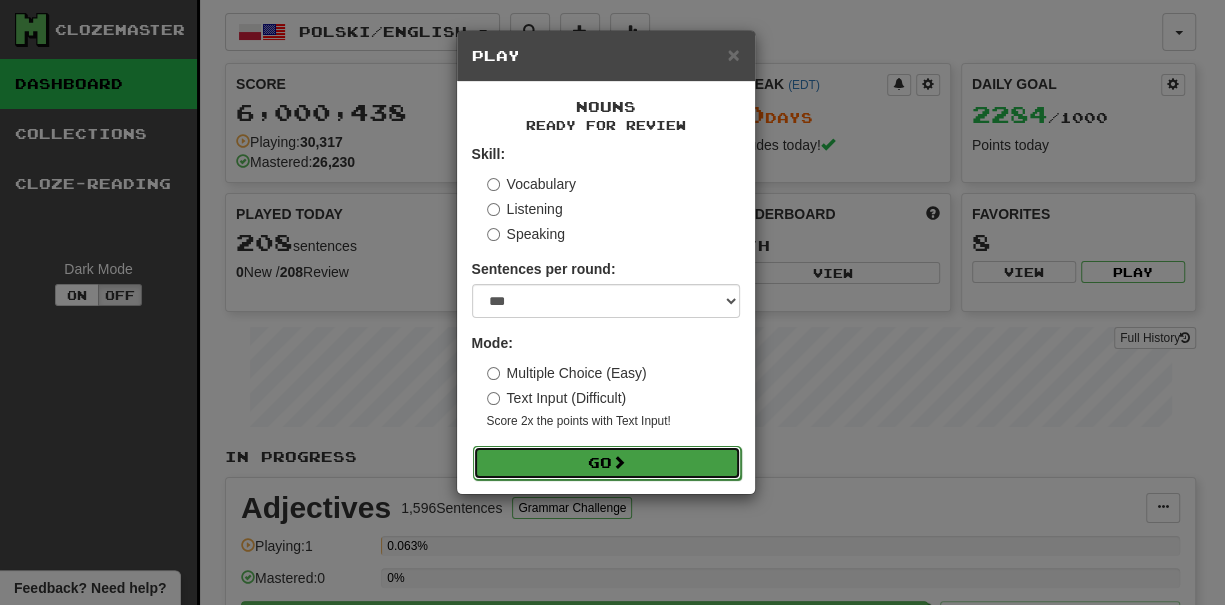 click on "Go" at bounding box center (607, 463) 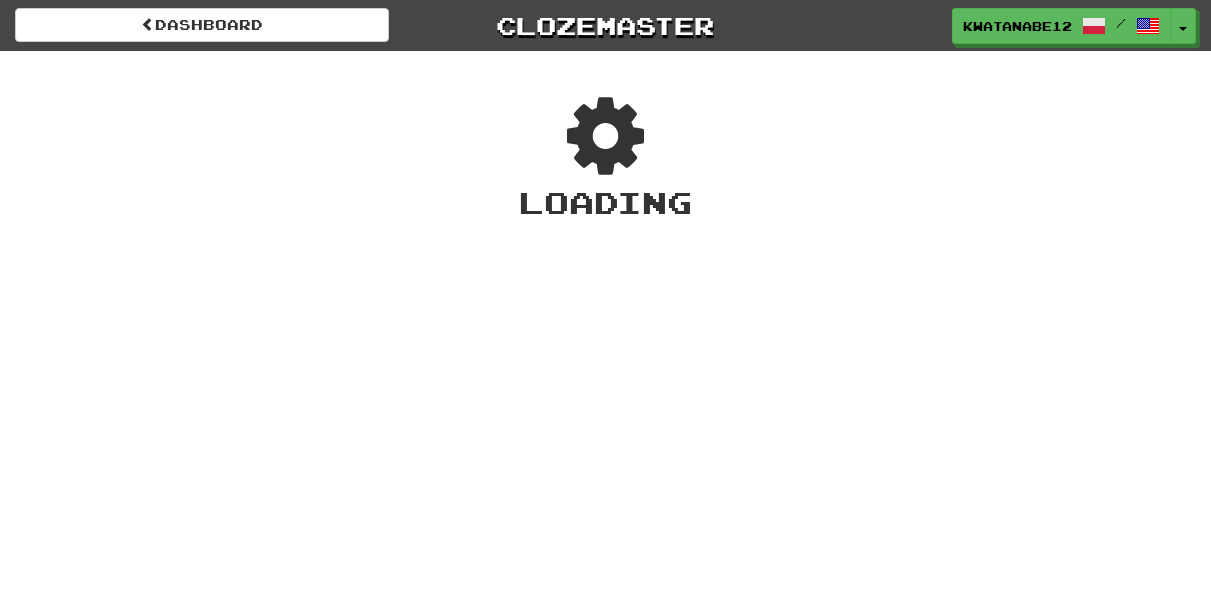 scroll, scrollTop: 0, scrollLeft: 0, axis: both 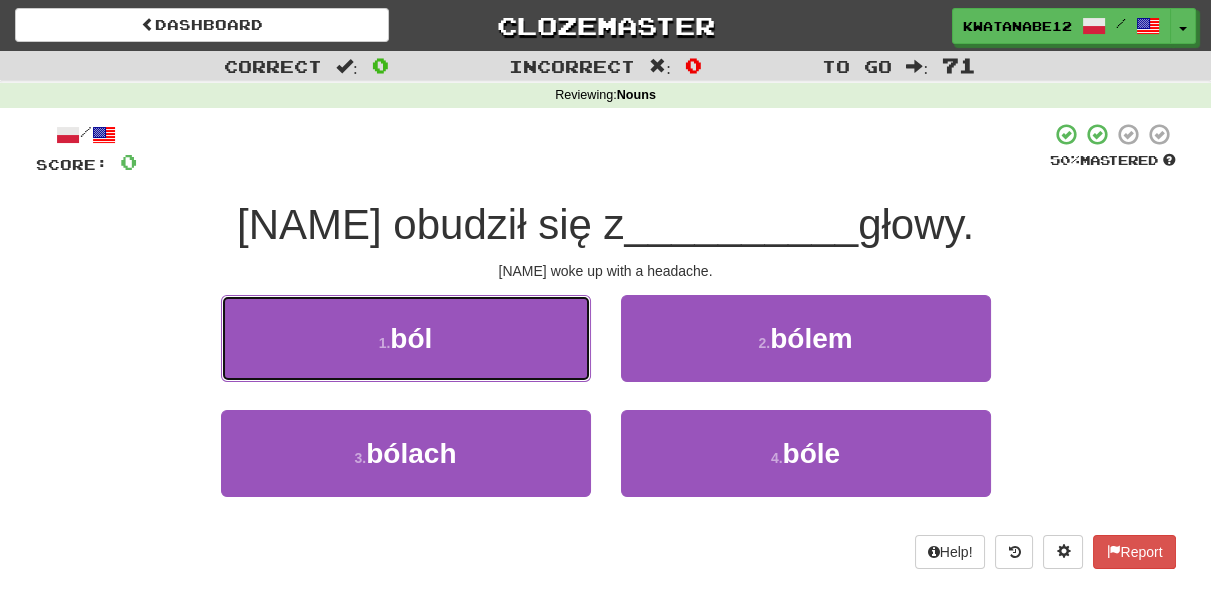 drag, startPoint x: 556, startPoint y: 335, endPoint x: 615, endPoint y: 343, distance: 59.5399 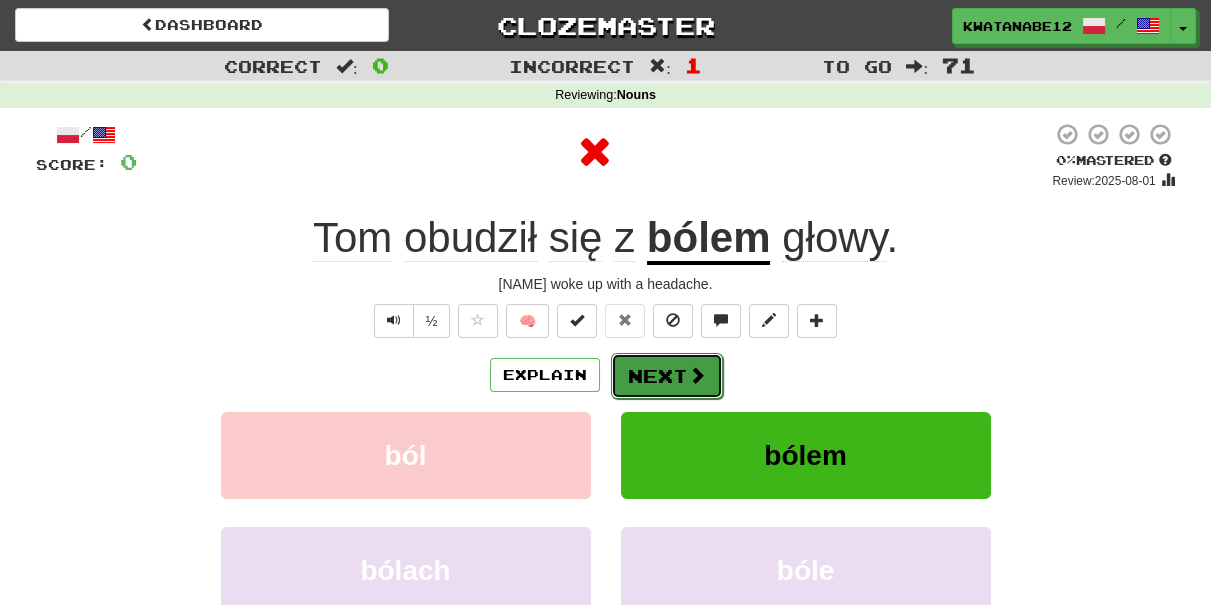click at bounding box center (697, 375) 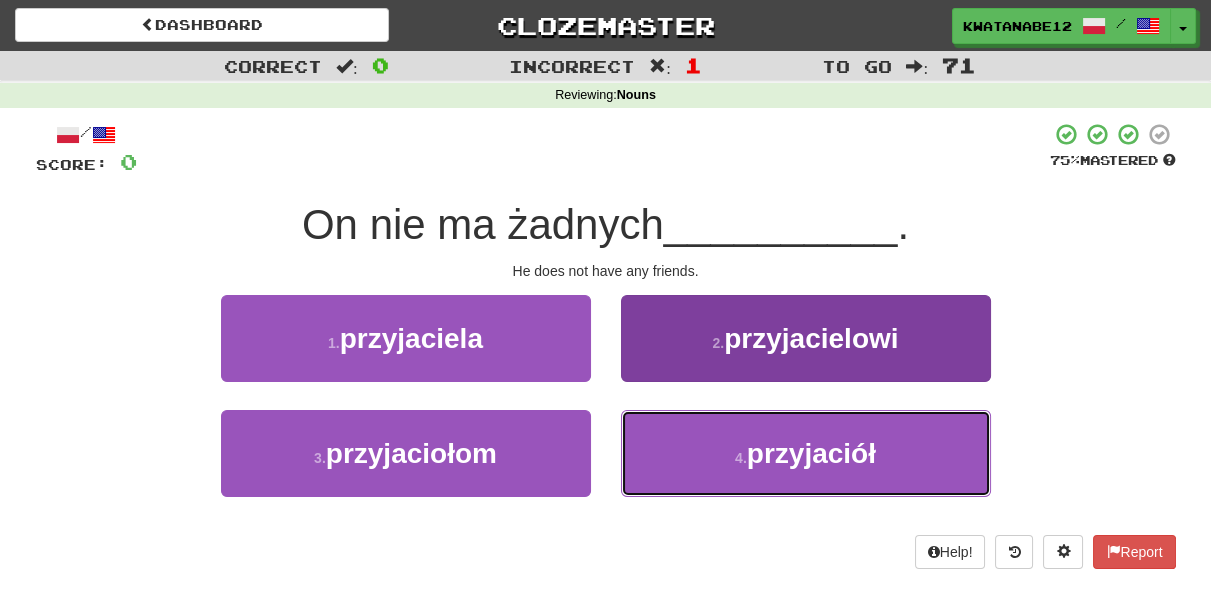 drag, startPoint x: 745, startPoint y: 455, endPoint x: 706, endPoint y: 434, distance: 44.294468 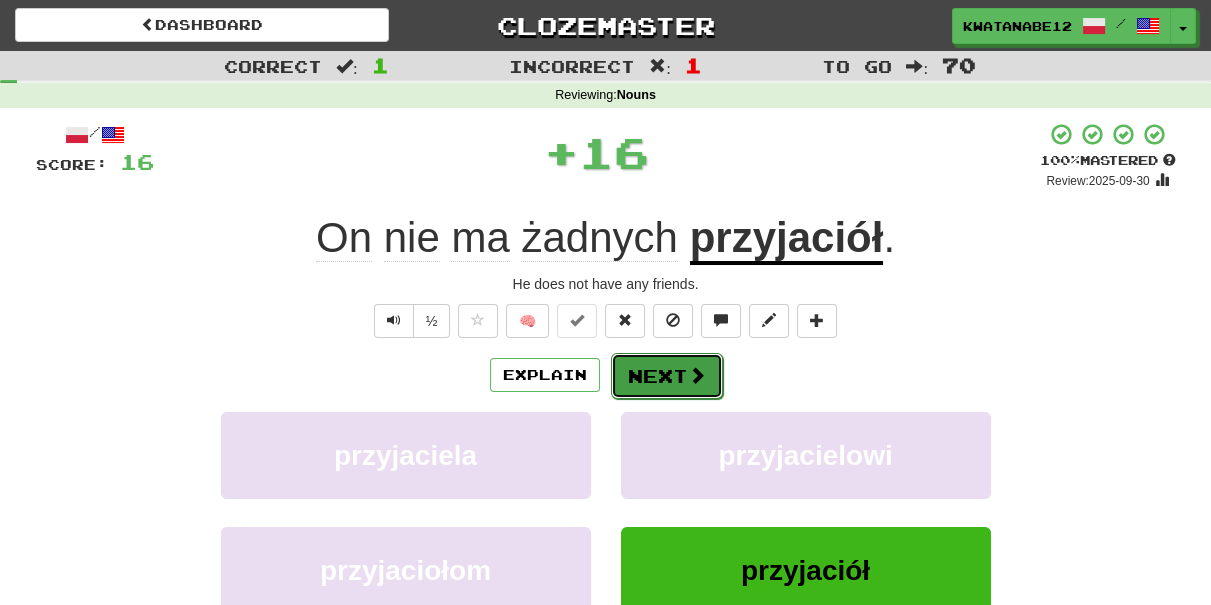 click on "Next" at bounding box center (667, 376) 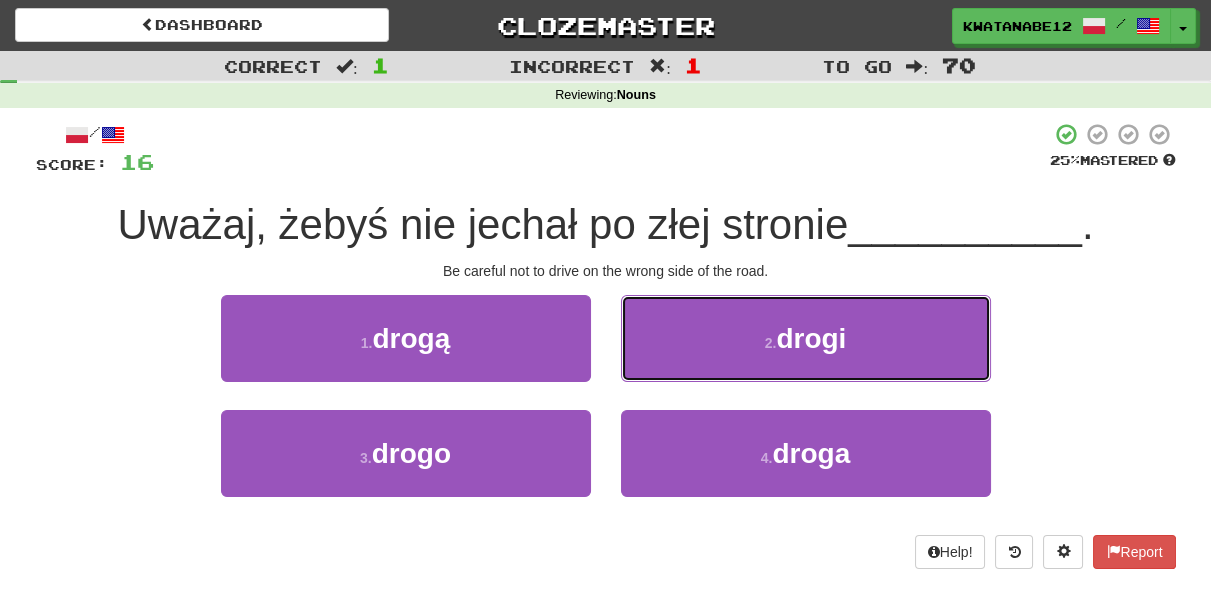 click on "2 .  drogi" at bounding box center (806, 338) 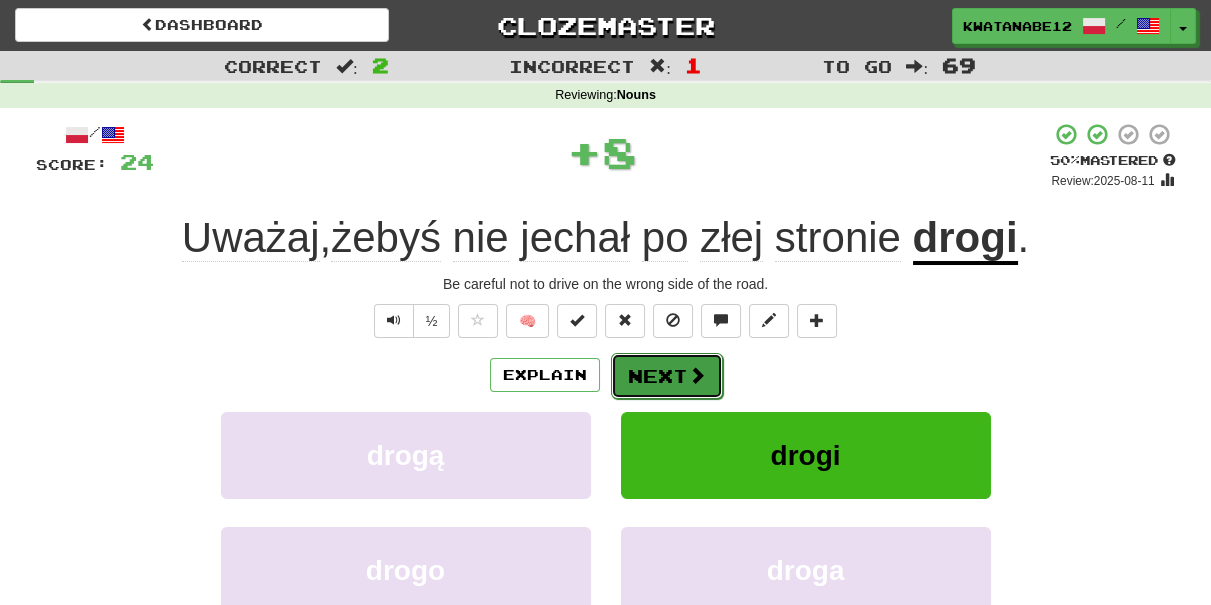 click on "Next" at bounding box center [667, 376] 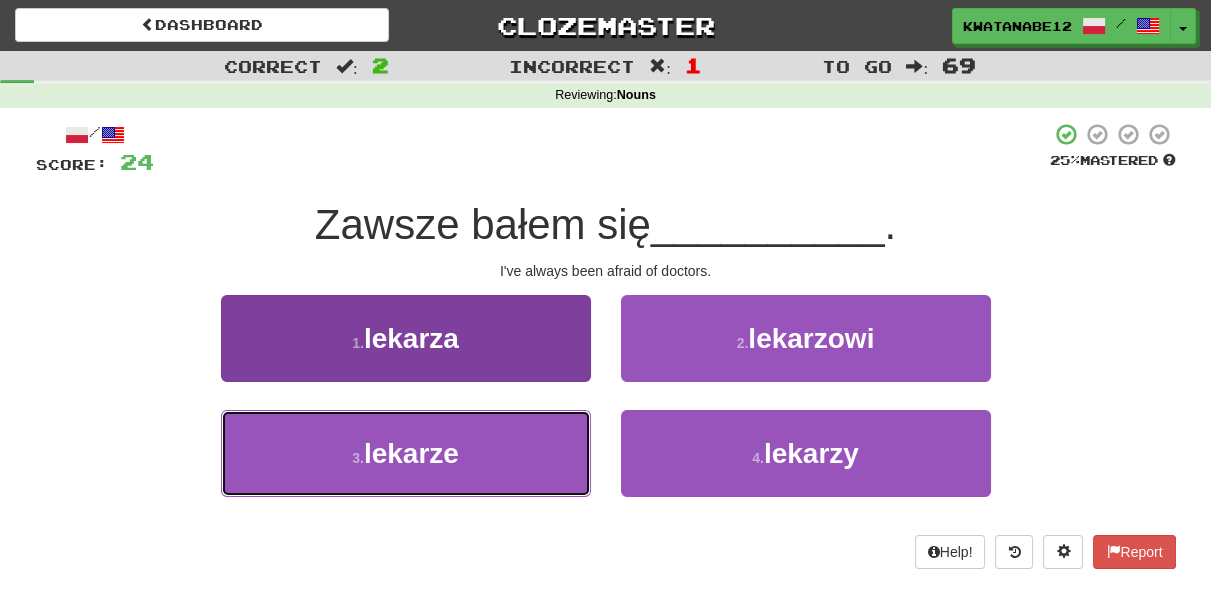 drag, startPoint x: 501, startPoint y: 490, endPoint x: 565, endPoint y: 444, distance: 78.81624 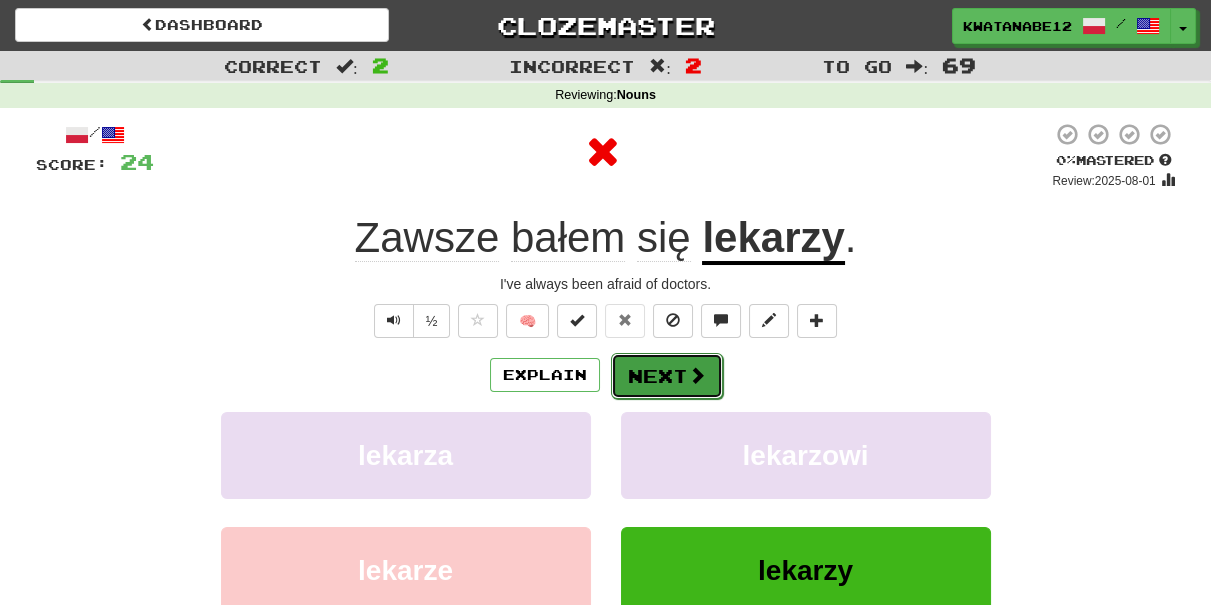 click on "Next" at bounding box center [667, 376] 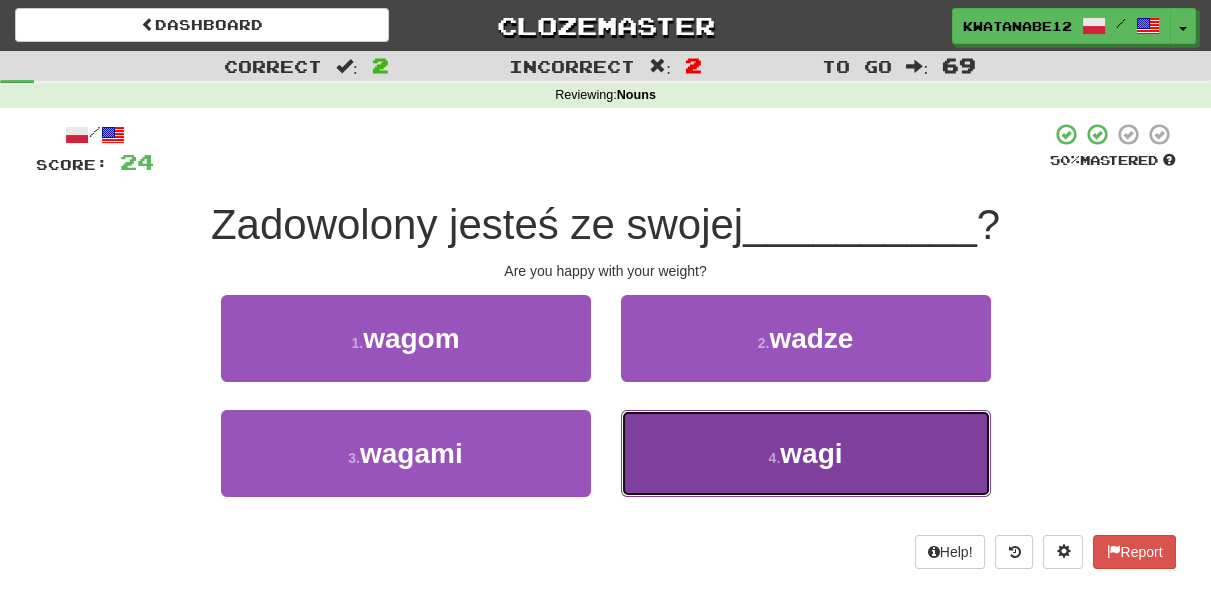 drag, startPoint x: 697, startPoint y: 453, endPoint x: 668, endPoint y: 401, distance: 59.5399 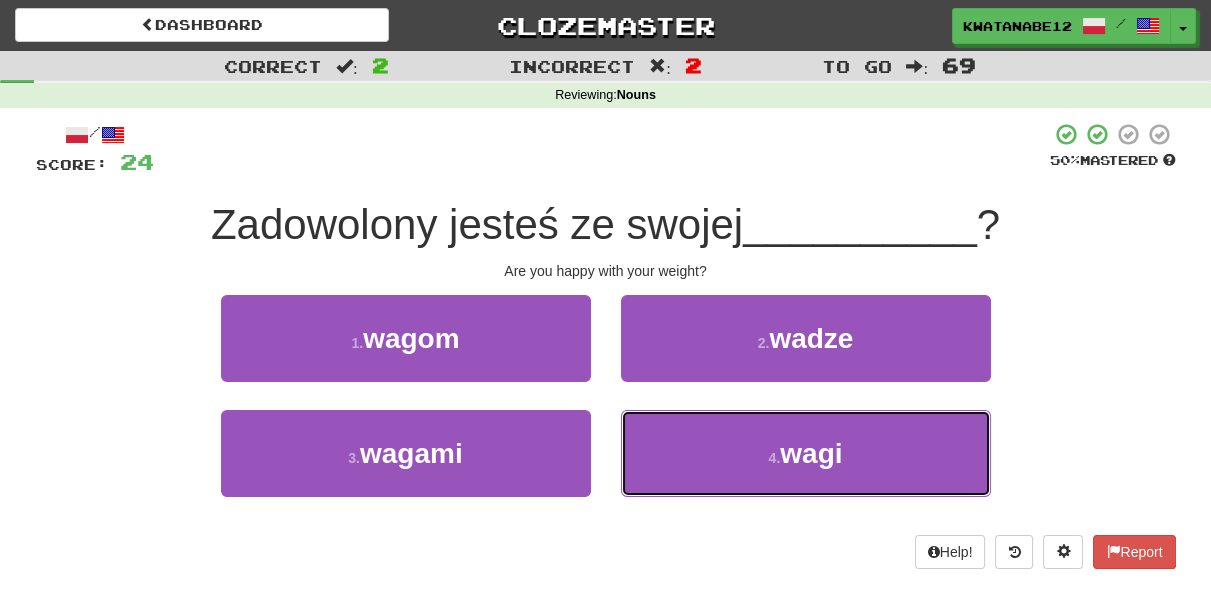 click on "4 .  wagi" at bounding box center [806, 453] 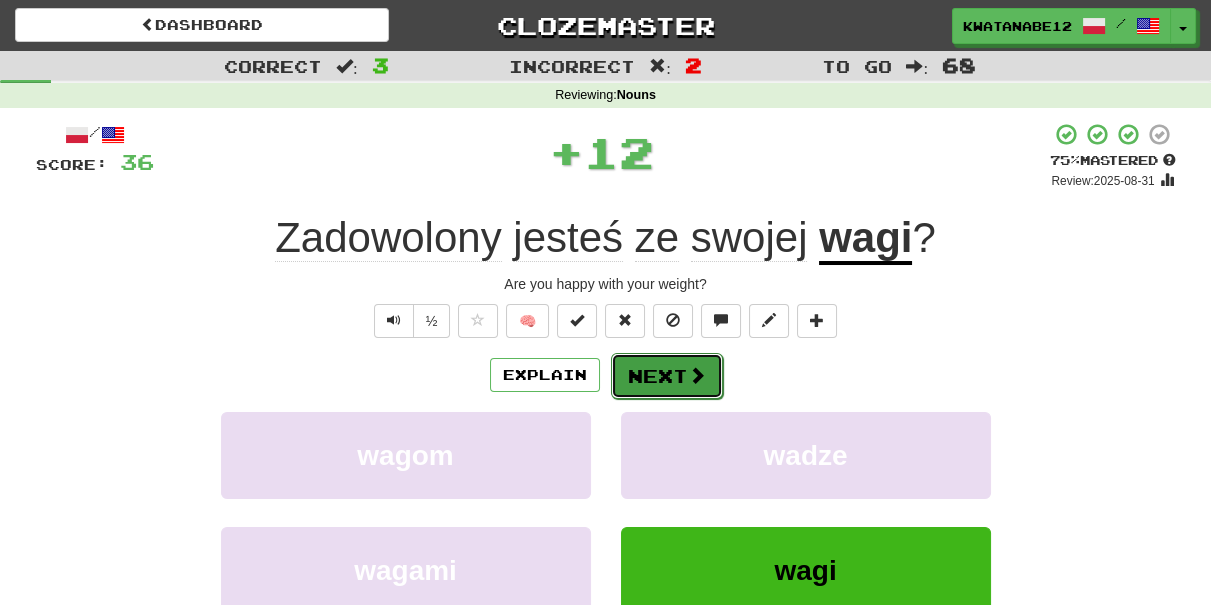 click on "Next" at bounding box center [667, 376] 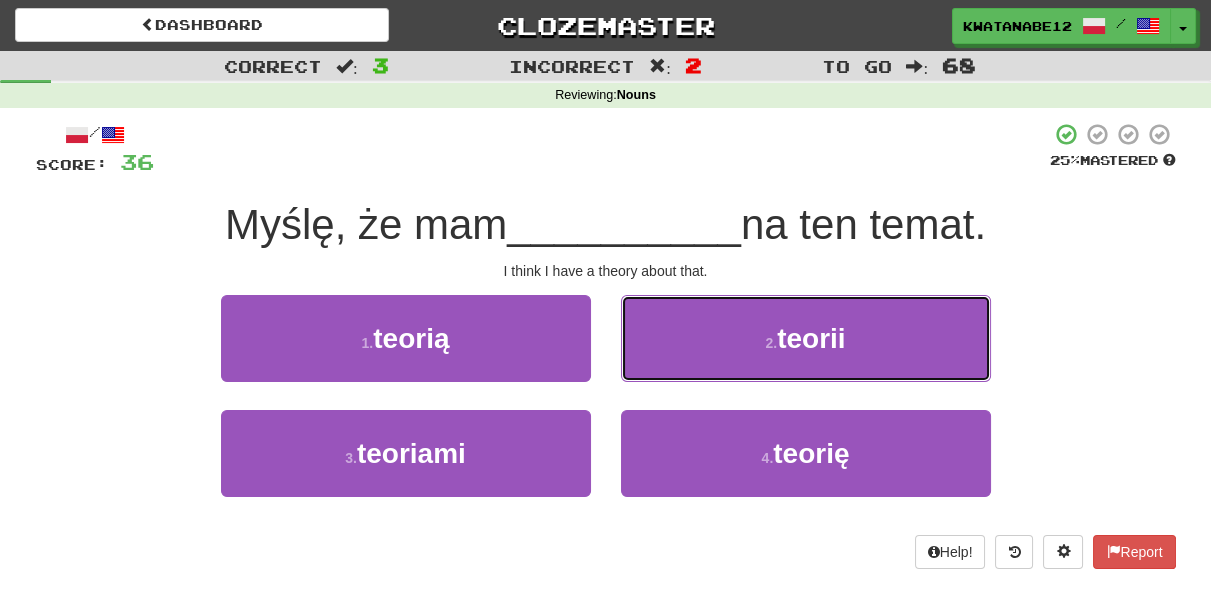 drag, startPoint x: 695, startPoint y: 338, endPoint x: 687, endPoint y: 346, distance: 11.313708 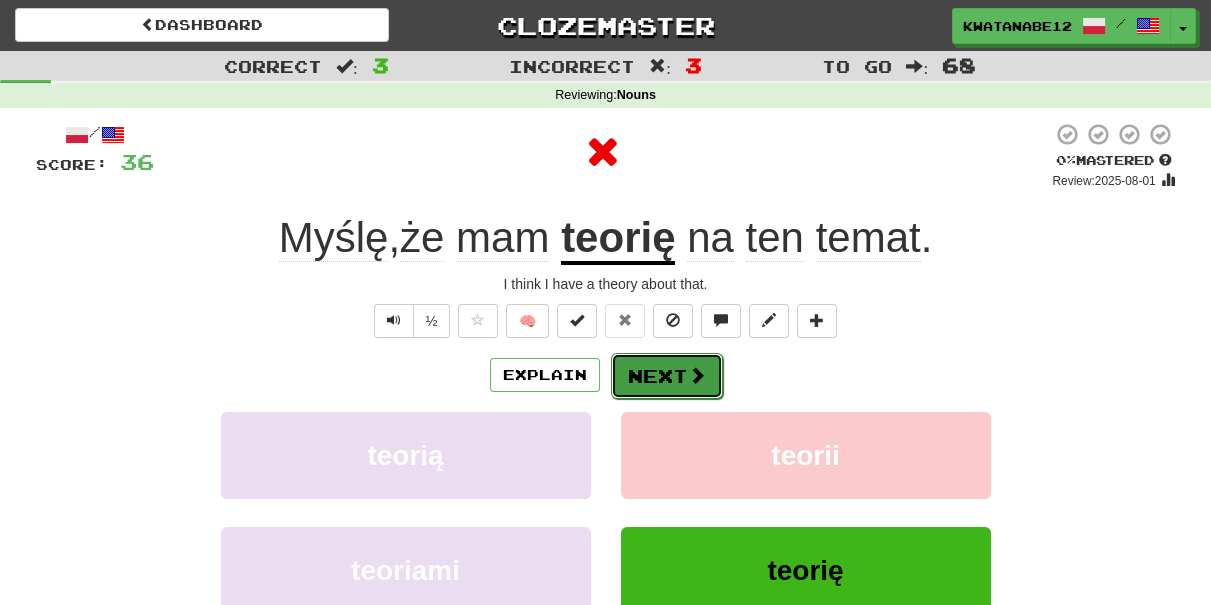drag, startPoint x: 652, startPoint y: 370, endPoint x: 631, endPoint y: 362, distance: 22.472204 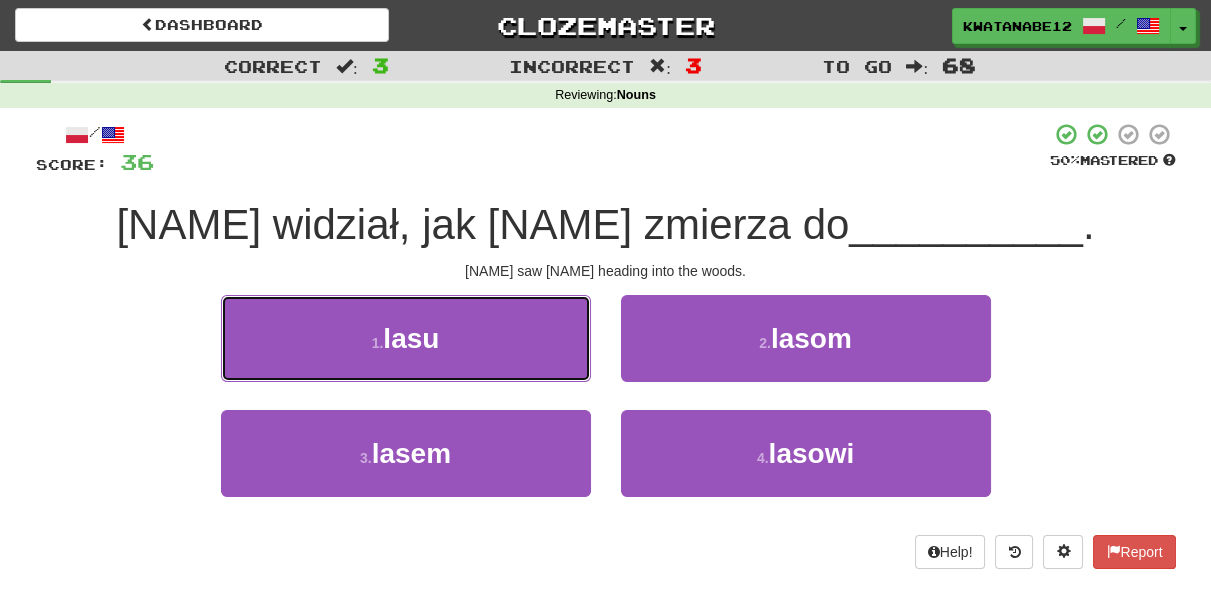 drag, startPoint x: 528, startPoint y: 341, endPoint x: 589, endPoint y: 340, distance: 61.008198 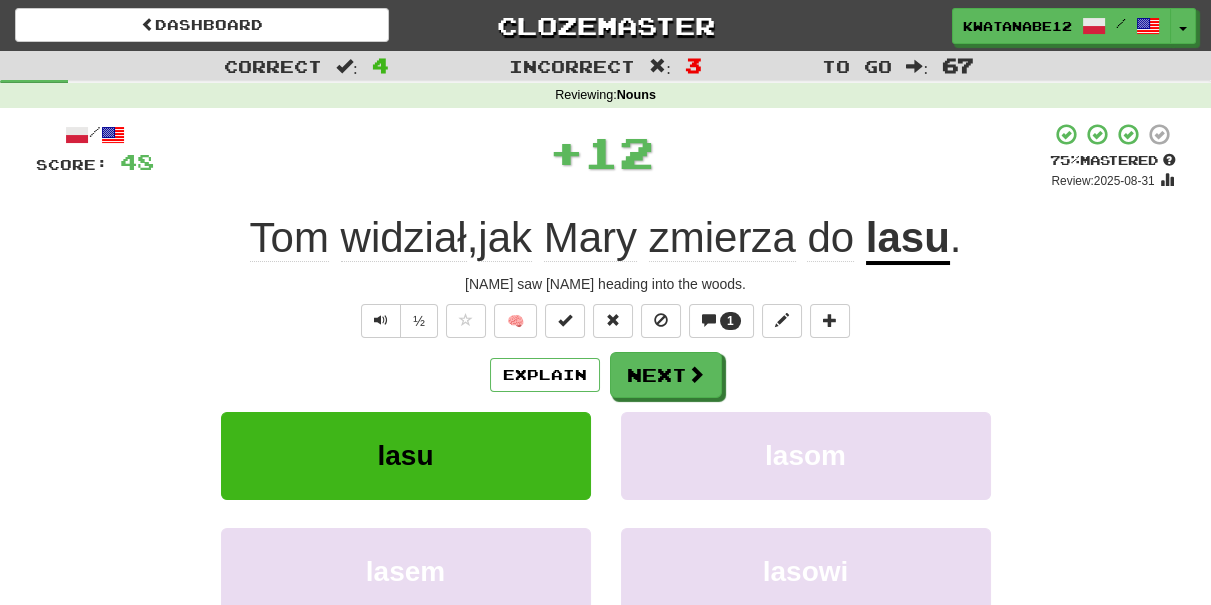 click on "/  Score:   48 + 12 75 %  Mastered Review:  2025-08-31 Tom   widział ,  jak   Mary   zmierza   do   lasu . Tom saw Mary heading into the woods. ½ 🧠 1 Explain Next lasu lasom lasem lasowi Learn more: lasu lasom lasem lasowi  Help!  Report Sentence Source" at bounding box center [606, 435] 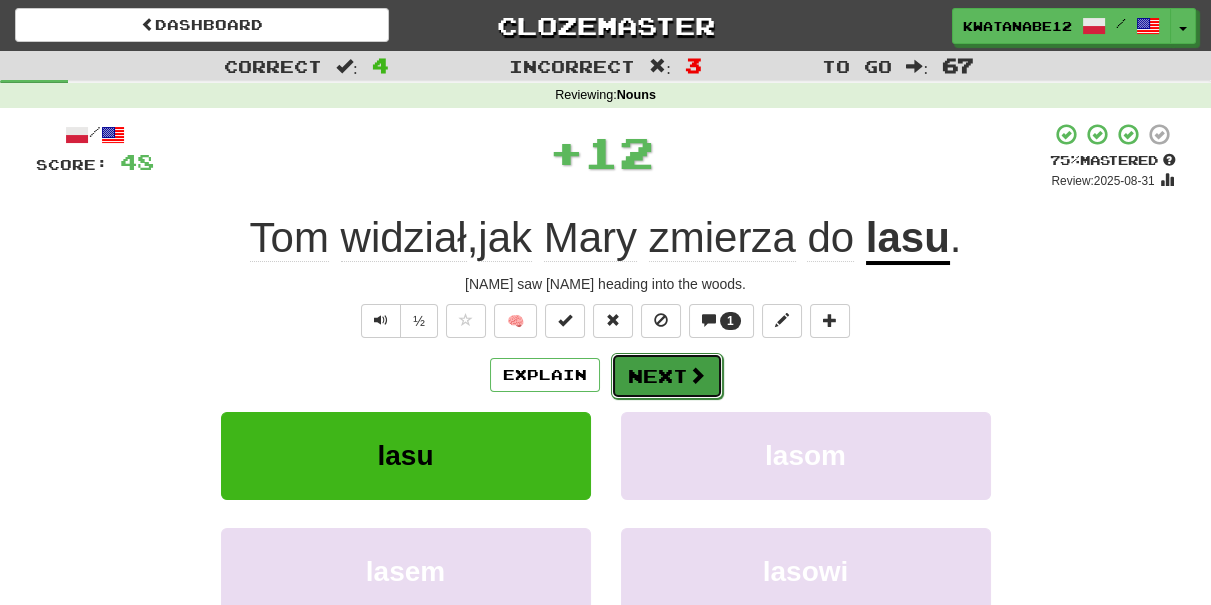 click on "Next" at bounding box center (667, 376) 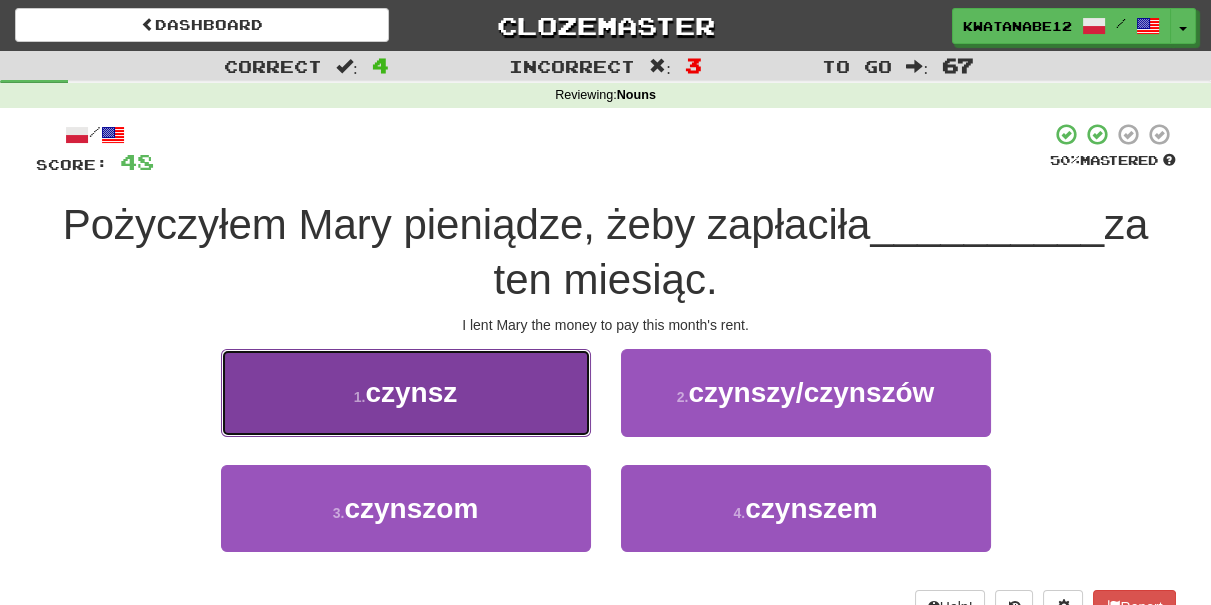 drag, startPoint x: 528, startPoint y: 402, endPoint x: 577, endPoint y: 413, distance: 50.219517 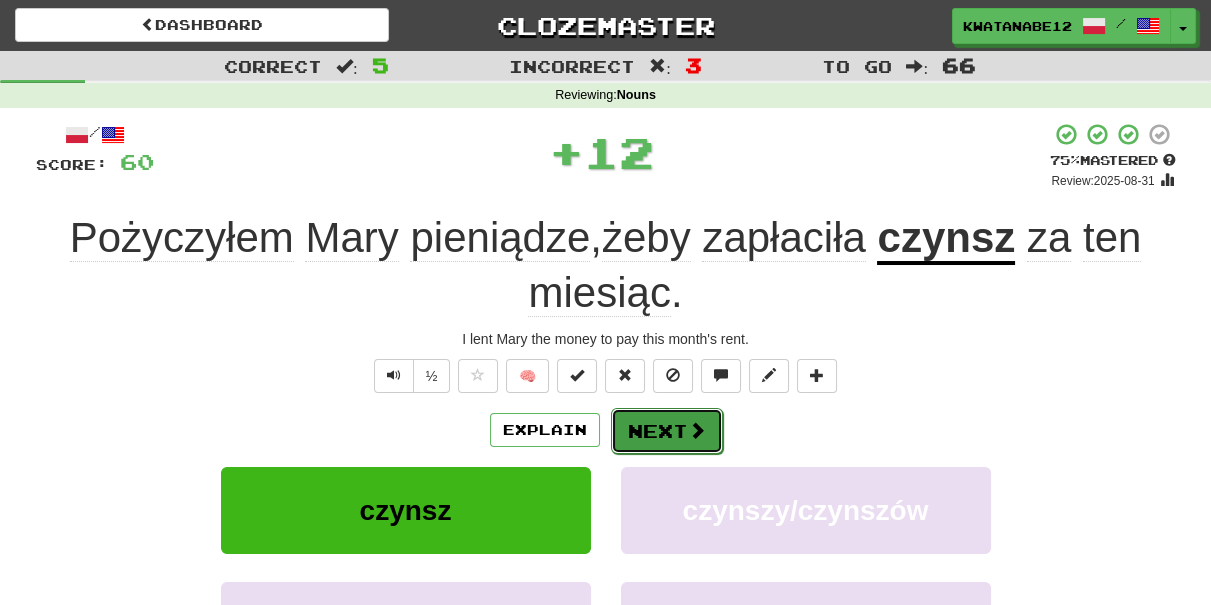 drag, startPoint x: 650, startPoint y: 412, endPoint x: 655, endPoint y: 424, distance: 13 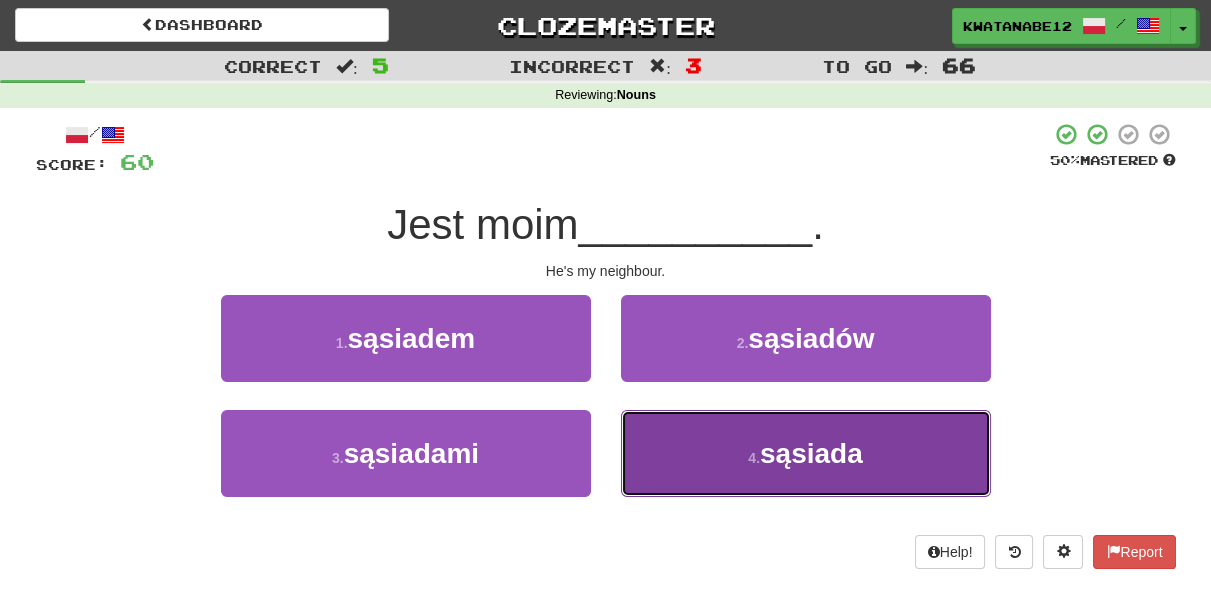 click on "4 .  sąsiada" at bounding box center [806, 453] 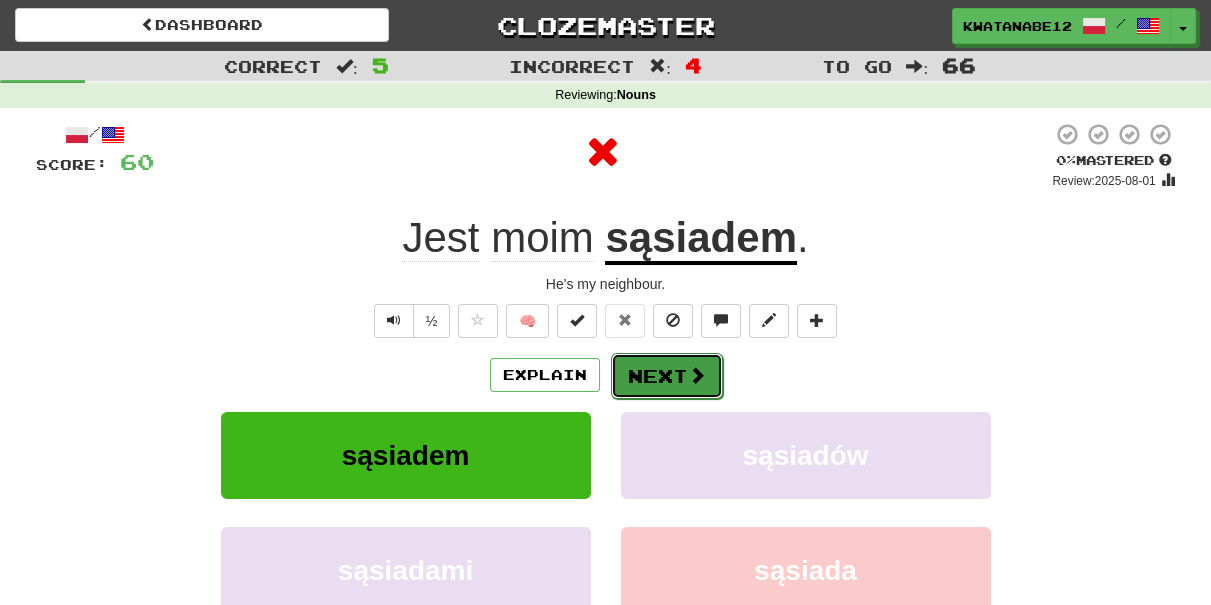click on "Next" at bounding box center [667, 376] 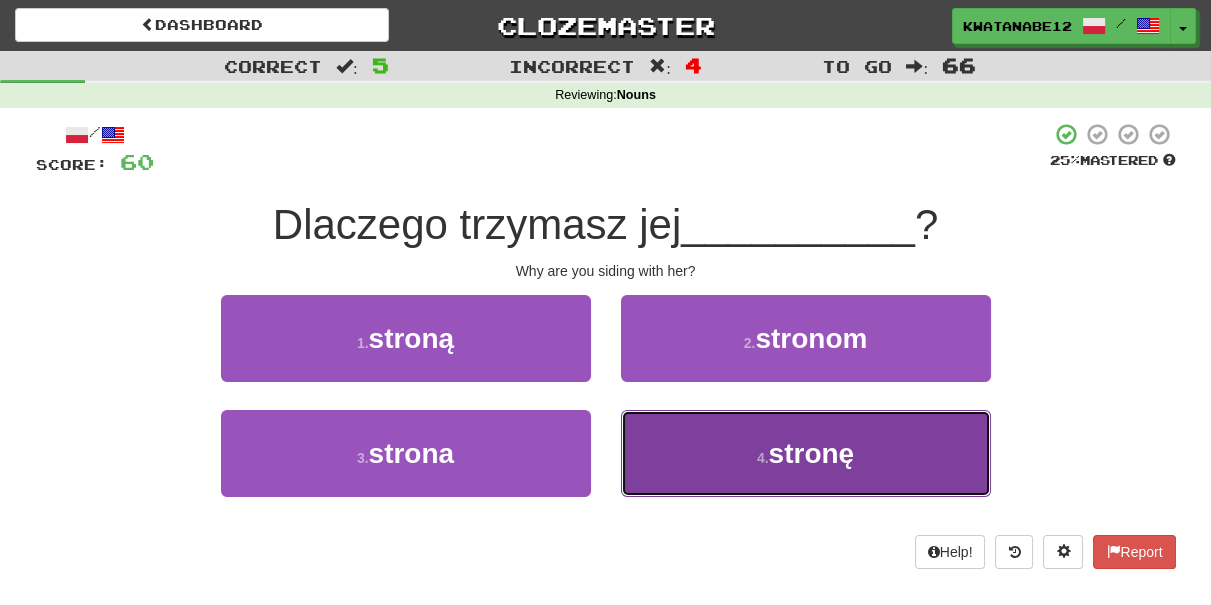 click on "4 .  stronę" at bounding box center [806, 453] 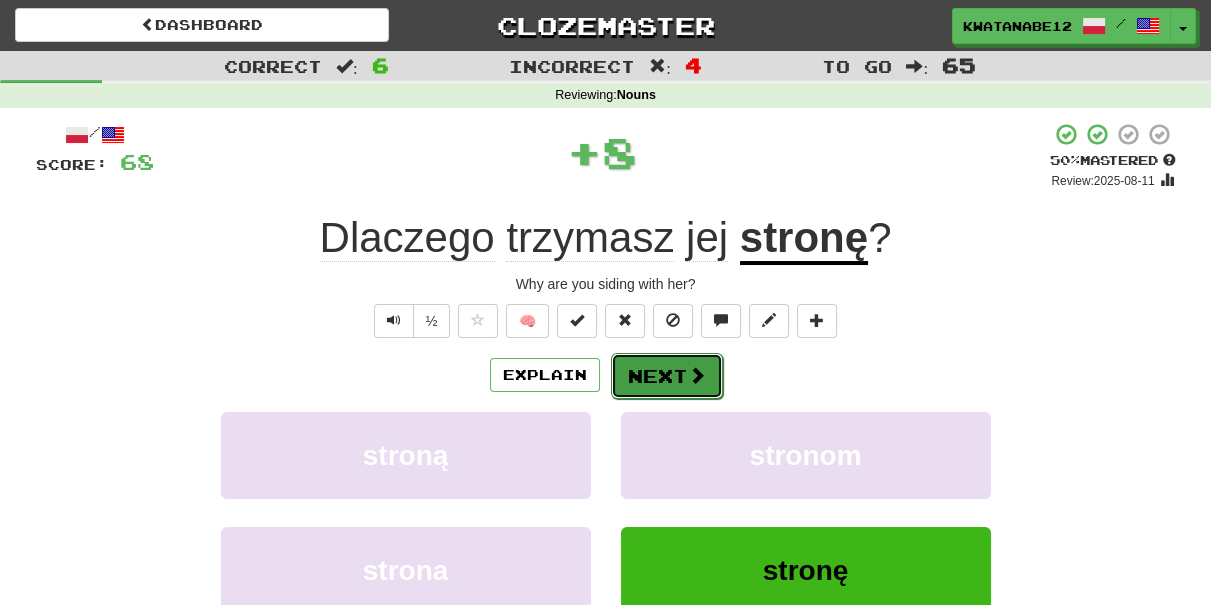 click on "Next" at bounding box center (667, 376) 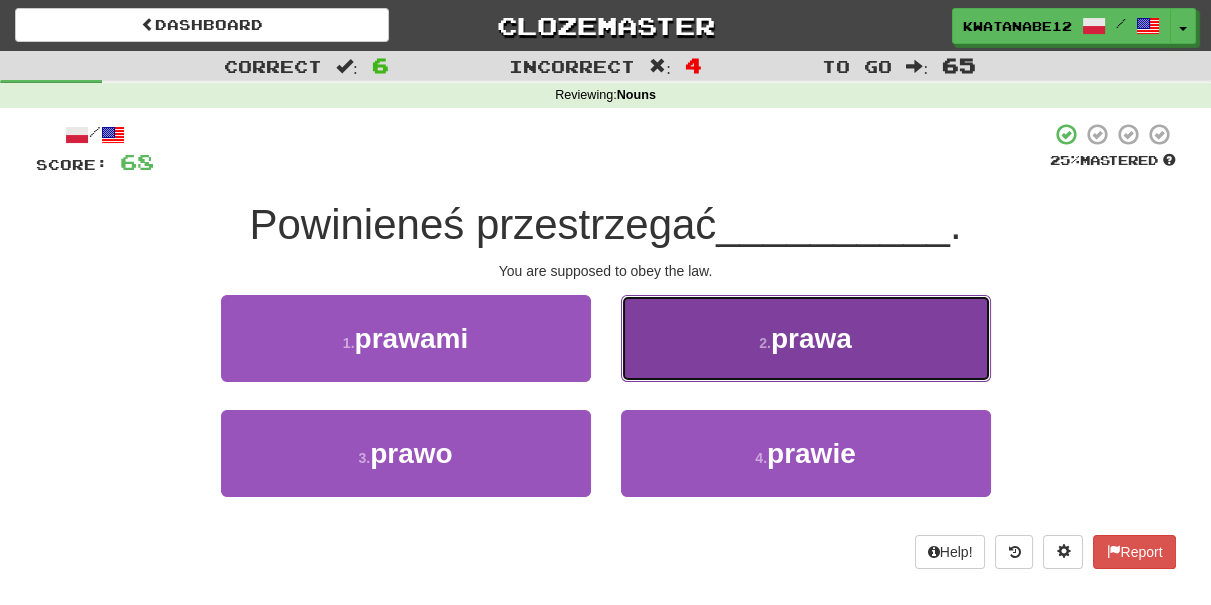 click on "2 .  prawa" at bounding box center [806, 338] 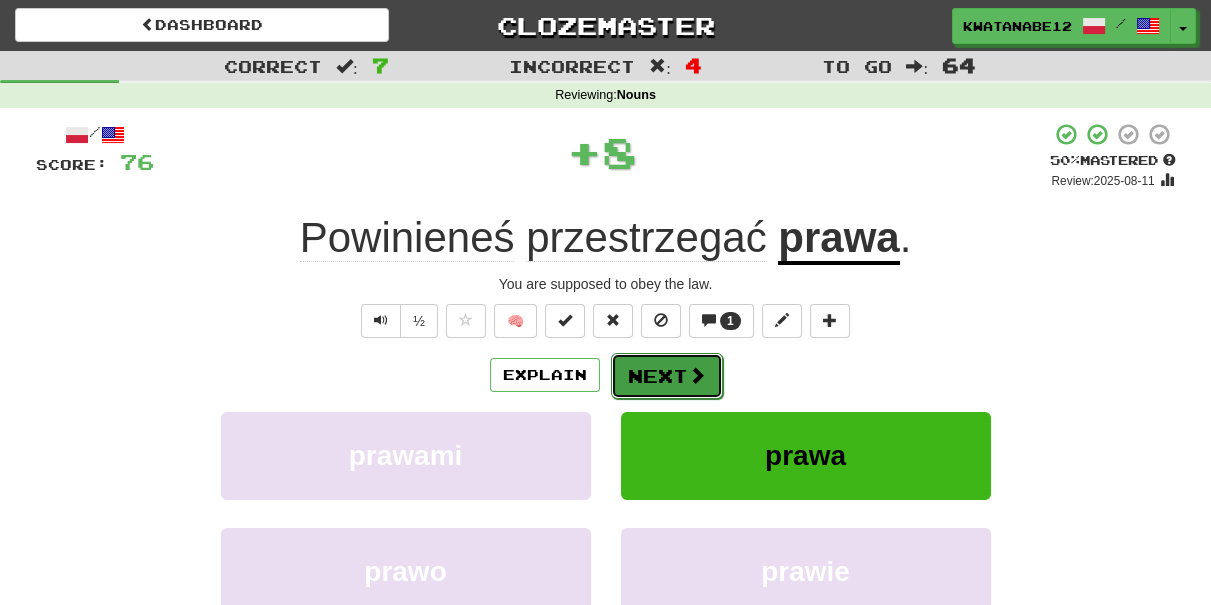 click on "Next" at bounding box center [667, 376] 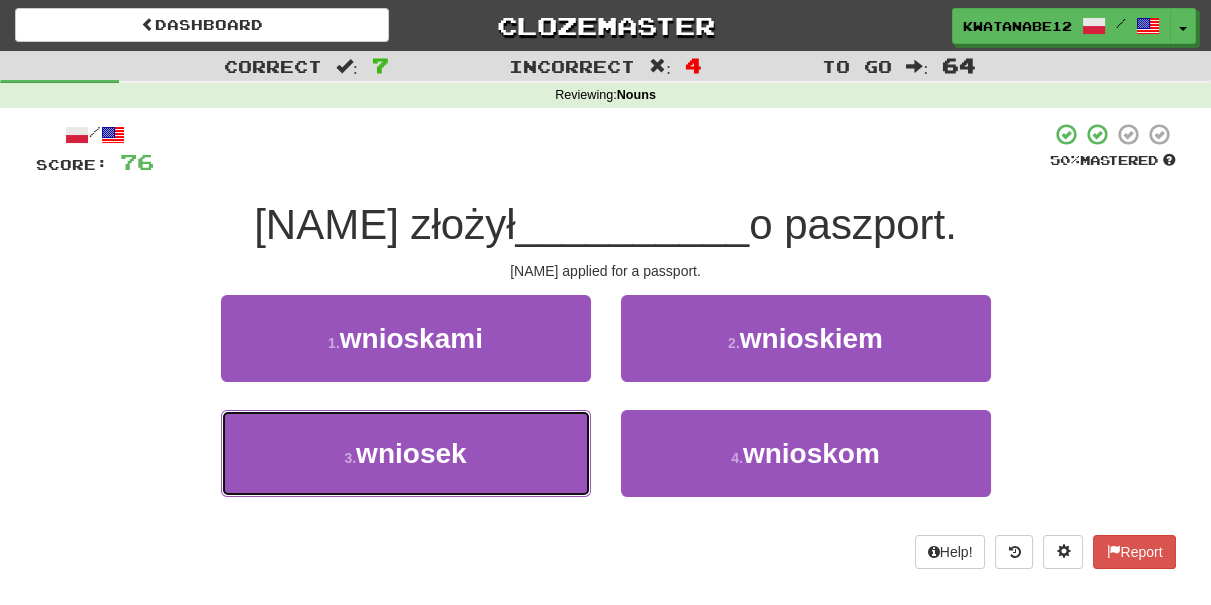 drag, startPoint x: 518, startPoint y: 439, endPoint x: 592, endPoint y: 399, distance: 84.118965 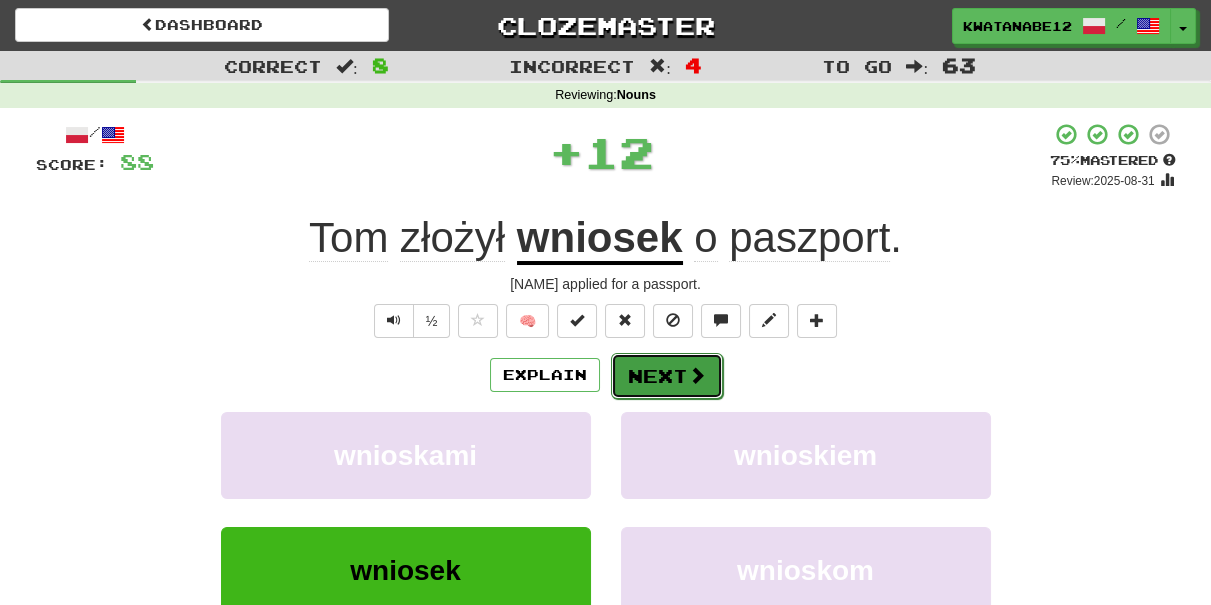 click on "Next" at bounding box center (667, 376) 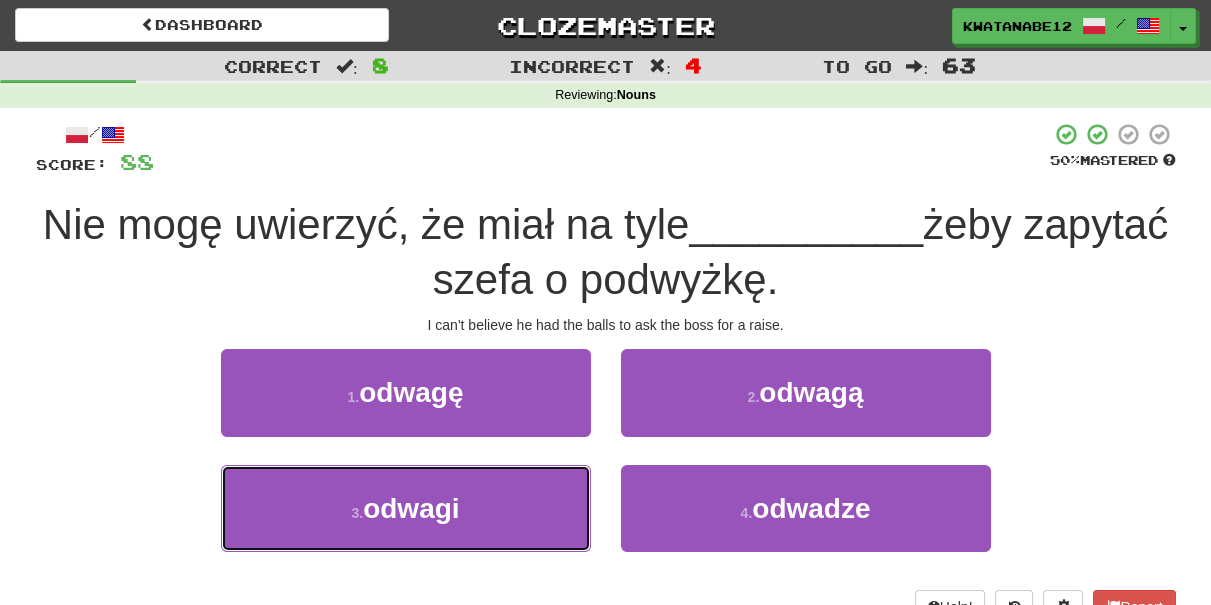 drag, startPoint x: 512, startPoint y: 487, endPoint x: 589, endPoint y: 455, distance: 83.38465 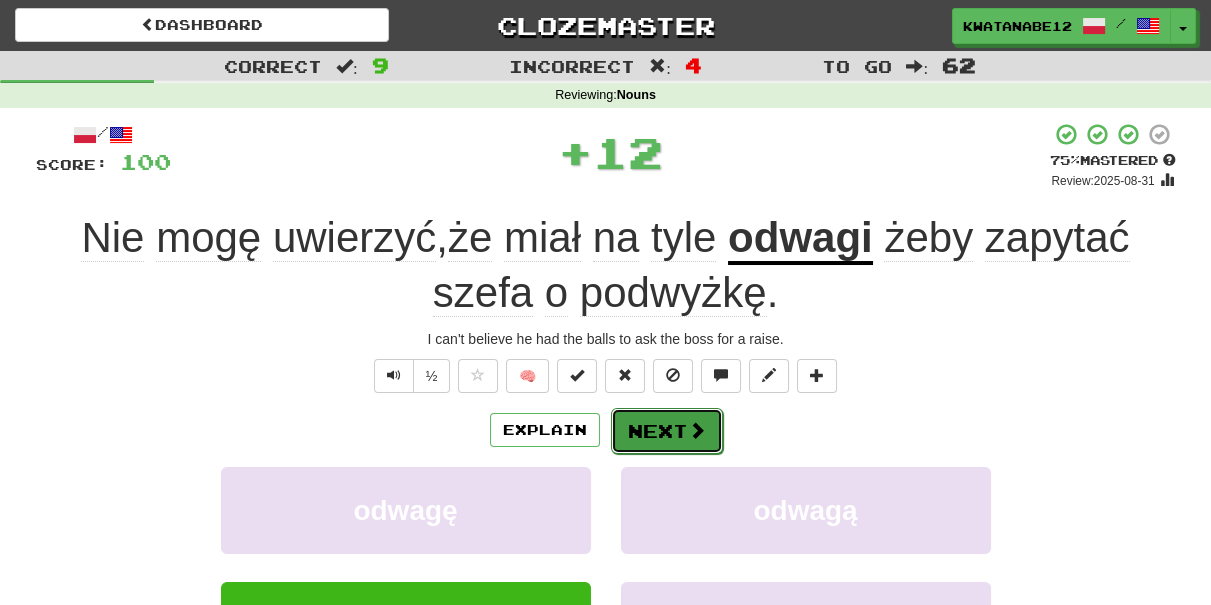 click on "Next" at bounding box center (667, 431) 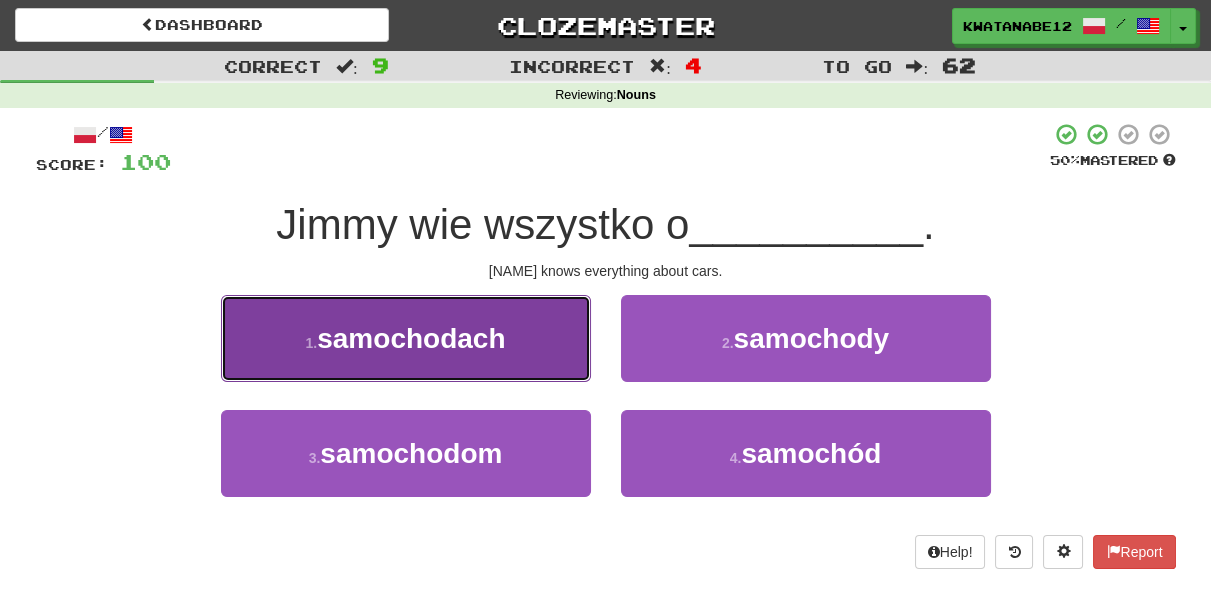 drag, startPoint x: 506, startPoint y: 351, endPoint x: 531, endPoint y: 361, distance: 26.925823 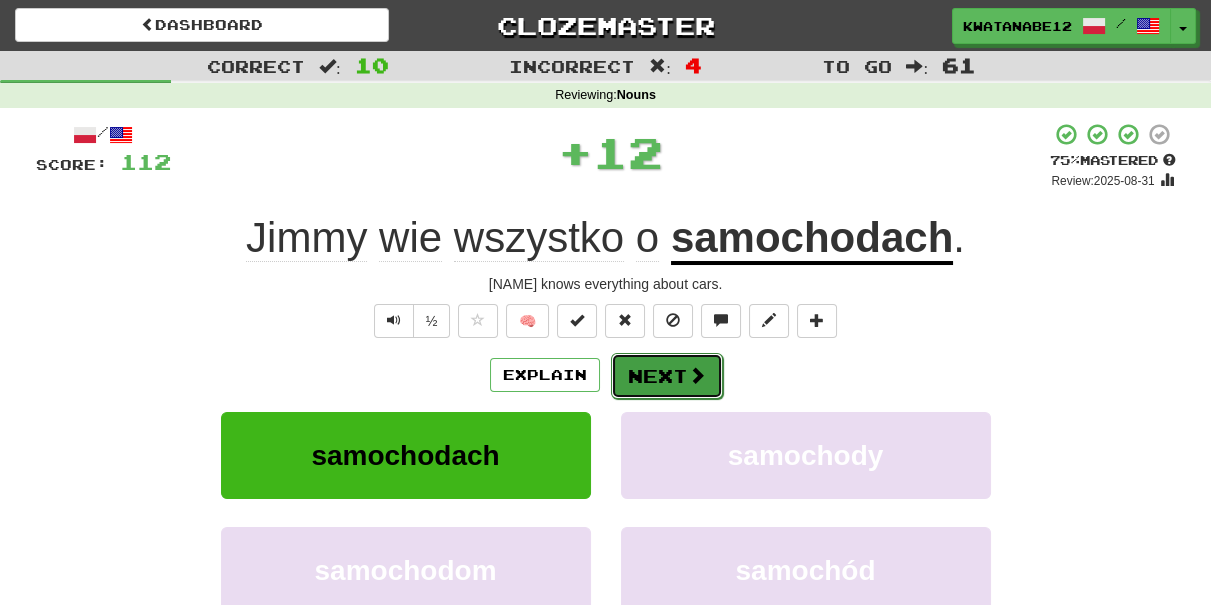 click on "Next" at bounding box center (667, 376) 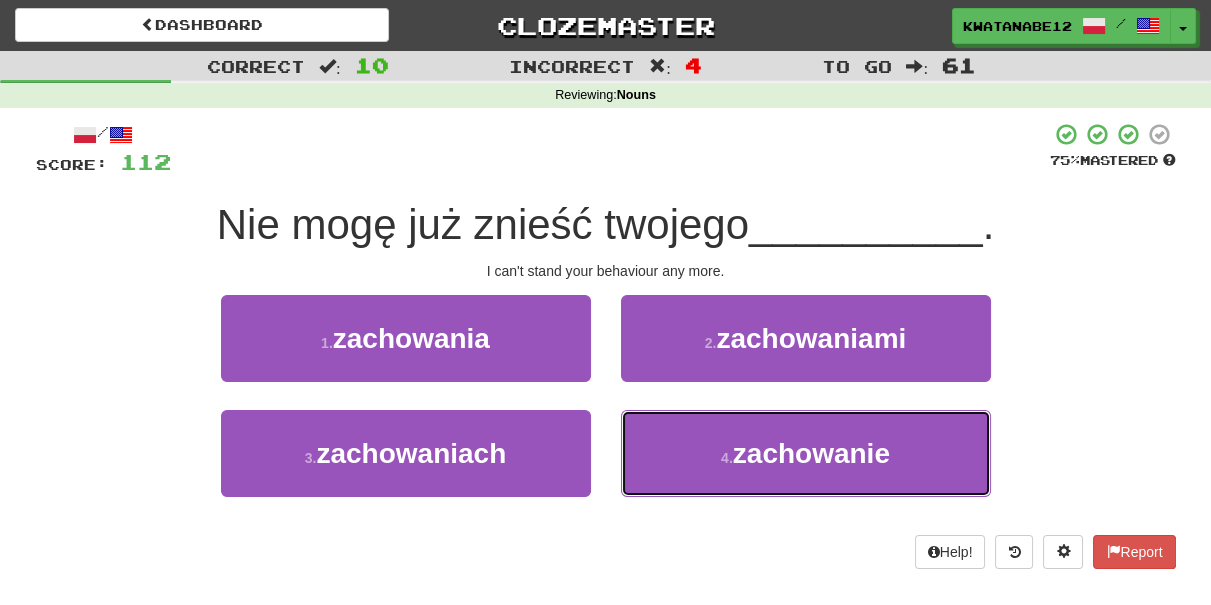 drag, startPoint x: 692, startPoint y: 468, endPoint x: 660, endPoint y: 402, distance: 73.34848 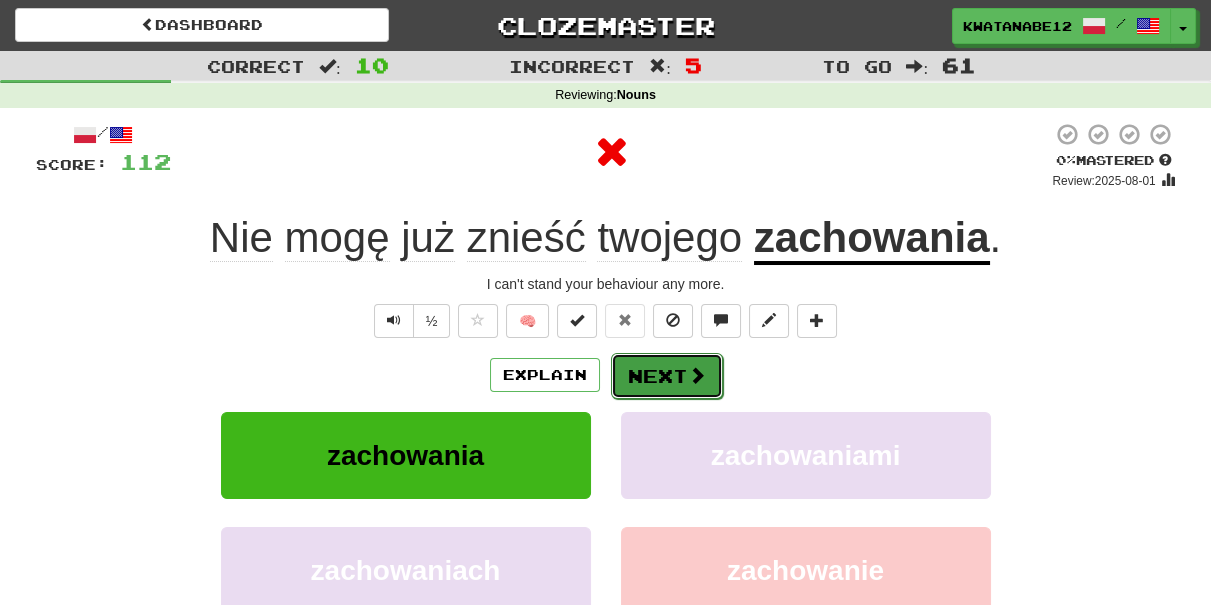 click on "Next" at bounding box center (667, 376) 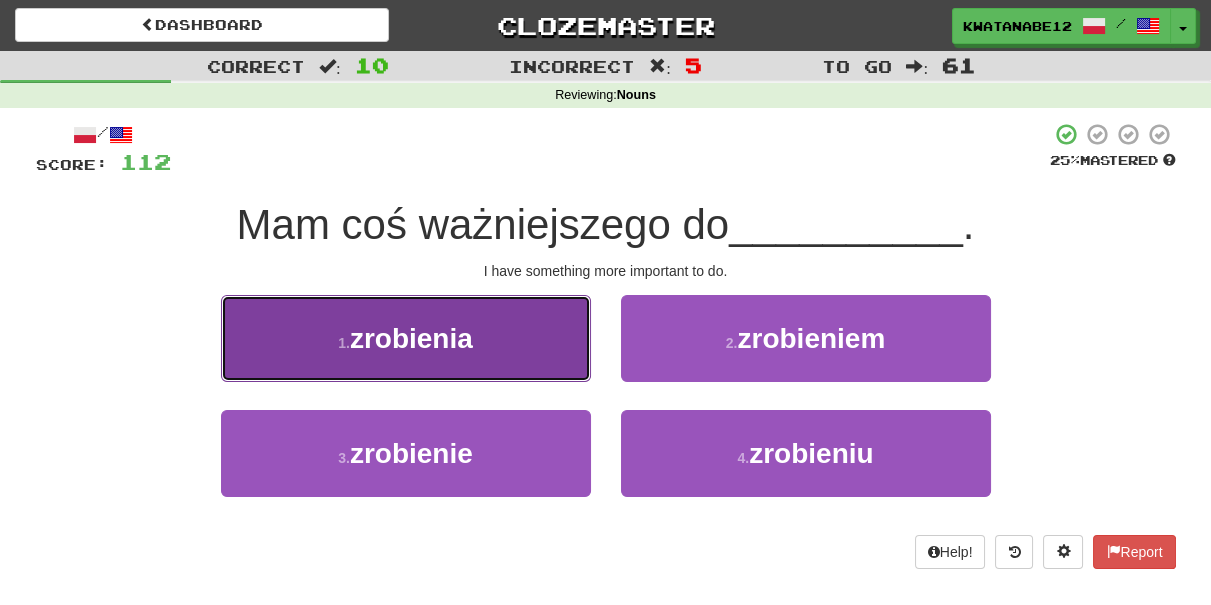 click on "1 .  zrobienia" at bounding box center [406, 338] 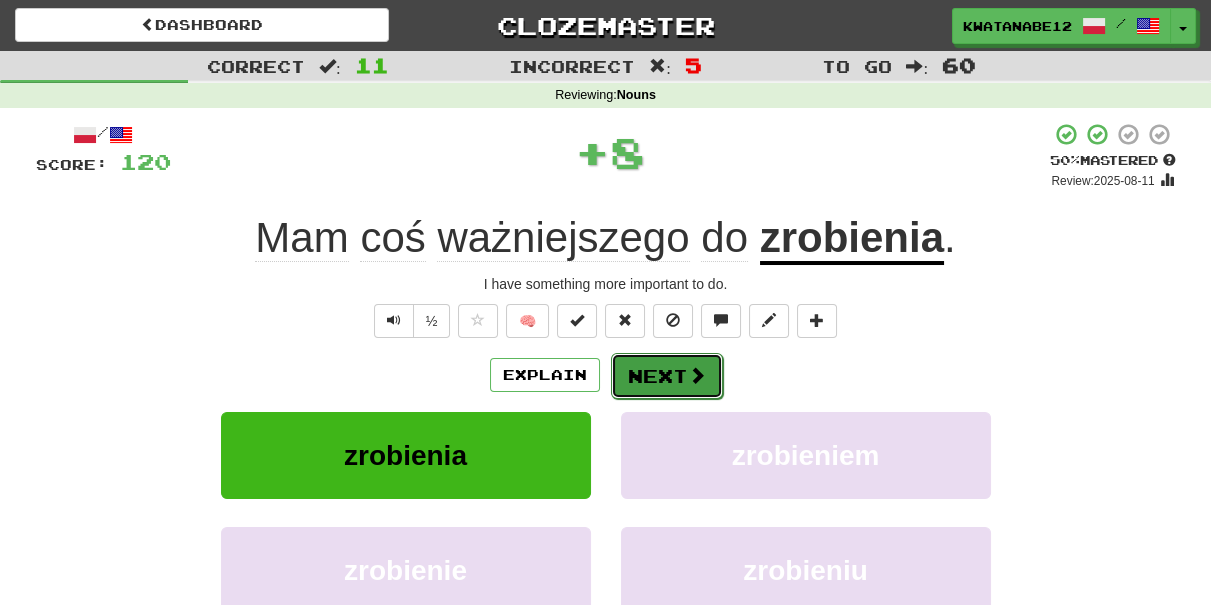 click on "Next" at bounding box center (667, 376) 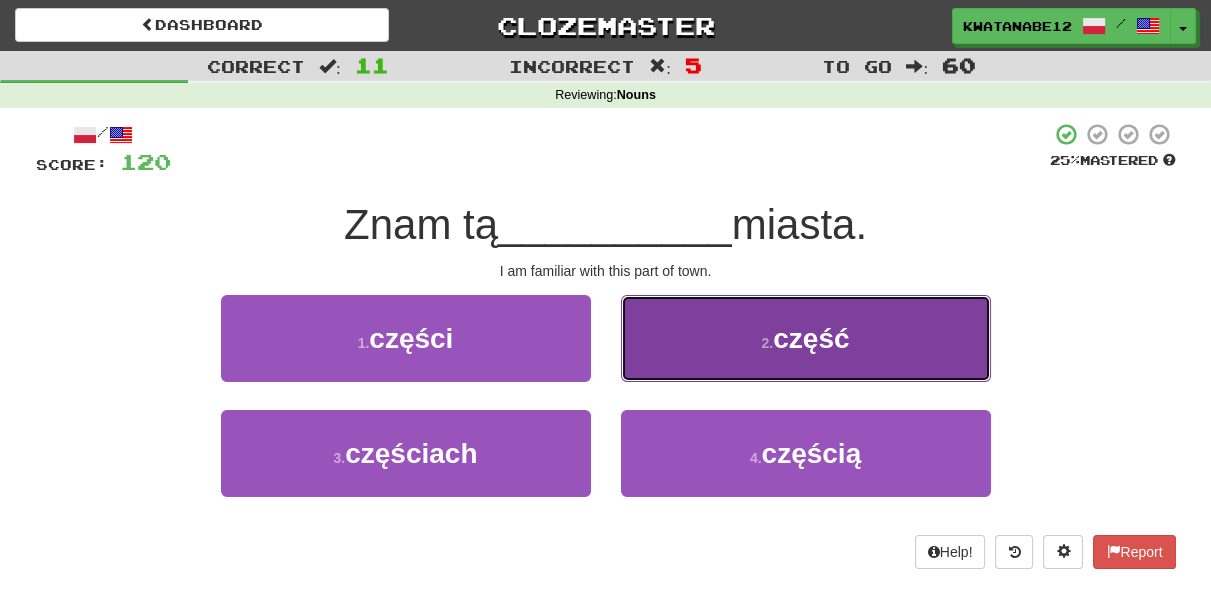 click on "2 .  część" at bounding box center (806, 338) 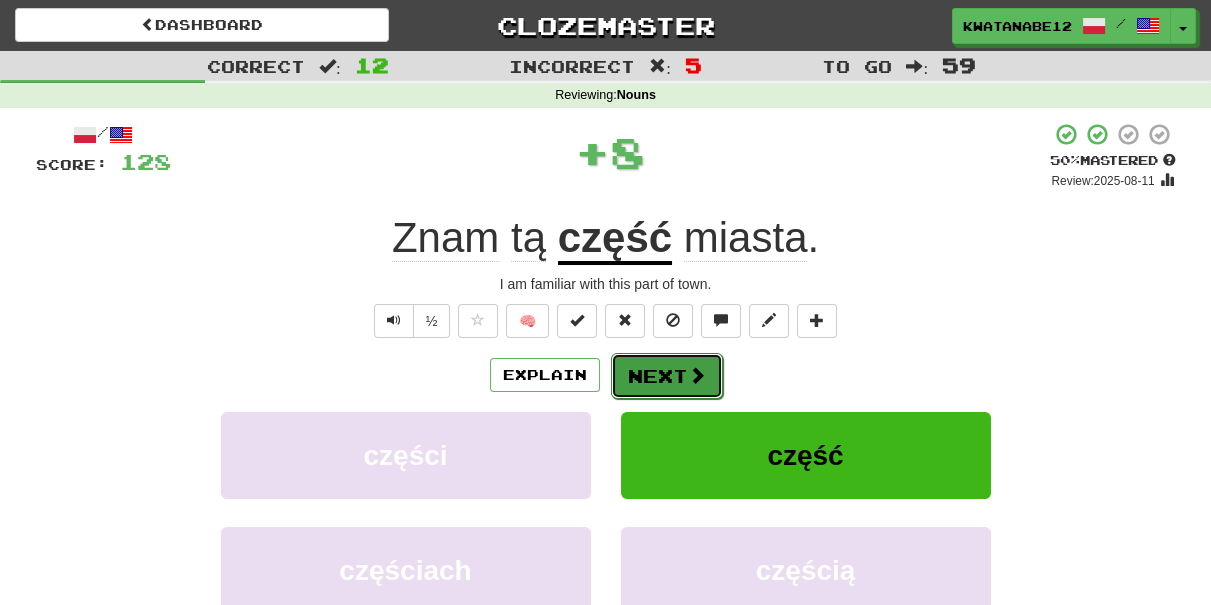 click on "Next" at bounding box center (667, 376) 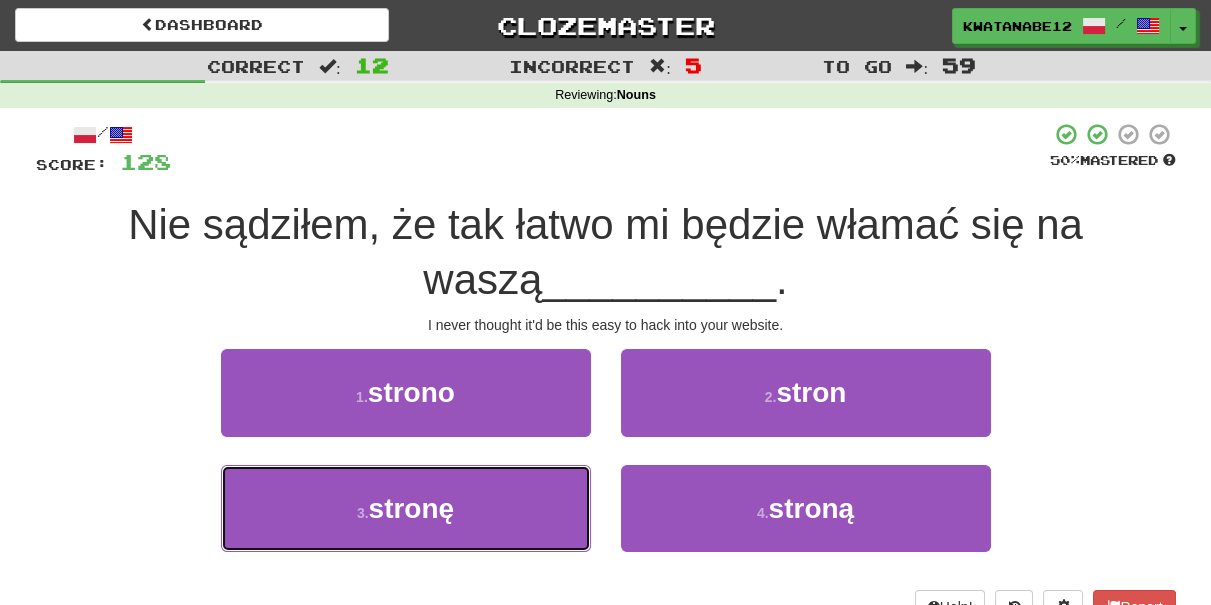 drag, startPoint x: 533, startPoint y: 501, endPoint x: 587, endPoint y: 461, distance: 67.20119 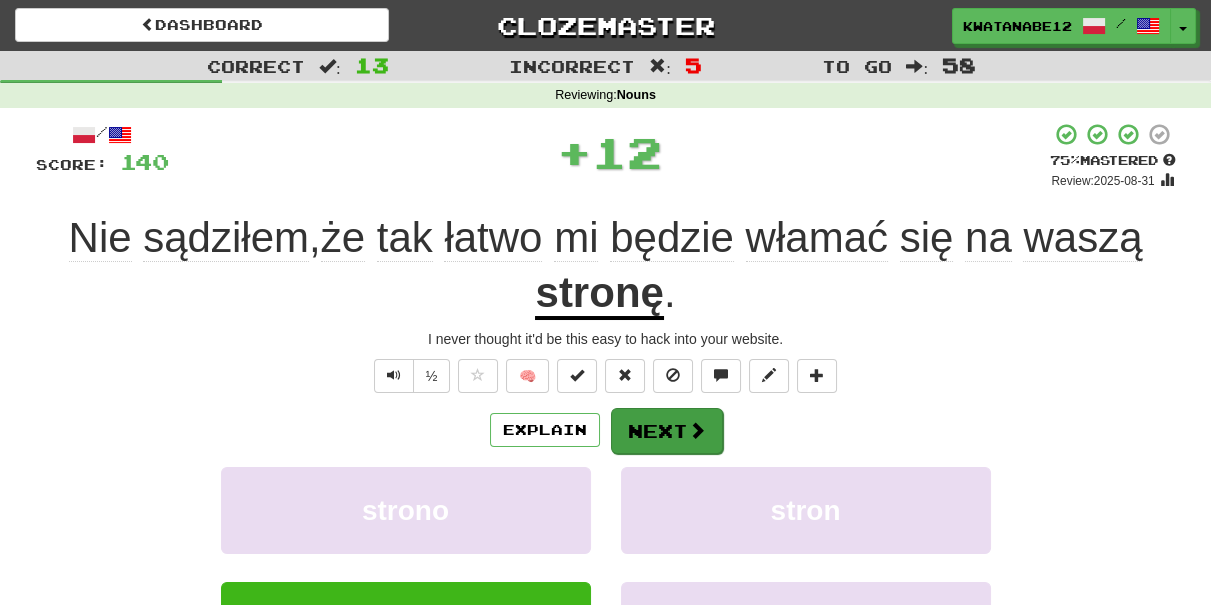 drag, startPoint x: 659, startPoint y: 404, endPoint x: 674, endPoint y: 418, distance: 20.518284 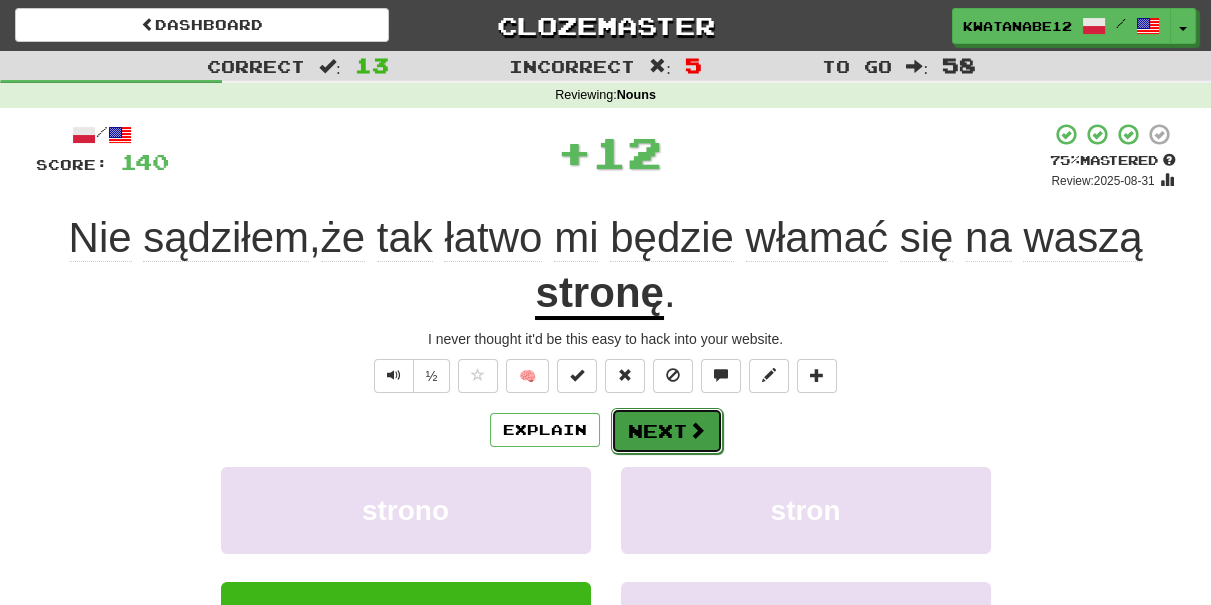 click on "Next" at bounding box center (667, 431) 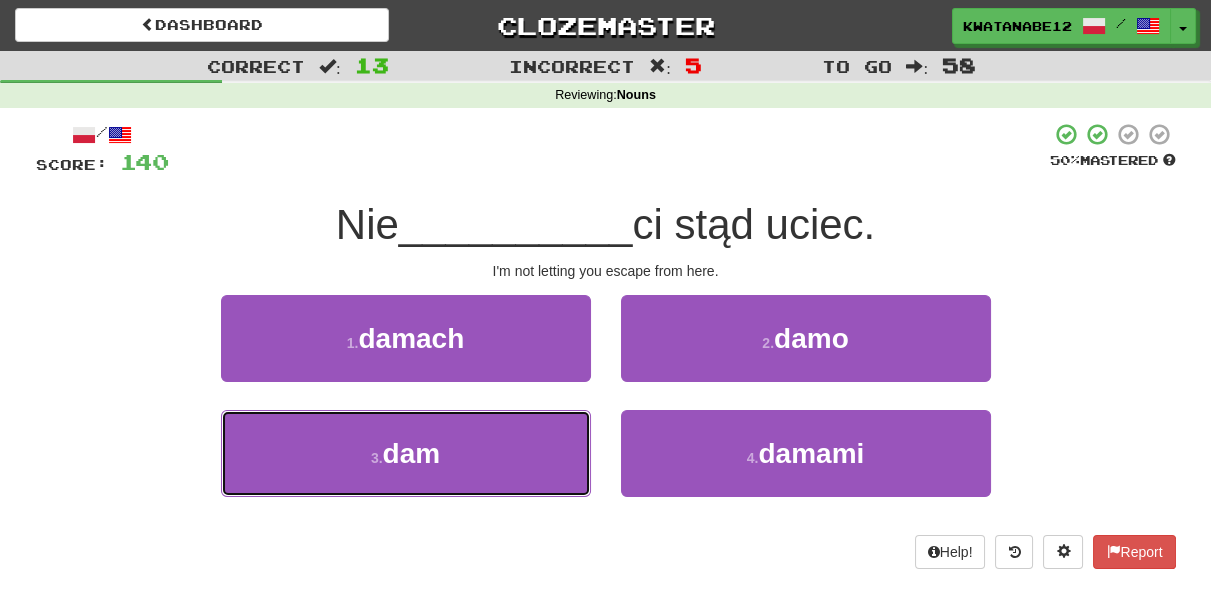 drag, startPoint x: 533, startPoint y: 438, endPoint x: 608, endPoint y: 404, distance: 82.346825 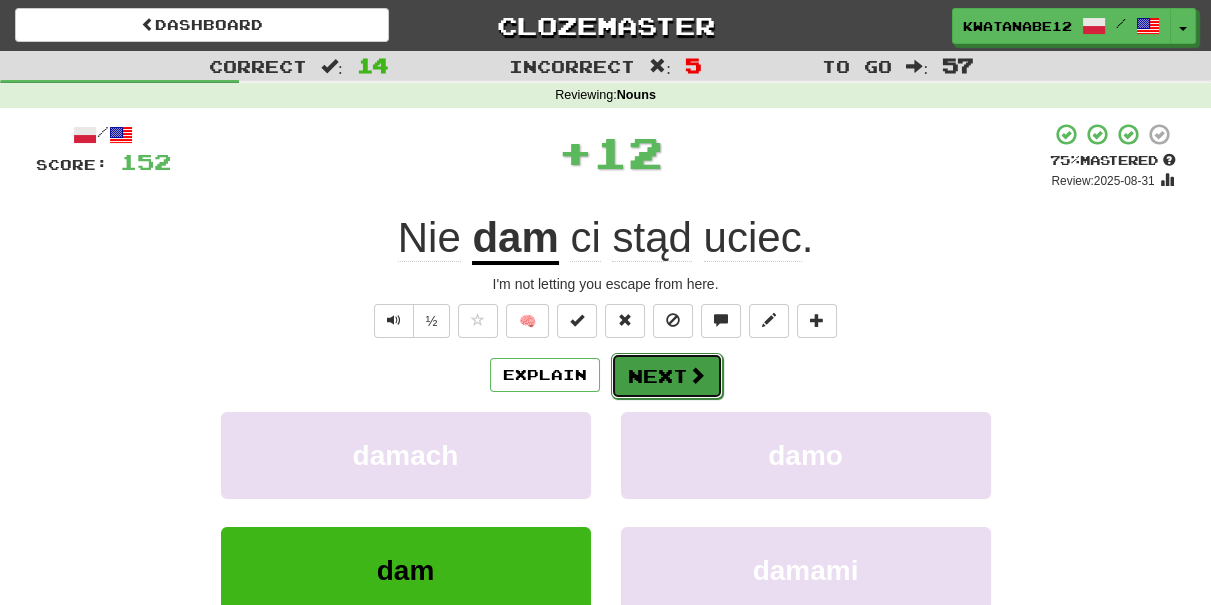 click on "Next" at bounding box center [667, 376] 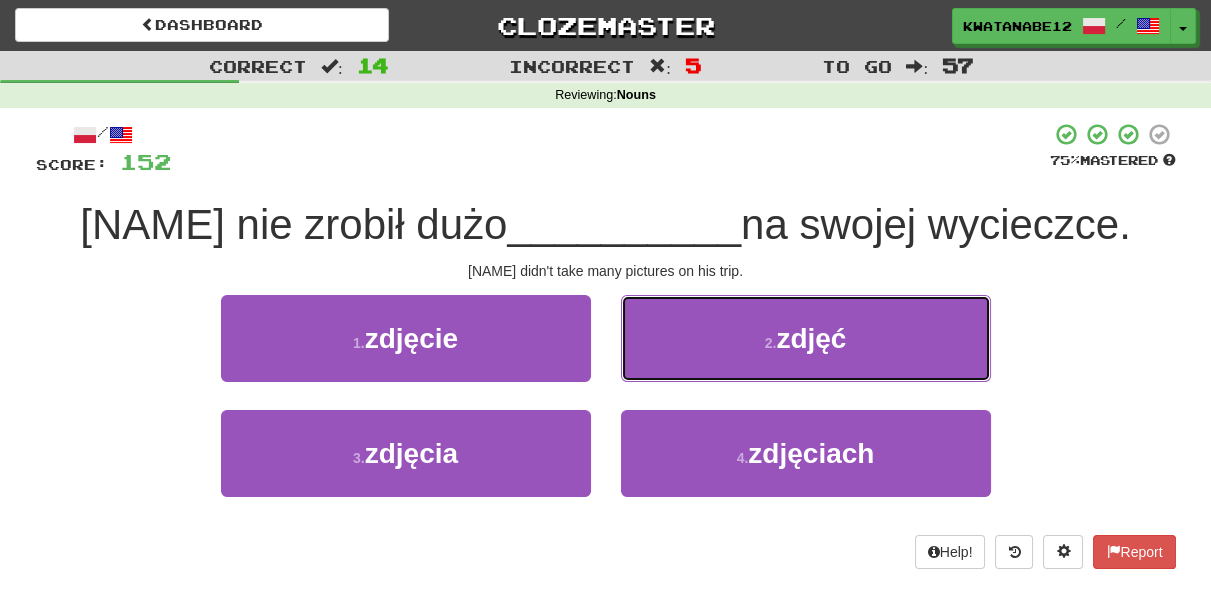 drag, startPoint x: 699, startPoint y: 334, endPoint x: 684, endPoint y: 350, distance: 21.931713 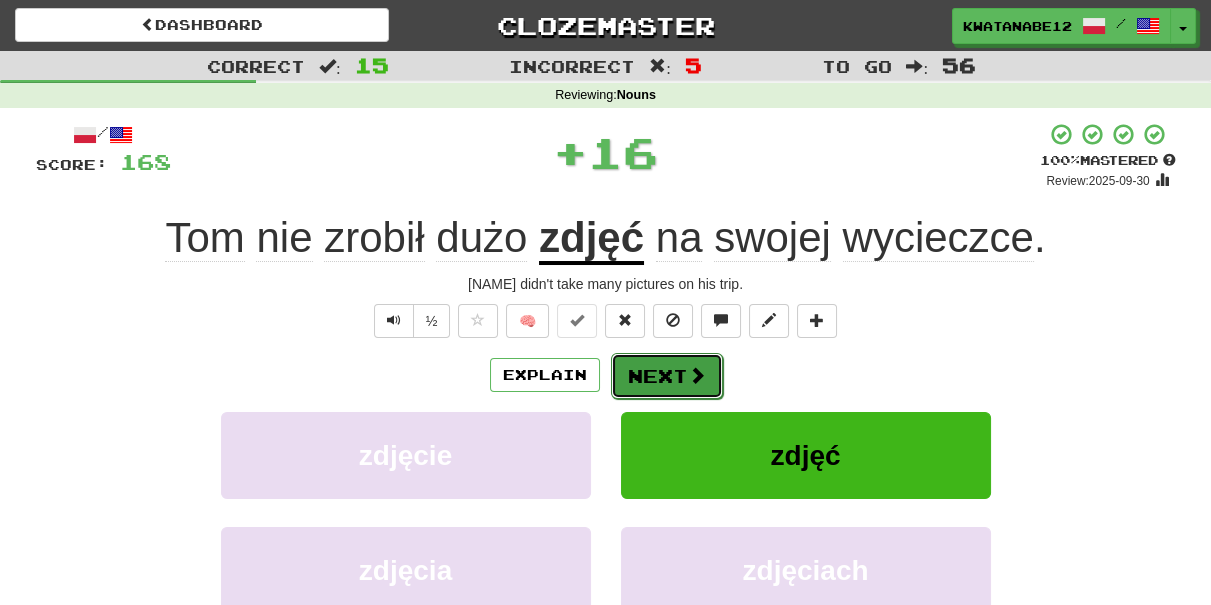 click on "Next" at bounding box center (667, 376) 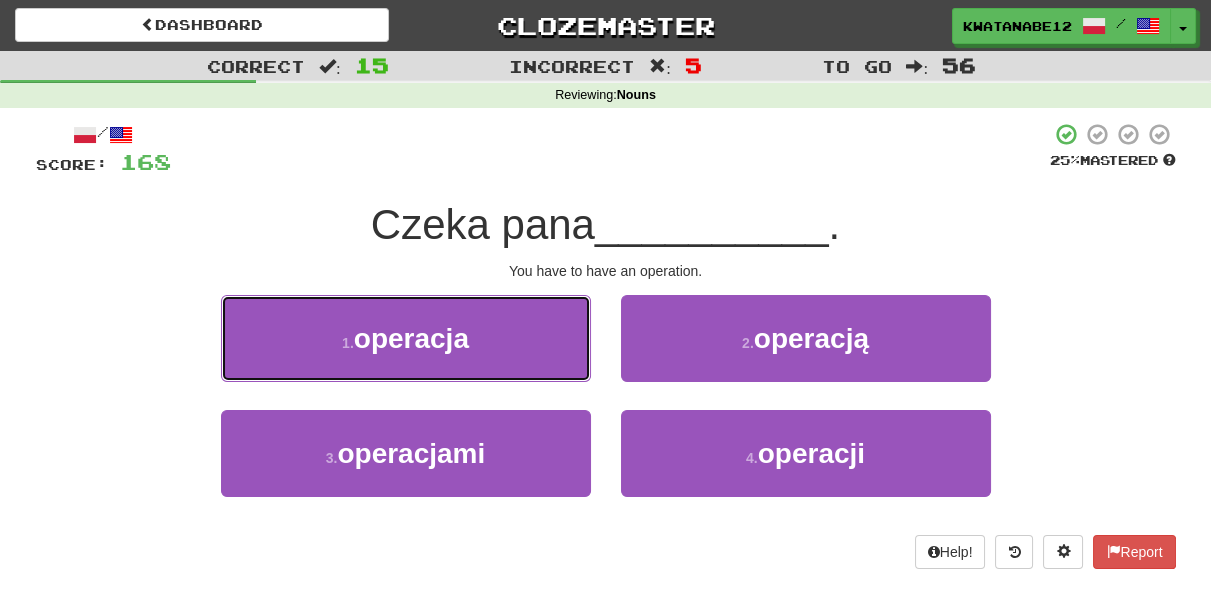 drag, startPoint x: 533, startPoint y: 348, endPoint x: 561, endPoint y: 349, distance: 28.01785 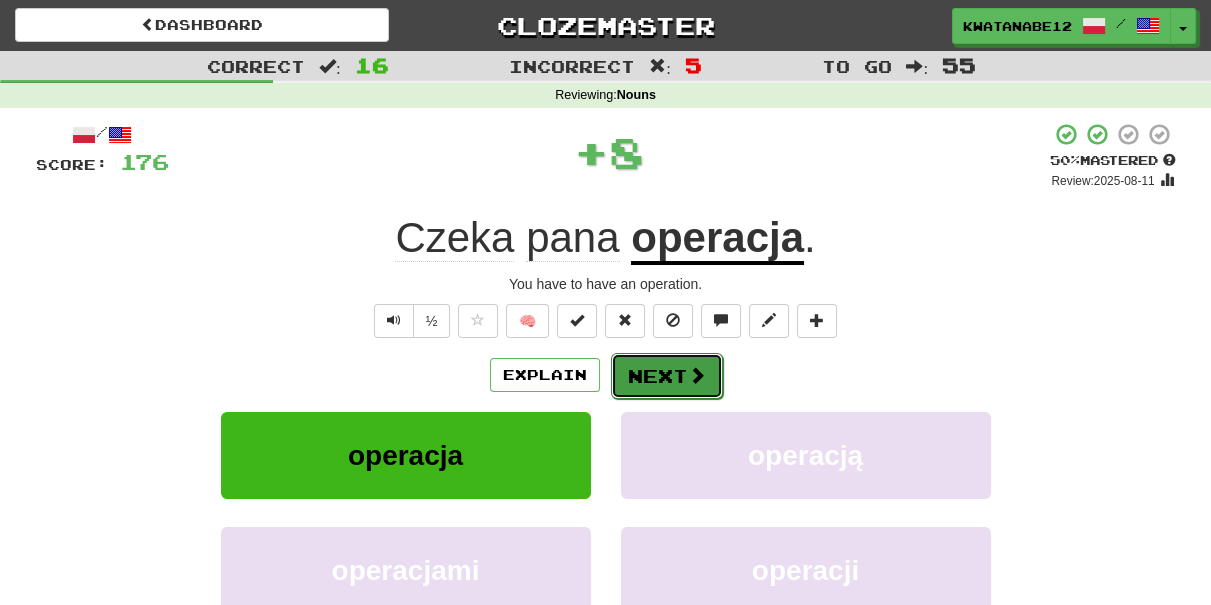 click on "Next" at bounding box center [667, 376] 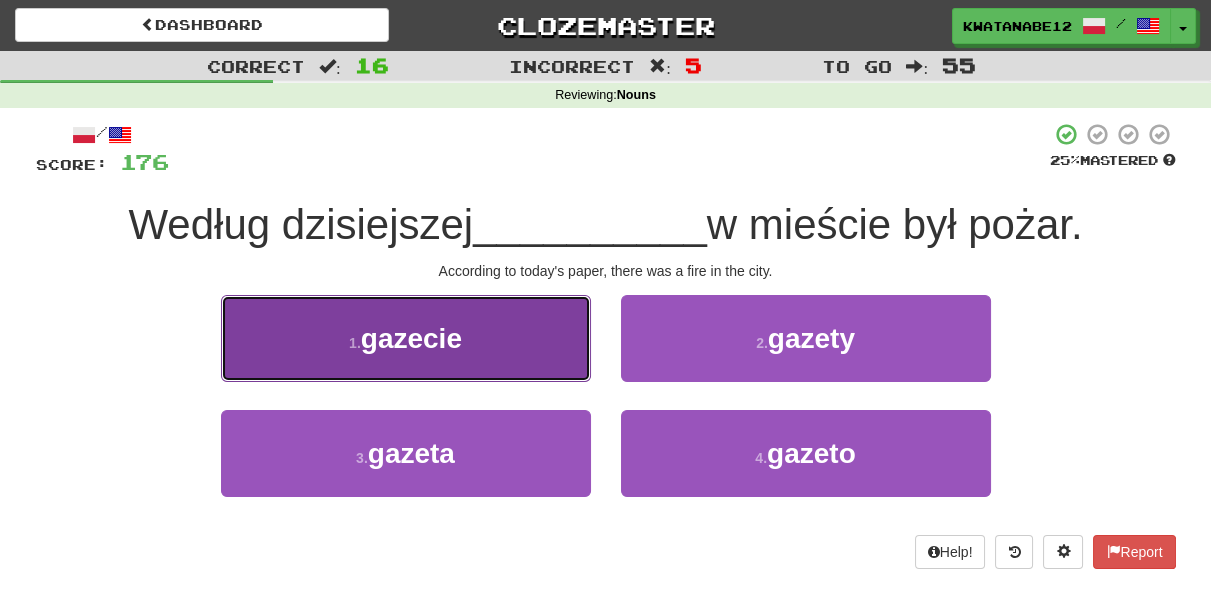 click on "1 .  gazecie" at bounding box center [406, 338] 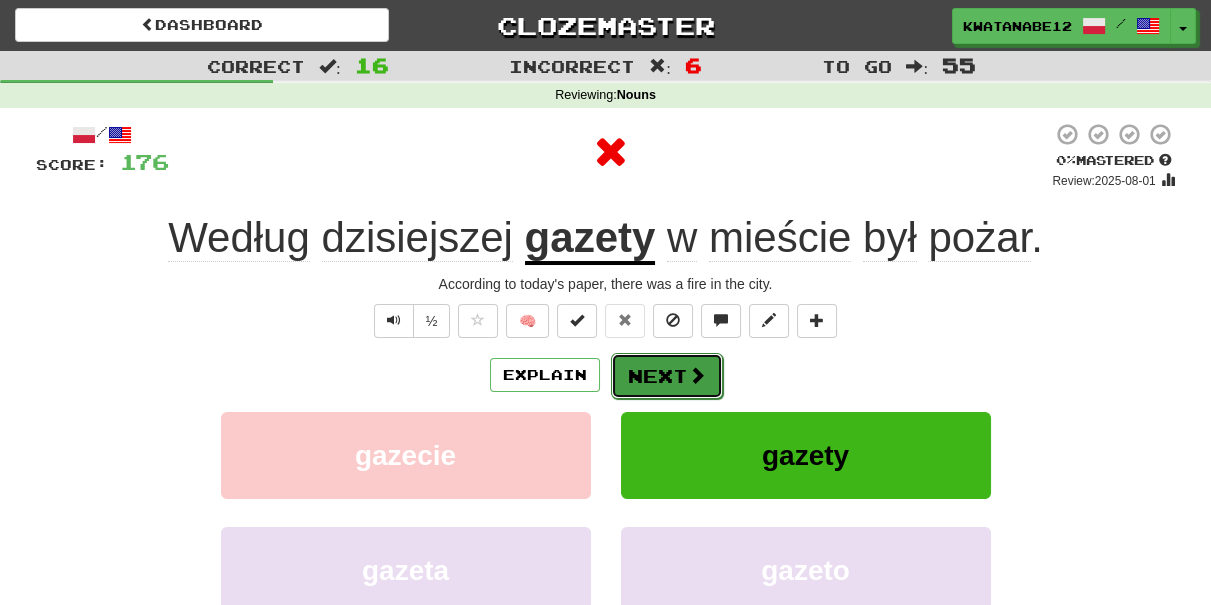 click on "Next" at bounding box center (667, 376) 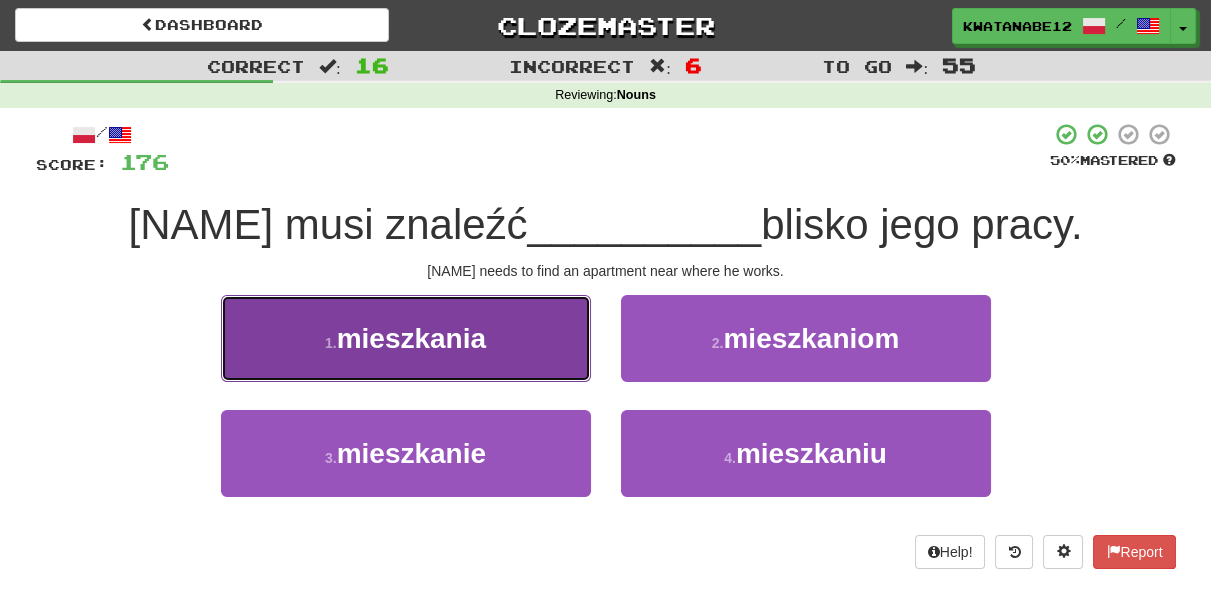 drag, startPoint x: 519, startPoint y: 330, endPoint x: 551, endPoint y: 332, distance: 32.06244 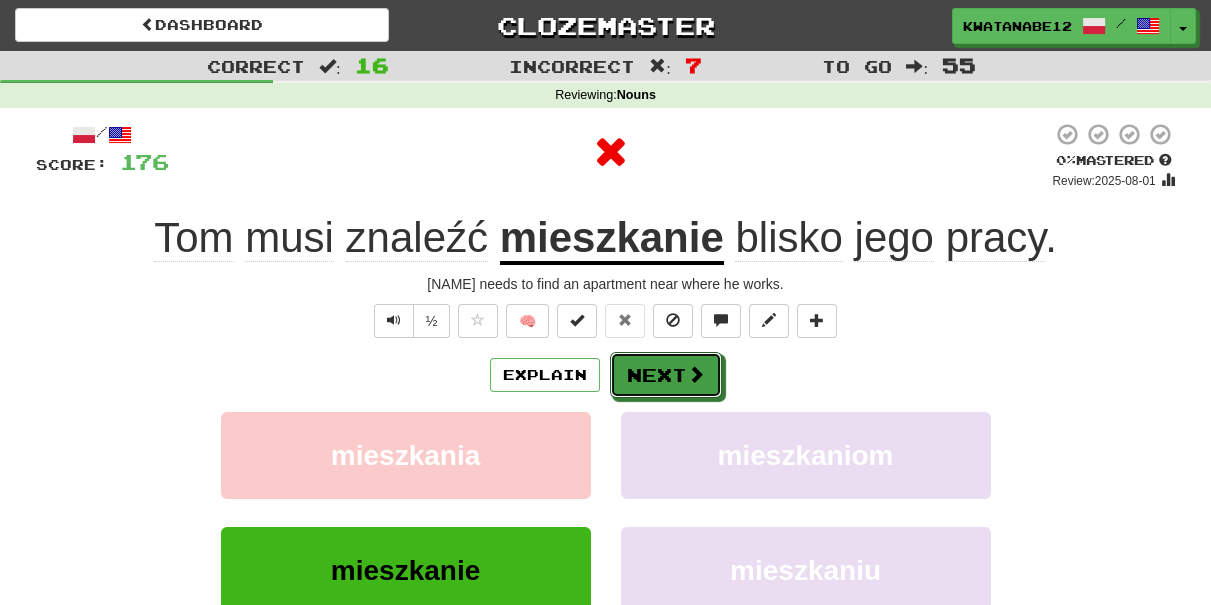click on "/  Score:   176 0 %  Mastered Review:  2025-08-01 Tom   musi   znaleźć   mieszkanie   blisko   jego   pracy . Tom needs to find an apartment near where he works. ½ 🧠 Explain Next mieszkania mieszkaniom mieszkanie mieszkaniu Learn more: mieszkania mieszkaniom mieszkanie mieszkaniu  Help!  Report Sentence Source" at bounding box center (606, 435) 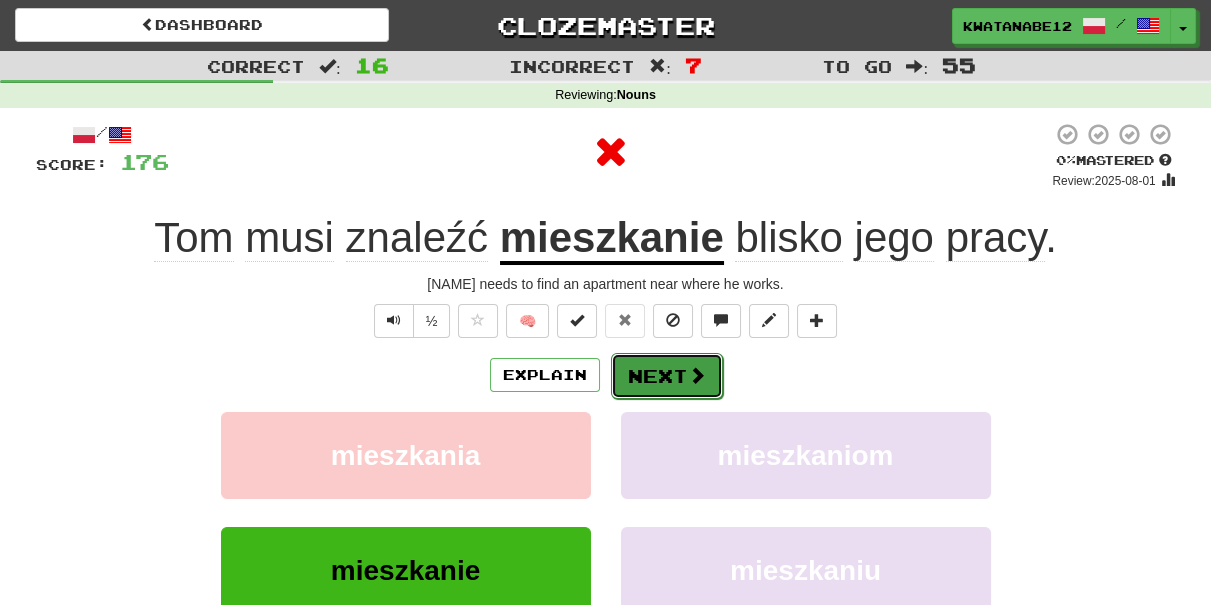 click on "Next" at bounding box center (667, 376) 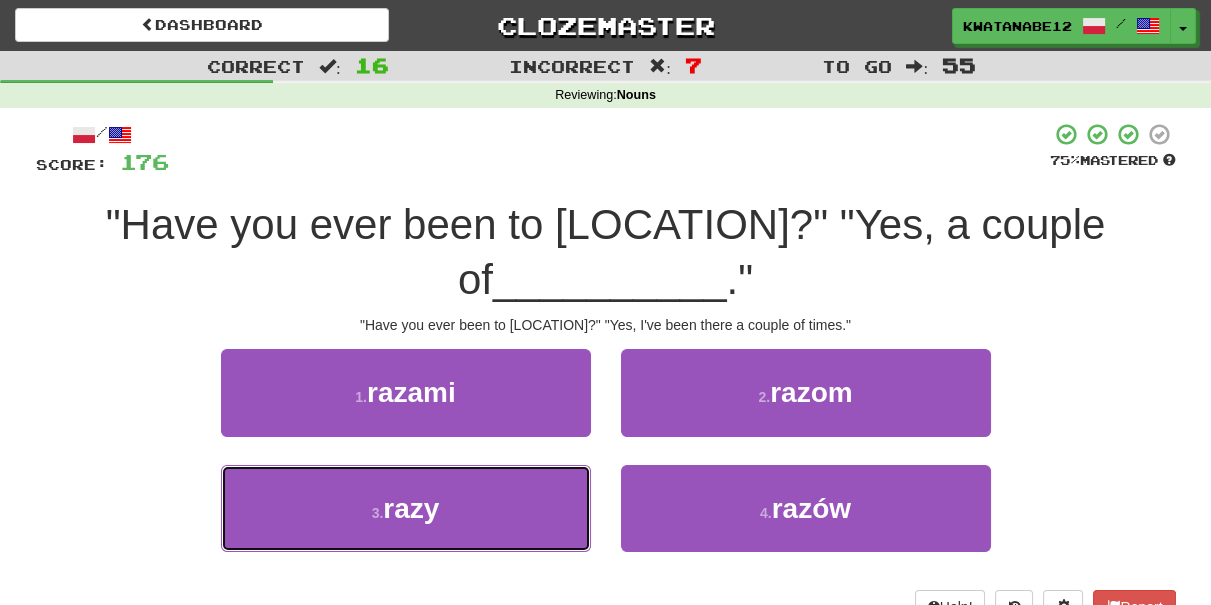 drag, startPoint x: 522, startPoint y: 454, endPoint x: 604, endPoint y: 400, distance: 98.1835 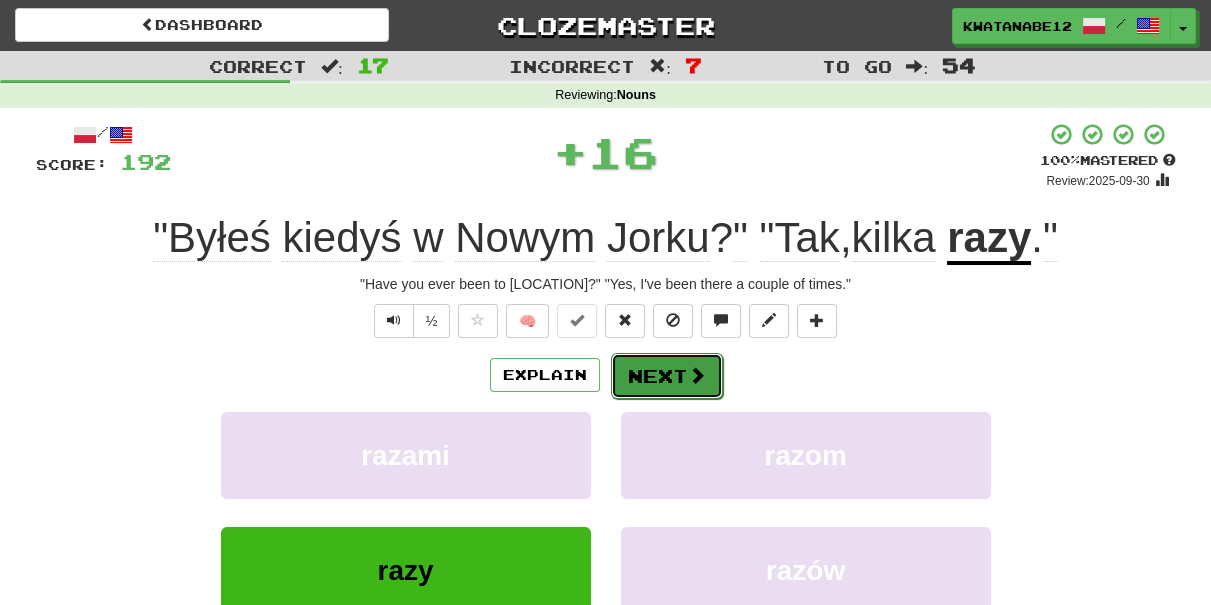 click on "Next" at bounding box center [667, 376] 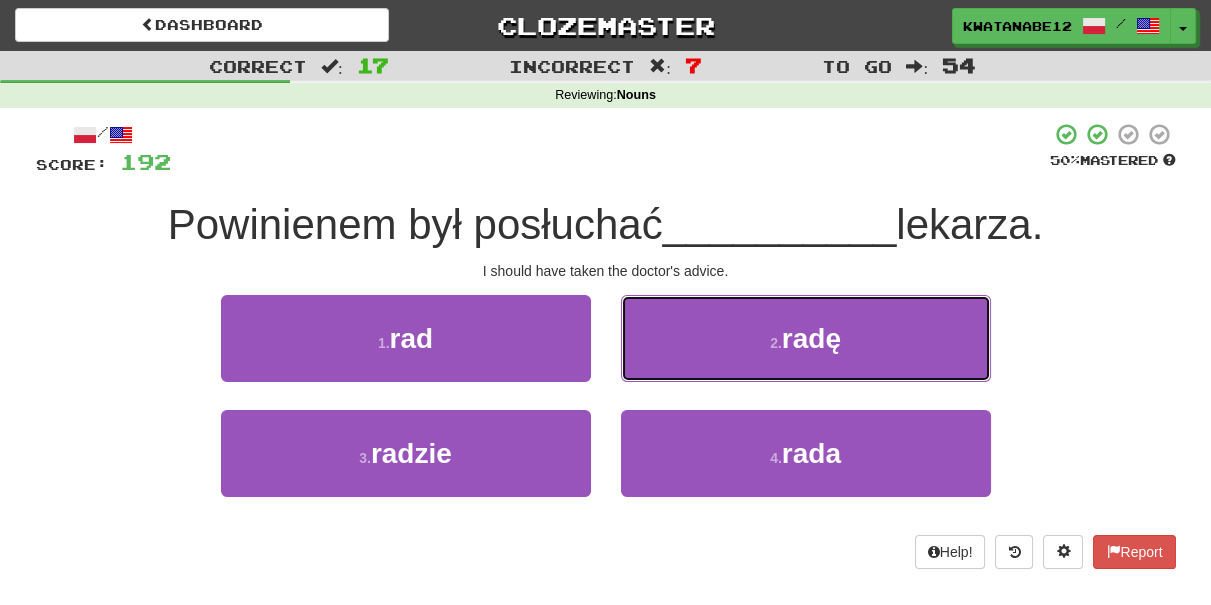 drag, startPoint x: 674, startPoint y: 335, endPoint x: 666, endPoint y: 349, distance: 16.124516 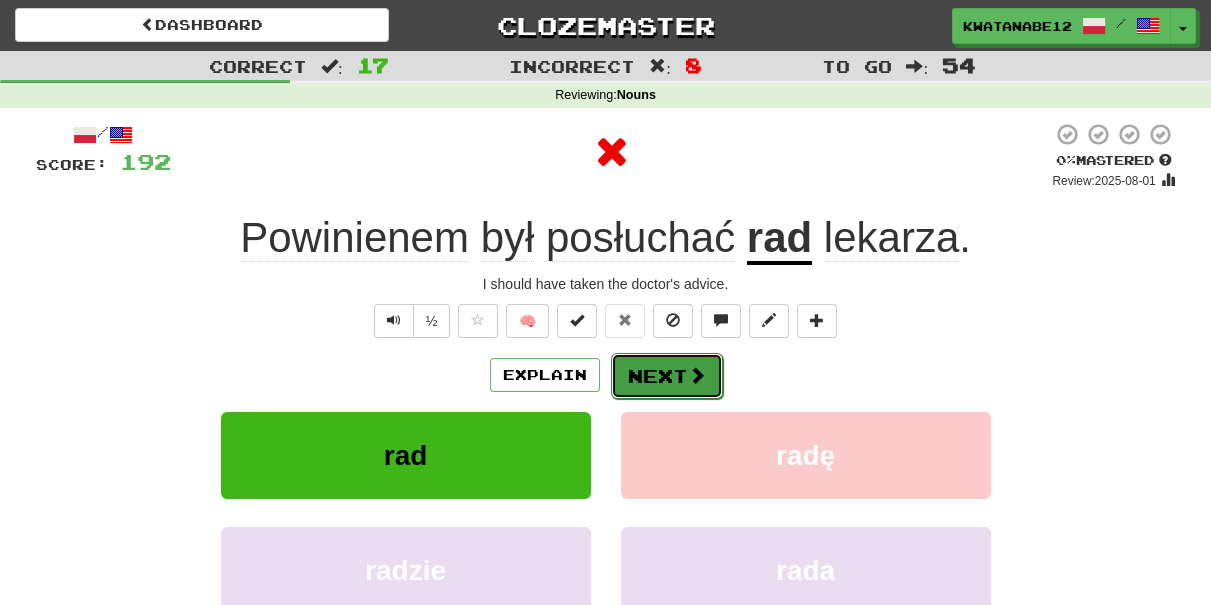 click on "Next" at bounding box center (667, 376) 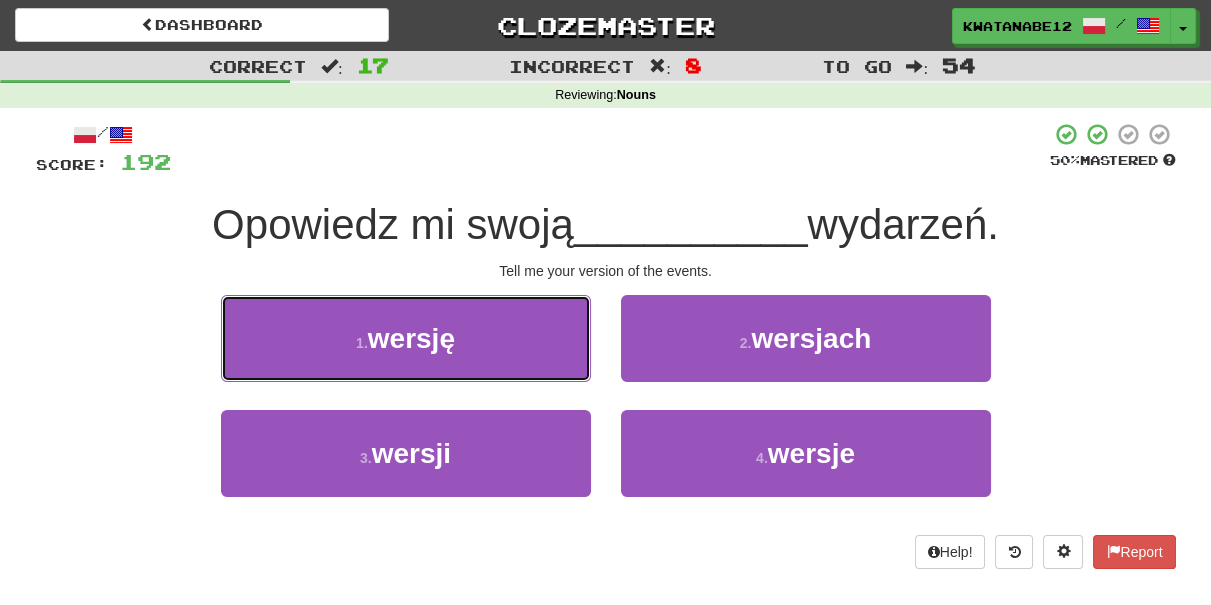 drag, startPoint x: 530, startPoint y: 337, endPoint x: 621, endPoint y: 349, distance: 91.787796 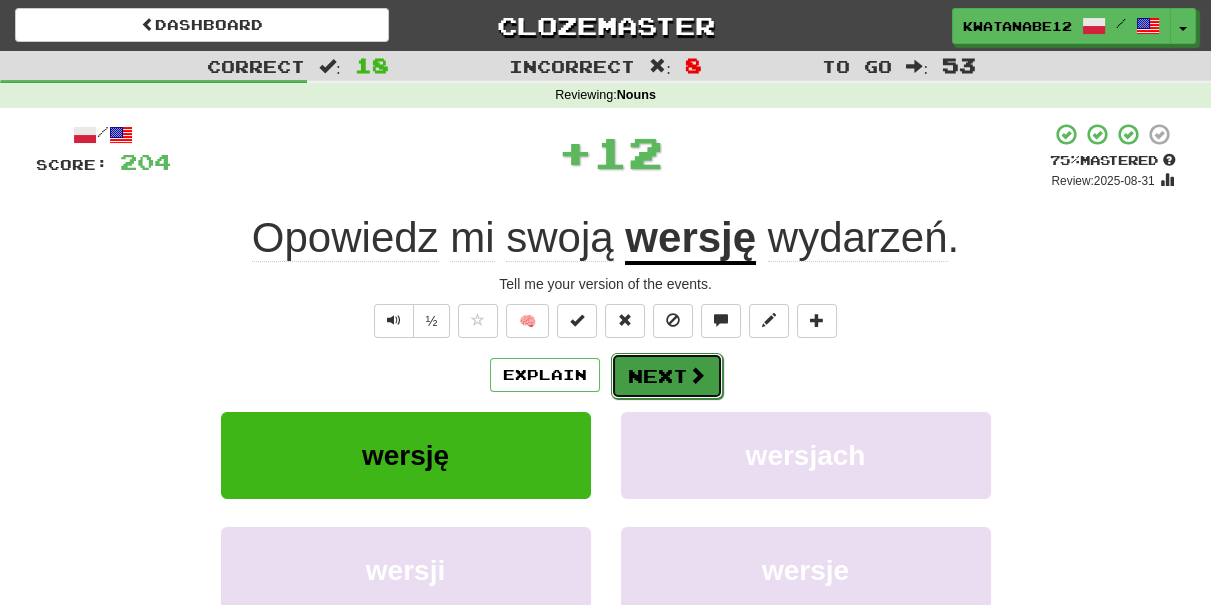 click on "Next" at bounding box center (667, 376) 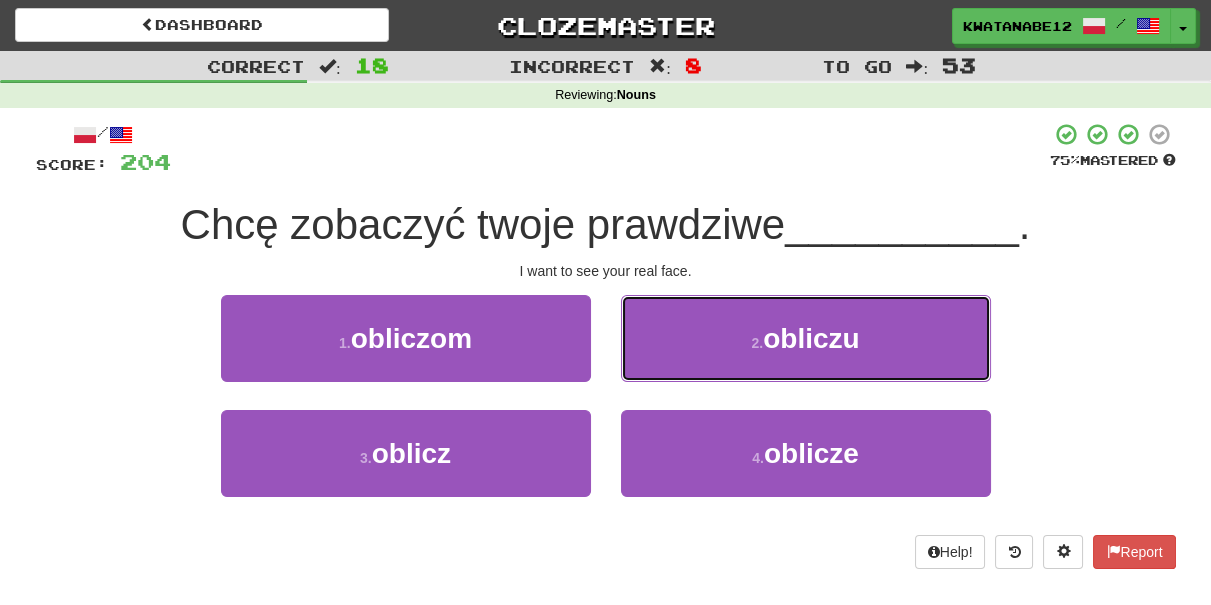 drag, startPoint x: 654, startPoint y: 338, endPoint x: 656, endPoint y: 348, distance: 10.198039 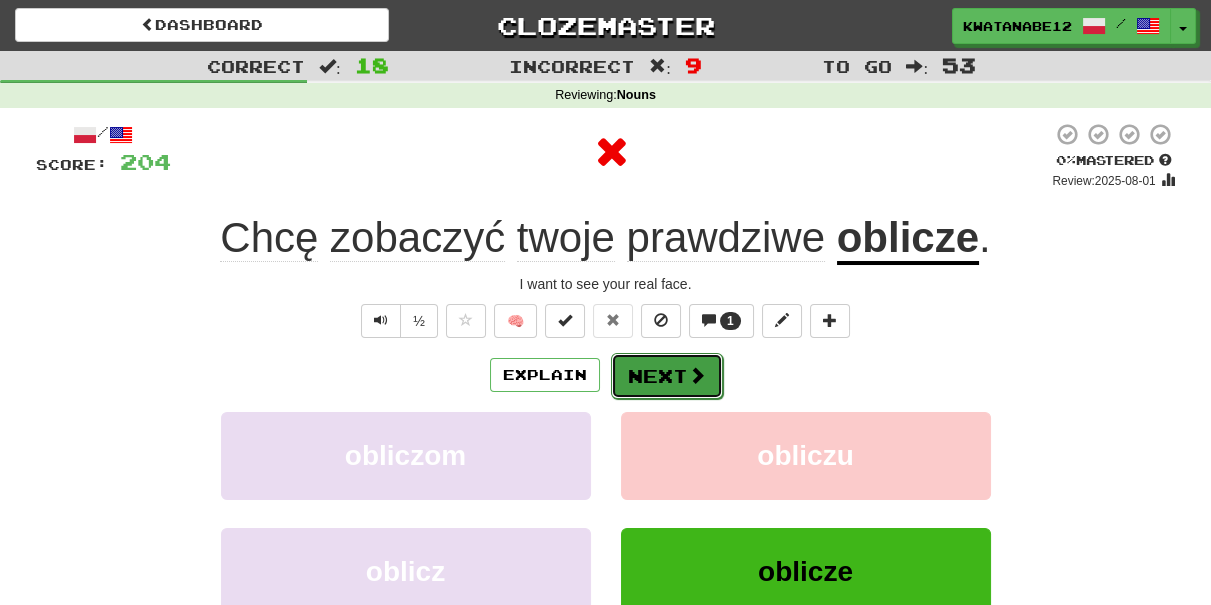 click on "Next" at bounding box center [667, 376] 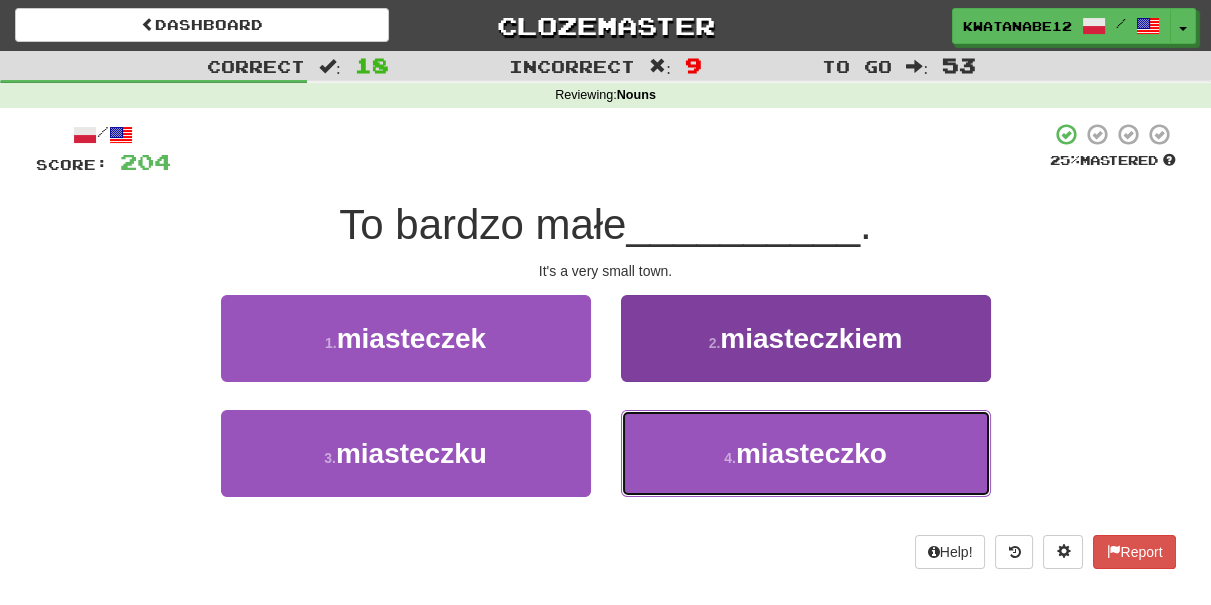 click on "4 .  miasteczko" at bounding box center (806, 453) 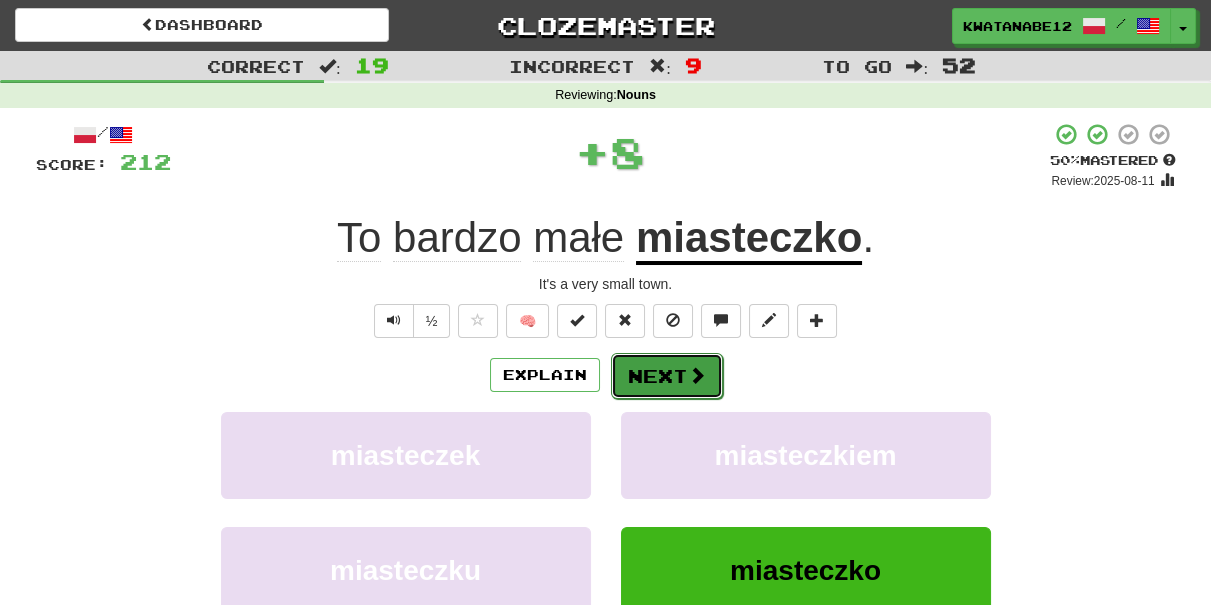 click on "Next" at bounding box center [667, 376] 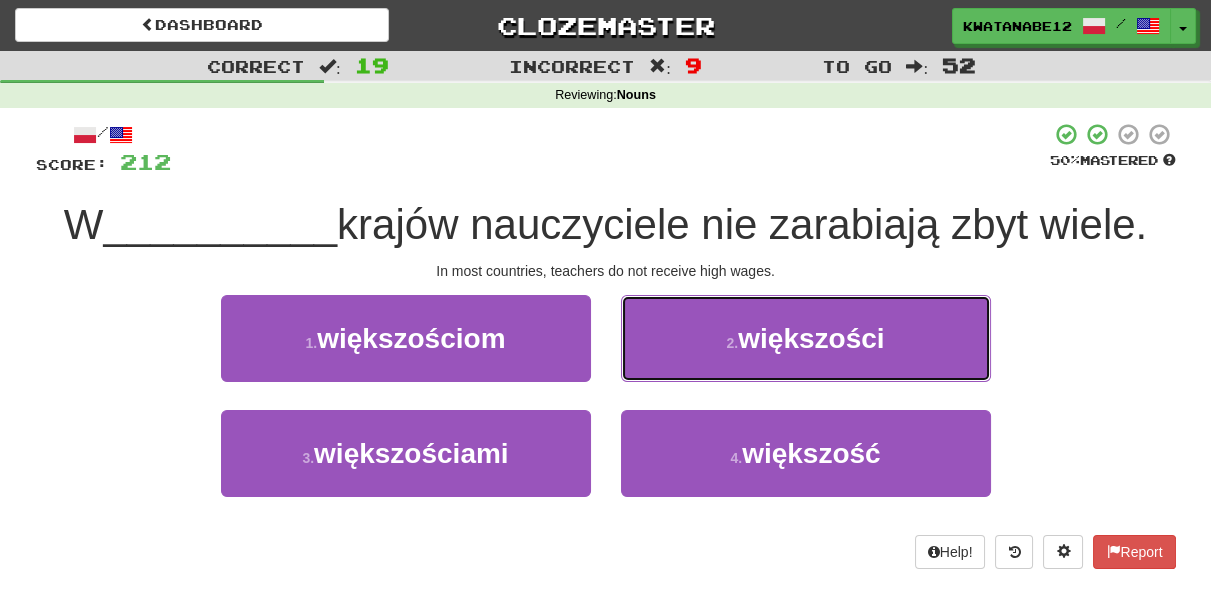 drag, startPoint x: 692, startPoint y: 332, endPoint x: 696, endPoint y: 346, distance: 14.56022 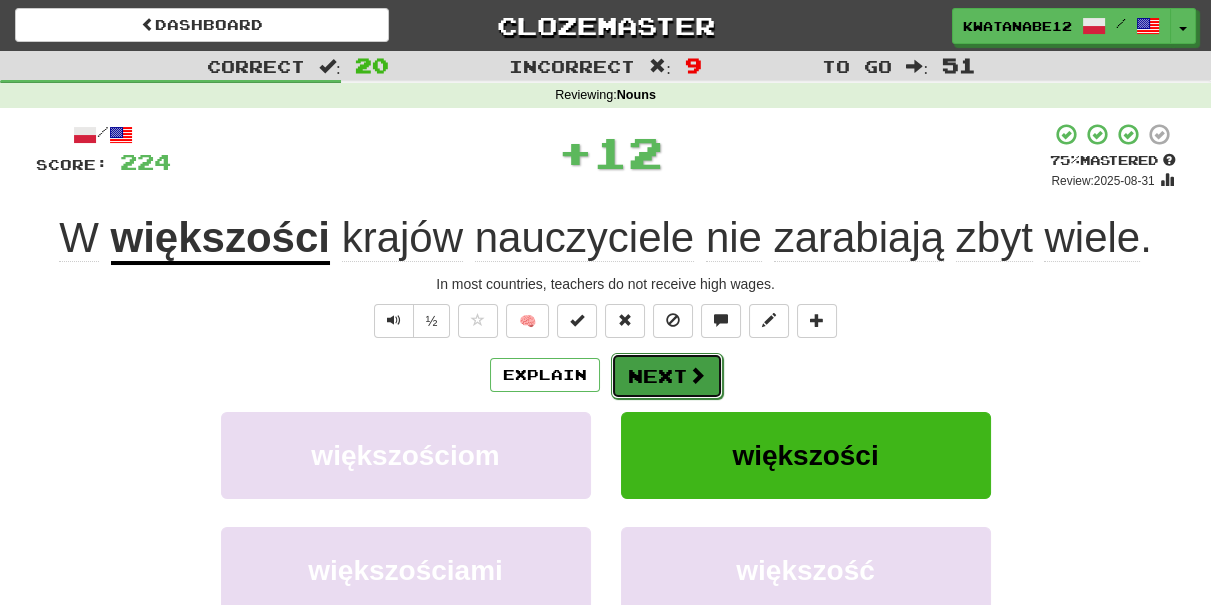 drag, startPoint x: 656, startPoint y: 361, endPoint x: 642, endPoint y: 361, distance: 14 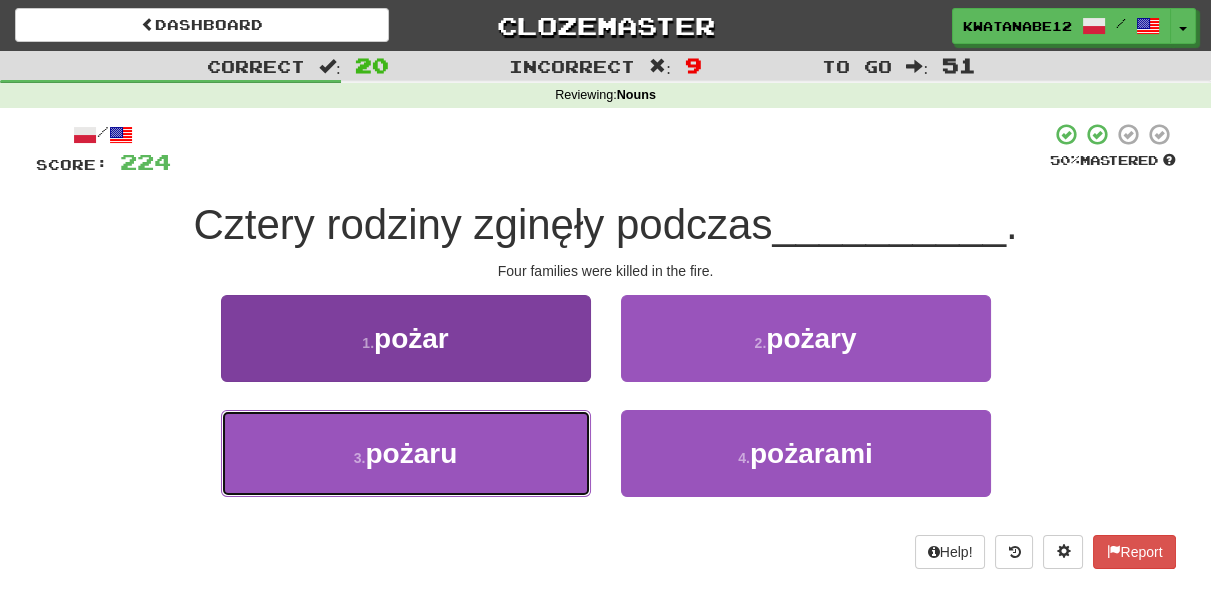 drag, startPoint x: 517, startPoint y: 448, endPoint x: 578, endPoint y: 415, distance: 69.354164 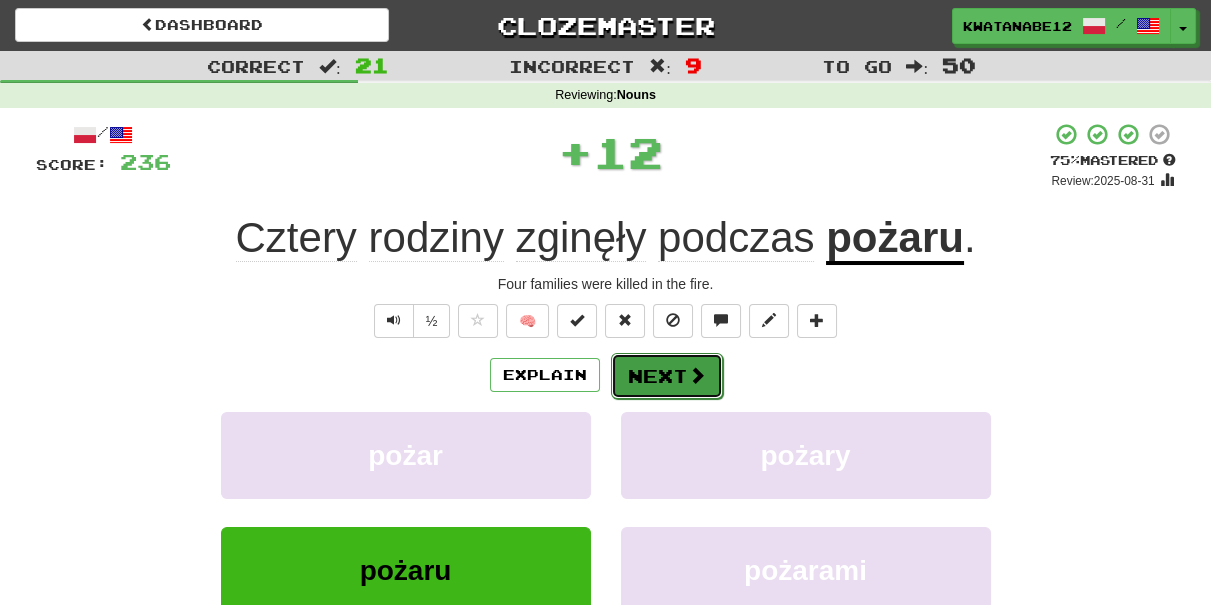 click on "Next" at bounding box center [667, 376] 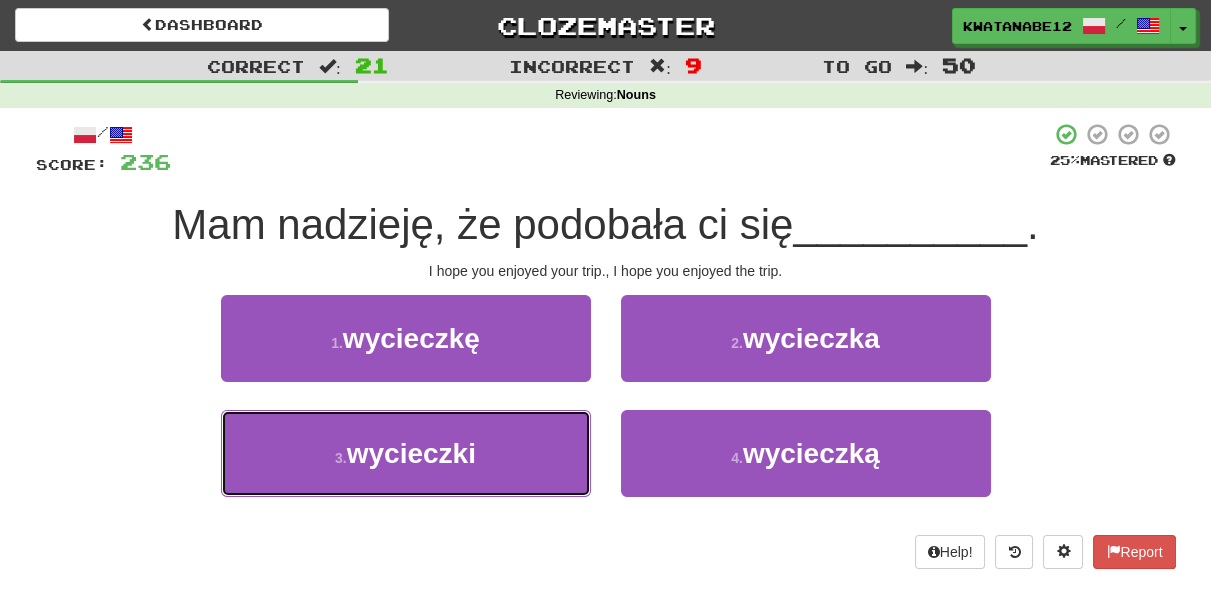 drag, startPoint x: 557, startPoint y: 437, endPoint x: 640, endPoint y: 383, distance: 99.0202 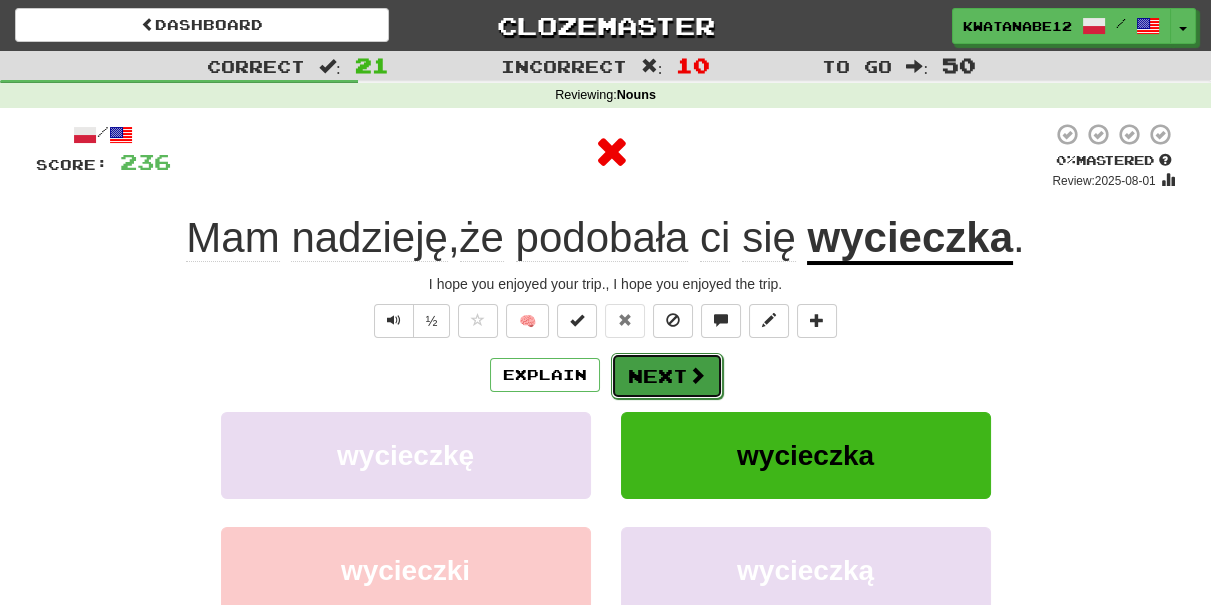 click at bounding box center [697, 375] 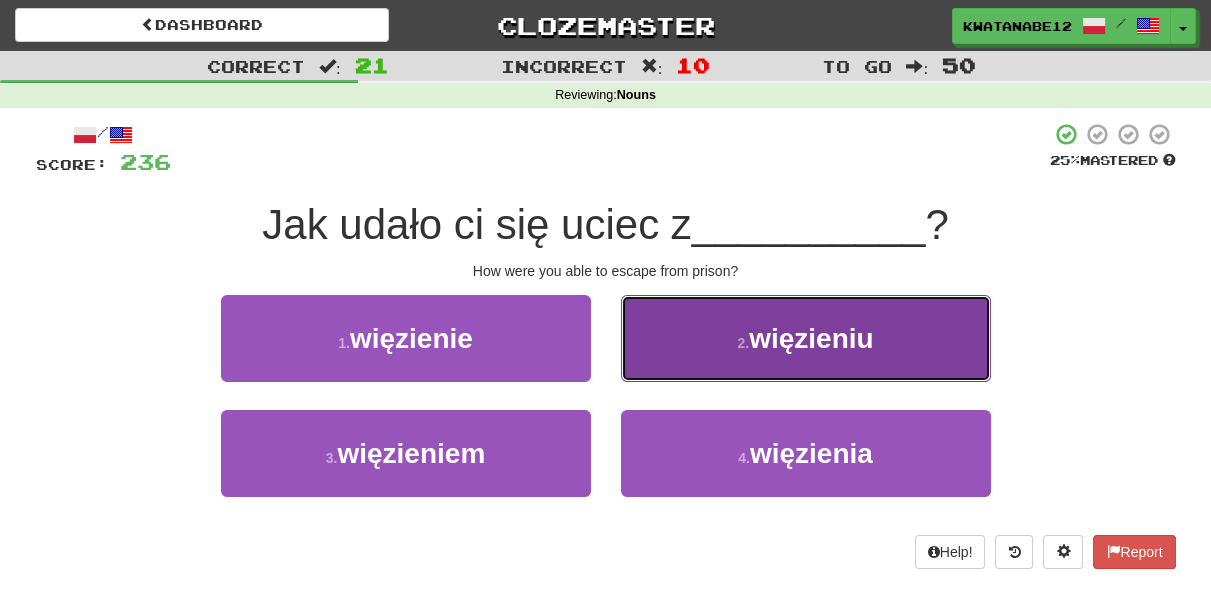 drag, startPoint x: 680, startPoint y: 343, endPoint x: 683, endPoint y: 354, distance: 11.401754 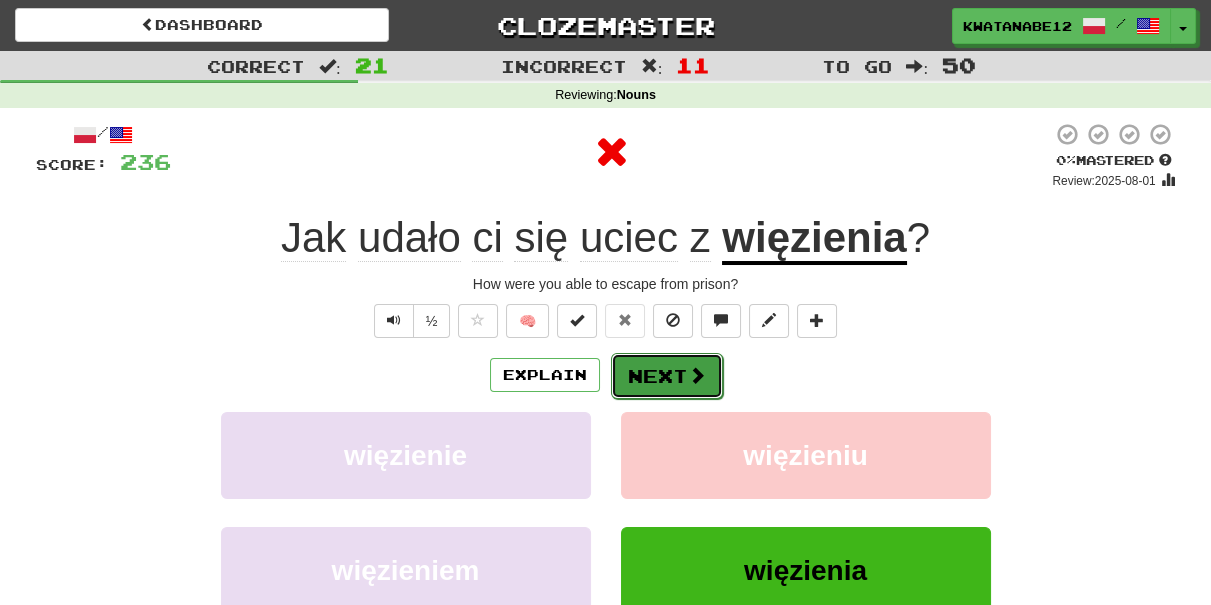 click on "Next" at bounding box center [667, 376] 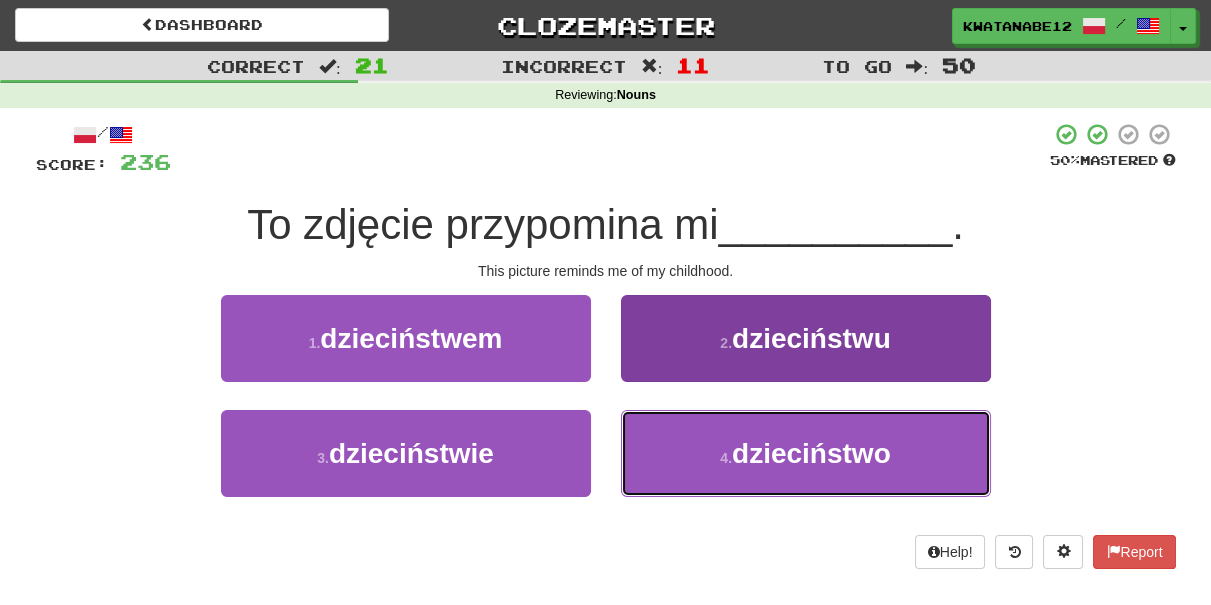 drag, startPoint x: 693, startPoint y: 413, endPoint x: 694, endPoint y: 423, distance: 10.049875 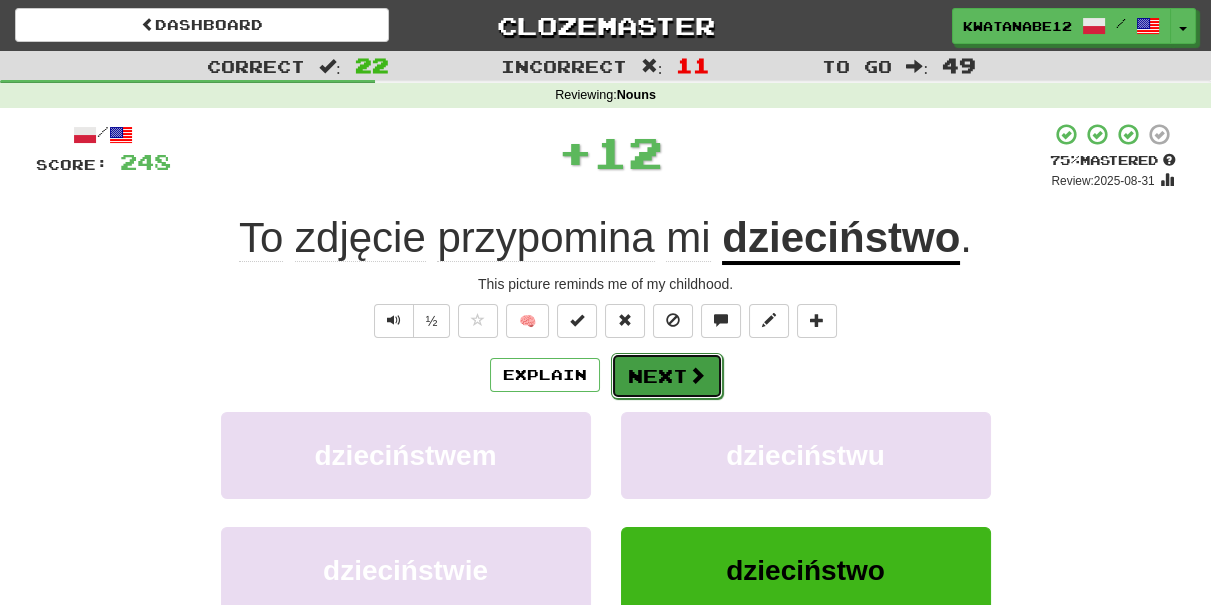 click on "Next" at bounding box center [667, 376] 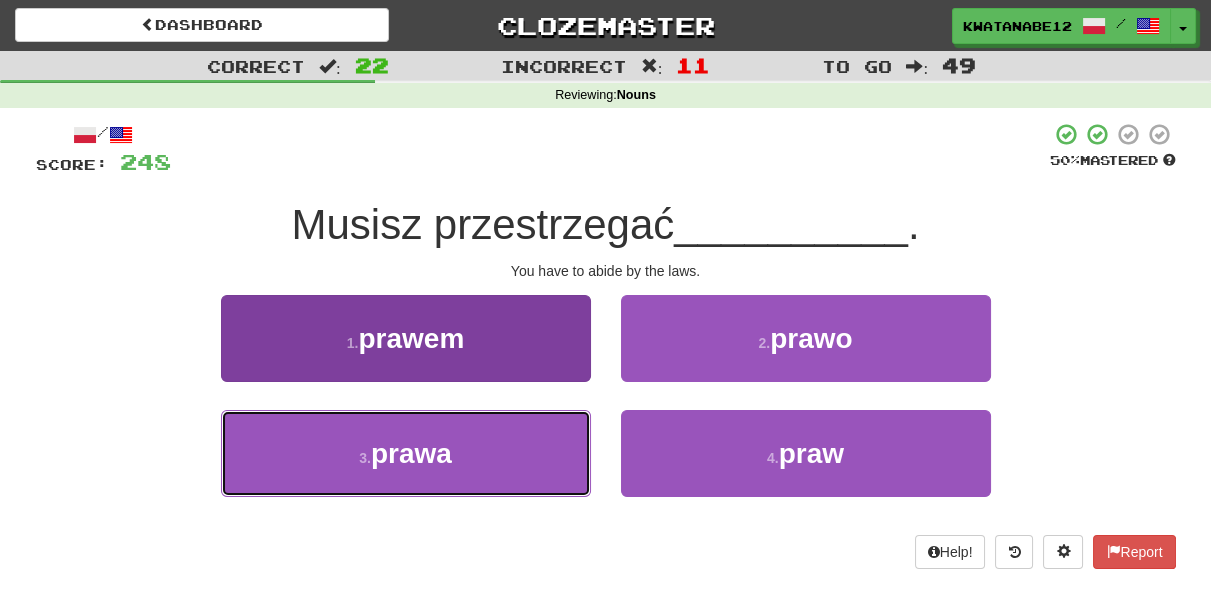 click on "3 .  prawa" at bounding box center (406, 453) 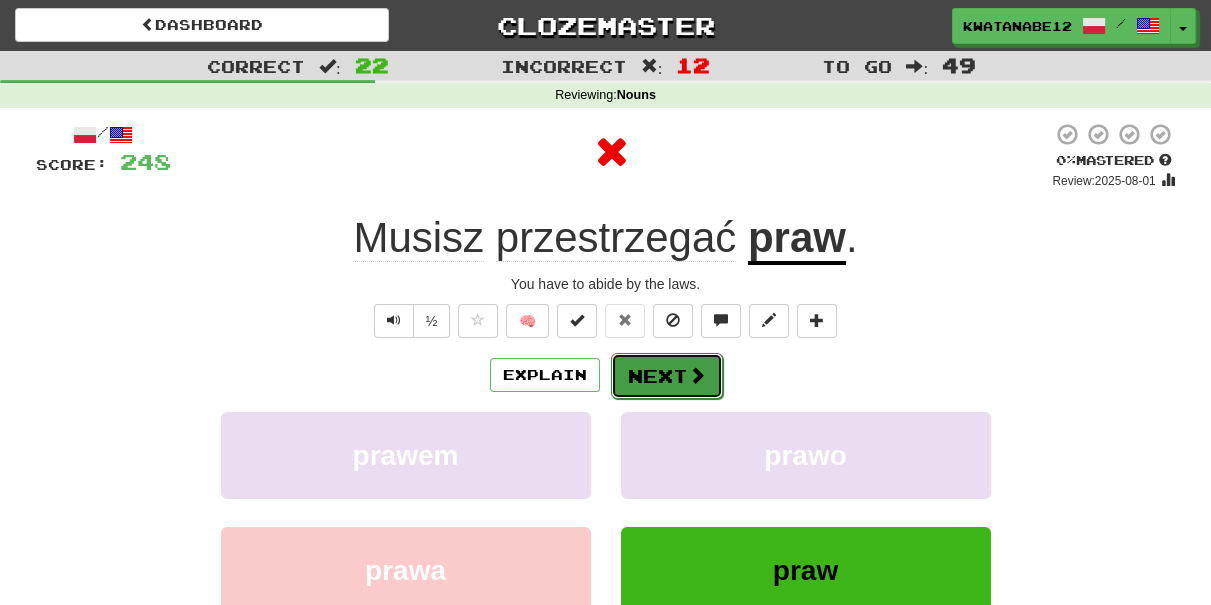 click on "Next" at bounding box center (667, 376) 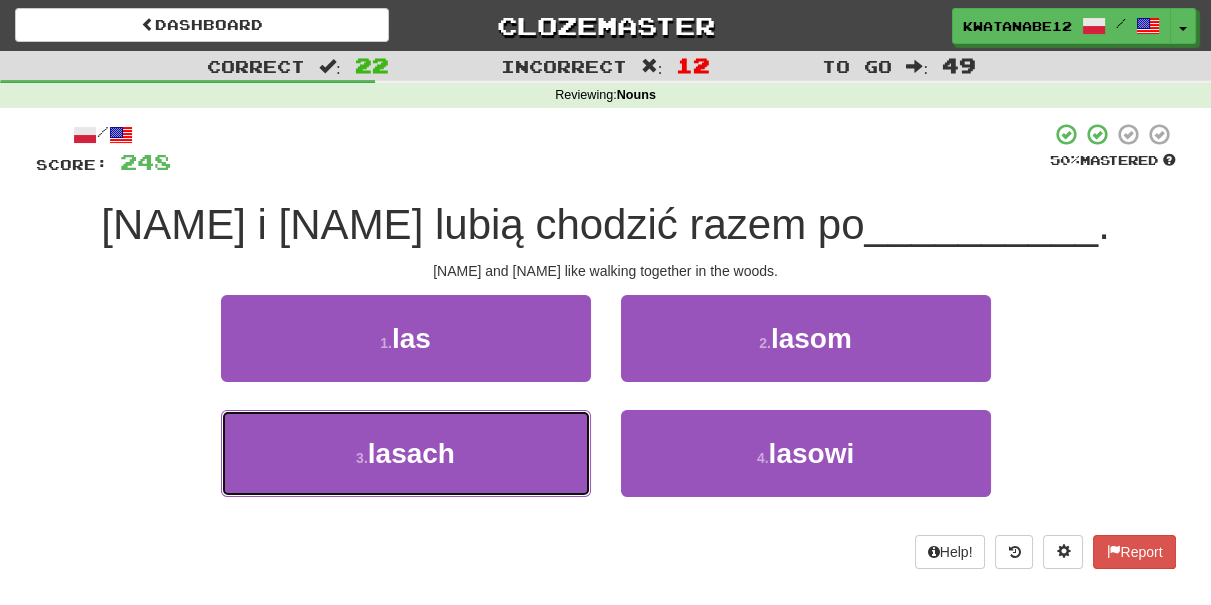 drag, startPoint x: 521, startPoint y: 438, endPoint x: 589, endPoint y: 399, distance: 78.39005 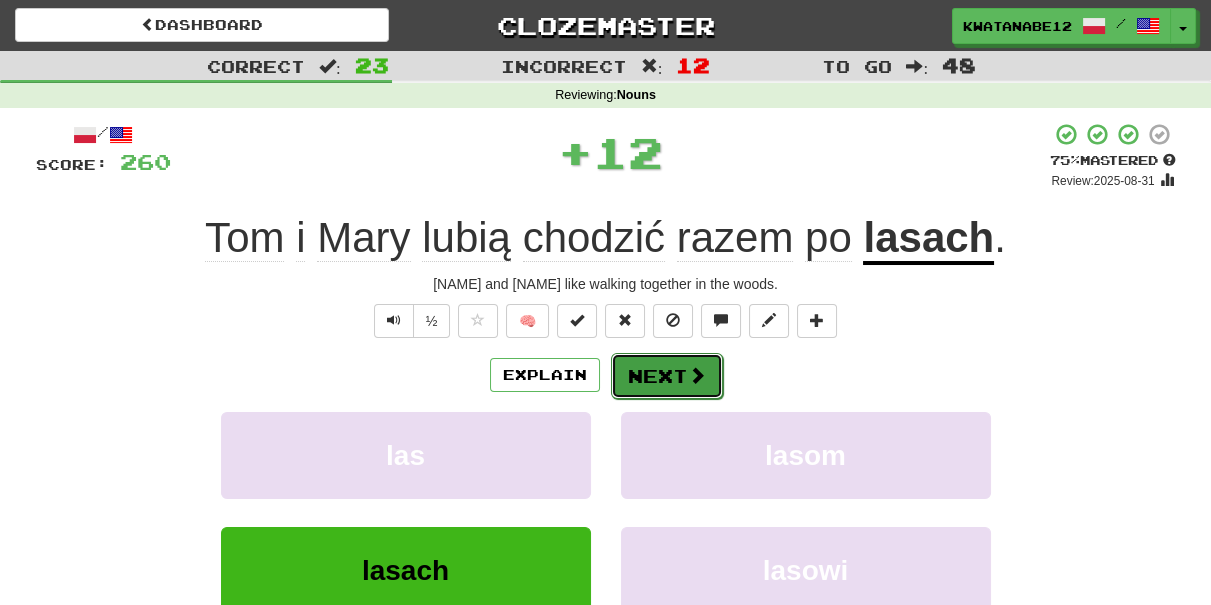click on "Next" at bounding box center (667, 376) 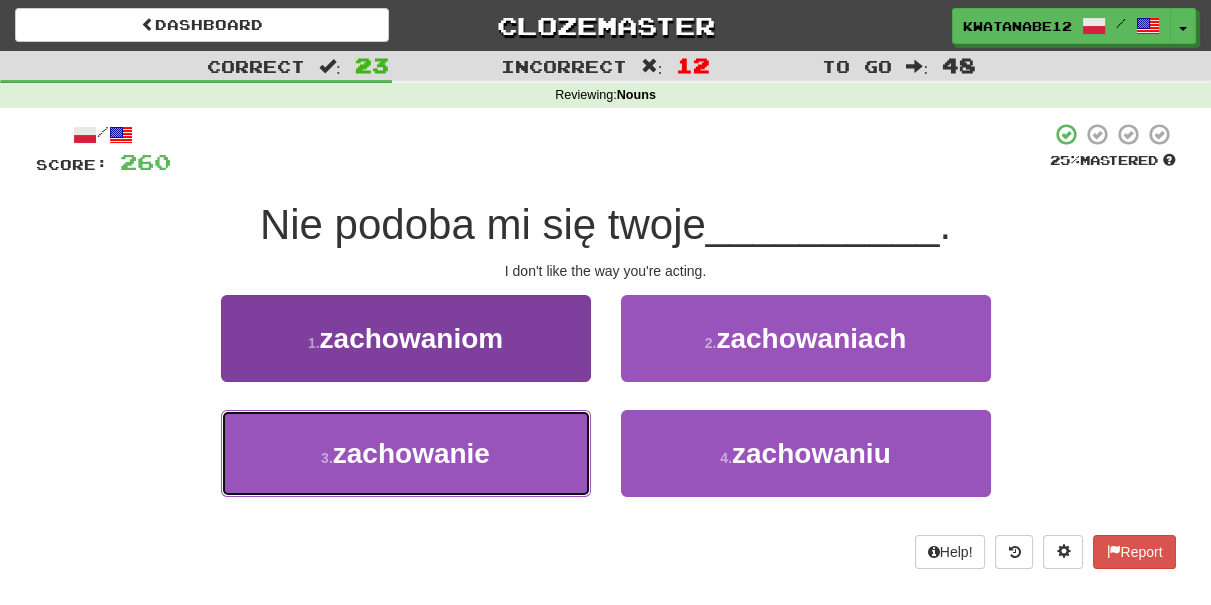drag, startPoint x: 529, startPoint y: 447, endPoint x: 504, endPoint y: 432, distance: 29.15476 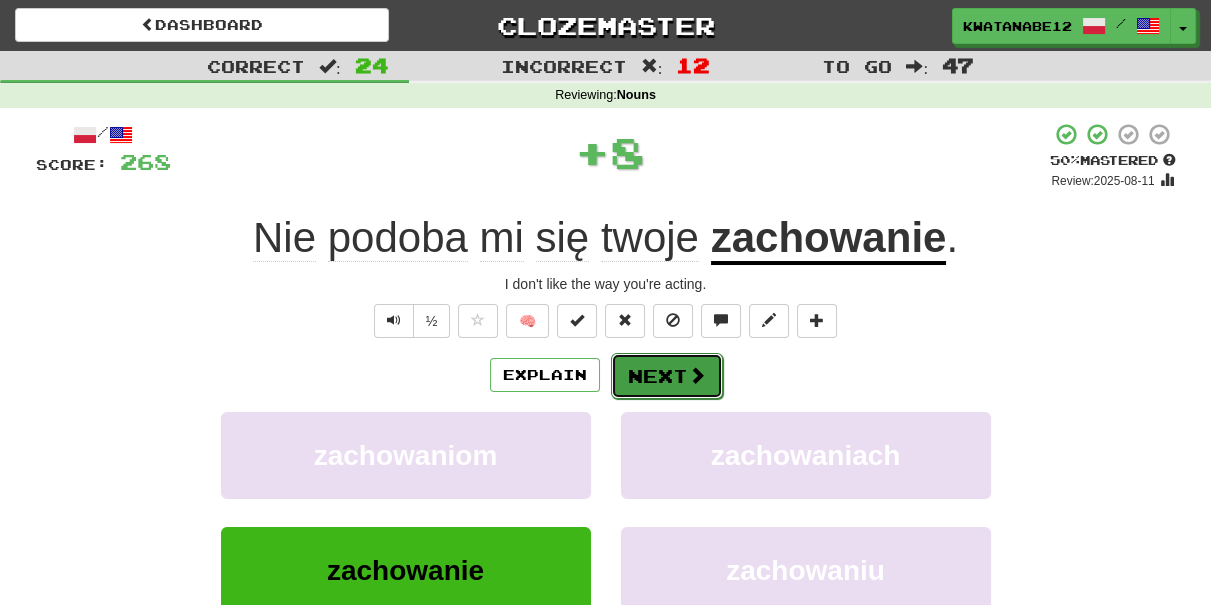 click on "Next" at bounding box center (667, 376) 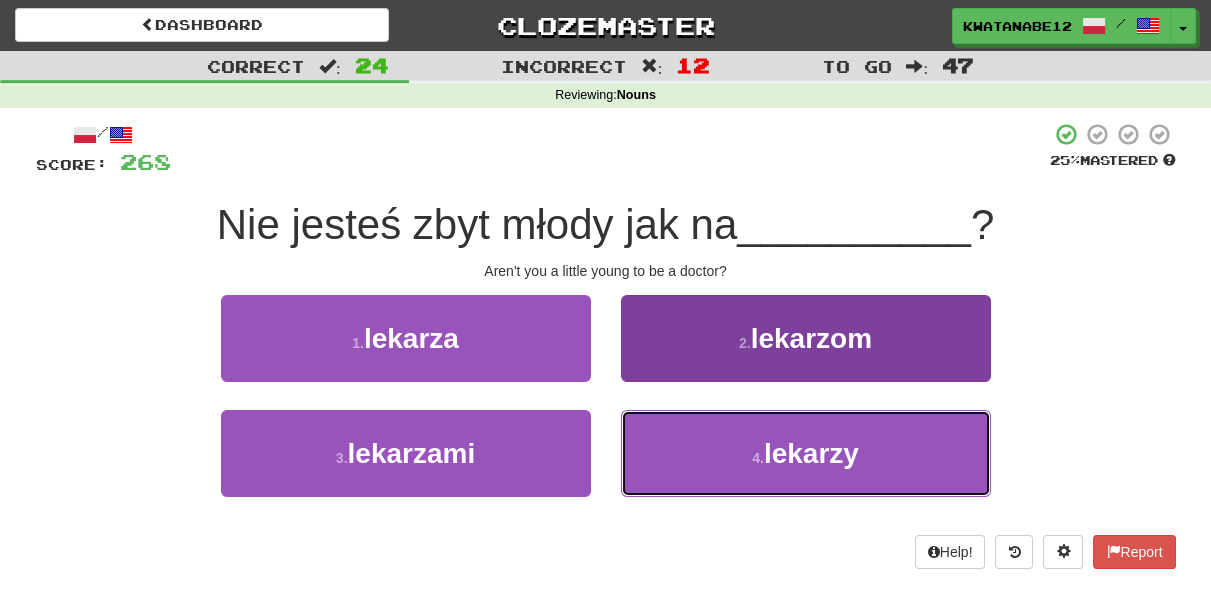 click on "4 .  lekarzy" at bounding box center (806, 453) 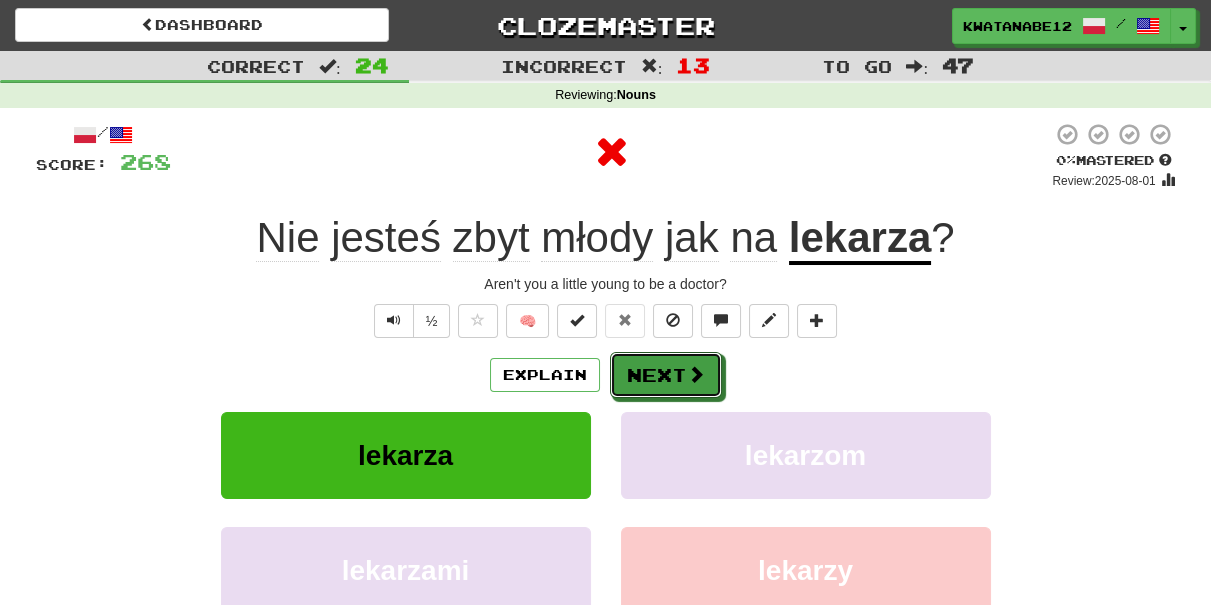 drag, startPoint x: 669, startPoint y: 369, endPoint x: 647, endPoint y: 274, distance: 97.5141 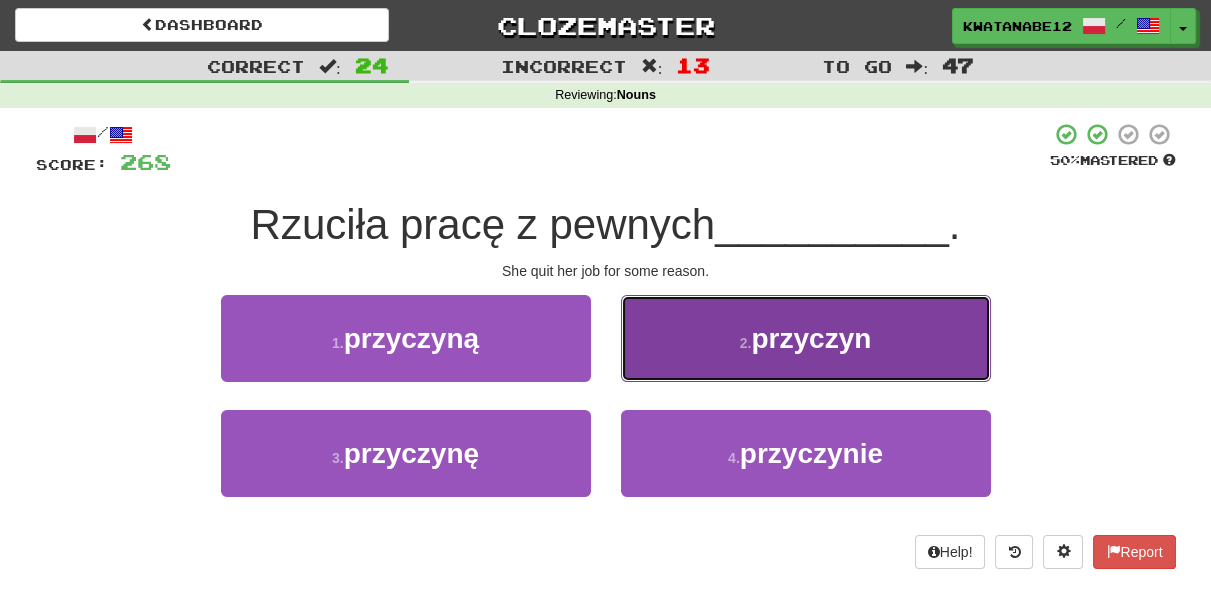 click on "2 .  przyczyn" at bounding box center [806, 338] 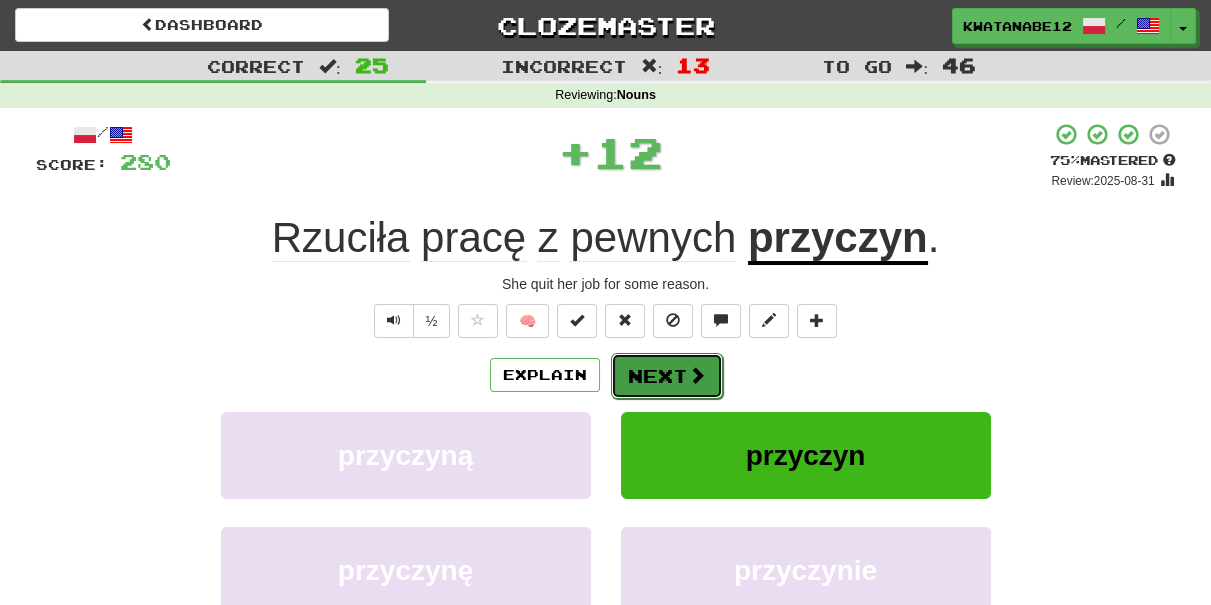 click on "Next" at bounding box center (667, 376) 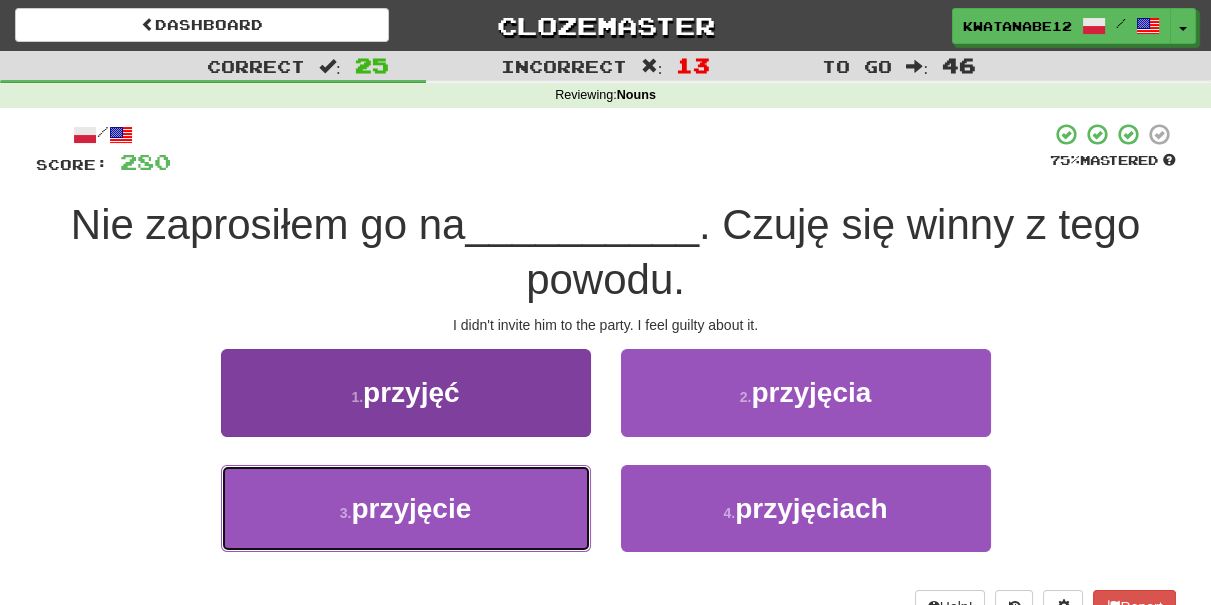 click on "3 .  przyjęcie" at bounding box center (406, 508) 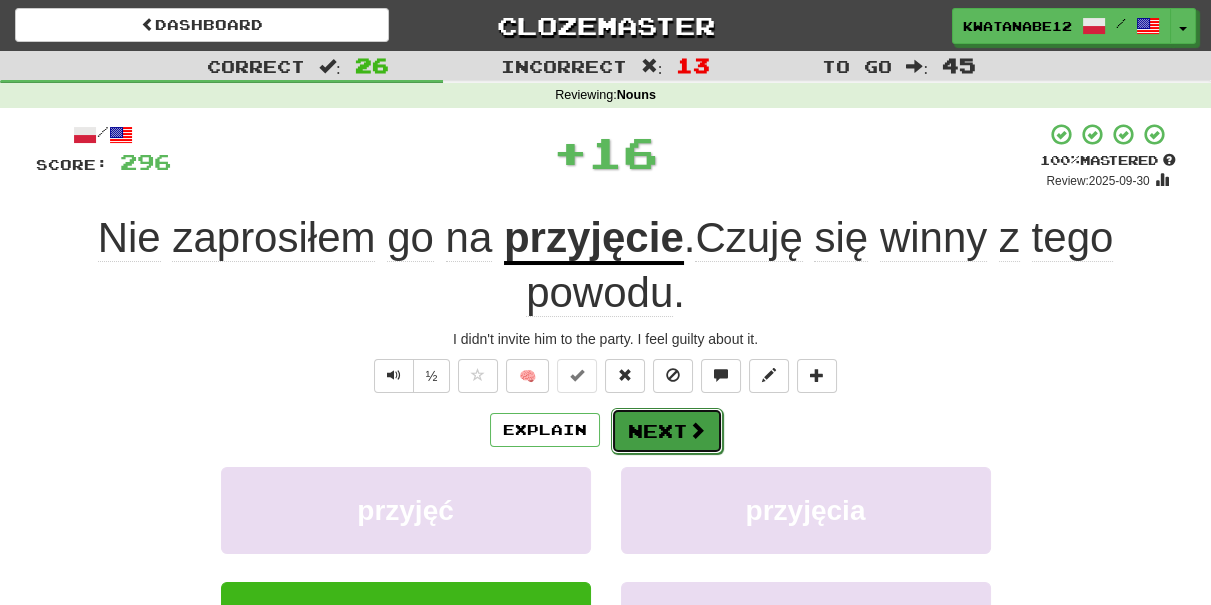 click on "Next" at bounding box center (667, 431) 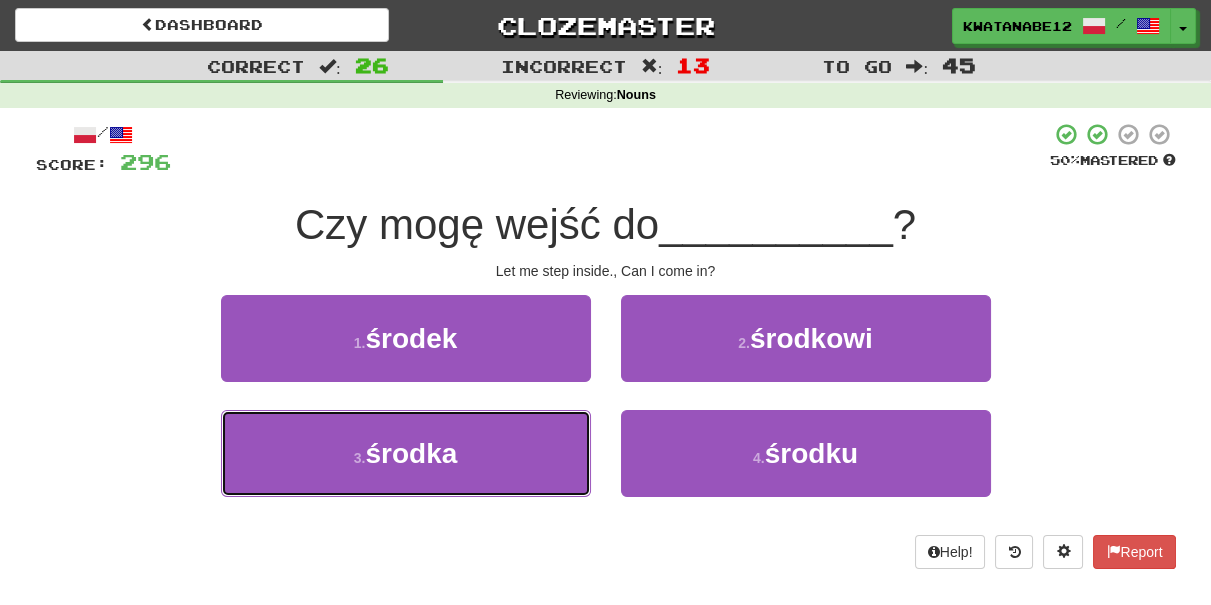drag, startPoint x: 509, startPoint y: 448, endPoint x: 581, endPoint y: 402, distance: 85.44004 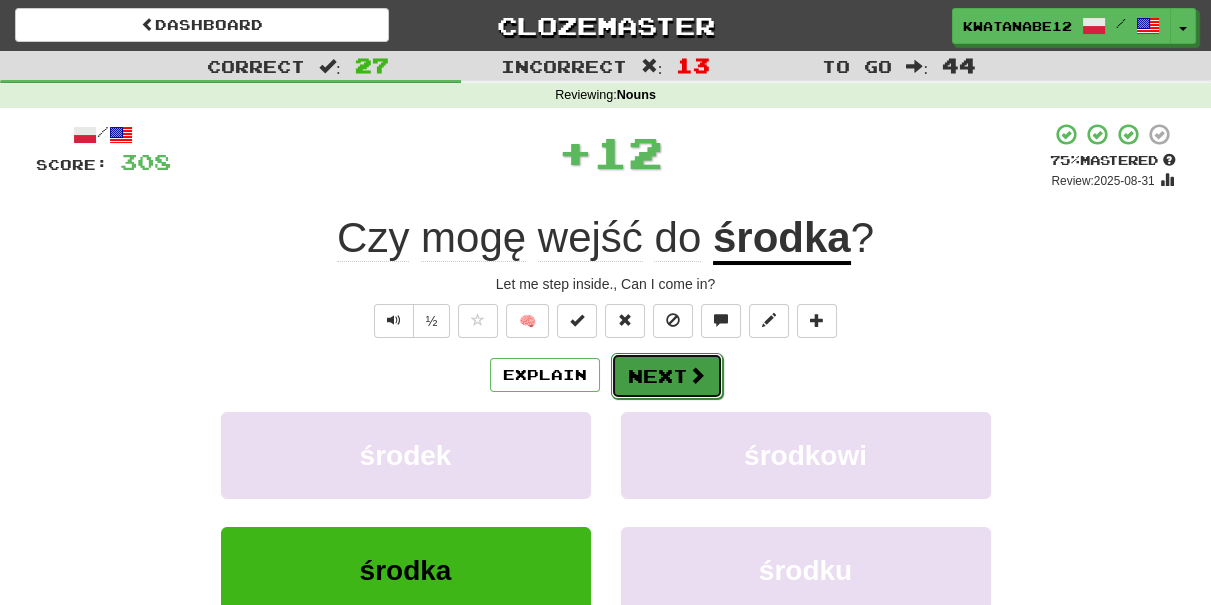 click on "Next" at bounding box center (667, 376) 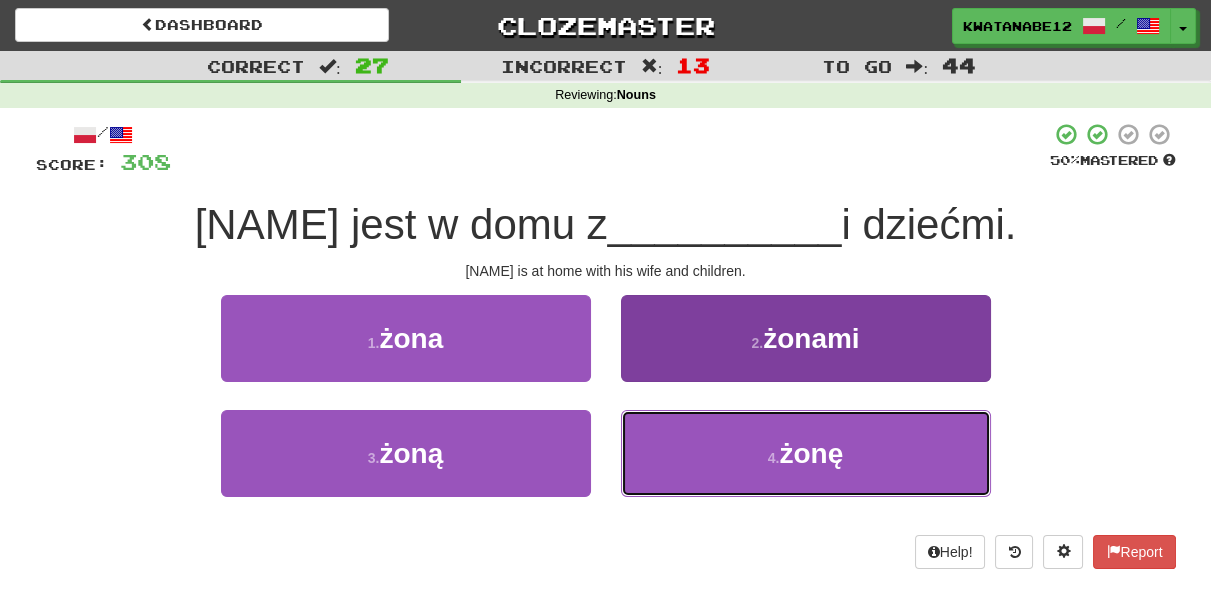 click on "4 .  żonę" at bounding box center [806, 453] 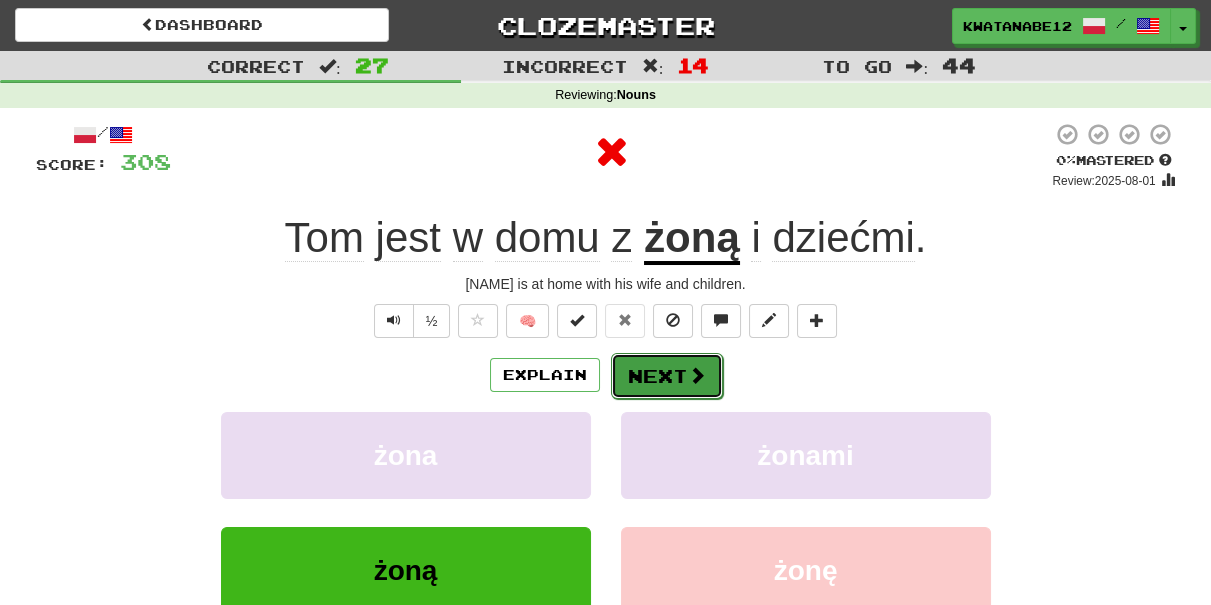 click on "Next" at bounding box center (667, 376) 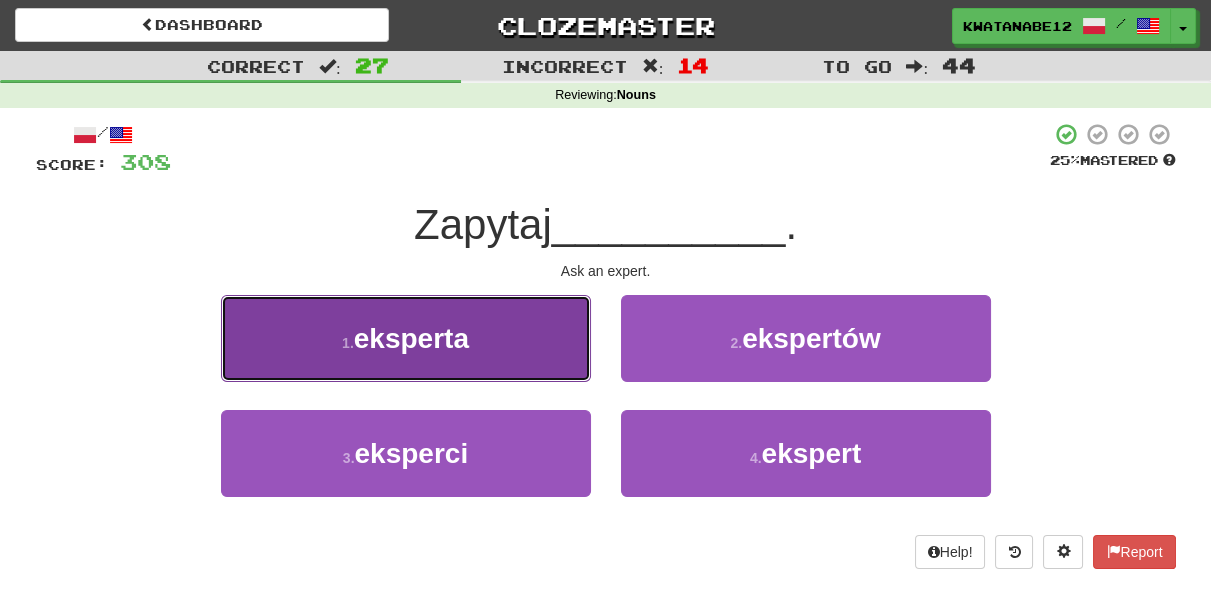 click on "1 .  eksperta" at bounding box center (406, 338) 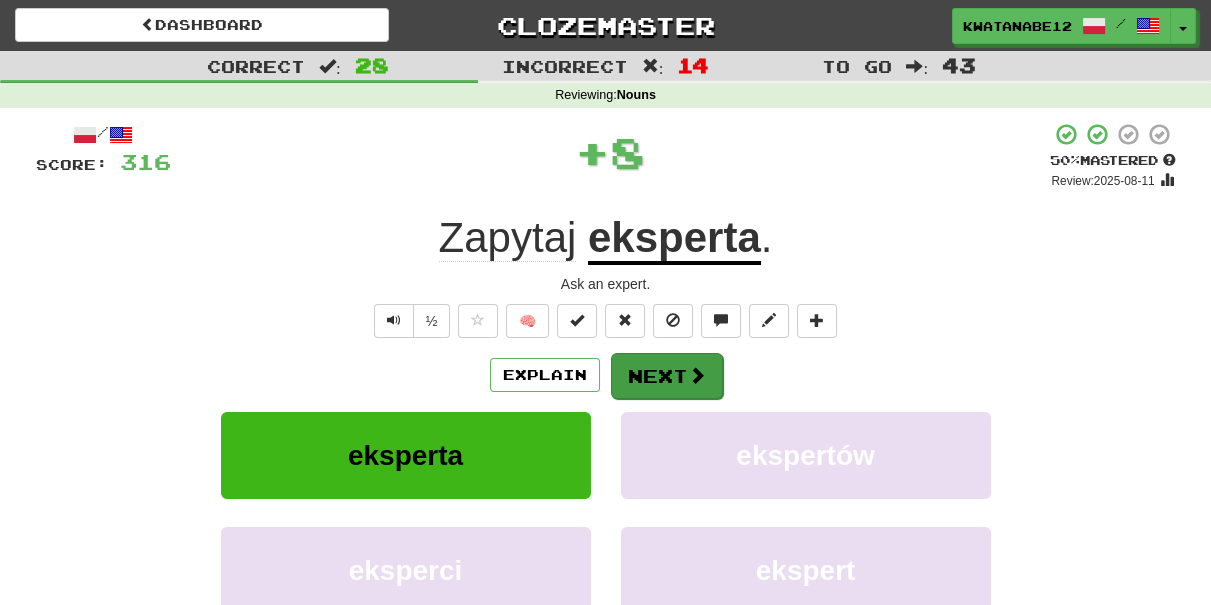 drag, startPoint x: 680, startPoint y: 348, endPoint x: 686, endPoint y: 362, distance: 15.231546 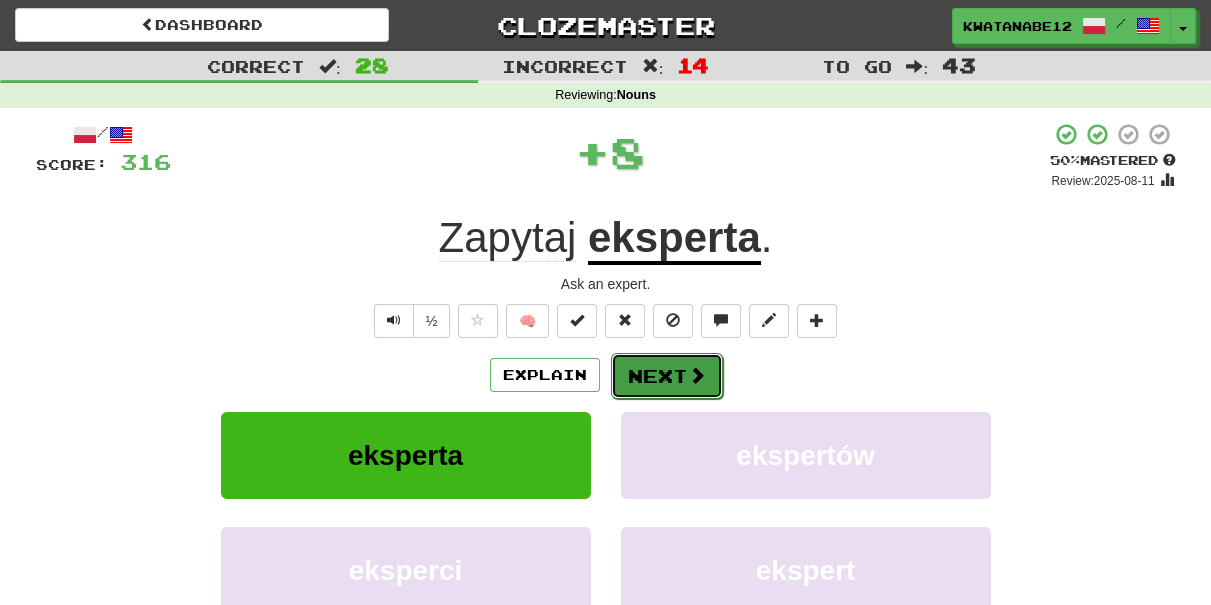 click at bounding box center [697, 375] 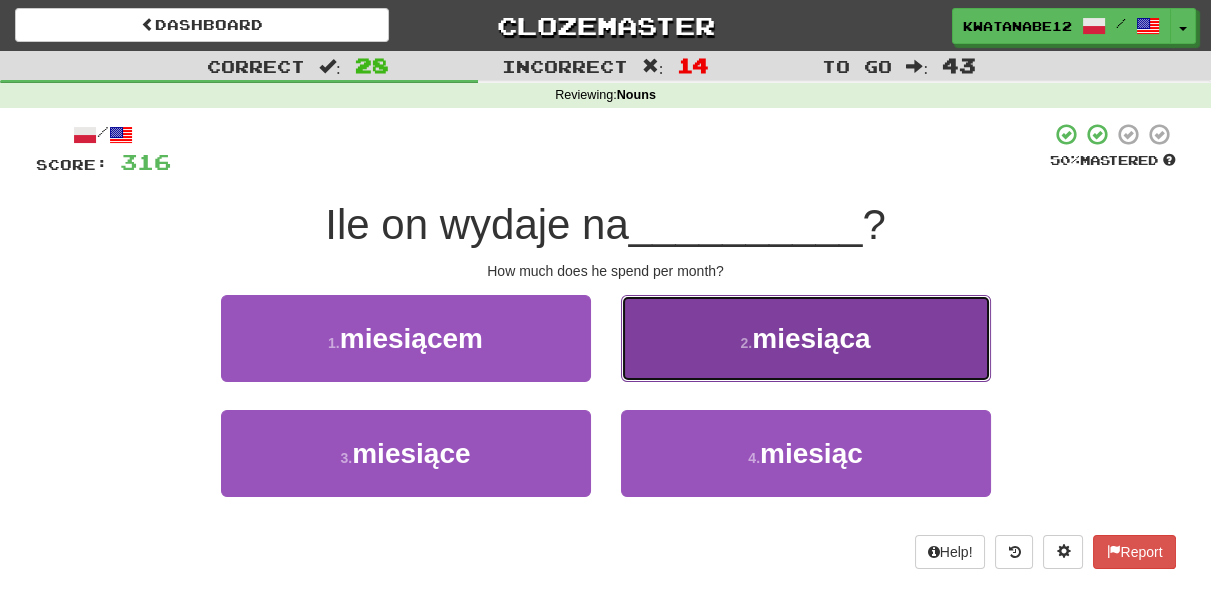 click on "2 .  miesiąca" at bounding box center (806, 338) 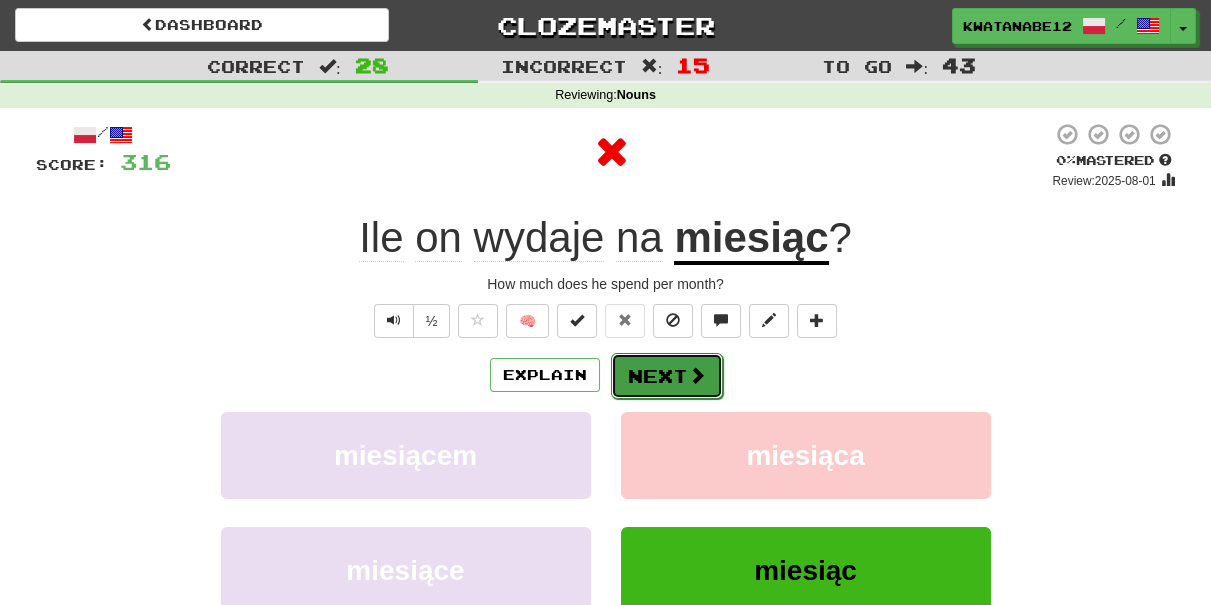 click on "Next" at bounding box center (667, 376) 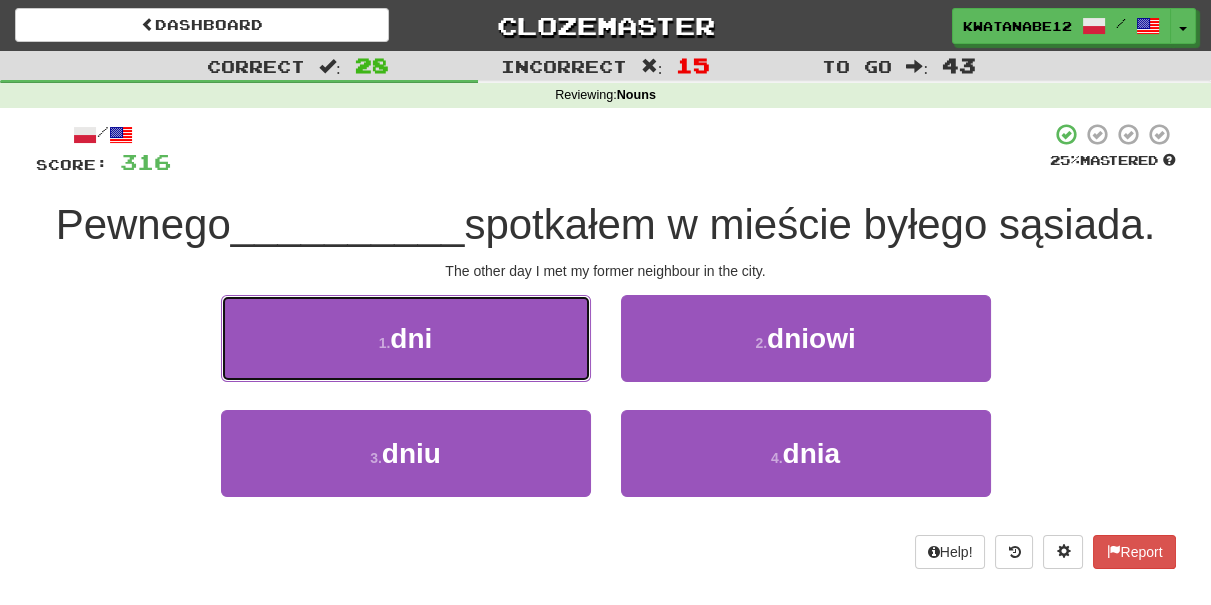 drag, startPoint x: 530, startPoint y: 344, endPoint x: 570, endPoint y: 348, distance: 40.1995 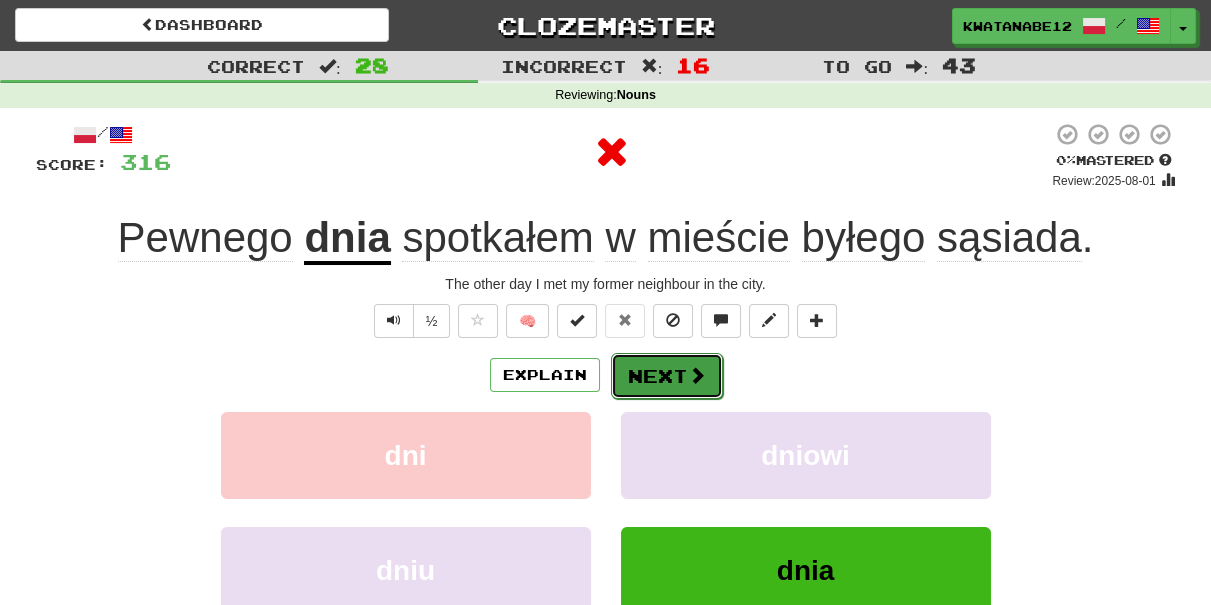 click on "Next" at bounding box center (667, 376) 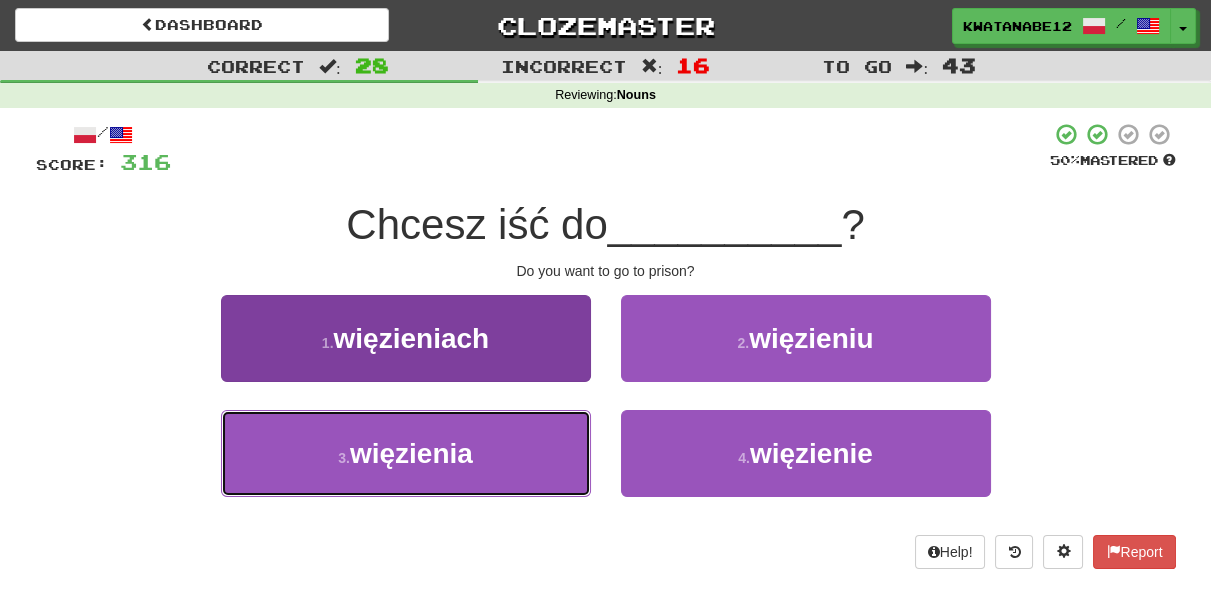 drag, startPoint x: 506, startPoint y: 444, endPoint x: 559, endPoint y: 417, distance: 59.48109 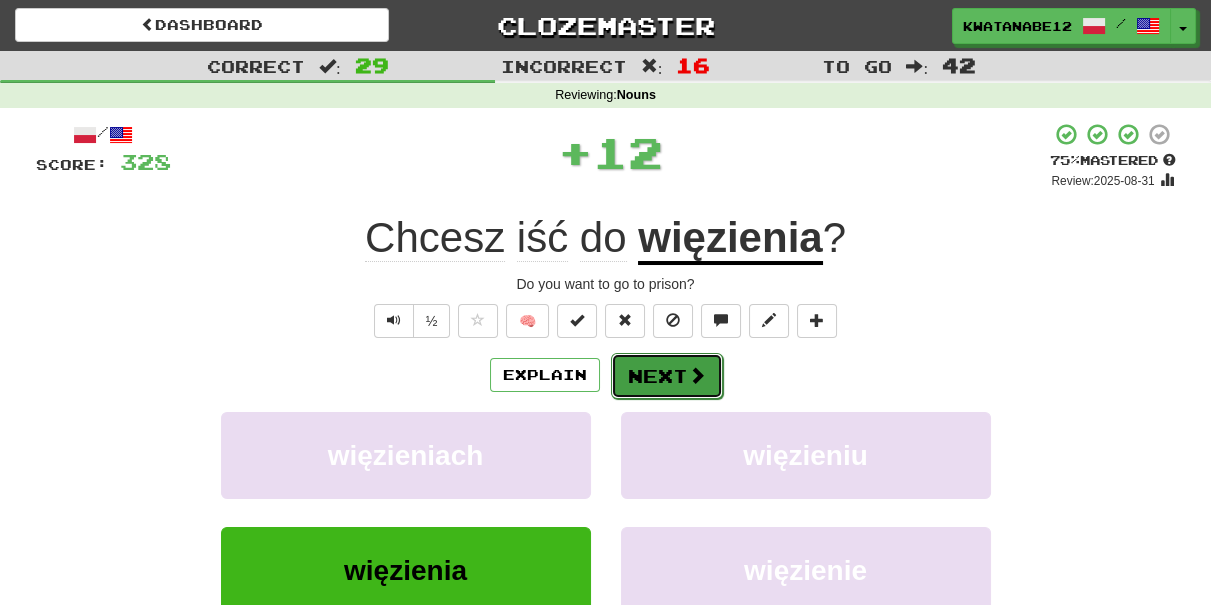 click on "Next" at bounding box center [667, 376] 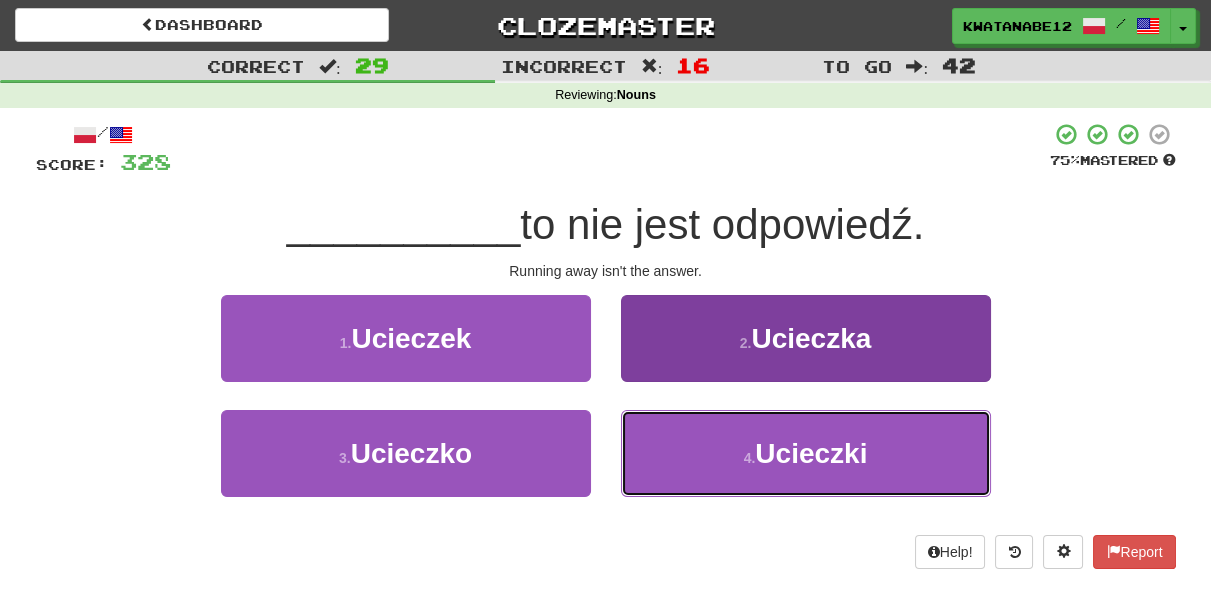click on "4 .  Ucieczki" at bounding box center [806, 453] 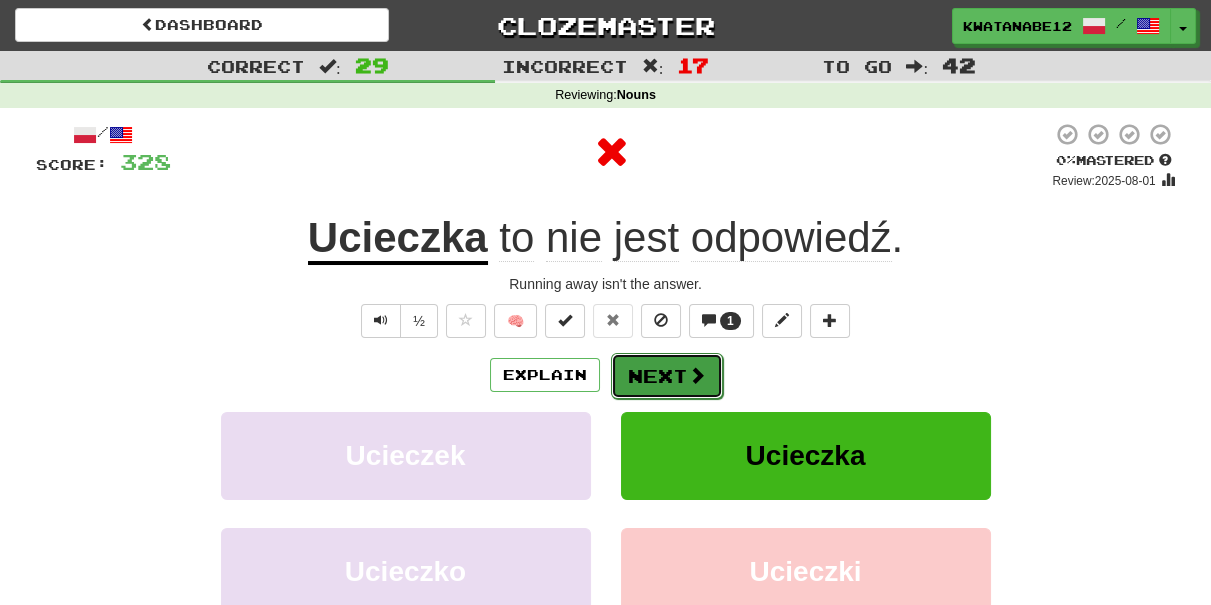 click on "Next" at bounding box center [667, 376] 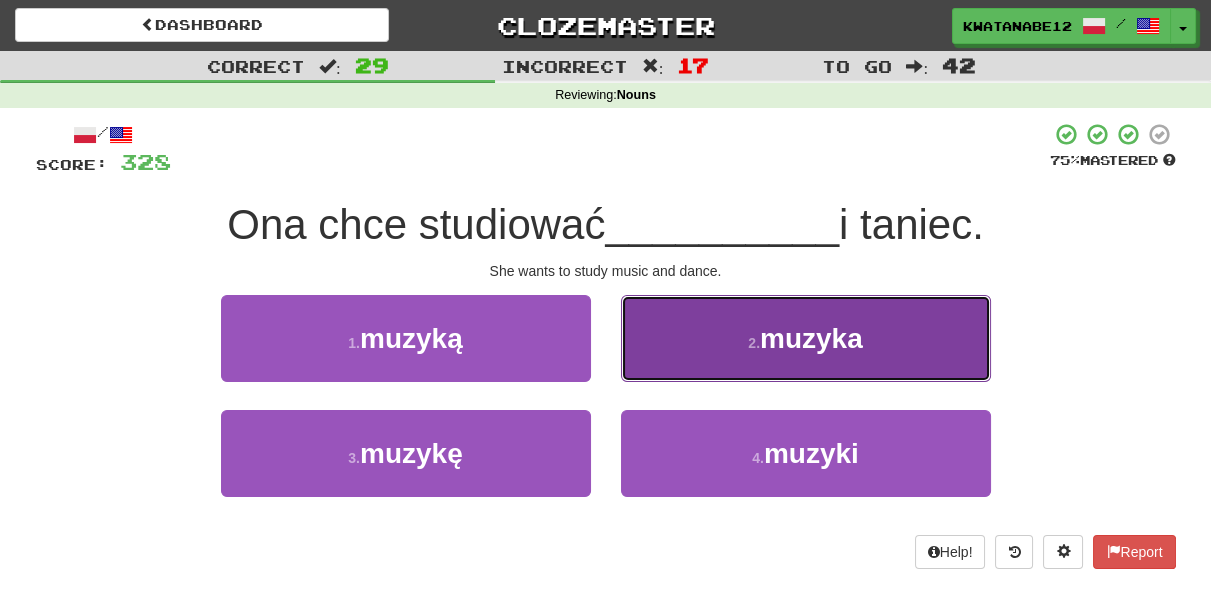 click on "2 .  muzyka" at bounding box center [806, 338] 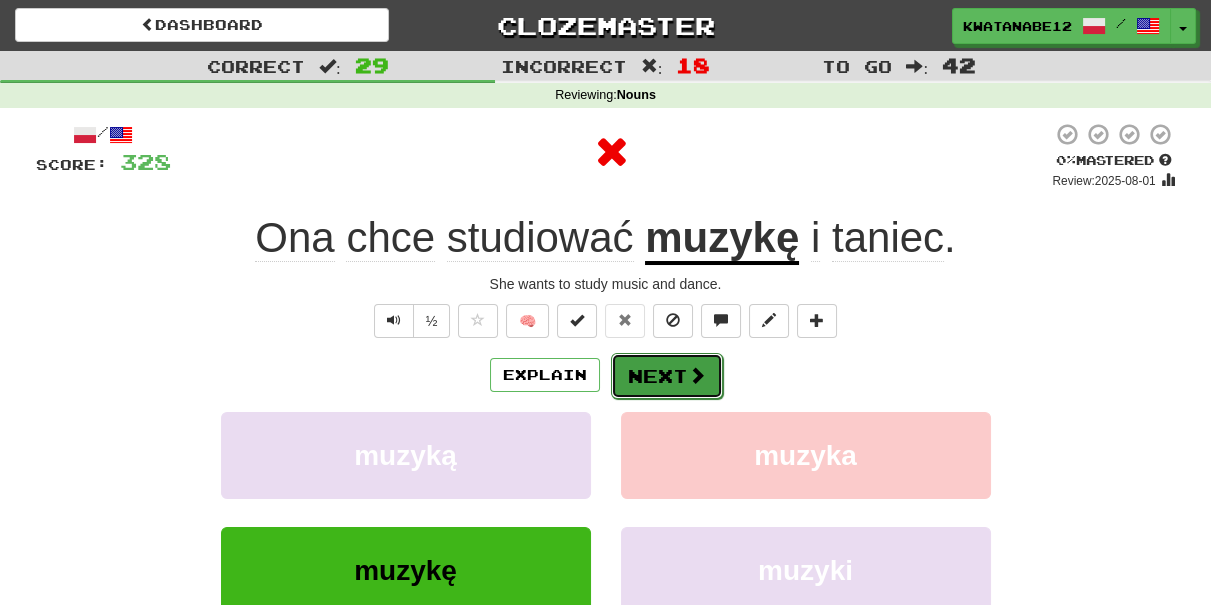 click on "Next" at bounding box center [667, 376] 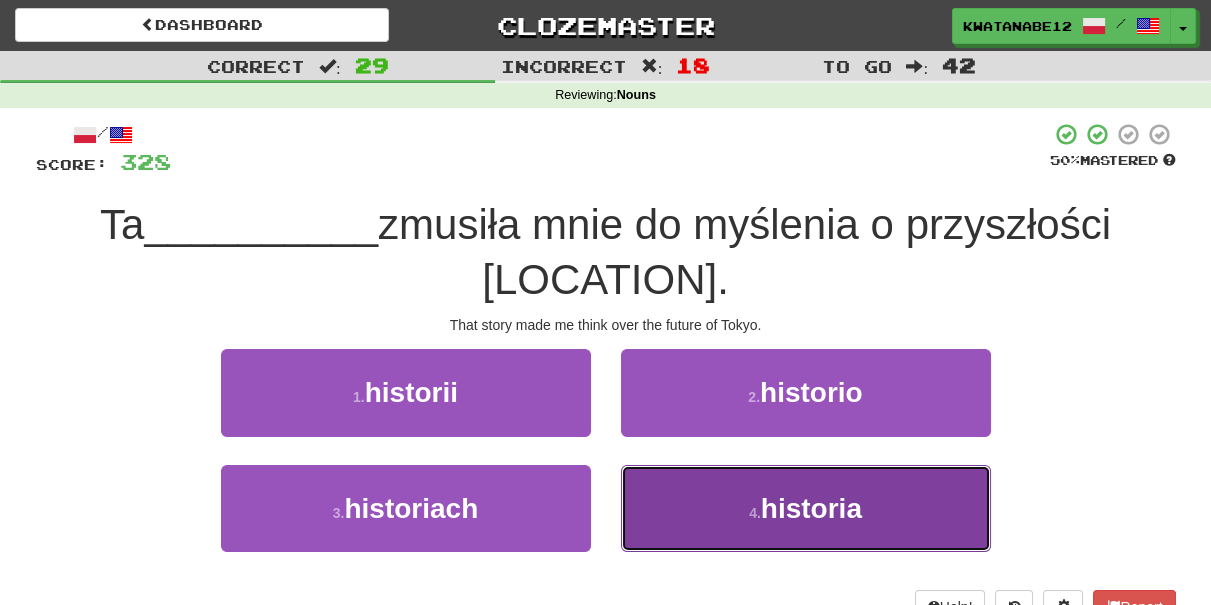 click on "4 .  historia" at bounding box center [806, 508] 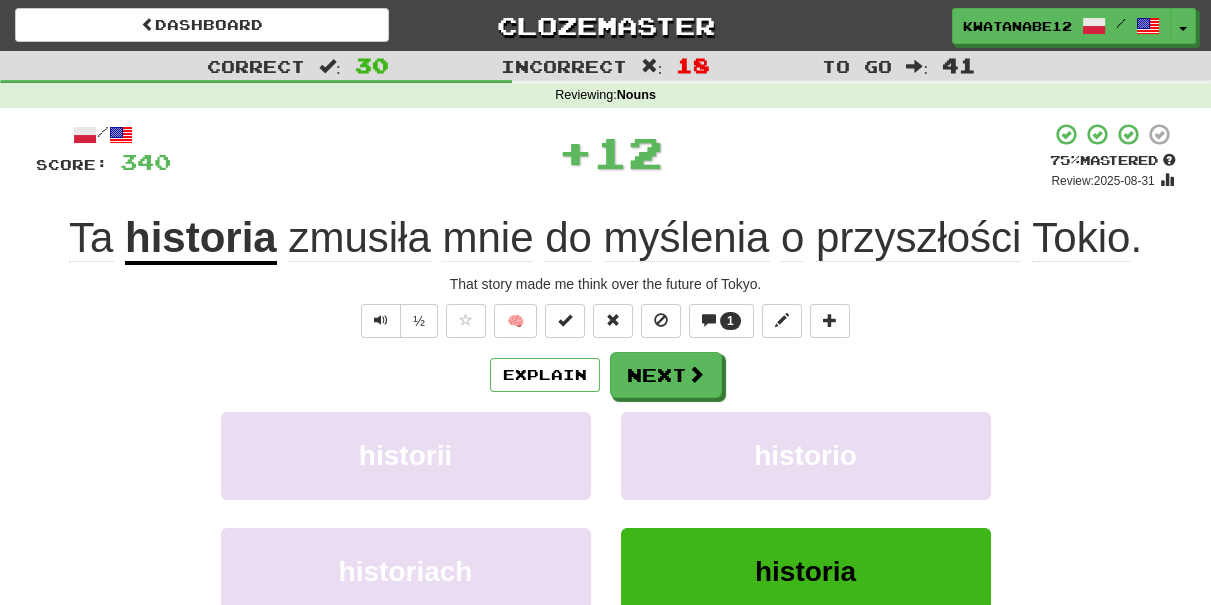 click on "Explain Next historii historio historiach historia Learn more: historii historio historiach historia" at bounding box center [606, 512] 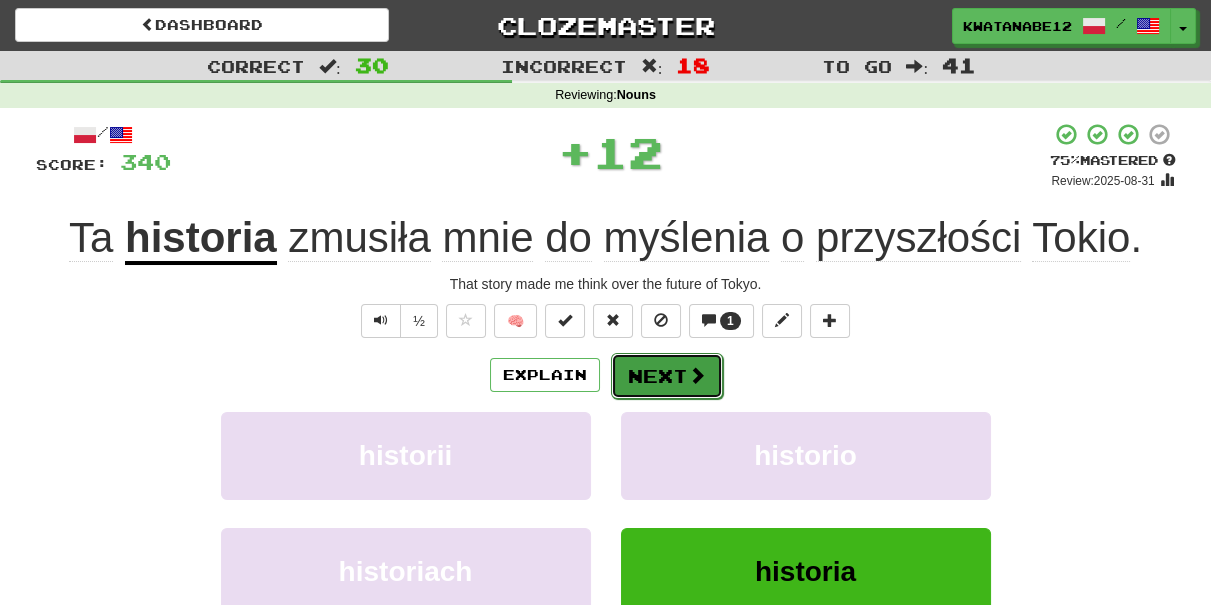click on "Next" at bounding box center [667, 376] 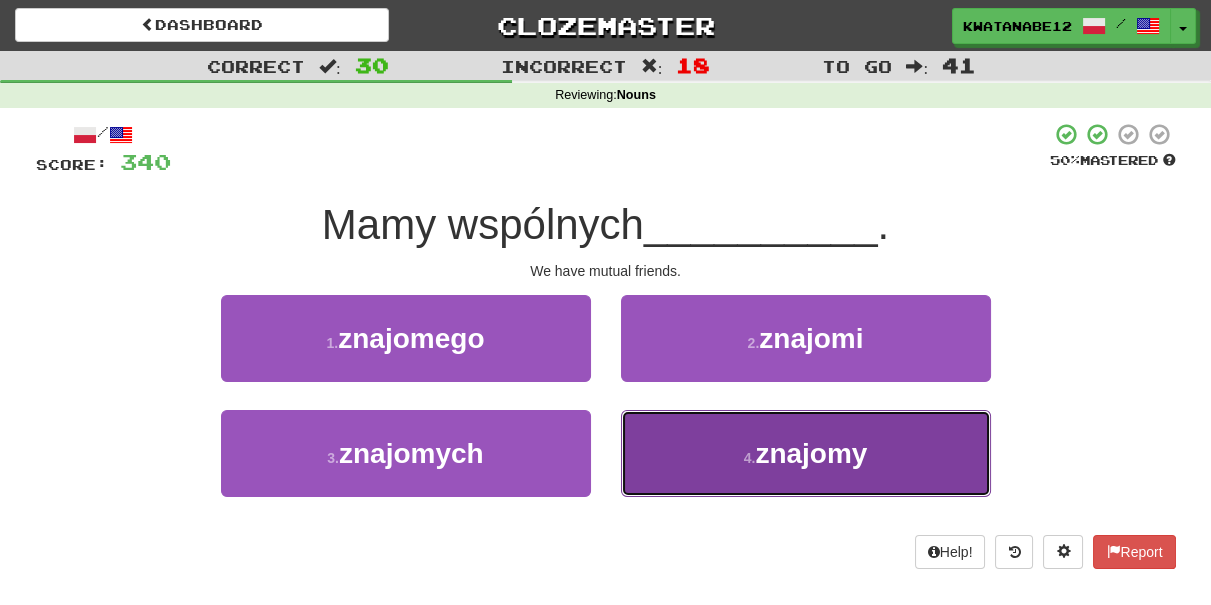 click on "4 .  znajomy" at bounding box center [806, 453] 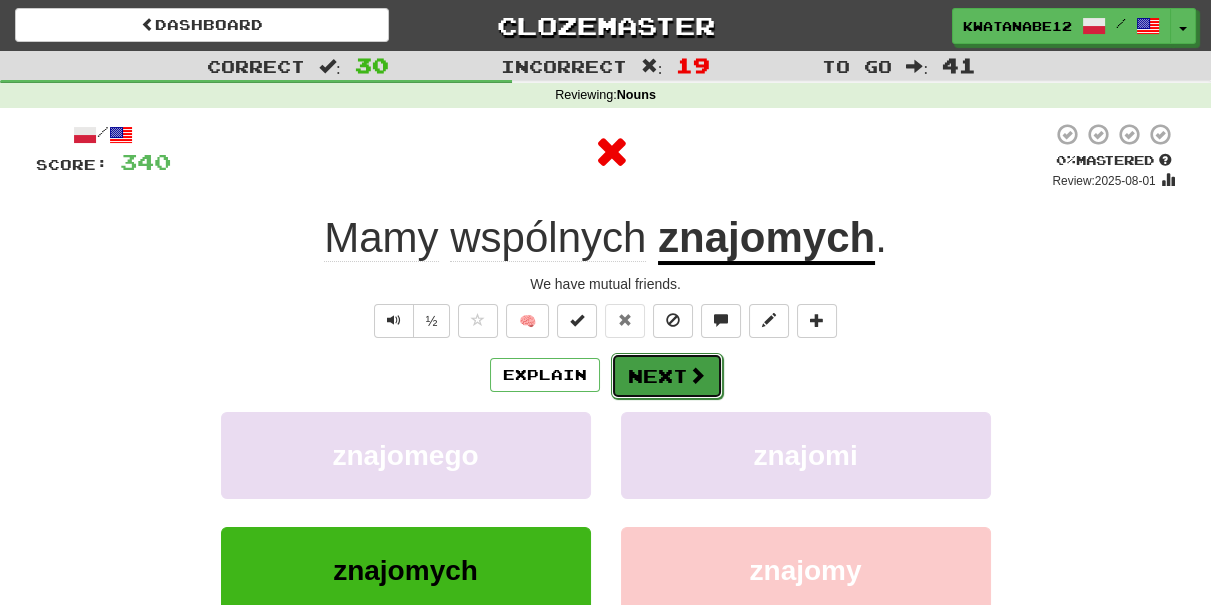 click on "Next" at bounding box center [667, 376] 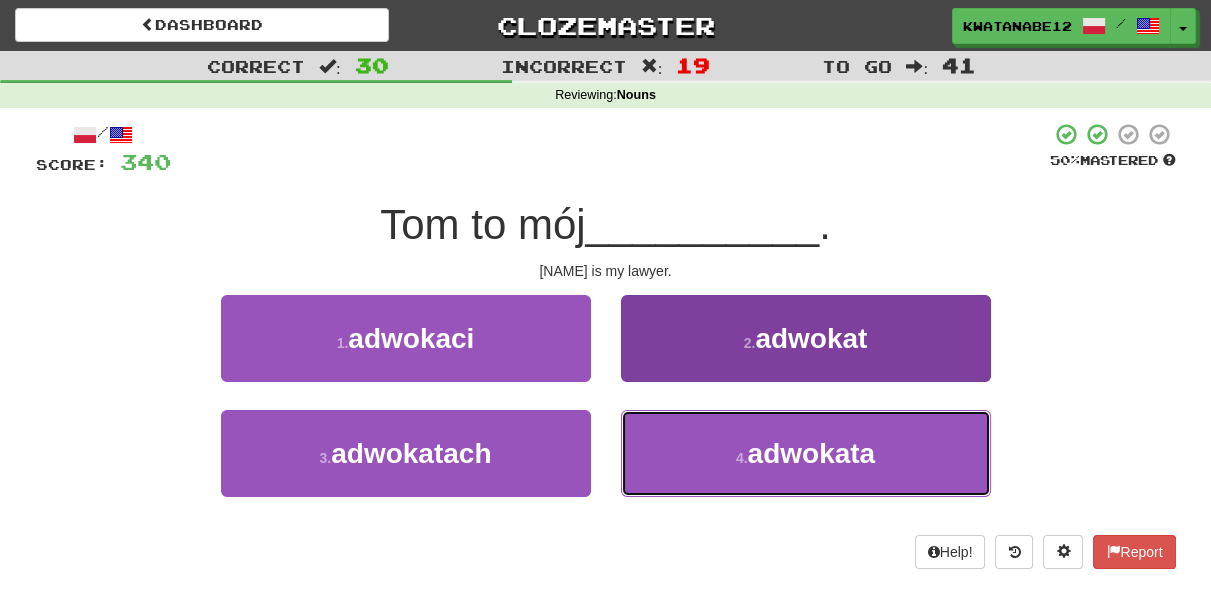 drag, startPoint x: 685, startPoint y: 453, endPoint x: 662, endPoint y: 435, distance: 29.206163 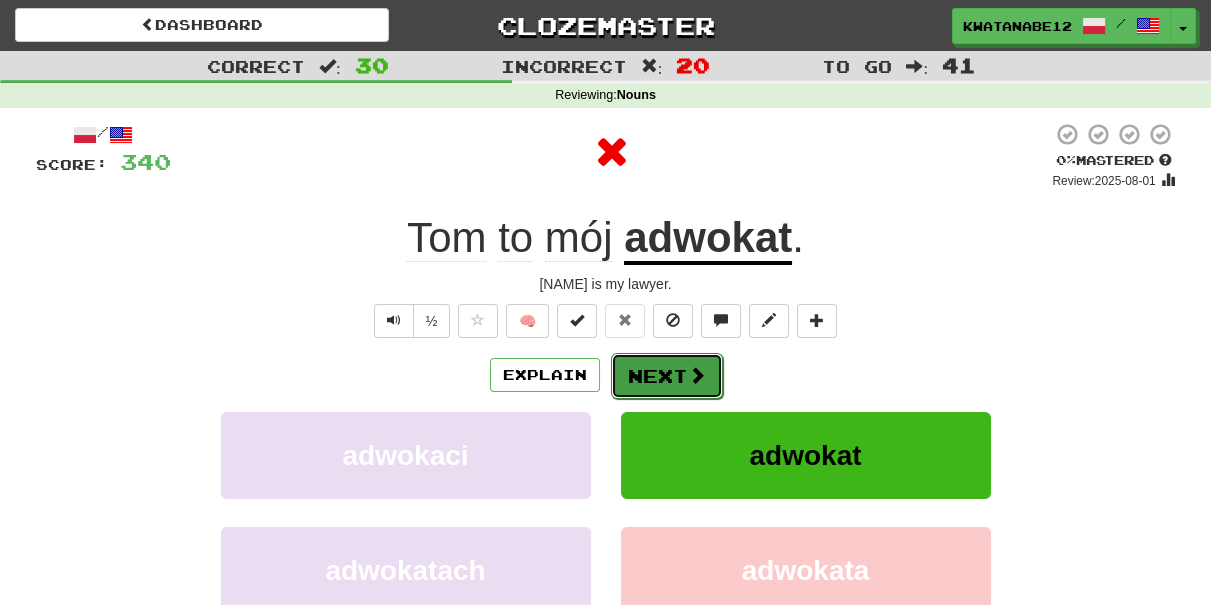 drag, startPoint x: 632, startPoint y: 365, endPoint x: 643, endPoint y: 362, distance: 11.401754 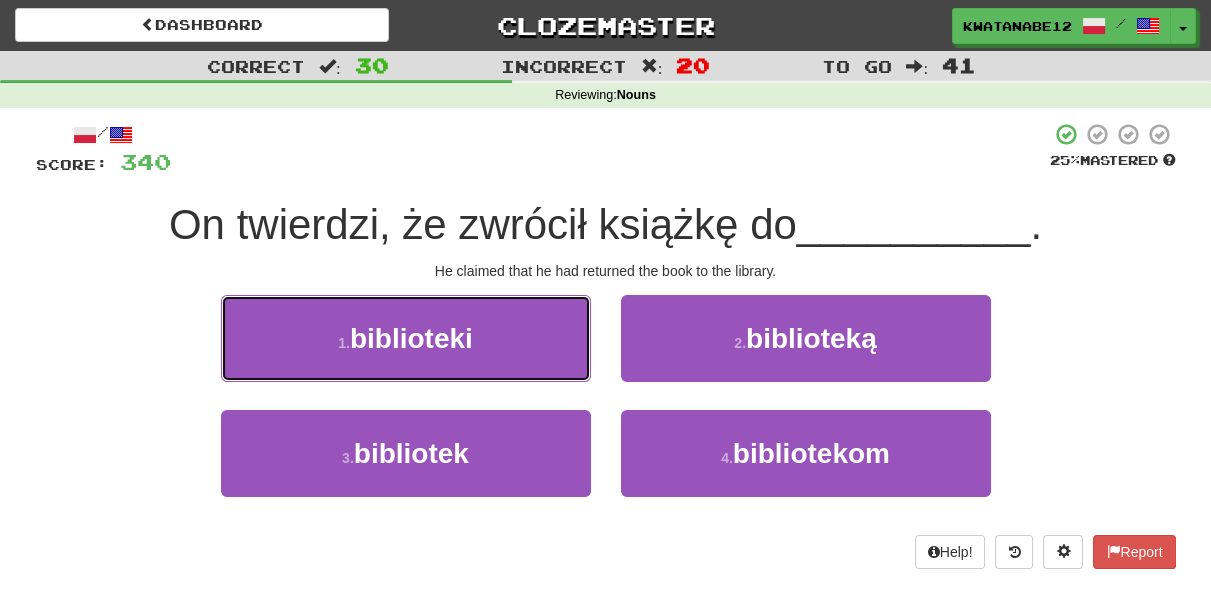 drag, startPoint x: 536, startPoint y: 342, endPoint x: 597, endPoint y: 350, distance: 61.522354 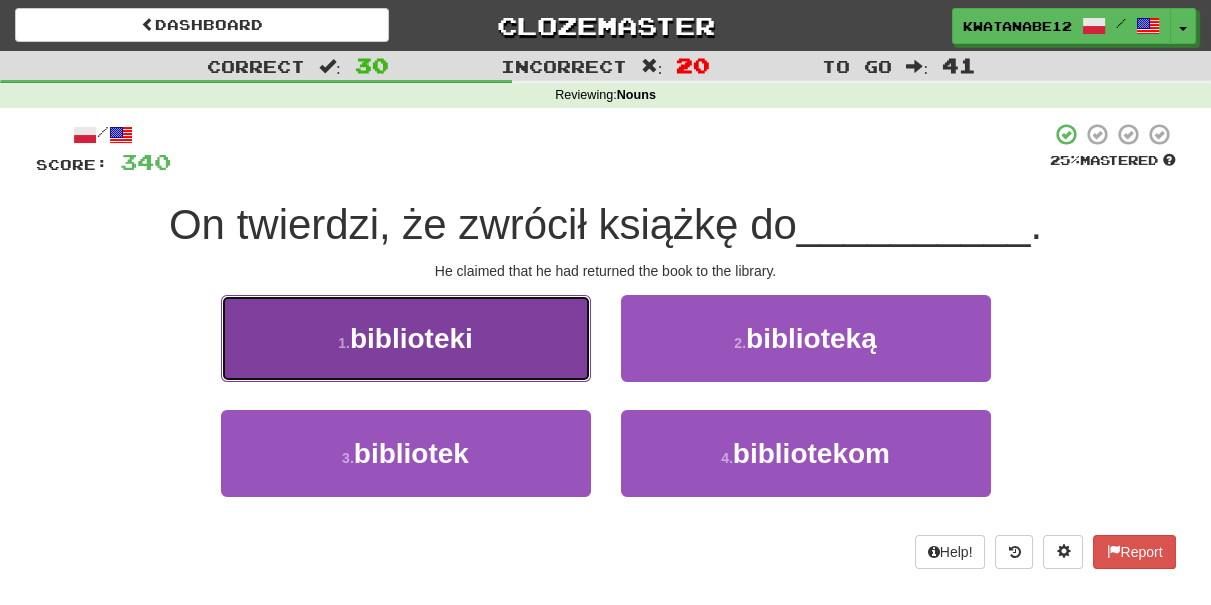 drag, startPoint x: 491, startPoint y: 327, endPoint x: 579, endPoint y: 344, distance: 89.62701 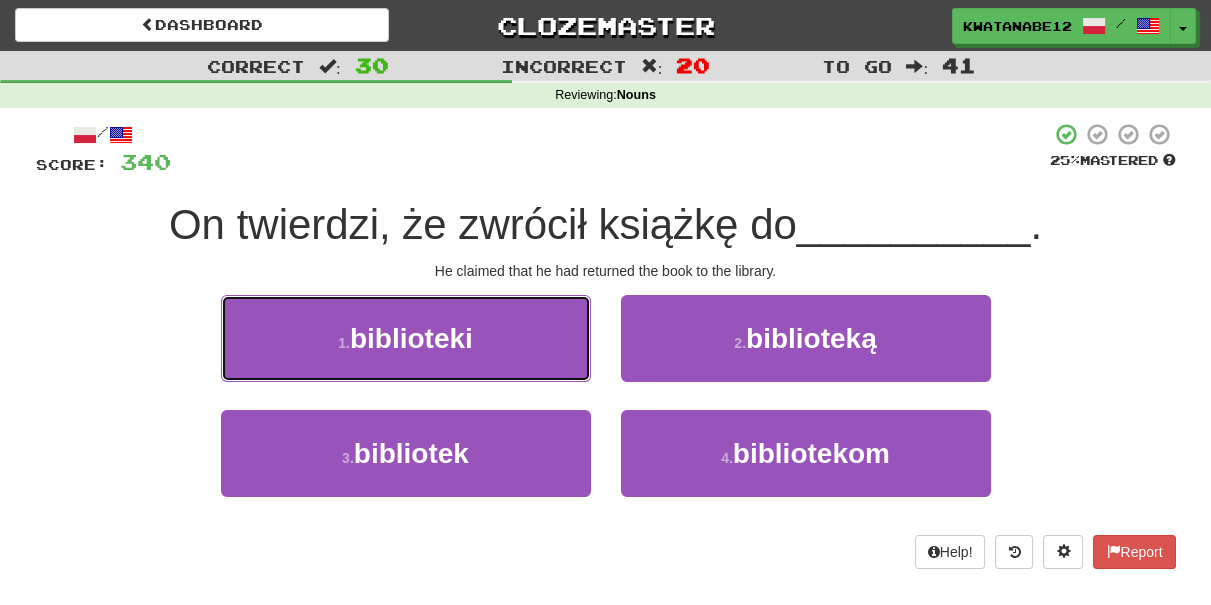 click on "1 .  biblioteki" at bounding box center (406, 338) 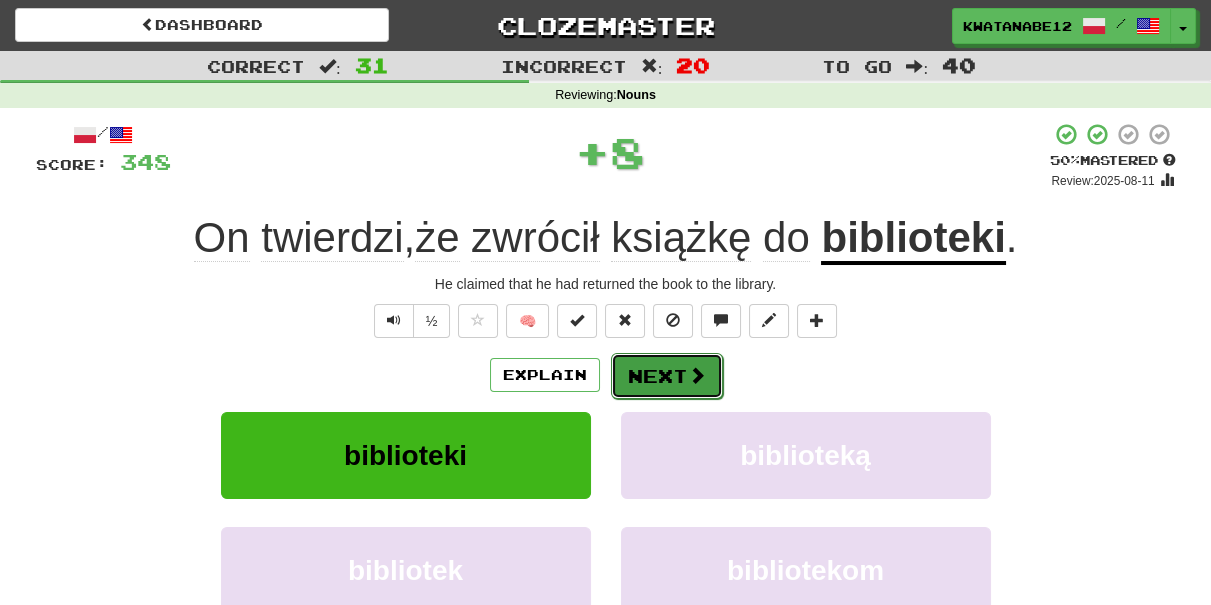 click on "Next" at bounding box center [667, 376] 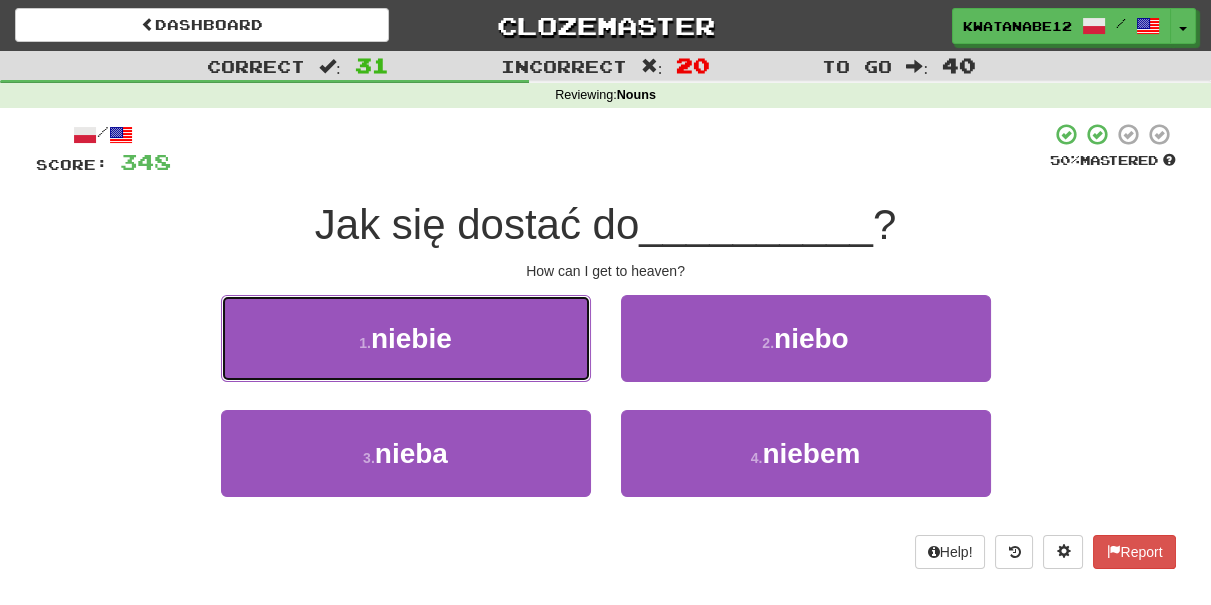 drag, startPoint x: 542, startPoint y: 339, endPoint x: 582, endPoint y: 339, distance: 40 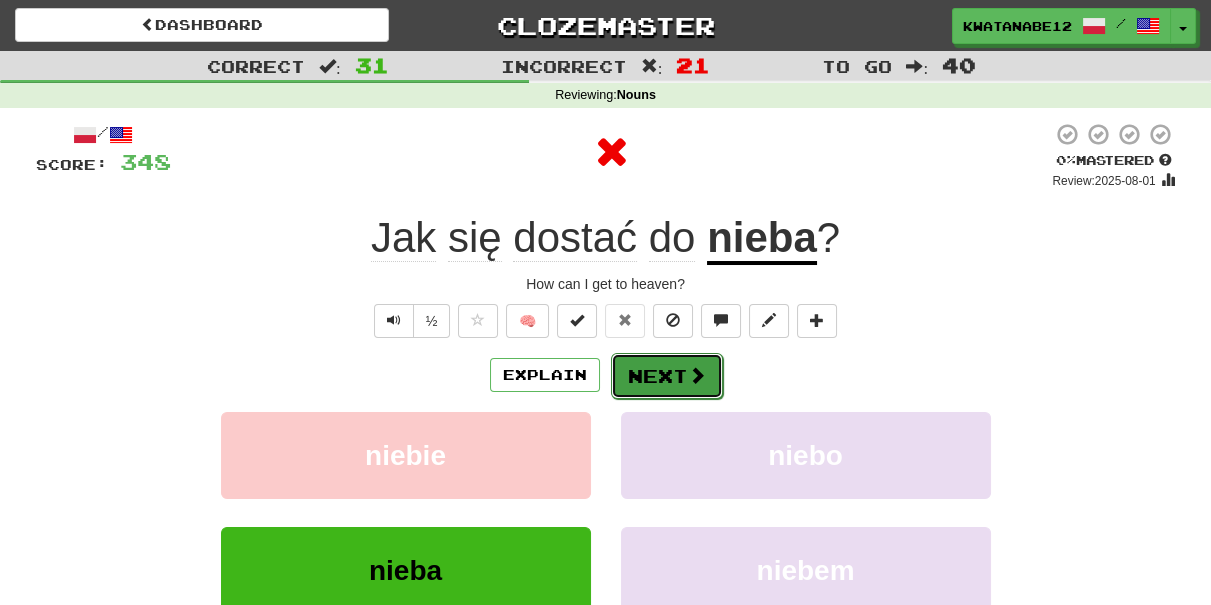 click on "Next" at bounding box center [667, 376] 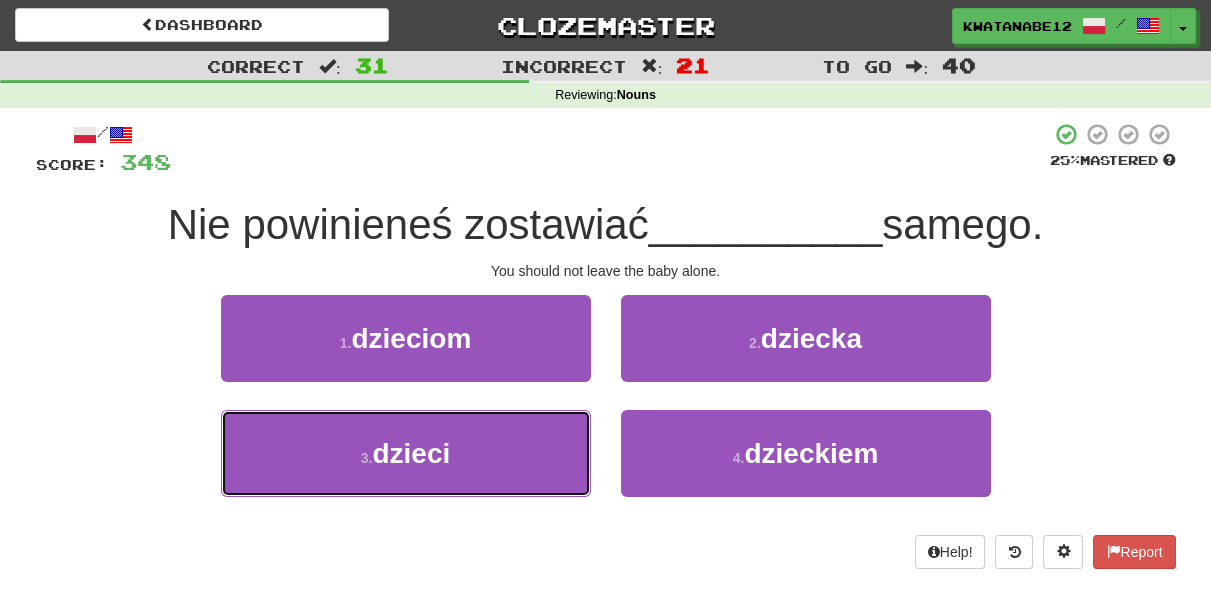 drag, startPoint x: 496, startPoint y: 444, endPoint x: 597, endPoint y: 410, distance: 106.56923 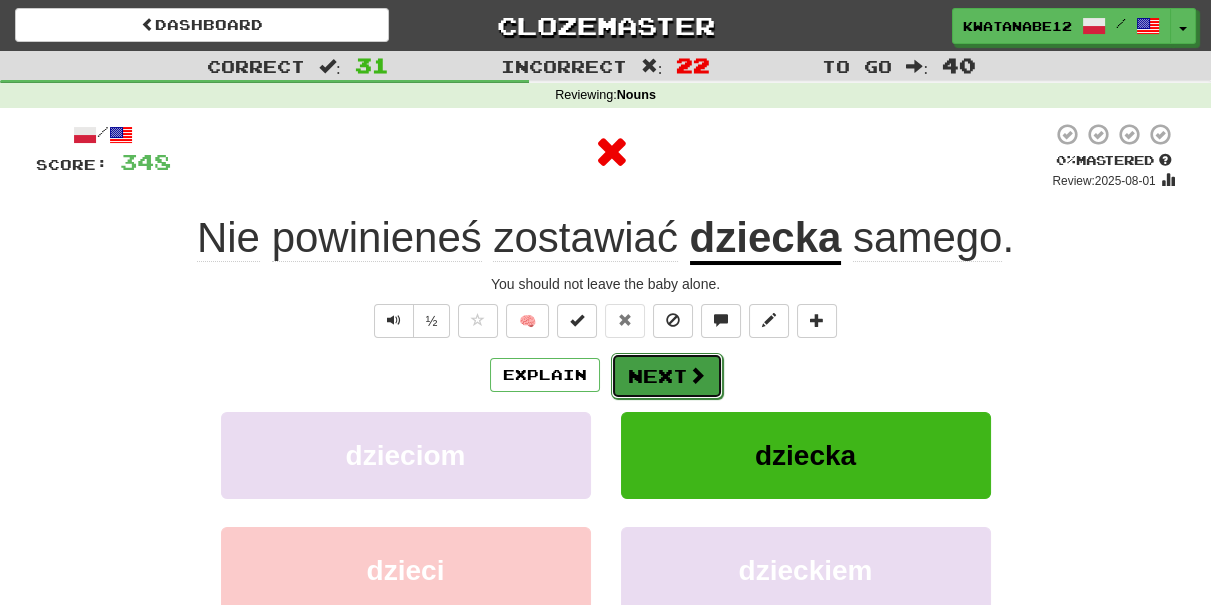click on "Next" at bounding box center [667, 376] 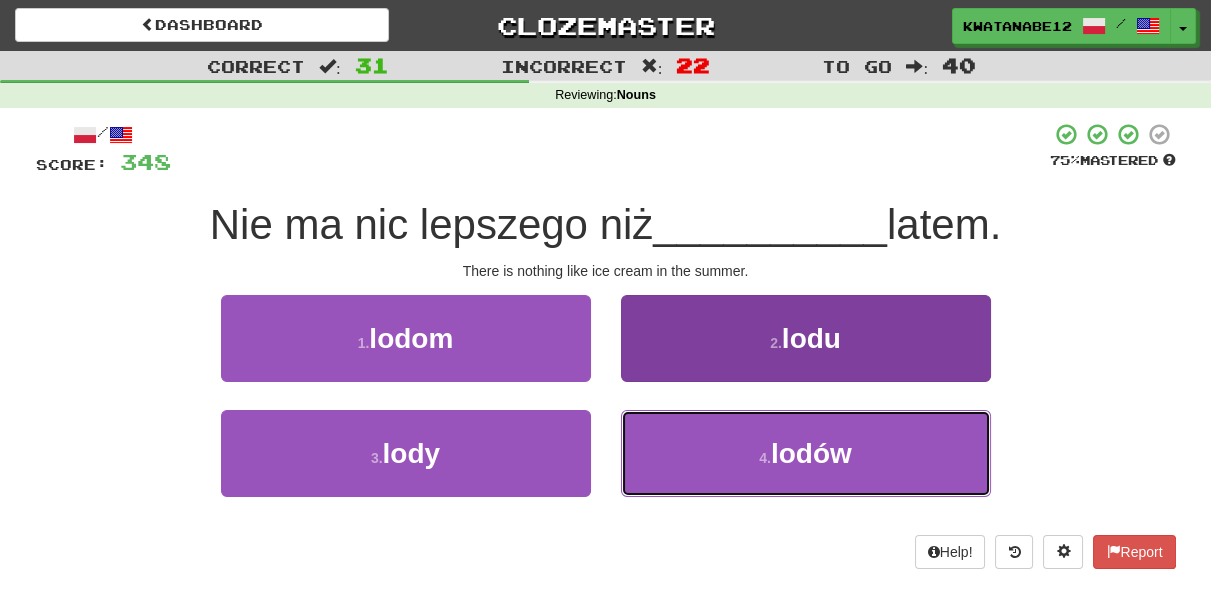 click on "4 .  lodów" at bounding box center (806, 453) 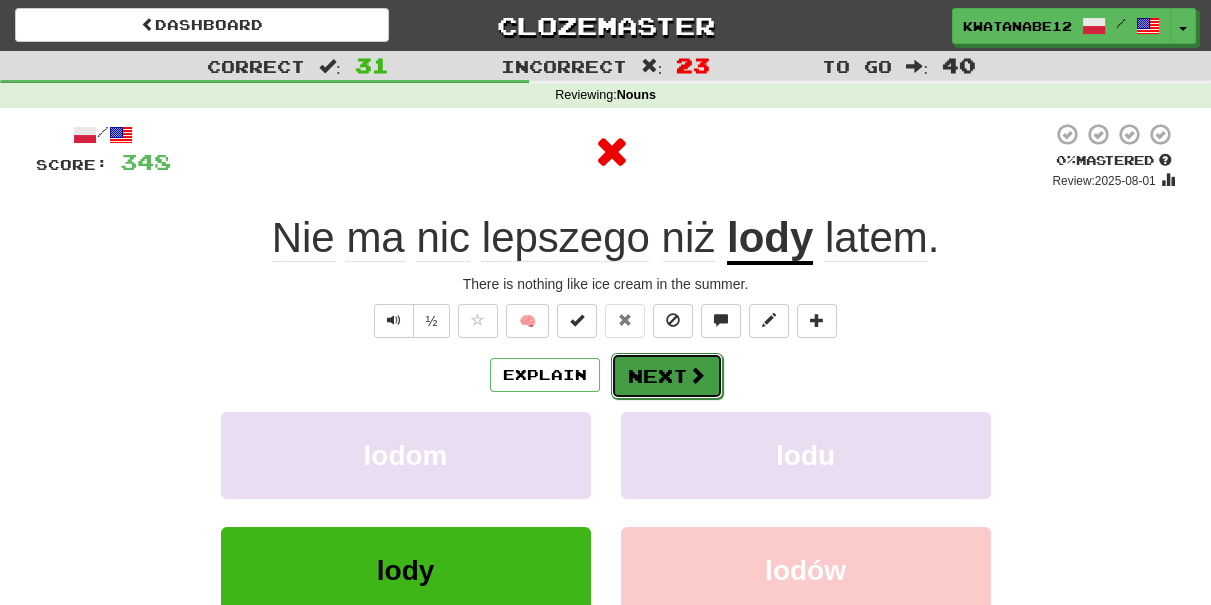 click on "Next" at bounding box center [667, 376] 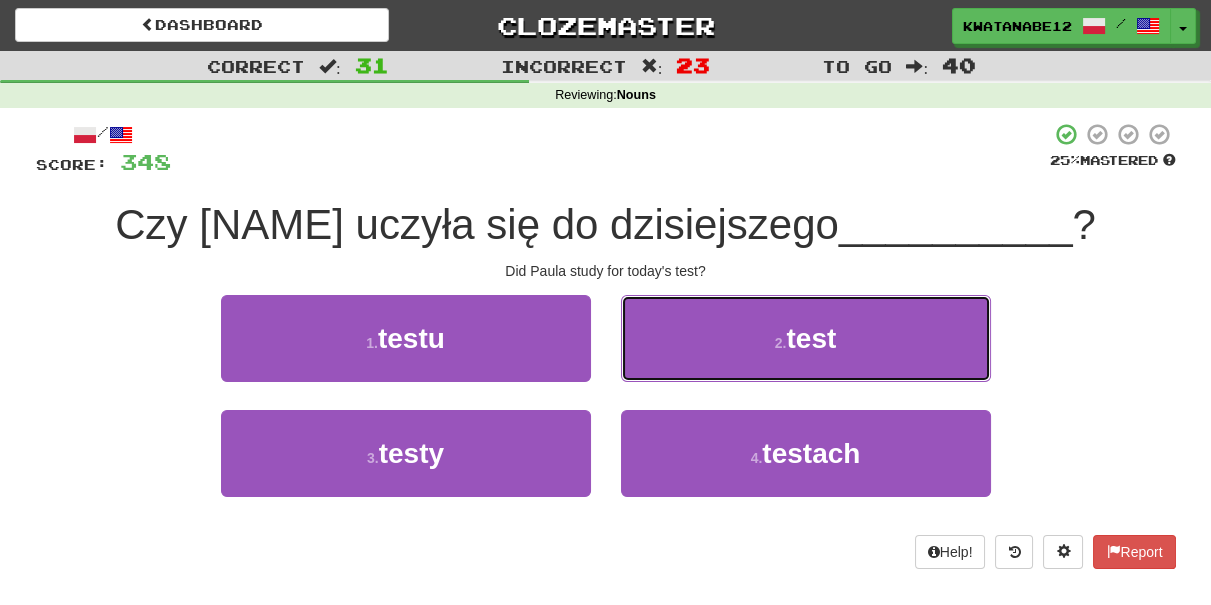 drag, startPoint x: 663, startPoint y: 340, endPoint x: 653, endPoint y: 348, distance: 12.806249 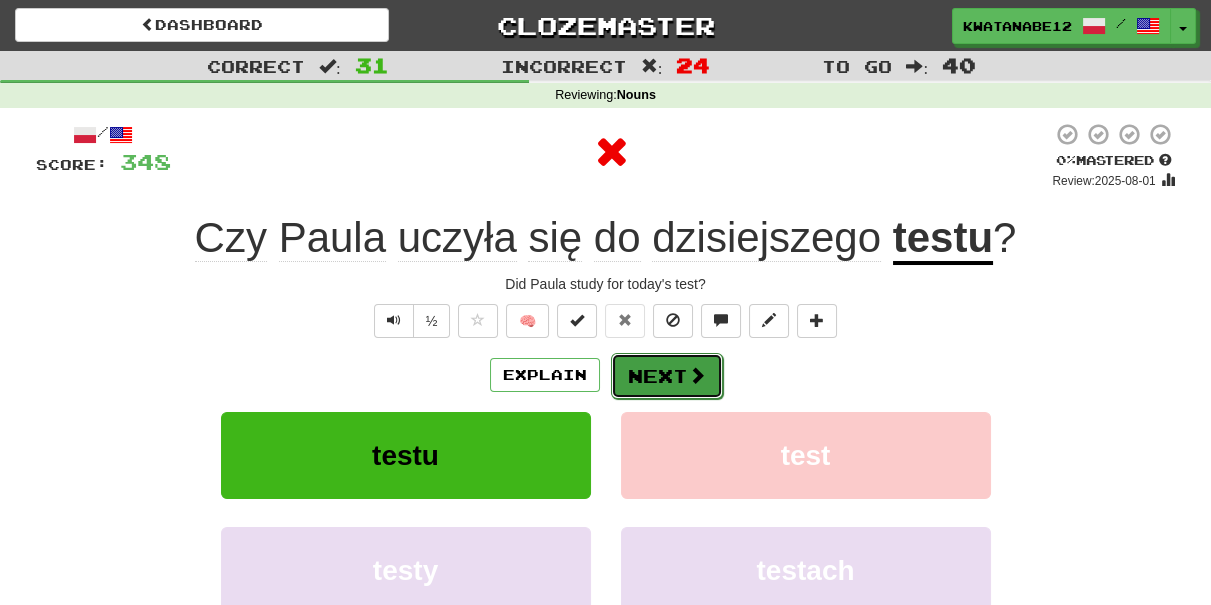 click on "Next" at bounding box center (667, 376) 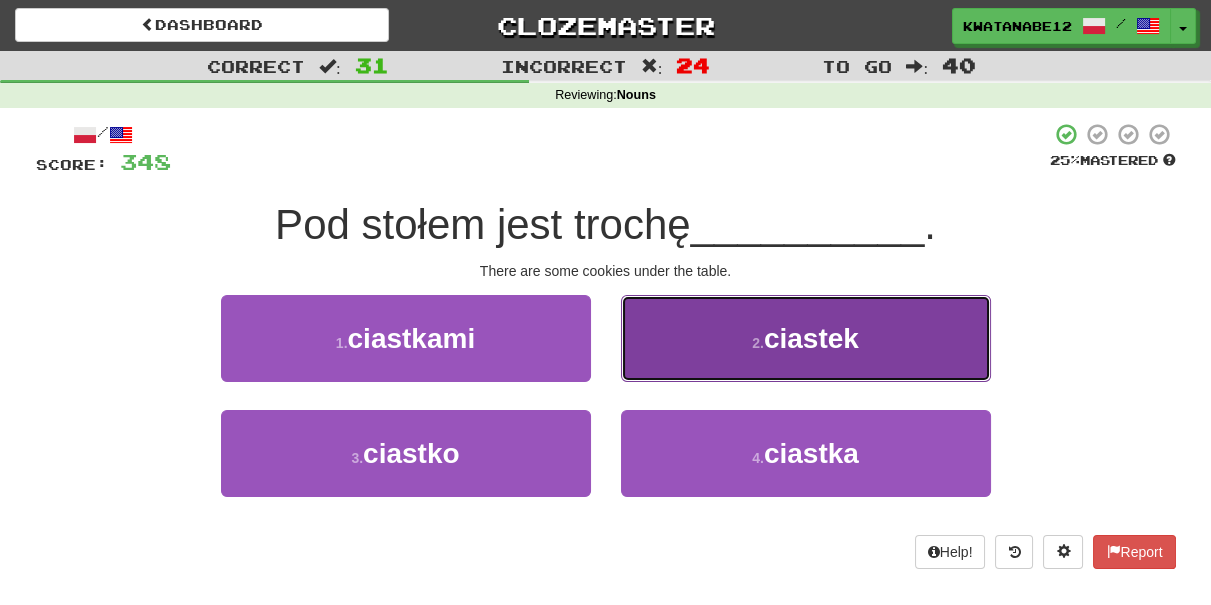 drag, startPoint x: 675, startPoint y: 340, endPoint x: 677, endPoint y: 357, distance: 17.117243 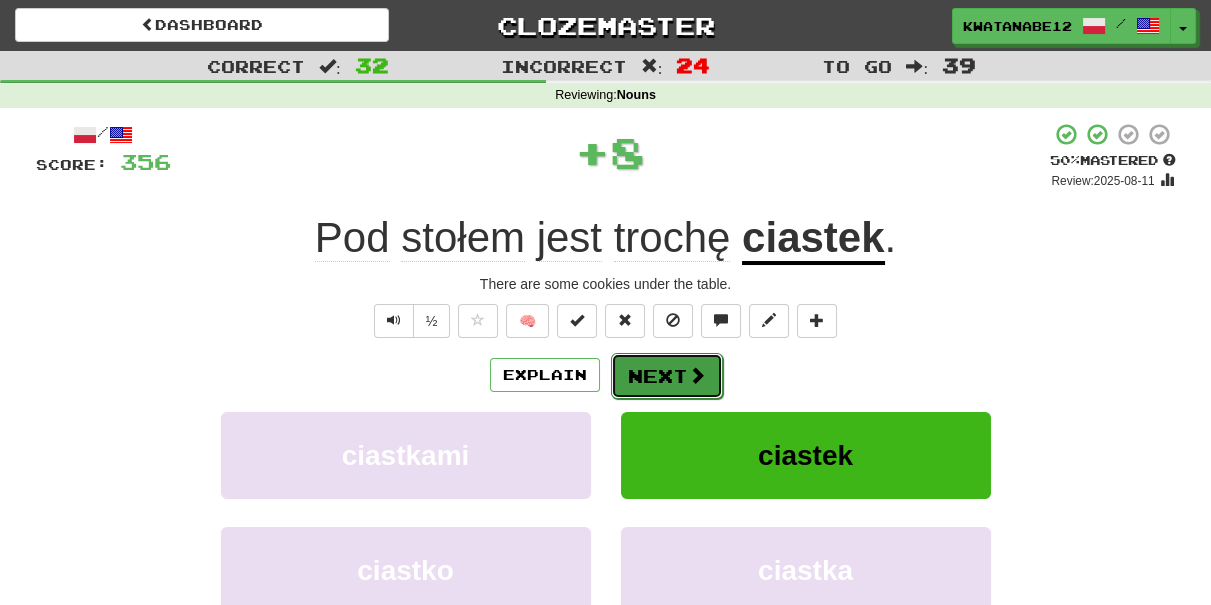 click on "Next" at bounding box center (667, 376) 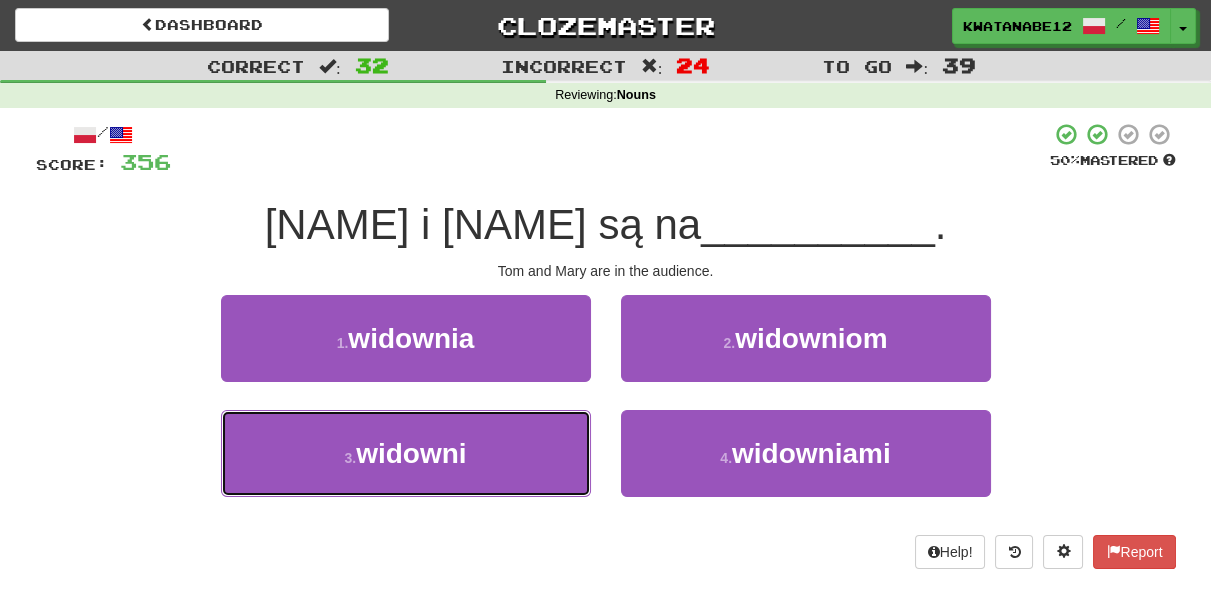 drag, startPoint x: 548, startPoint y: 452, endPoint x: 608, endPoint y: 409, distance: 73.817345 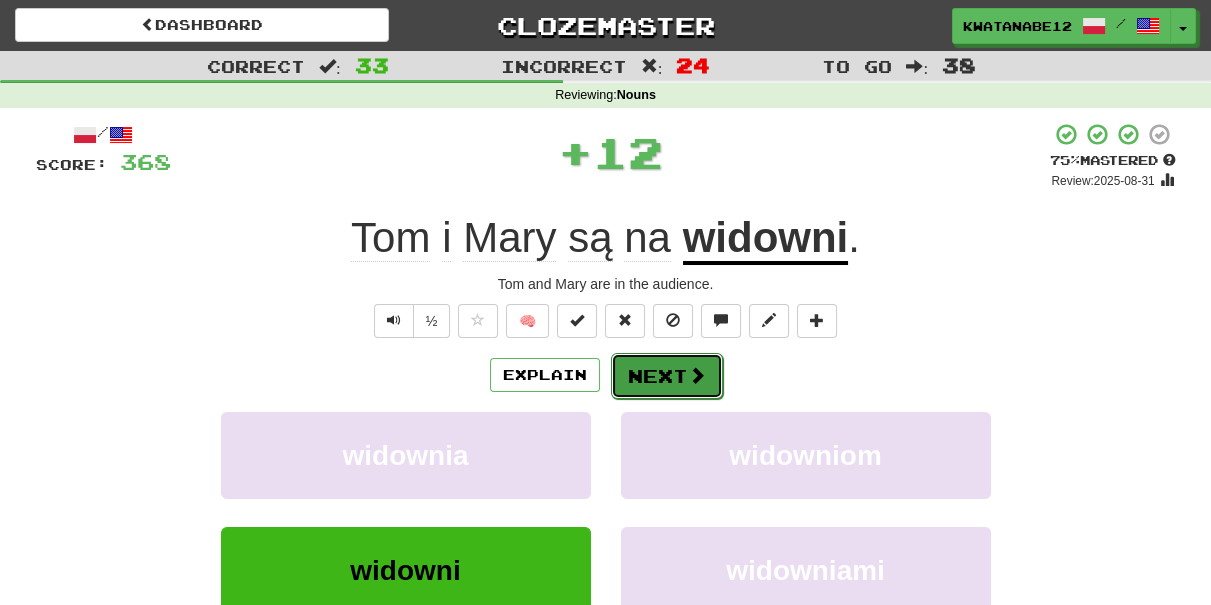 click on "Next" at bounding box center [667, 376] 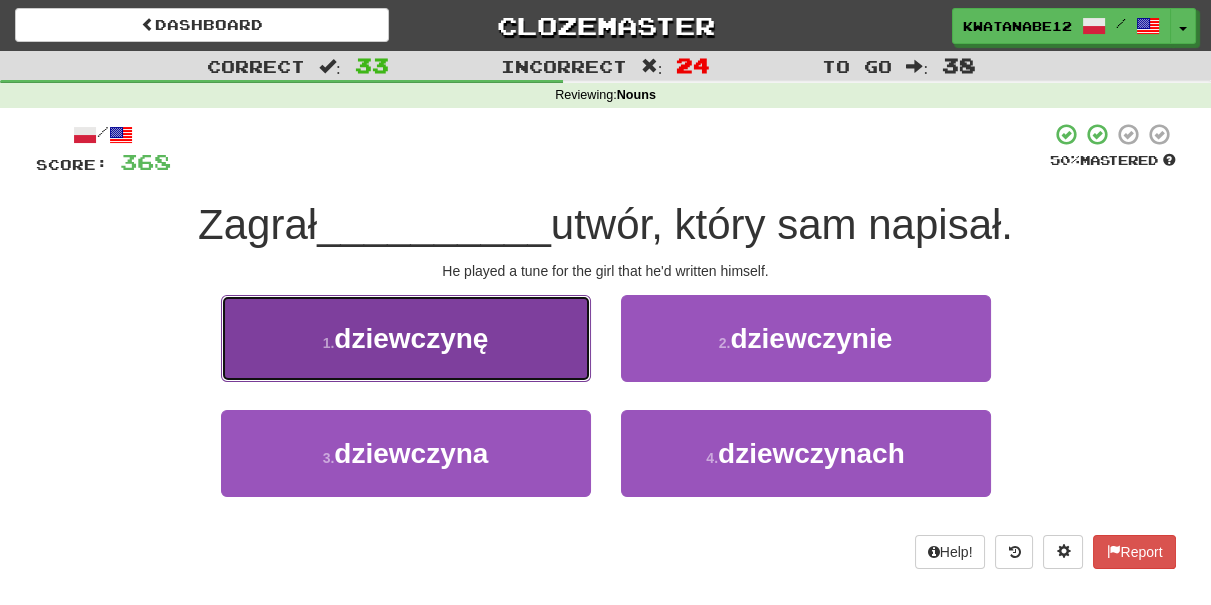 drag, startPoint x: 514, startPoint y: 342, endPoint x: 556, endPoint y: 359, distance: 45.310043 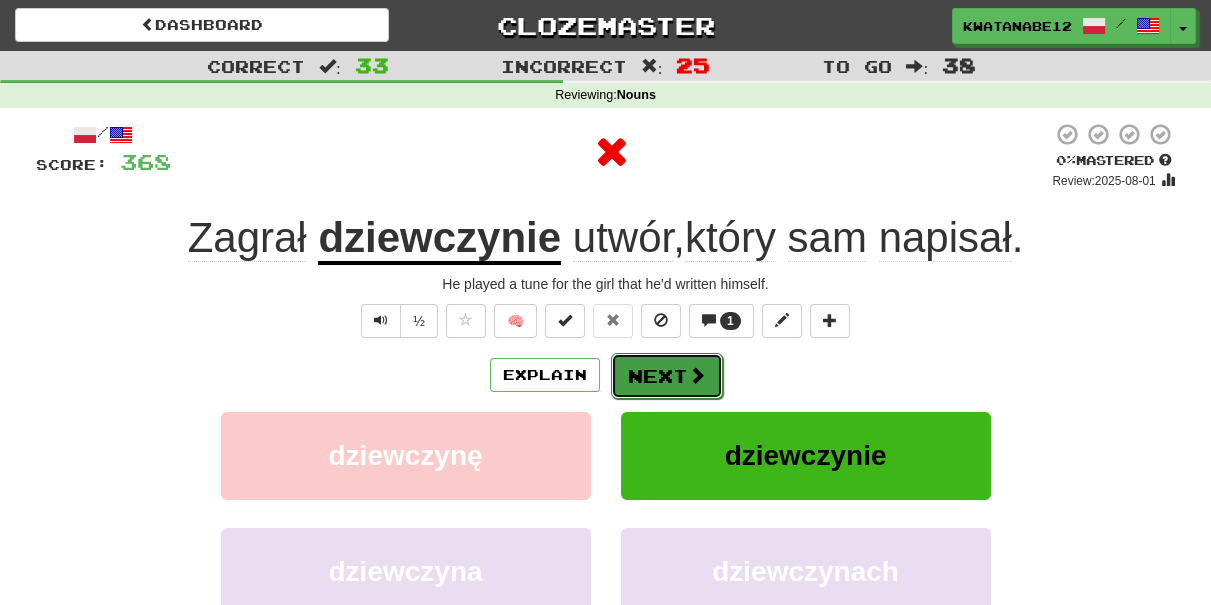 click on "Next" at bounding box center (667, 376) 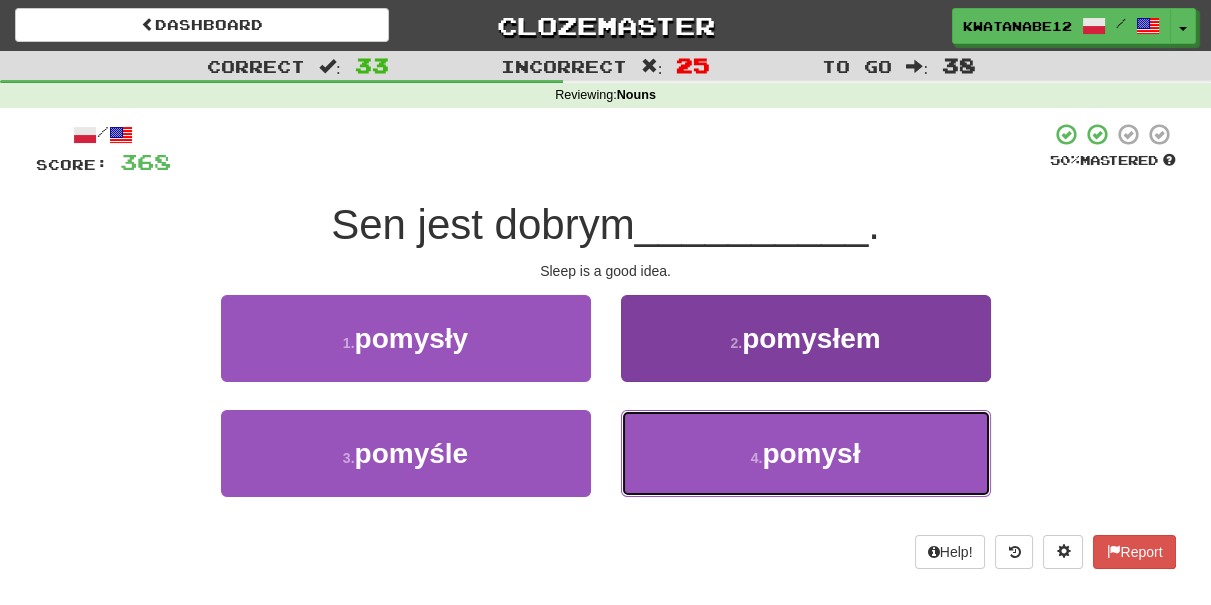 drag, startPoint x: 693, startPoint y: 453, endPoint x: 677, endPoint y: 412, distance: 44.011364 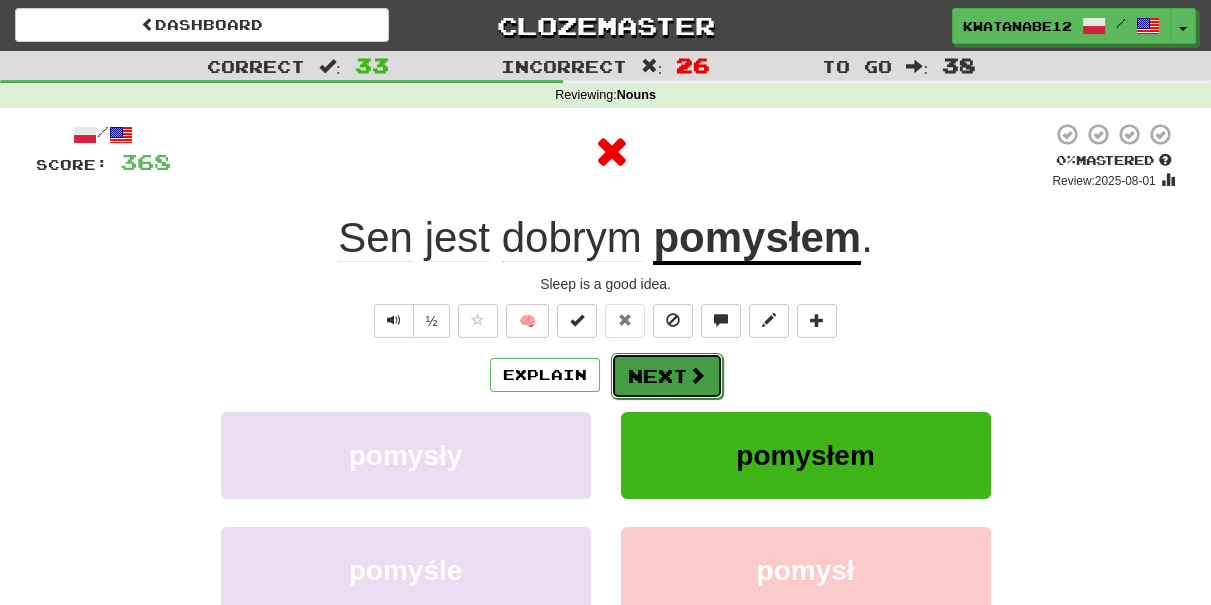 click on "Next" at bounding box center (667, 376) 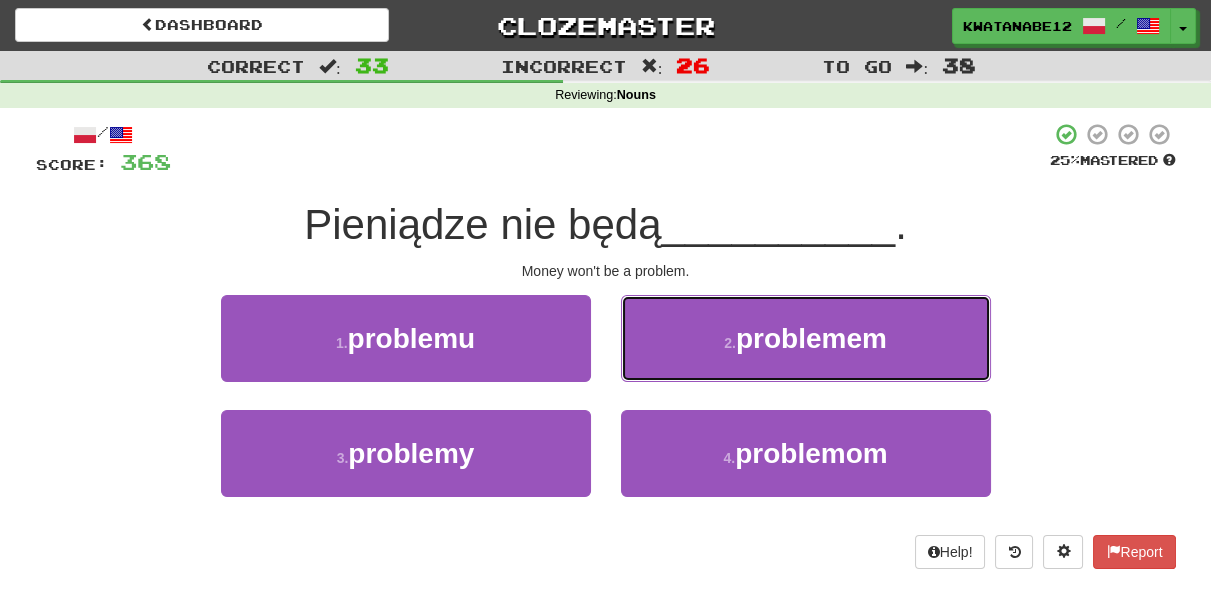 drag, startPoint x: 690, startPoint y: 320, endPoint x: 693, endPoint y: 338, distance: 18.248287 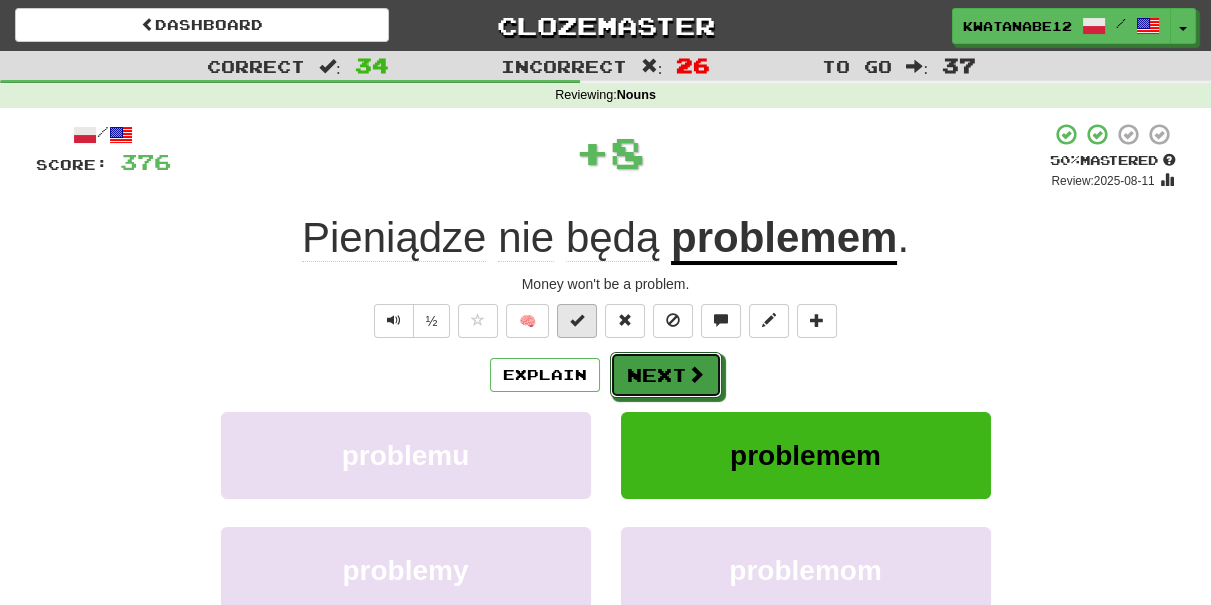 drag, startPoint x: 658, startPoint y: 358, endPoint x: 586, endPoint y: 336, distance: 75.28612 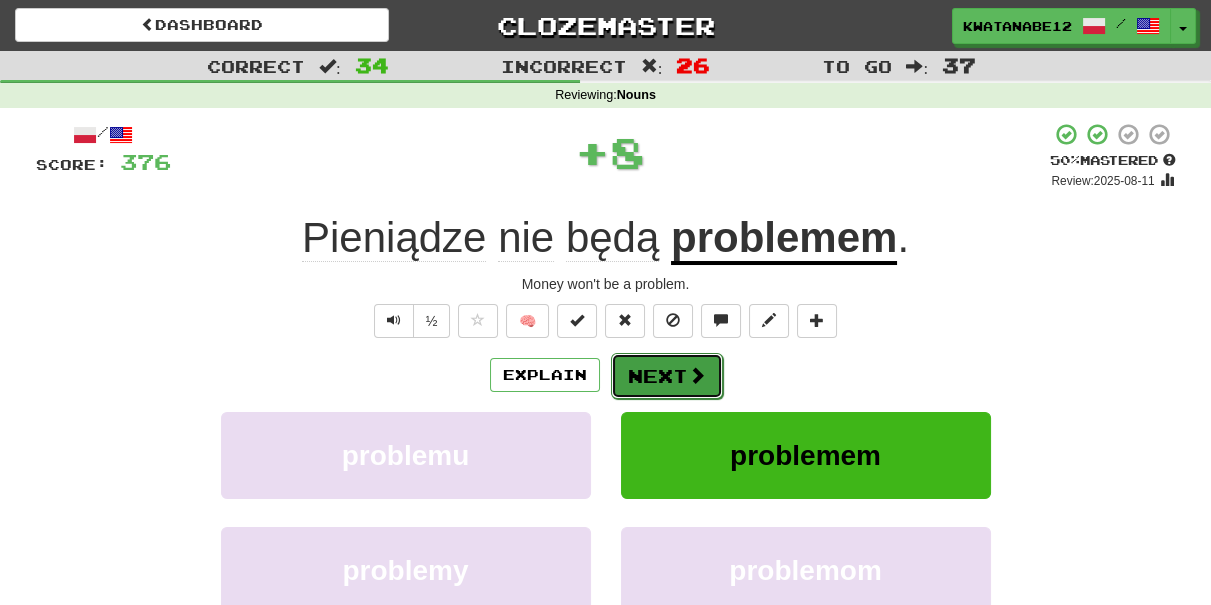 click on "Next" at bounding box center [667, 376] 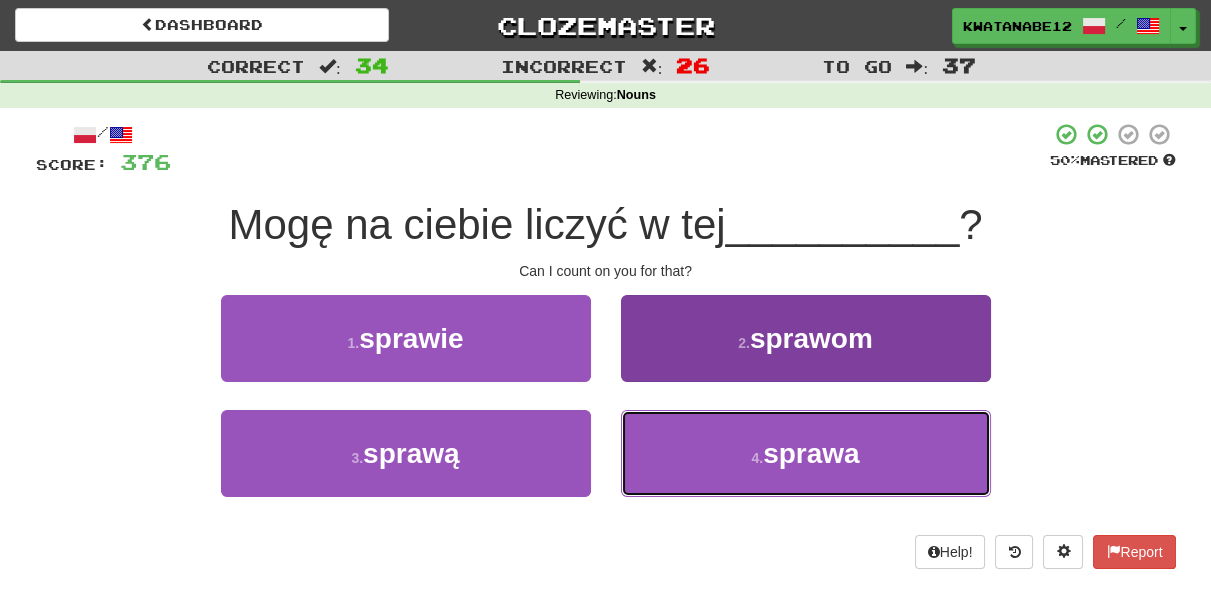 drag, startPoint x: 698, startPoint y: 468, endPoint x: 693, endPoint y: 458, distance: 11.18034 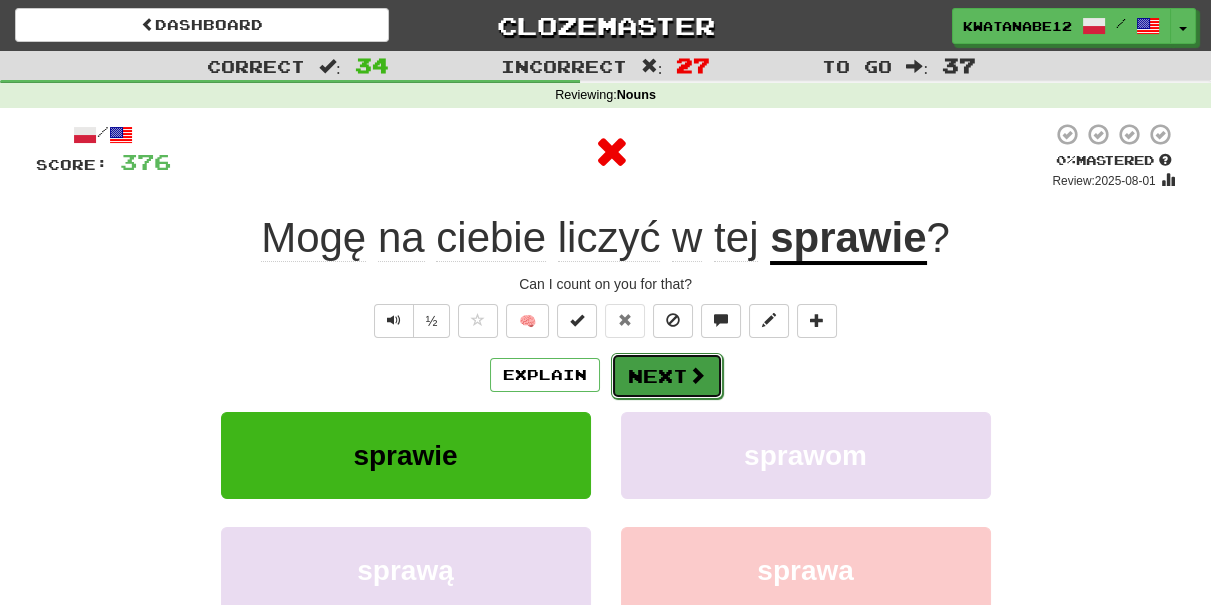 click on "Next" at bounding box center [667, 376] 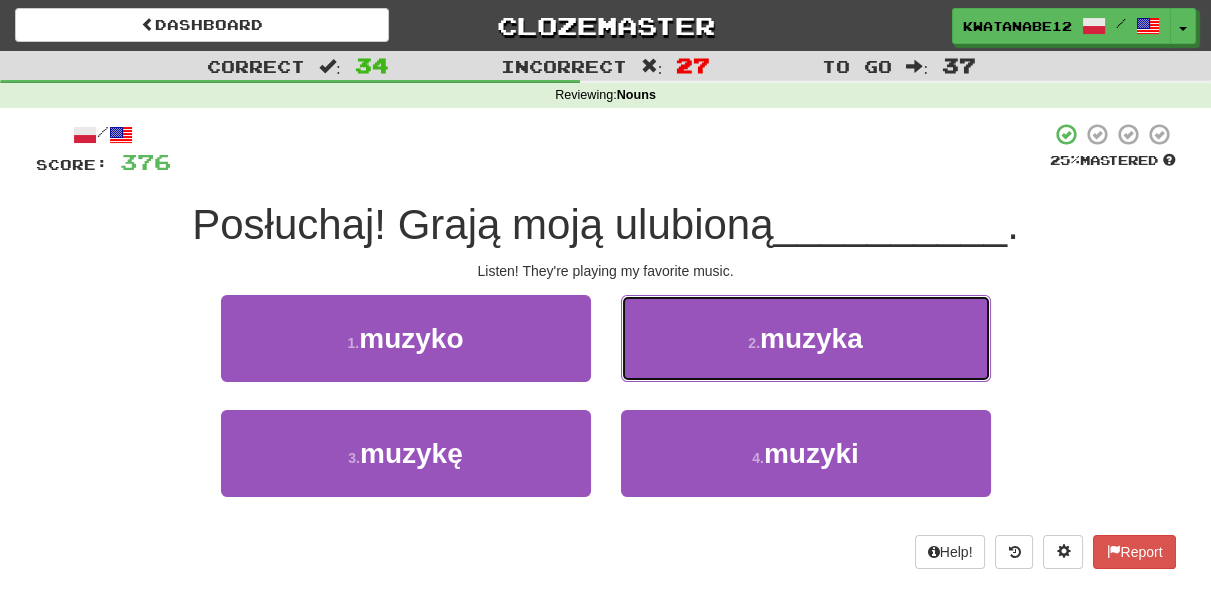 drag, startPoint x: 695, startPoint y: 331, endPoint x: 690, endPoint y: 340, distance: 10.29563 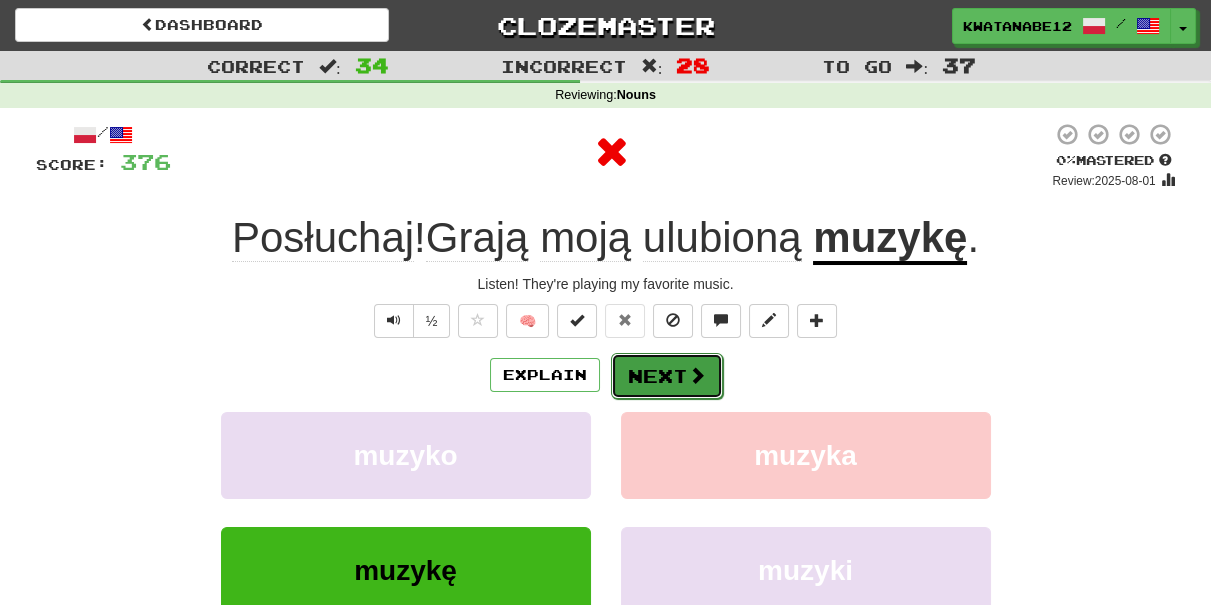 click on "Next" at bounding box center (667, 376) 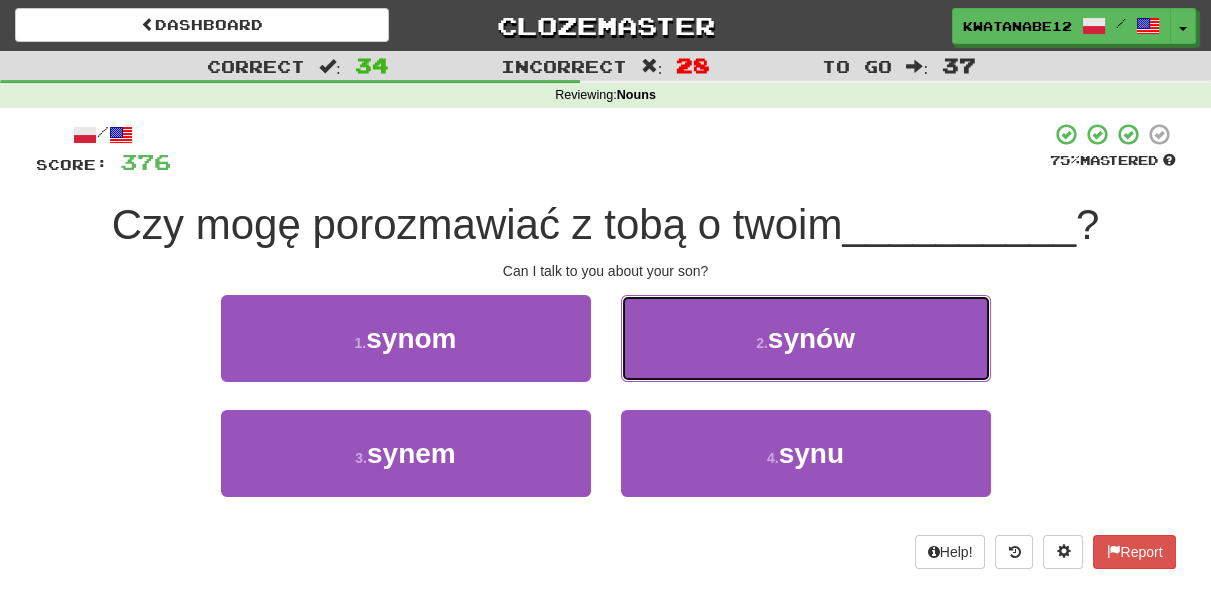 click on "2 .  synów" at bounding box center [806, 338] 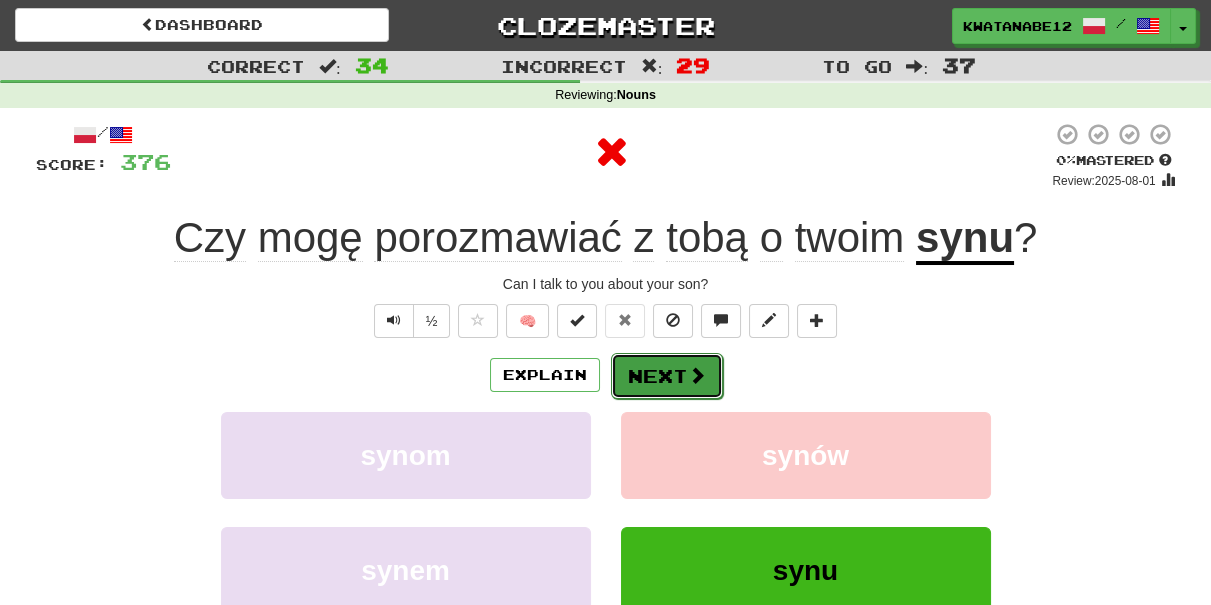 click on "Next" at bounding box center (667, 376) 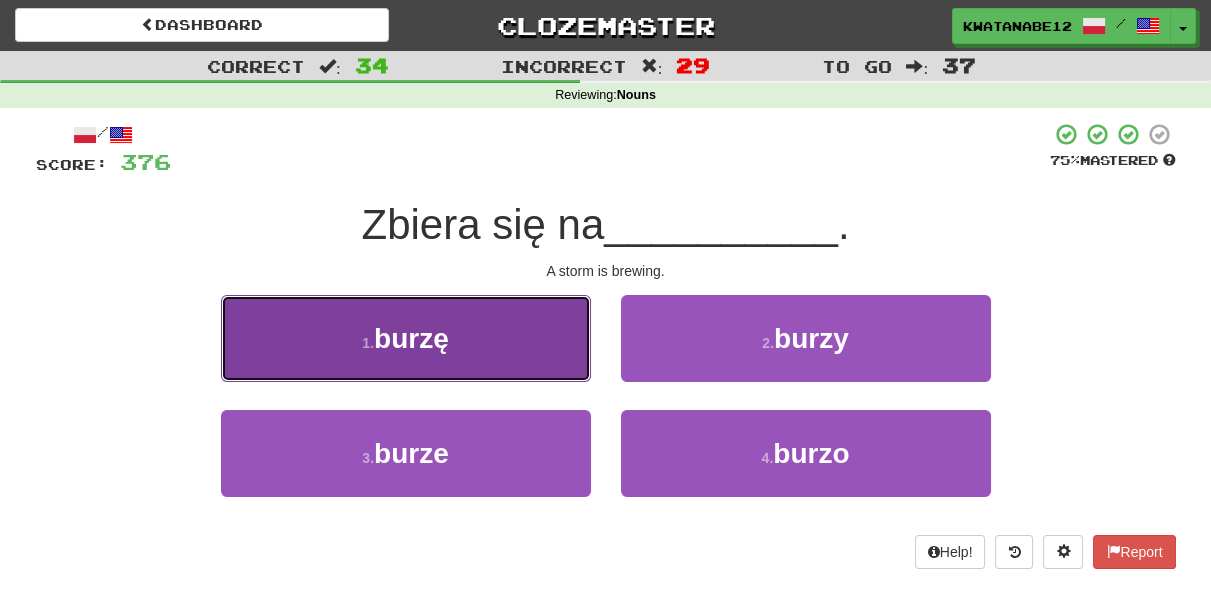 drag, startPoint x: 504, startPoint y: 377, endPoint x: 528, endPoint y: 307, distance: 74 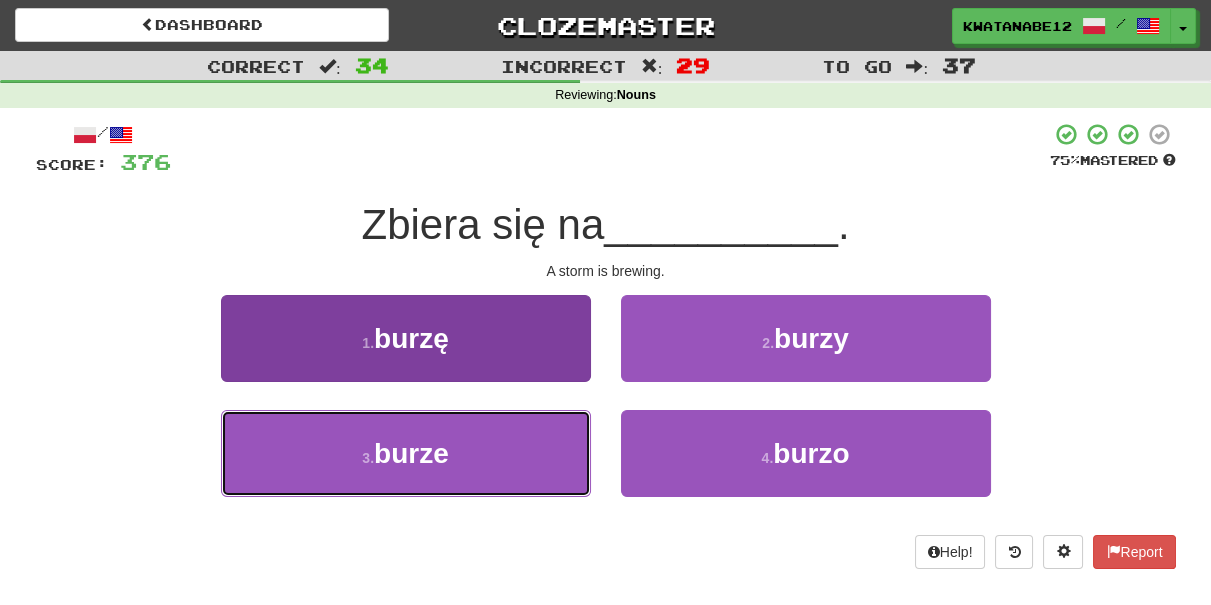 drag, startPoint x: 507, startPoint y: 455, endPoint x: 538, endPoint y: 446, distance: 32.280025 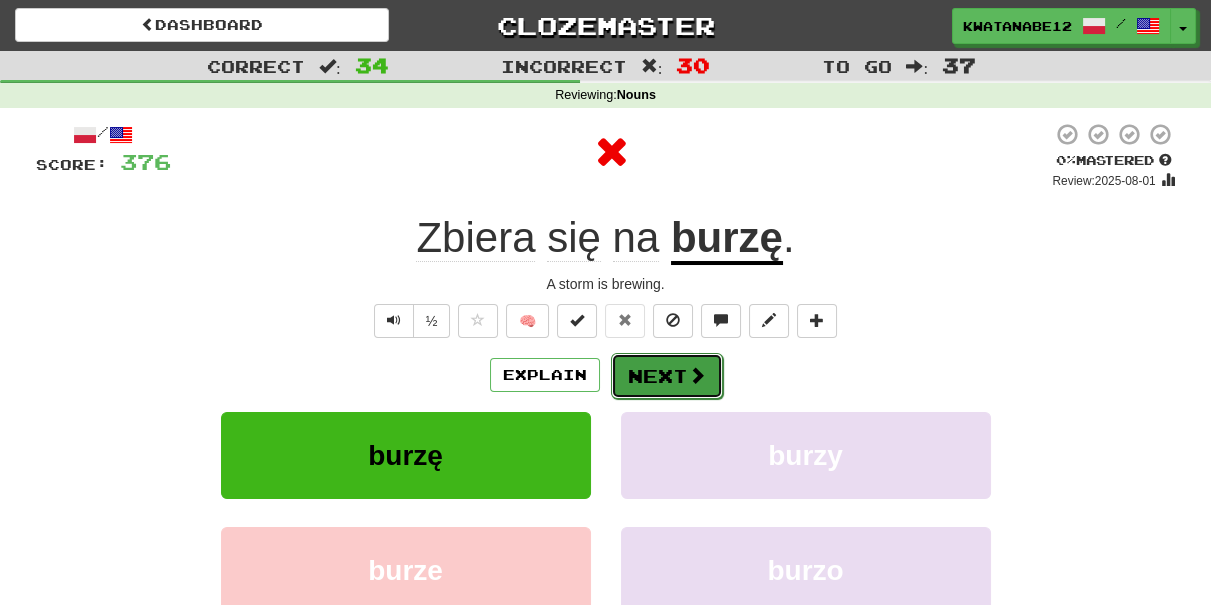 click on "Next" at bounding box center [667, 376] 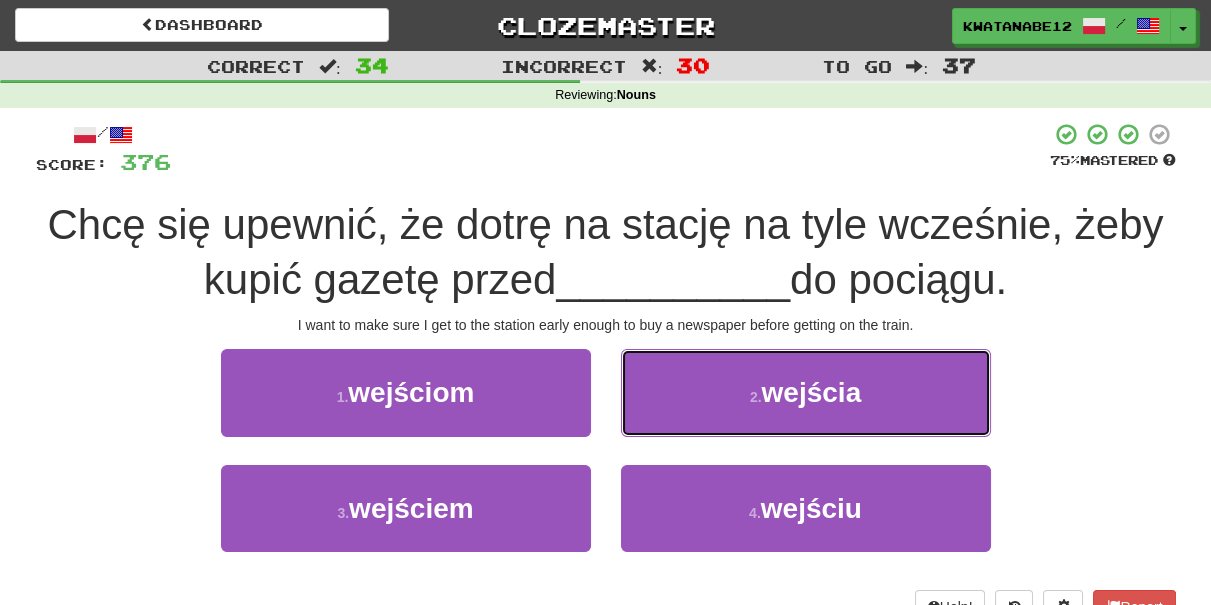 drag, startPoint x: 695, startPoint y: 387, endPoint x: 686, endPoint y: 395, distance: 12.0415945 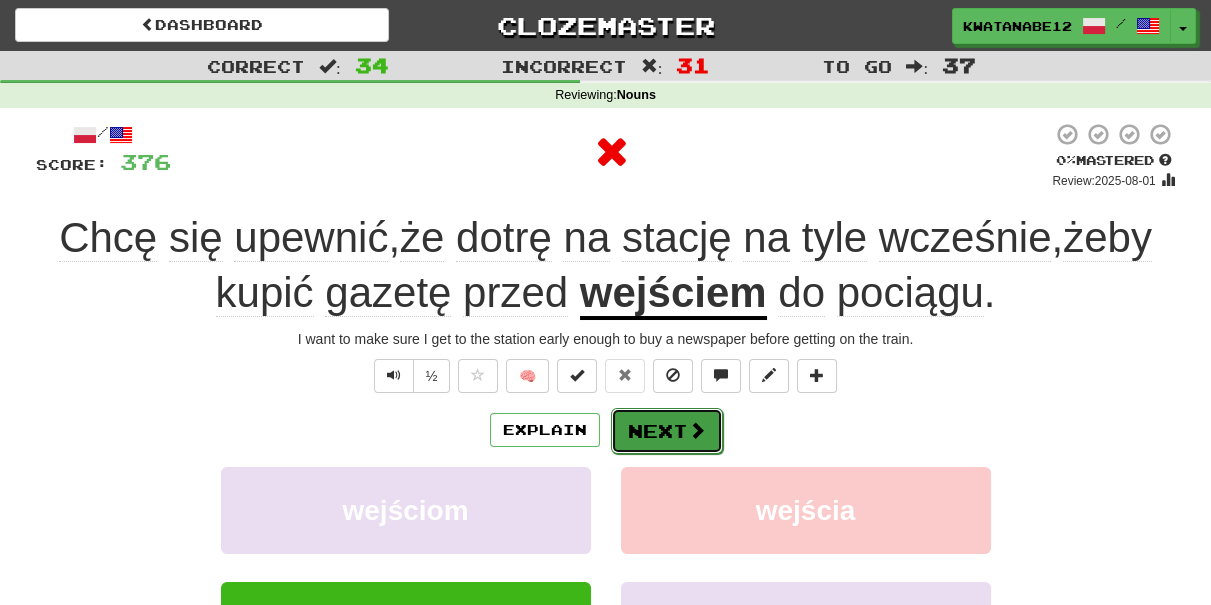 drag, startPoint x: 666, startPoint y: 419, endPoint x: 646, endPoint y: 414, distance: 20.615528 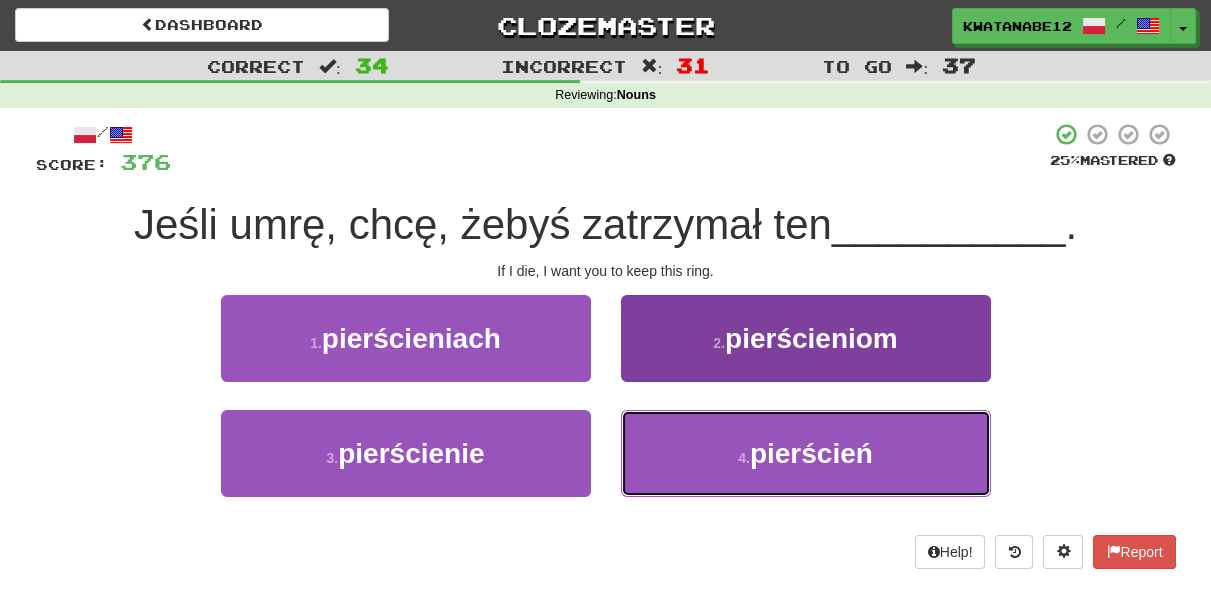click on "4 .  pierścień" at bounding box center (806, 453) 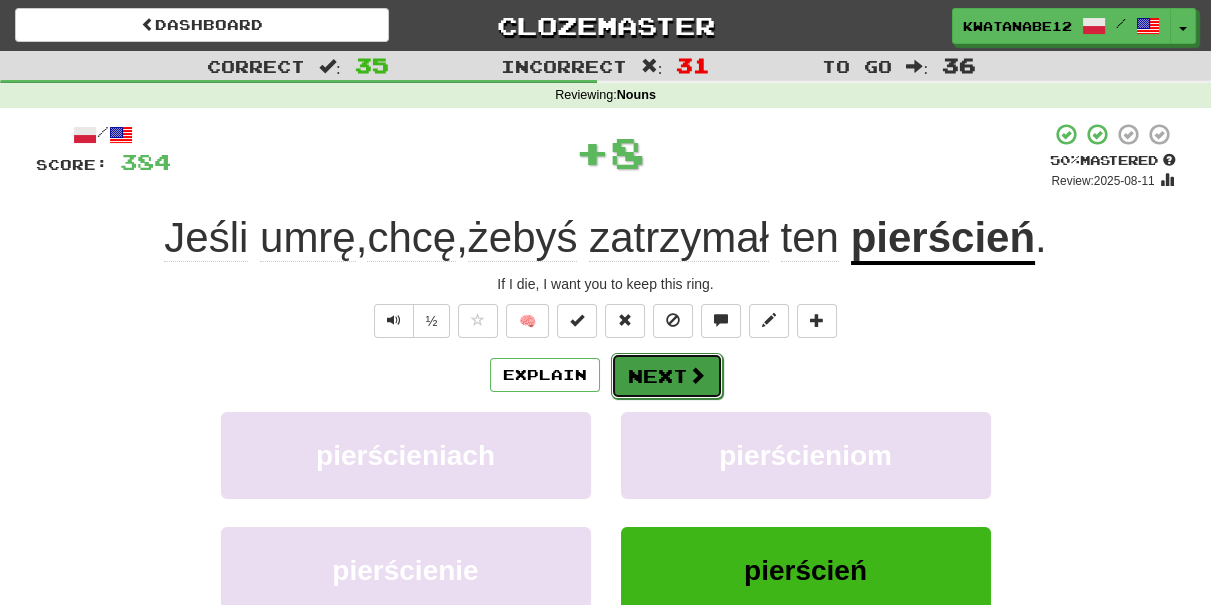 click on "Next" at bounding box center (667, 376) 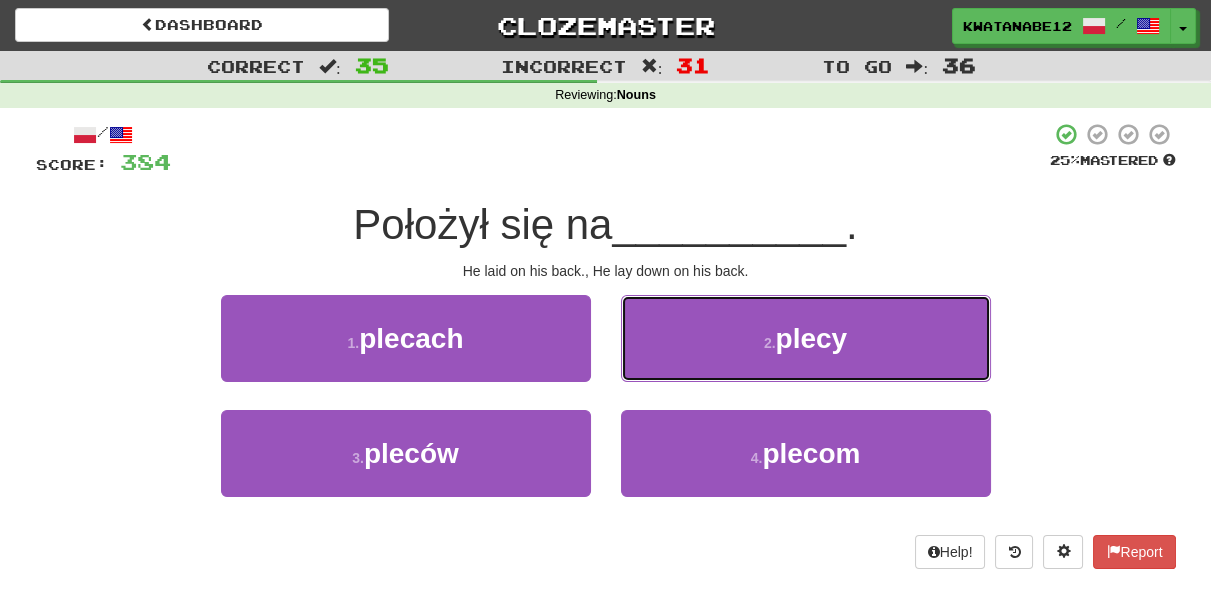 click on "2 .  plecy" at bounding box center (806, 338) 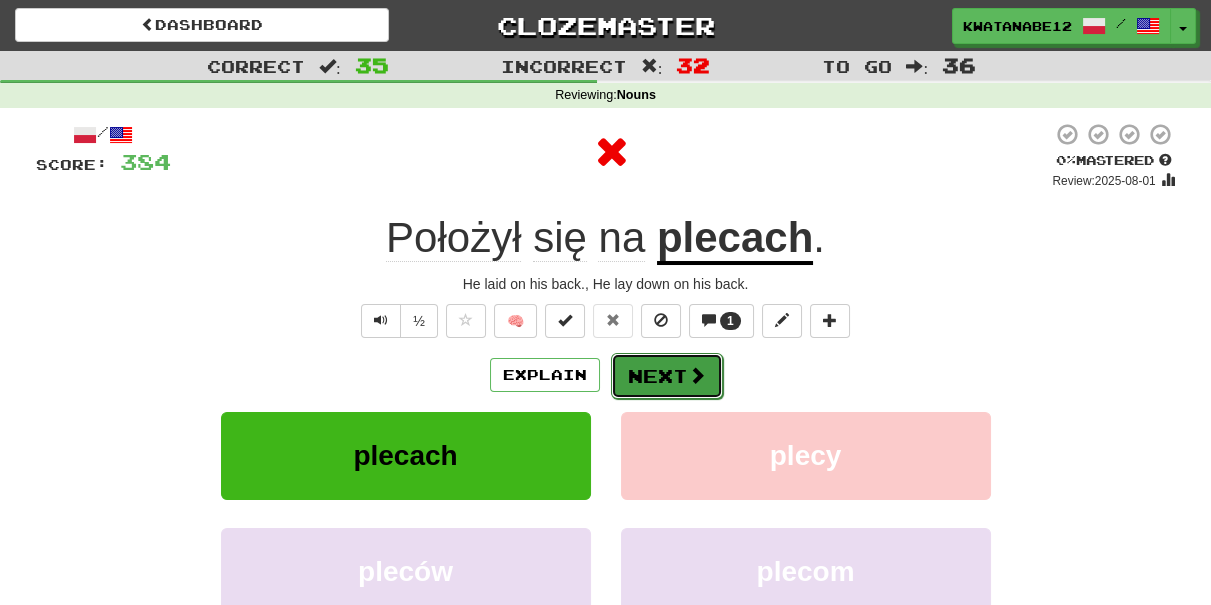 click on "Next" at bounding box center [667, 376] 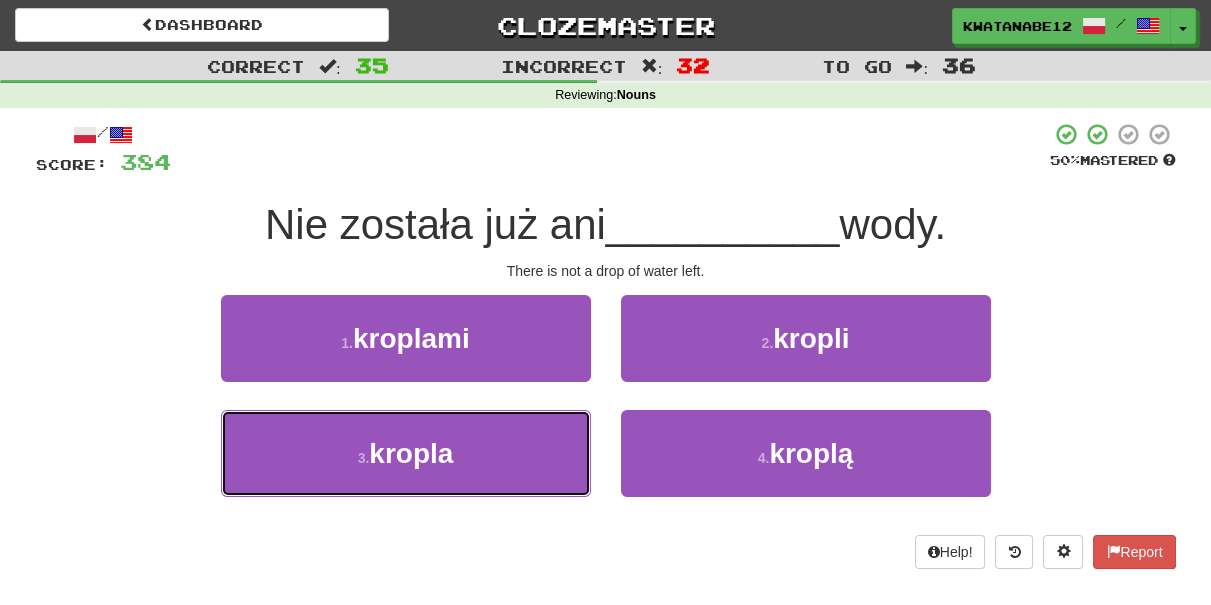 drag, startPoint x: 509, startPoint y: 442, endPoint x: 570, endPoint y: 402, distance: 72.94518 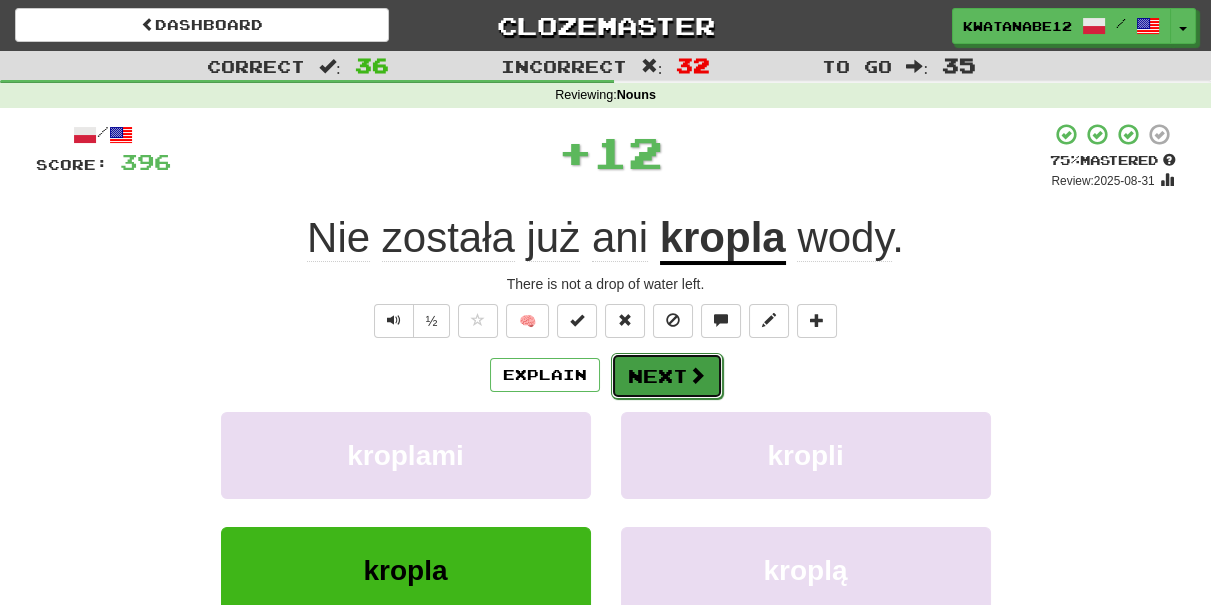 click on "Next" at bounding box center (667, 376) 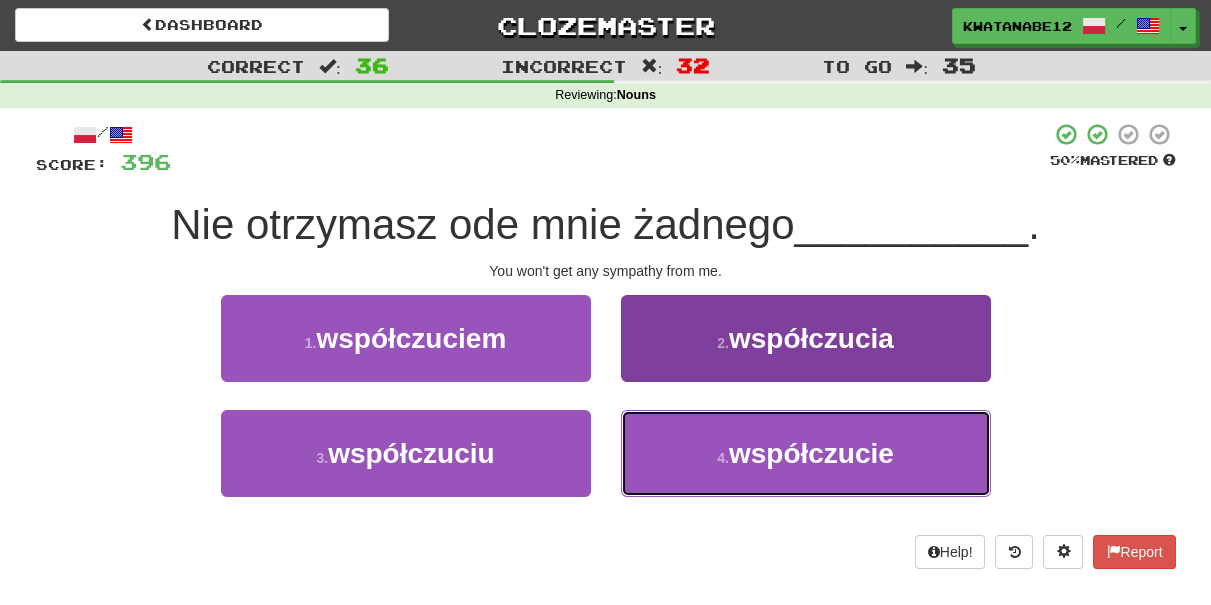 drag, startPoint x: 677, startPoint y: 443, endPoint x: 671, endPoint y: 411, distance: 32.55764 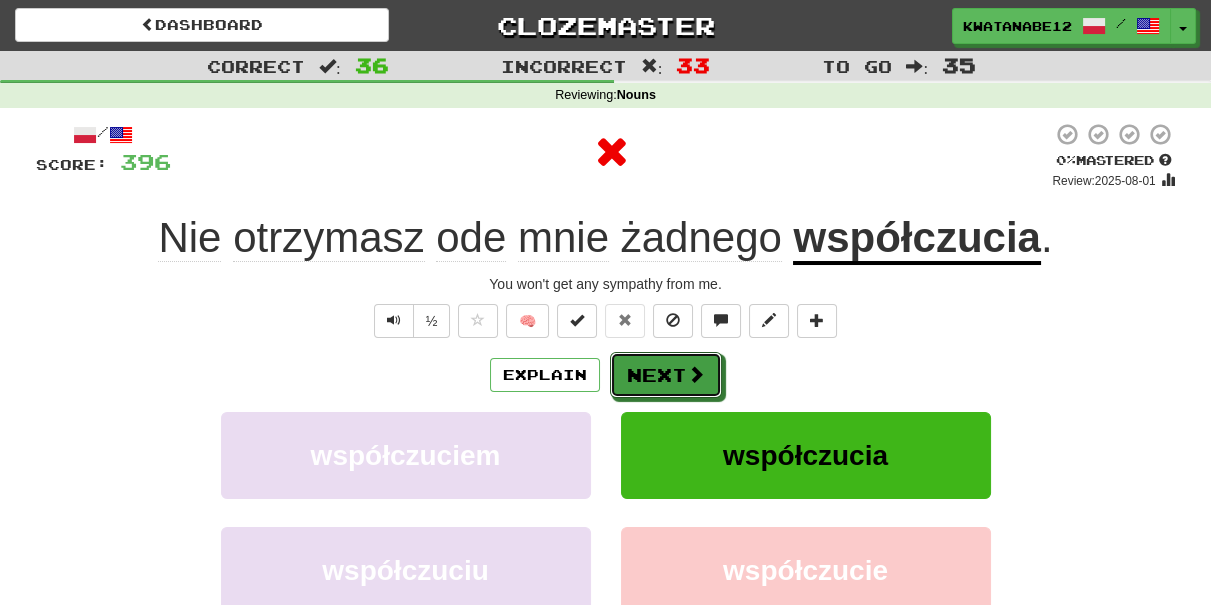 drag, startPoint x: 648, startPoint y: 352, endPoint x: 633, endPoint y: 332, distance: 25 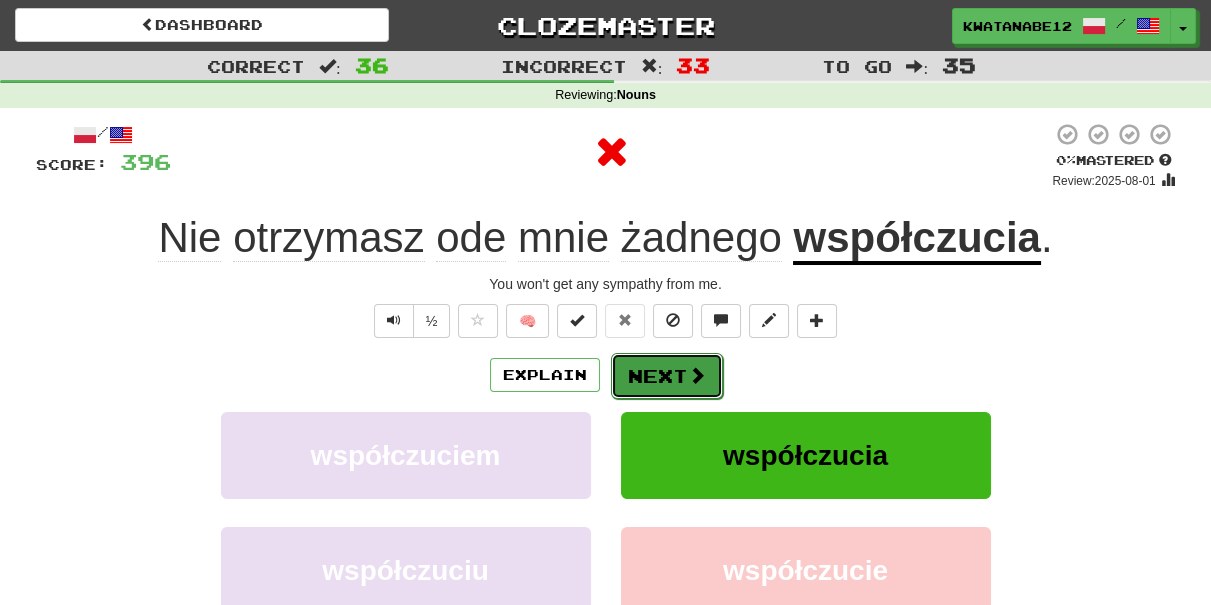 click on "Next" at bounding box center [667, 376] 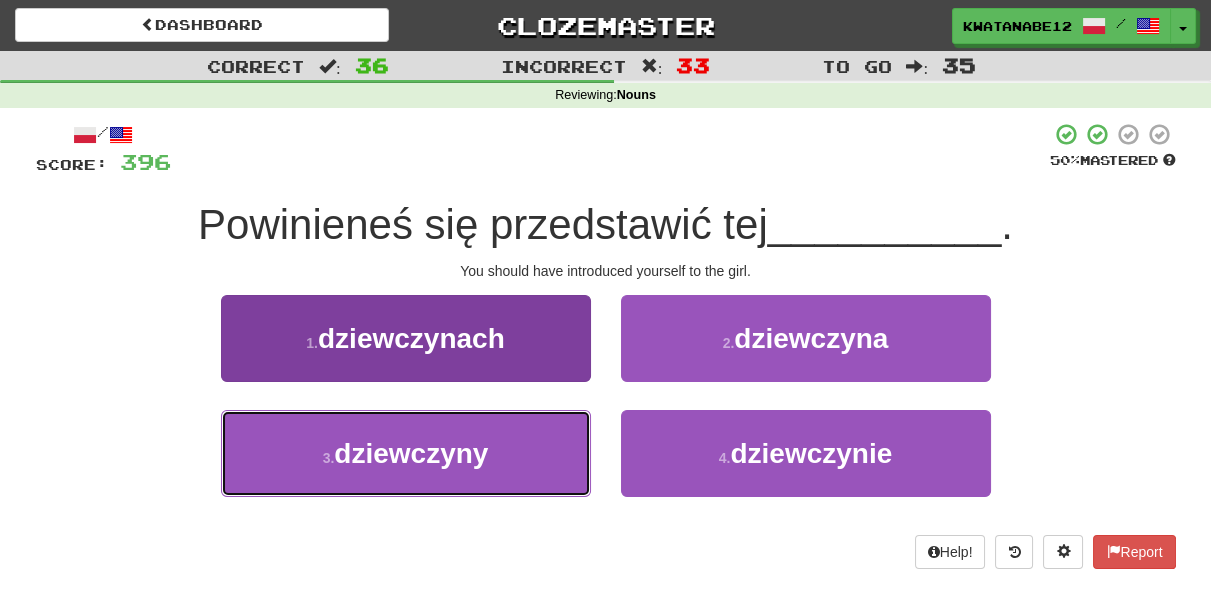 drag, startPoint x: 506, startPoint y: 442, endPoint x: 537, endPoint y: 420, distance: 38.013157 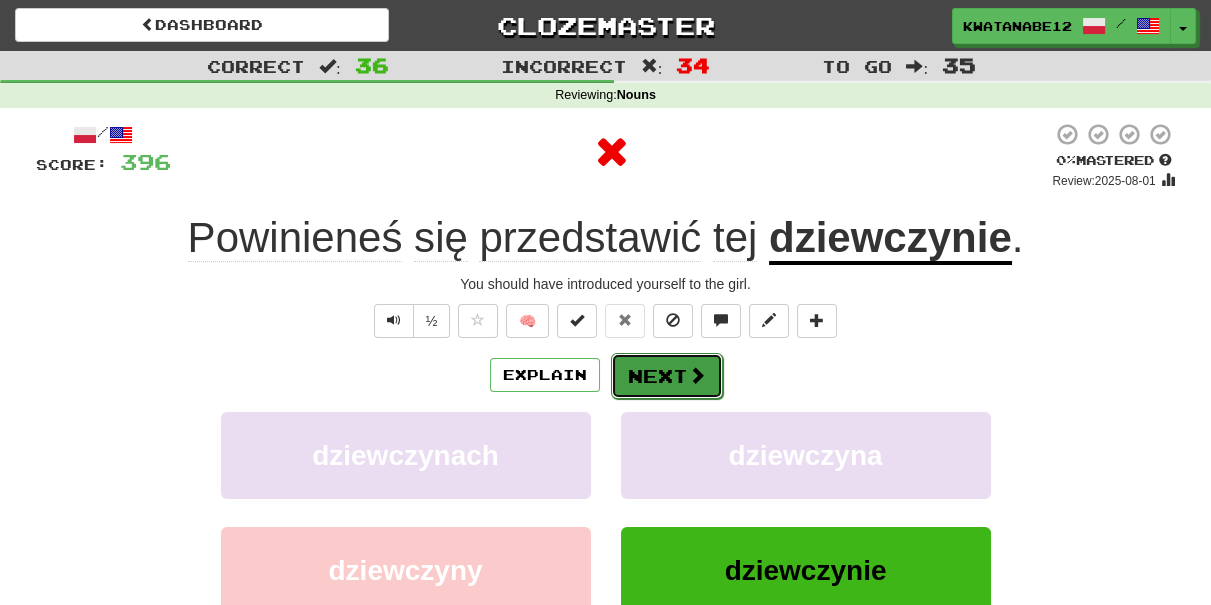 click on "Next" at bounding box center (667, 376) 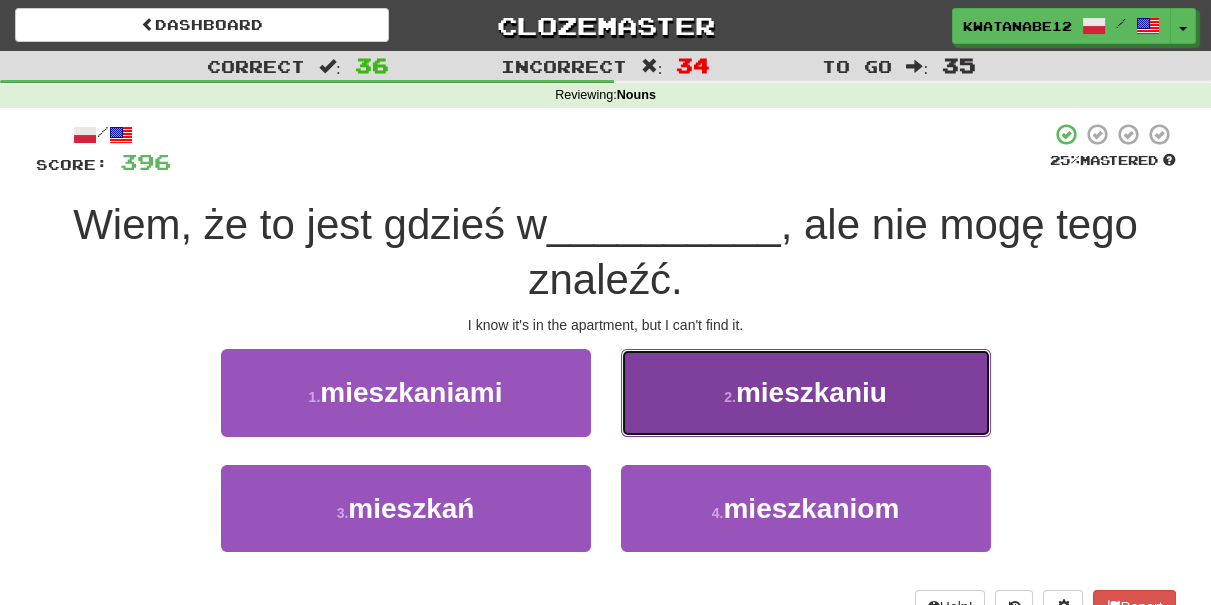 click on "2 .  mieszkaniu" at bounding box center (806, 392) 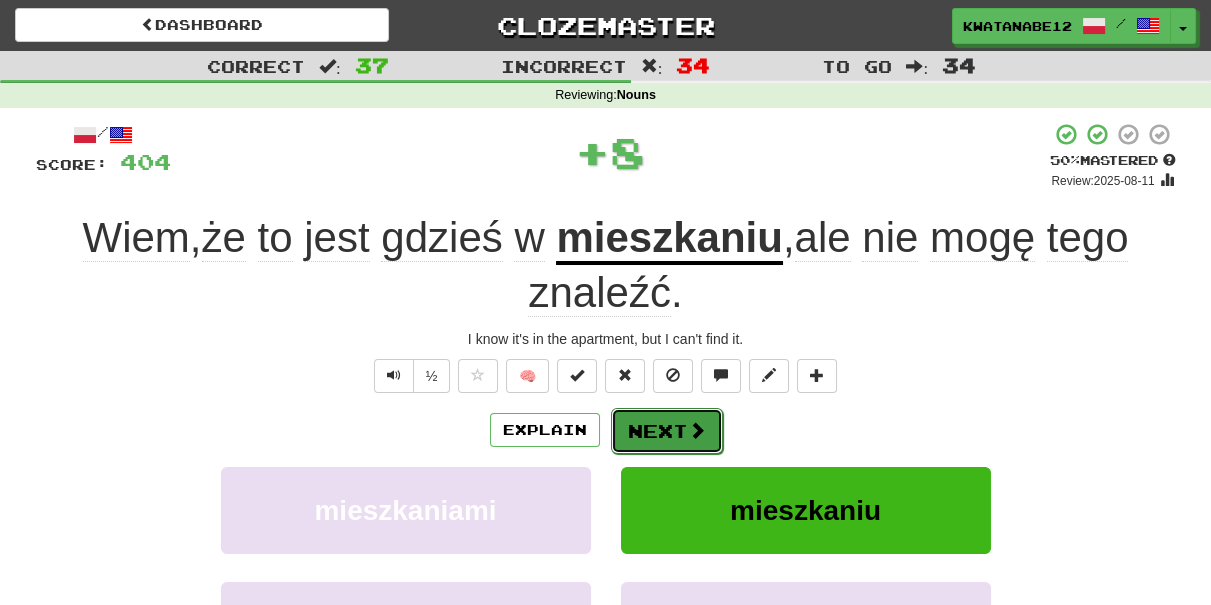 click on "Next" at bounding box center [667, 431] 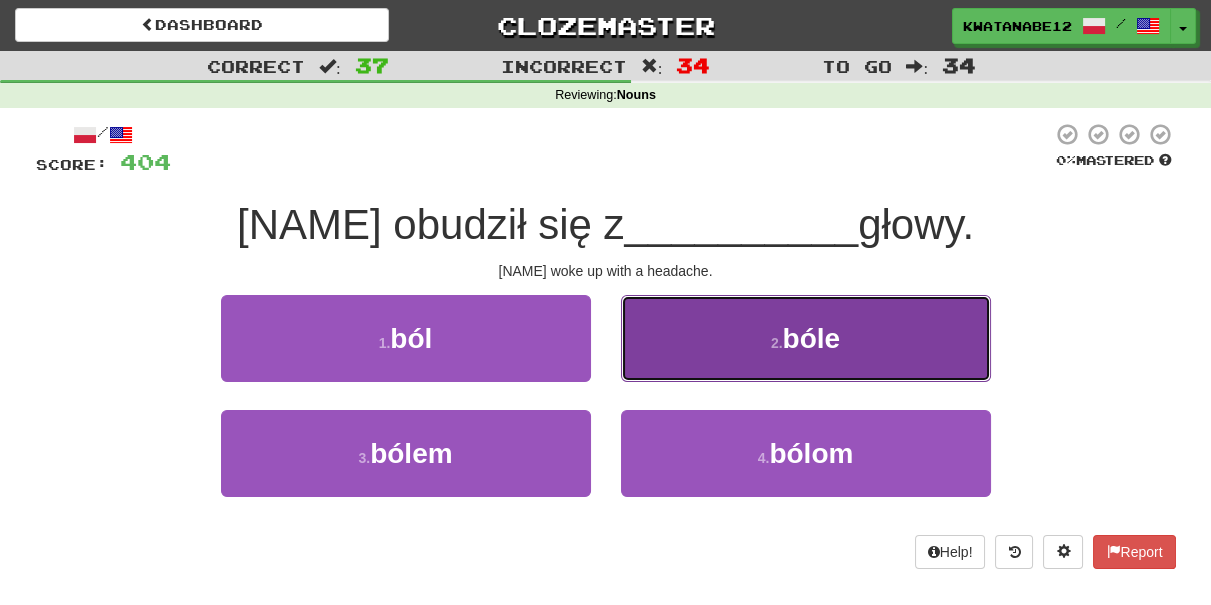 click on "2 .  bóle" at bounding box center (806, 338) 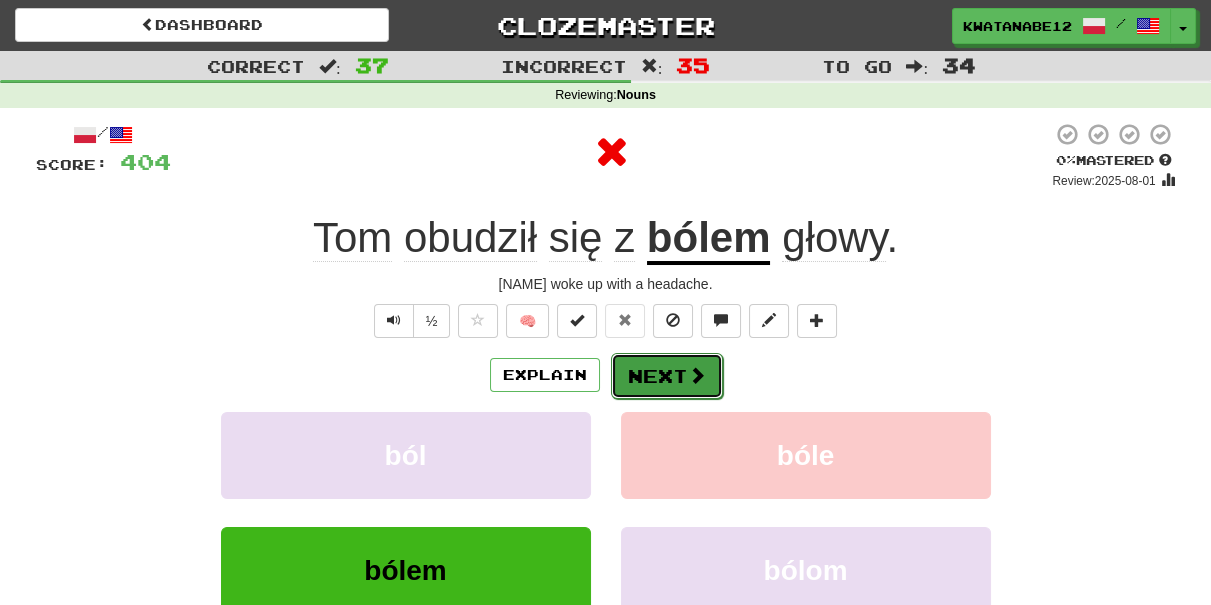 click on "Next" at bounding box center [667, 376] 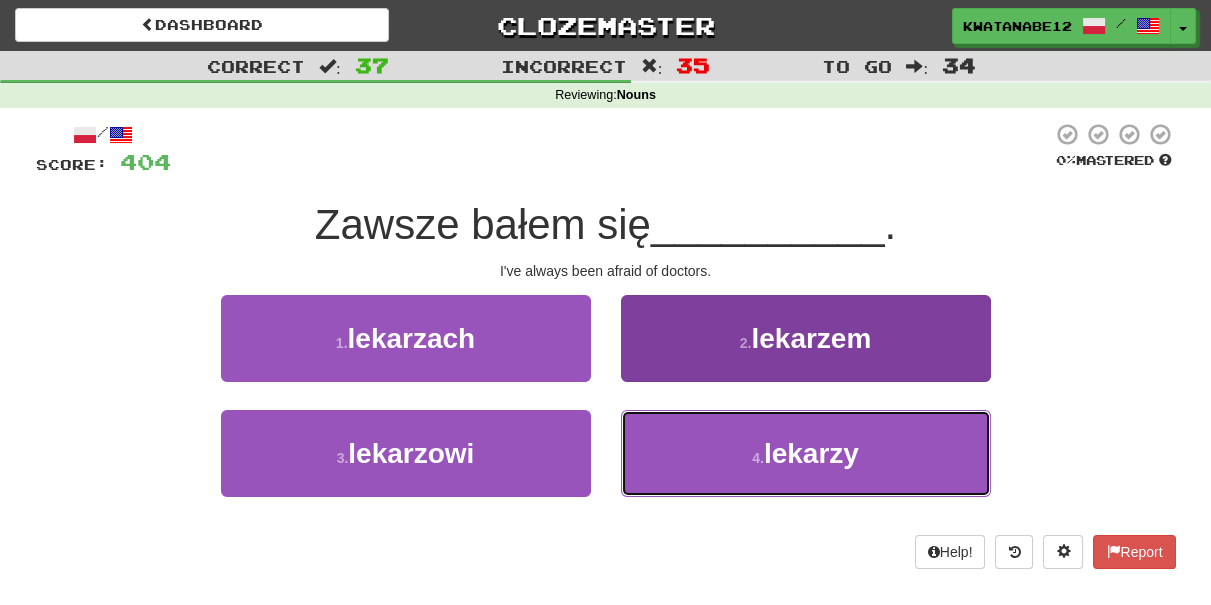 drag, startPoint x: 697, startPoint y: 444, endPoint x: 684, endPoint y: 426, distance: 22.203604 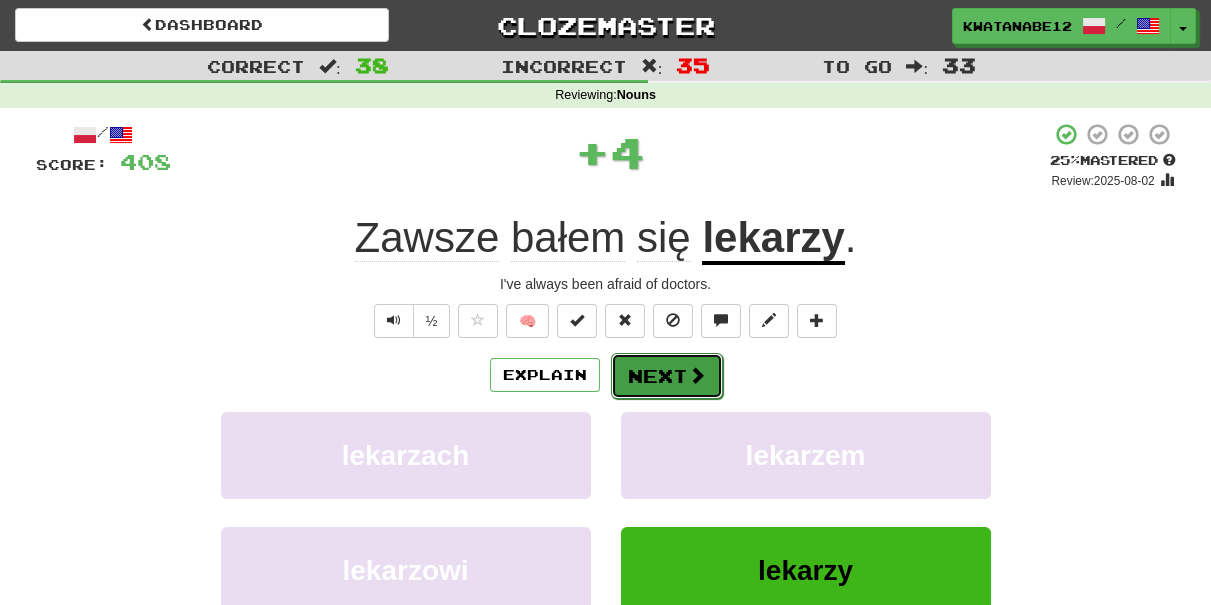 click on "Next" at bounding box center (667, 376) 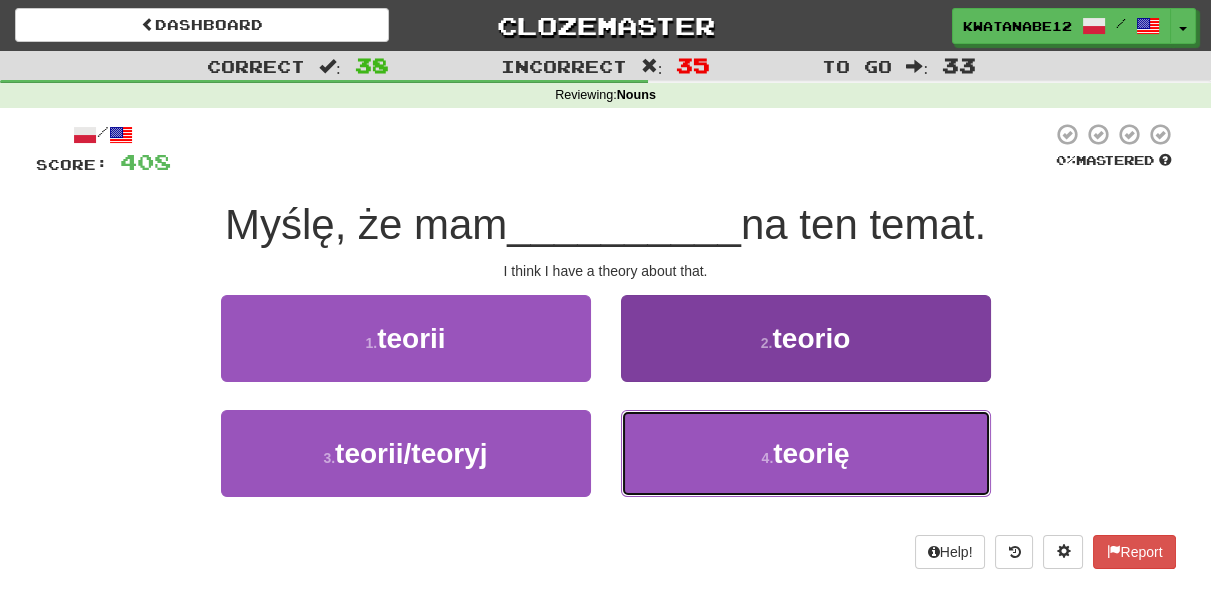 click on "4 .  teorię" at bounding box center [806, 453] 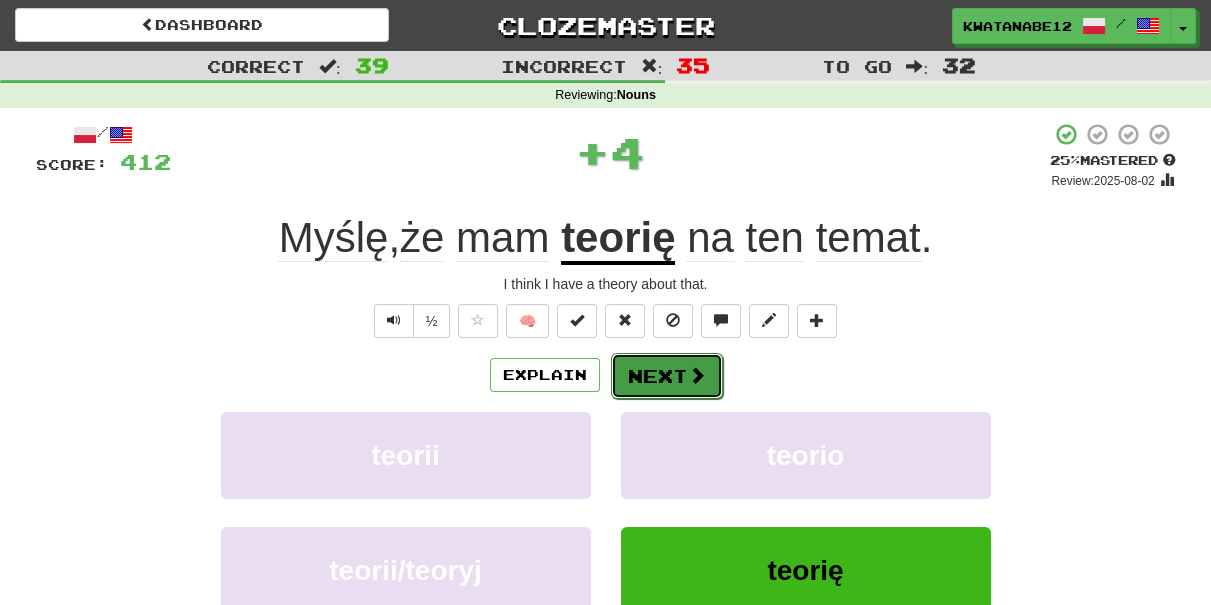 click on "Next" at bounding box center [667, 376] 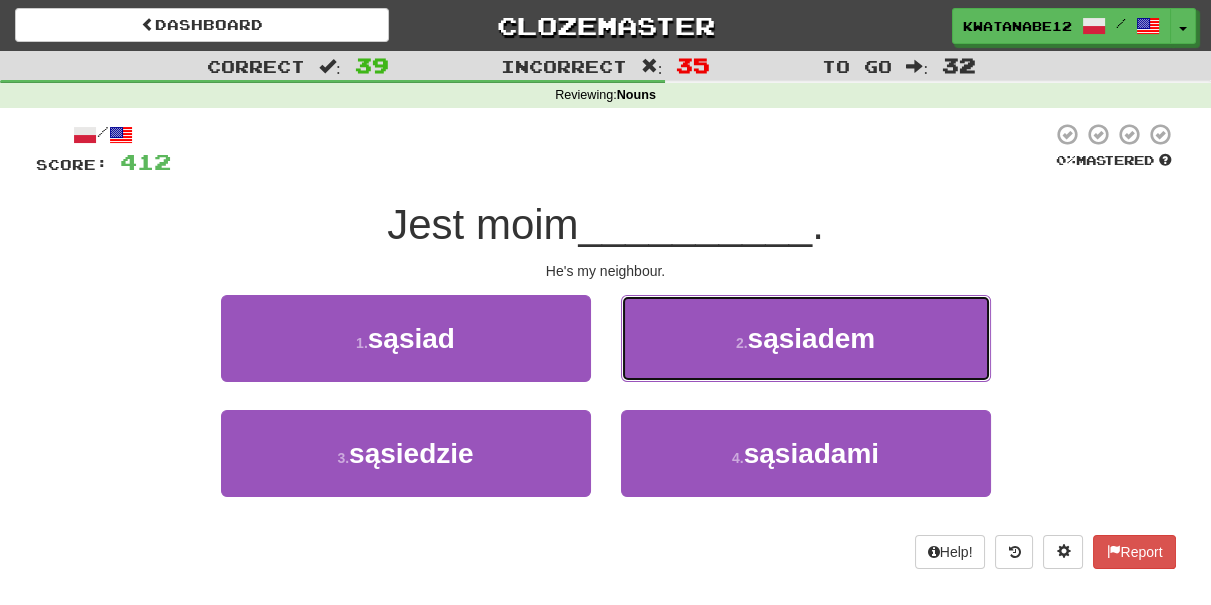 click on "2 .  sąsiadem" at bounding box center [806, 338] 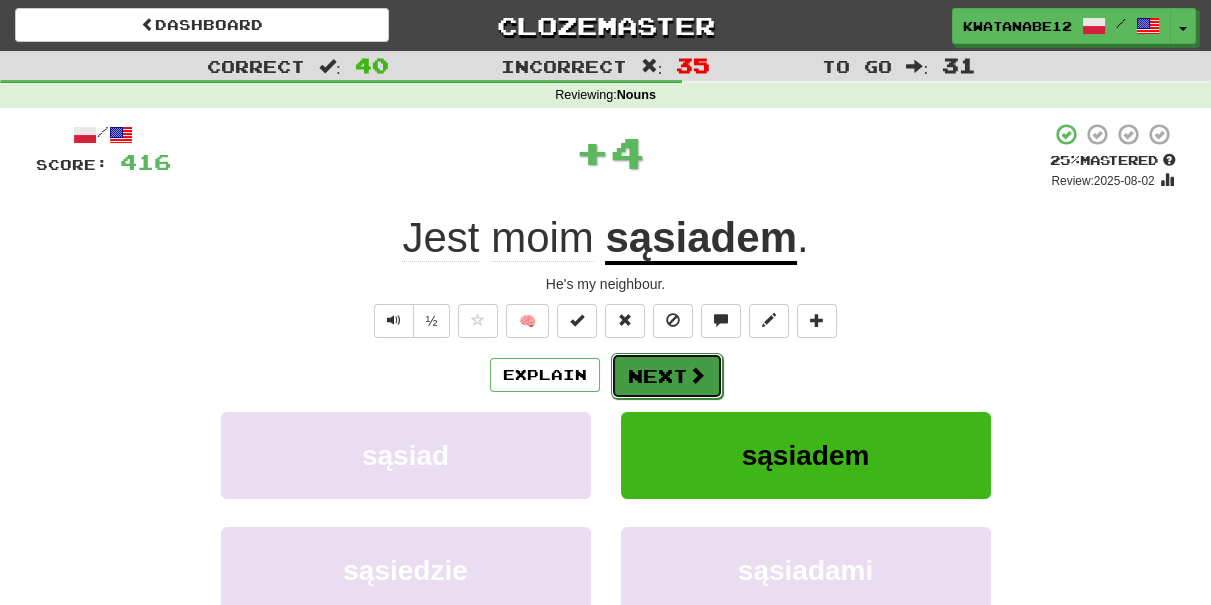 click on "Next" at bounding box center (667, 376) 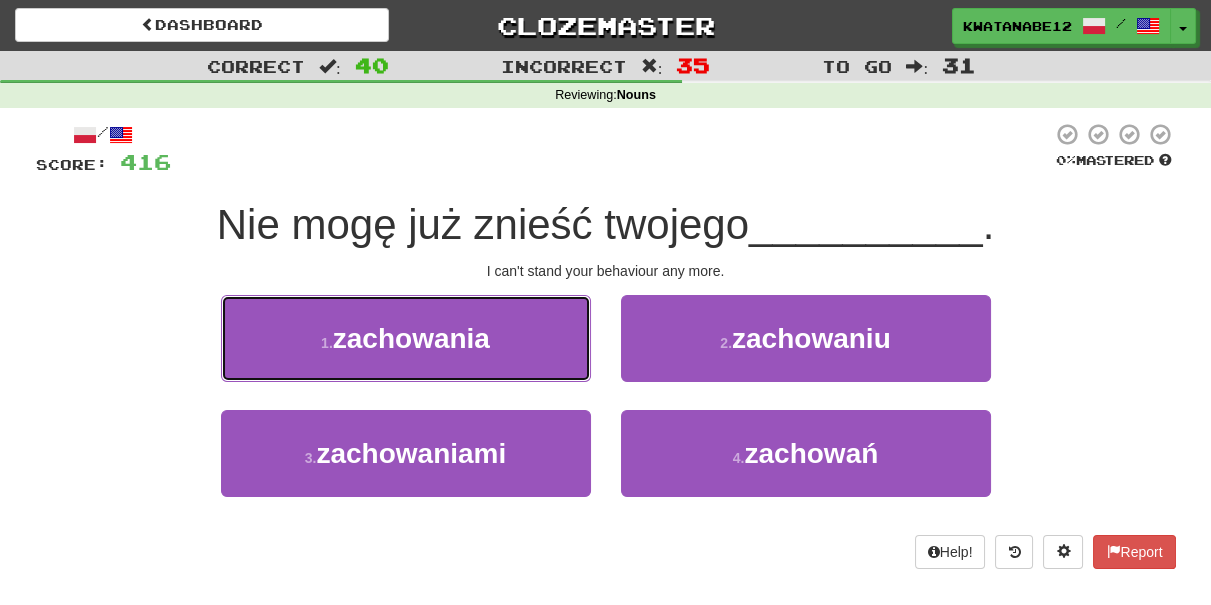 drag, startPoint x: 541, startPoint y: 339, endPoint x: 605, endPoint y: 341, distance: 64.03124 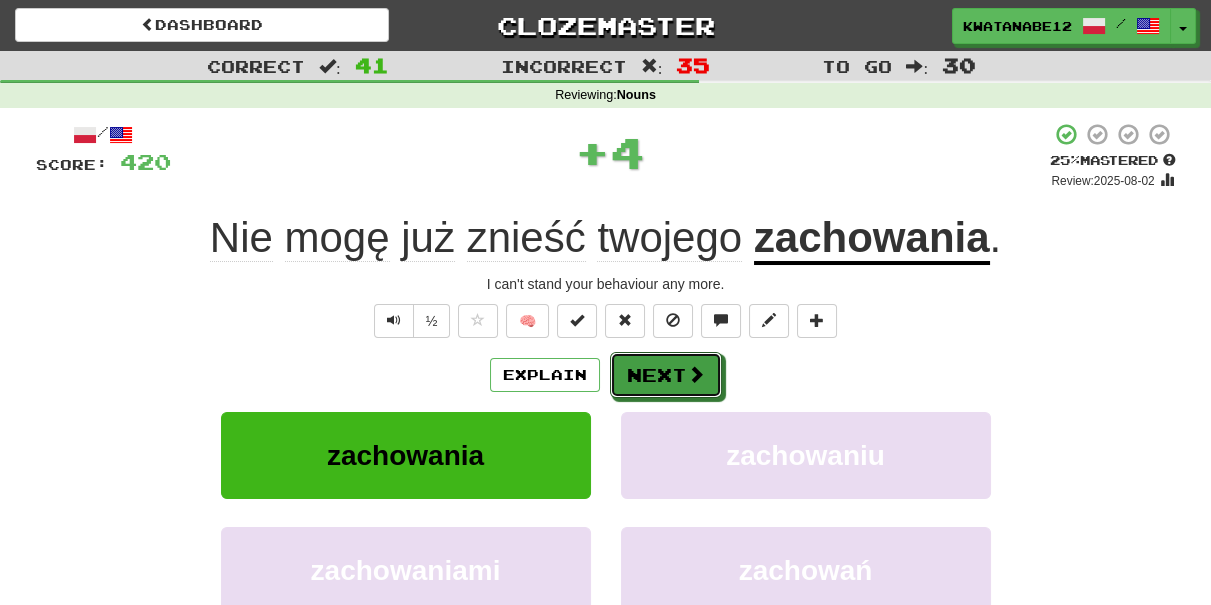 drag, startPoint x: 654, startPoint y: 350, endPoint x: 682, endPoint y: 341, distance: 29.410883 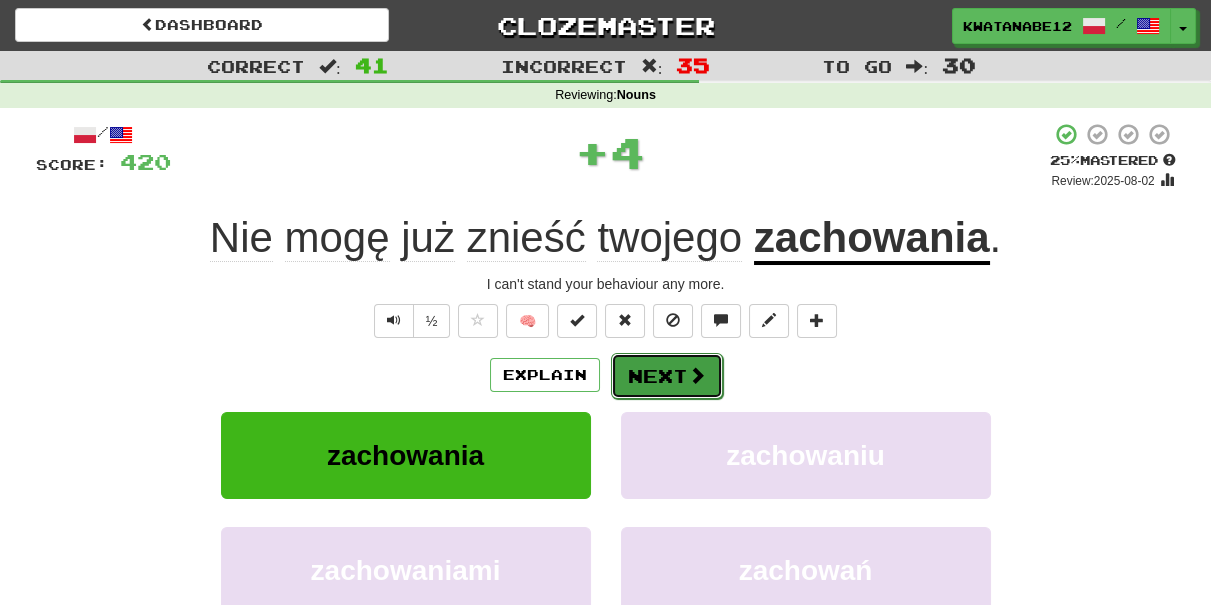 click on "Next" at bounding box center [667, 376] 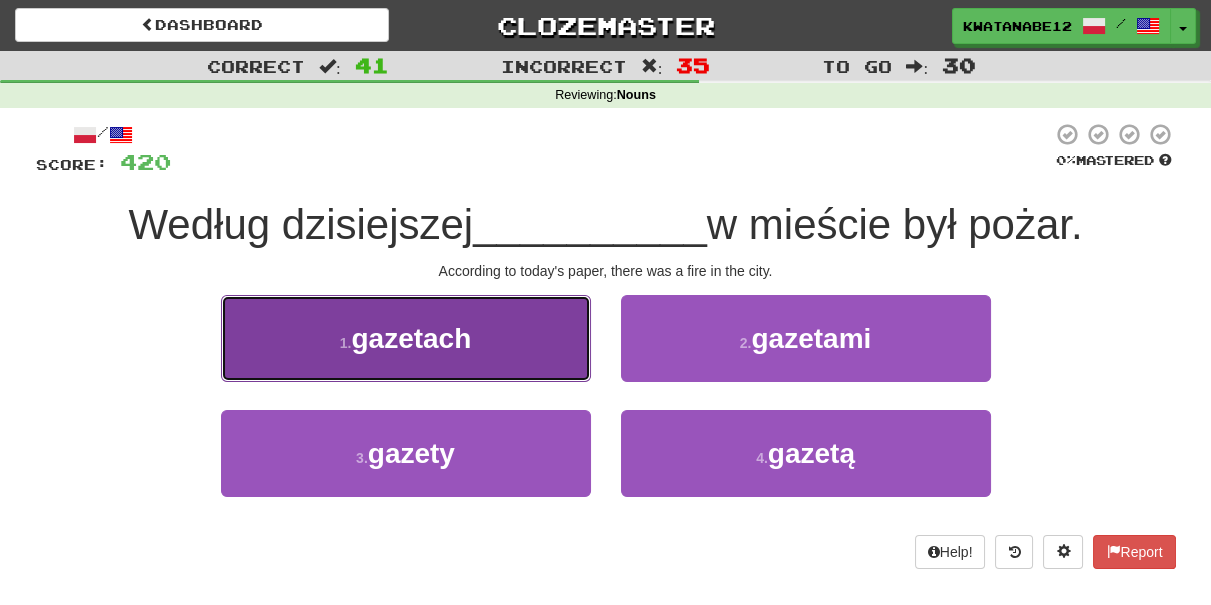 drag, startPoint x: 522, startPoint y: 349, endPoint x: 576, endPoint y: 354, distance: 54.230988 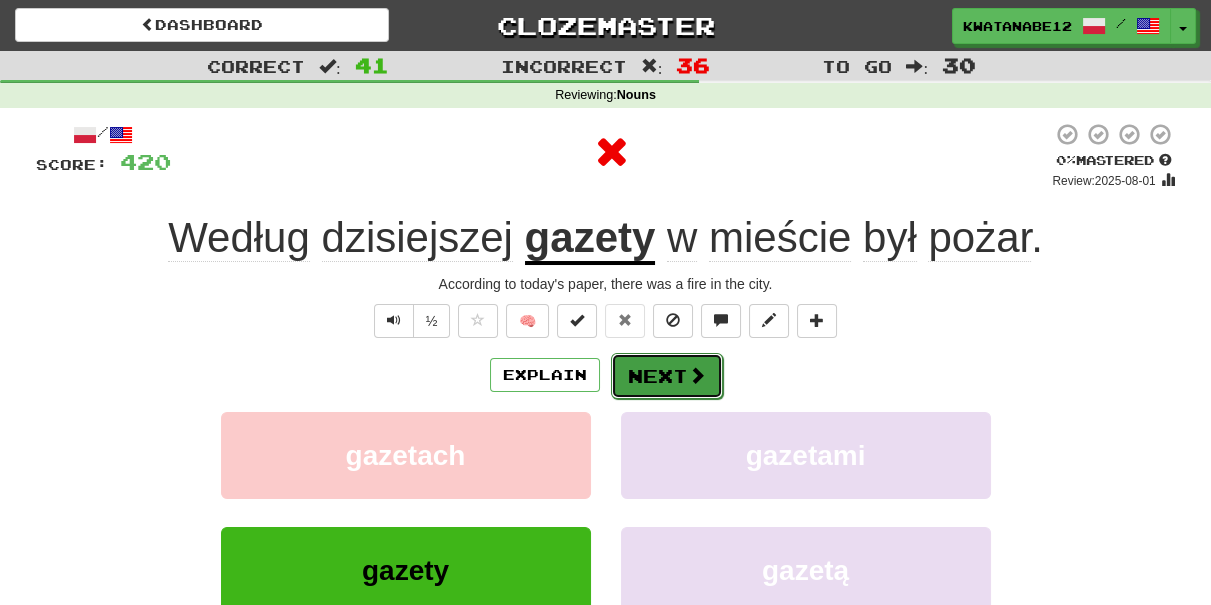 click on "Next" at bounding box center [667, 376] 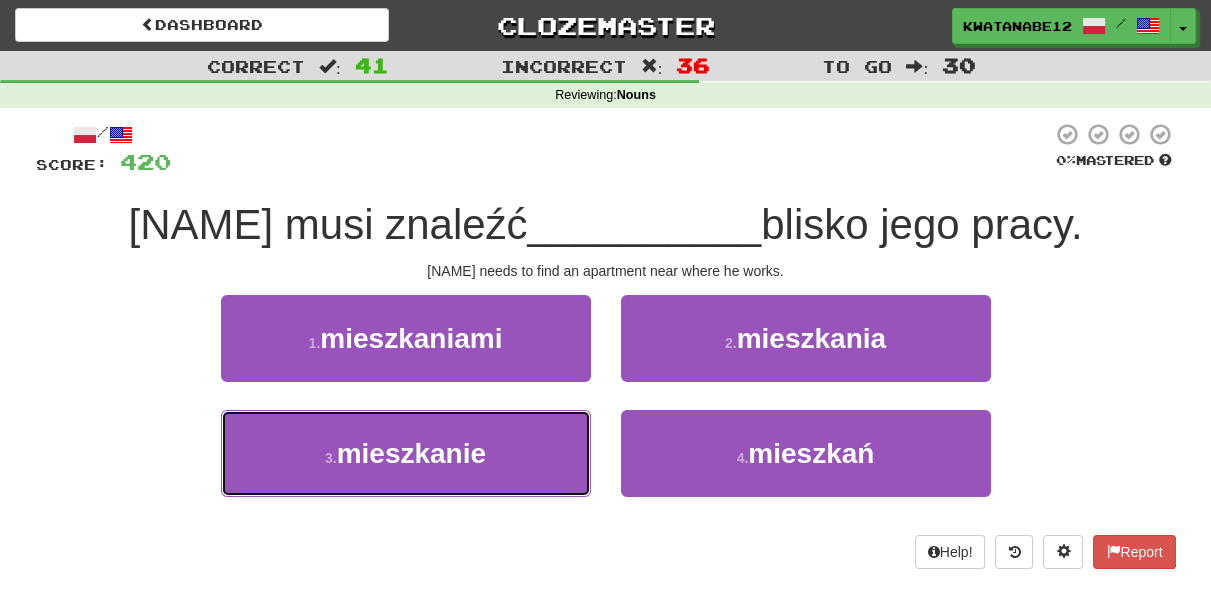 drag, startPoint x: 526, startPoint y: 429, endPoint x: 584, endPoint y: 407, distance: 62.03225 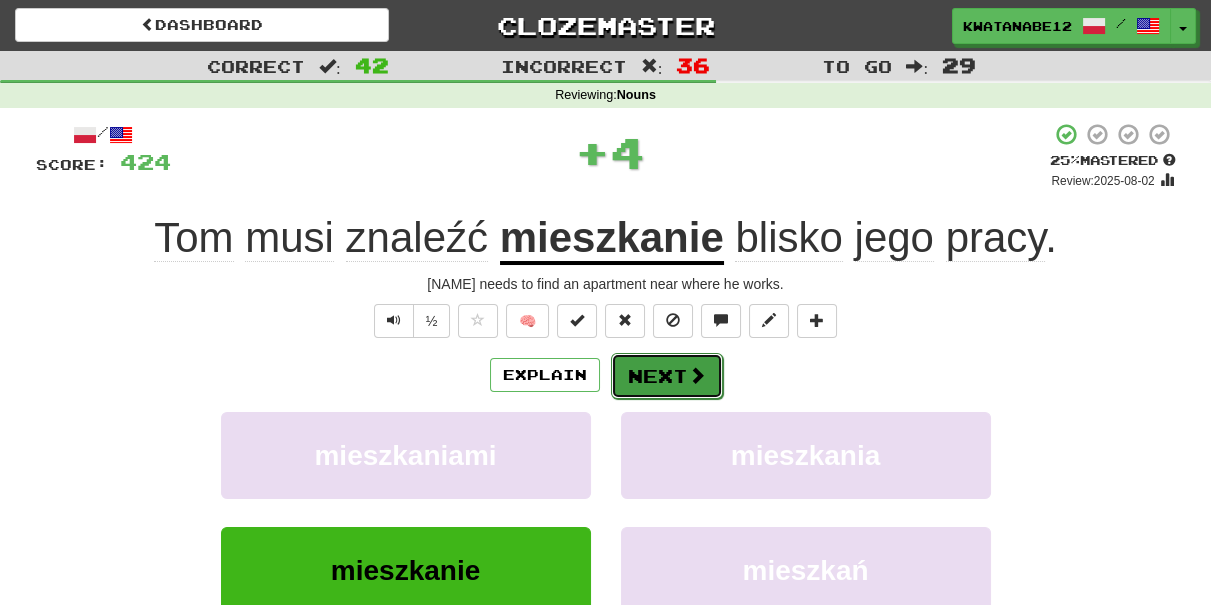 click on "Next" at bounding box center (667, 376) 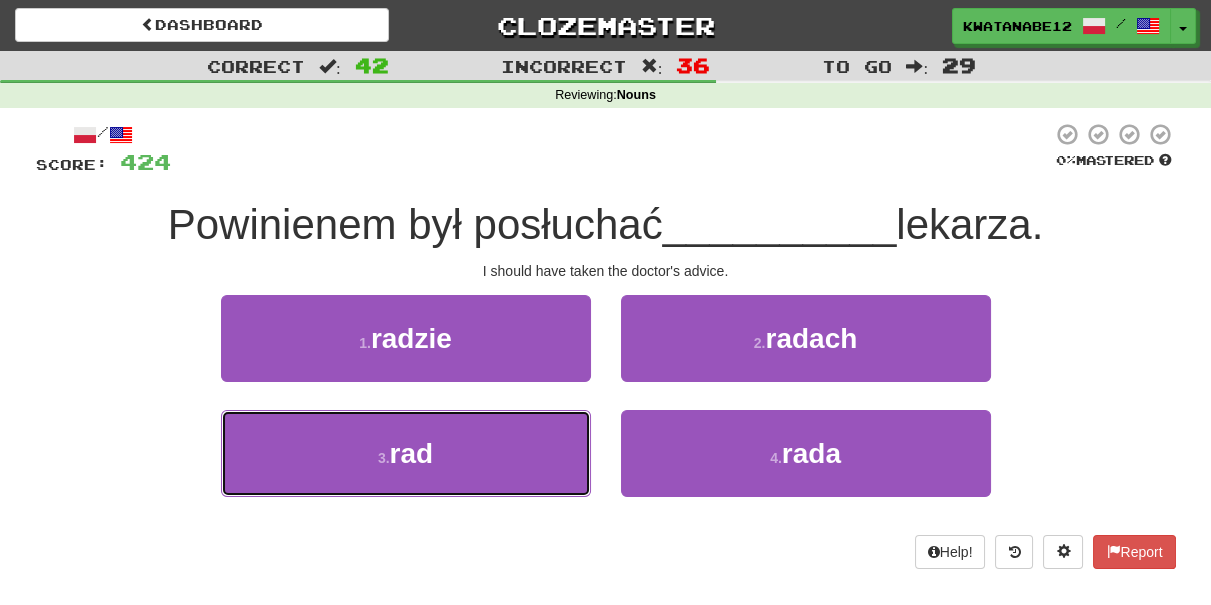 drag, startPoint x: 526, startPoint y: 445, endPoint x: 603, endPoint y: 417, distance: 81.9329 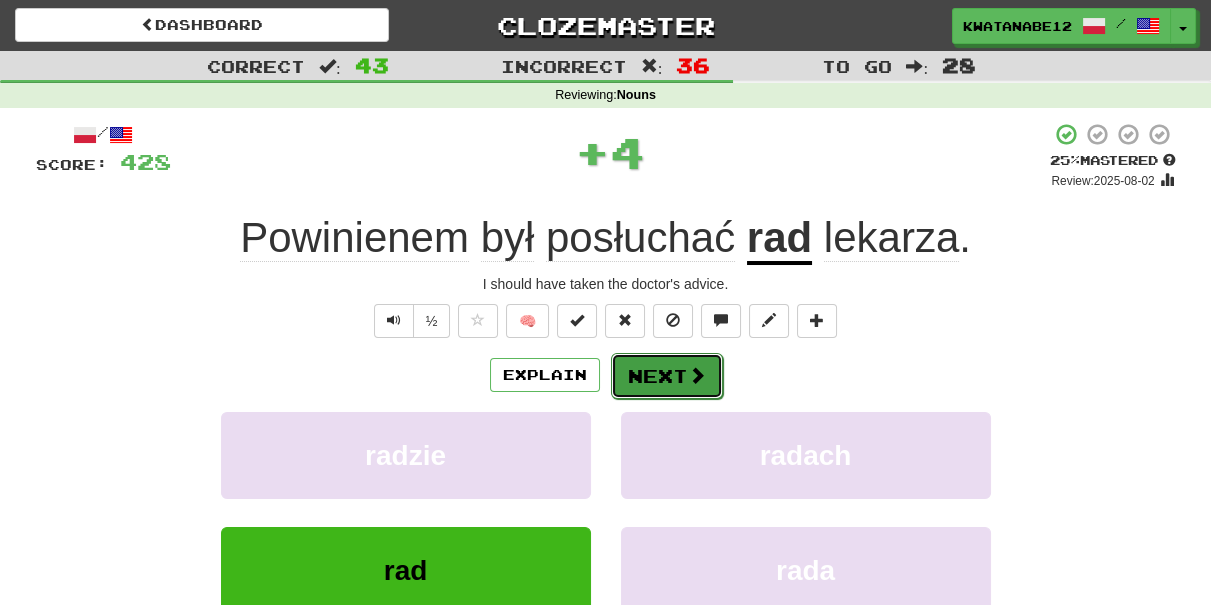 click on "Next" at bounding box center (667, 376) 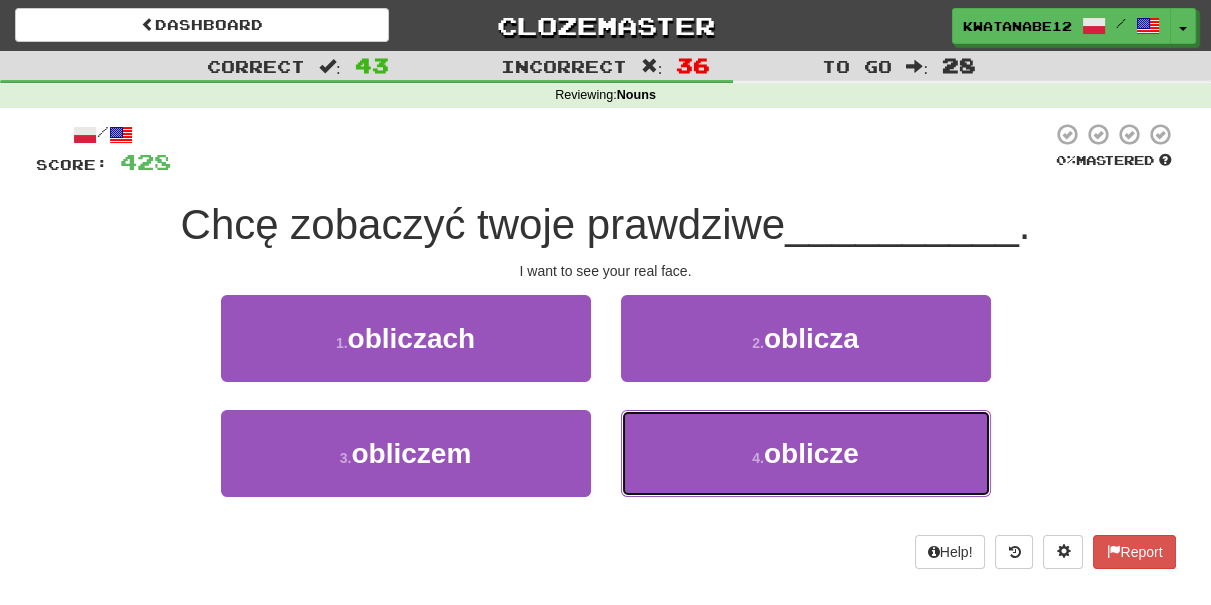 drag, startPoint x: 674, startPoint y: 449, endPoint x: 658, endPoint y: 402, distance: 49.648766 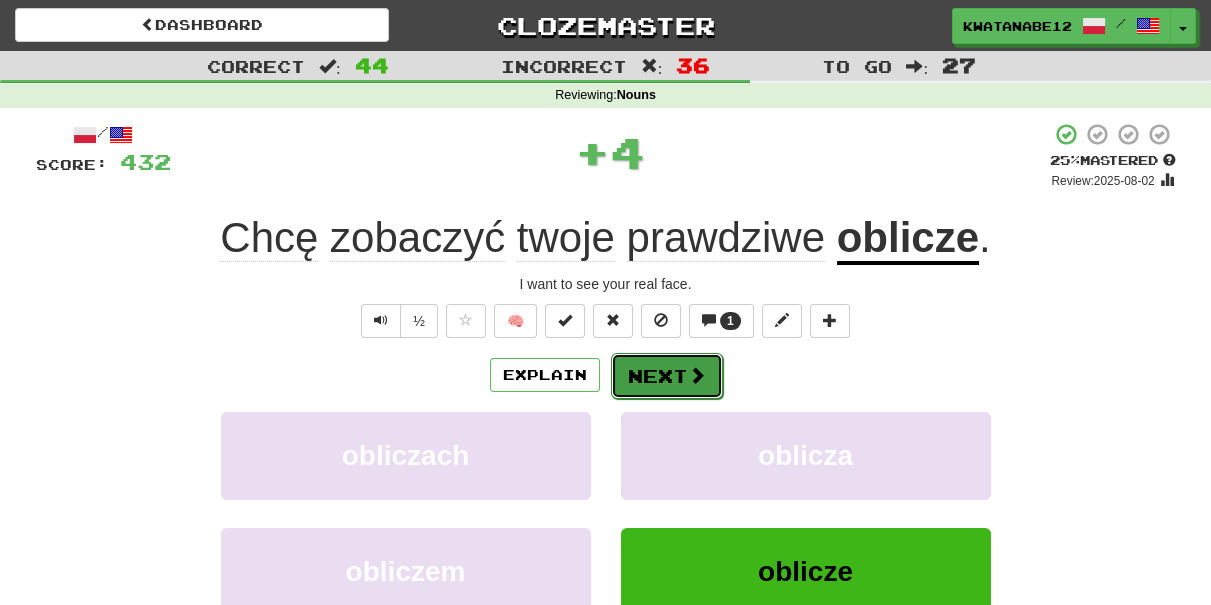 click on "Next" at bounding box center (667, 376) 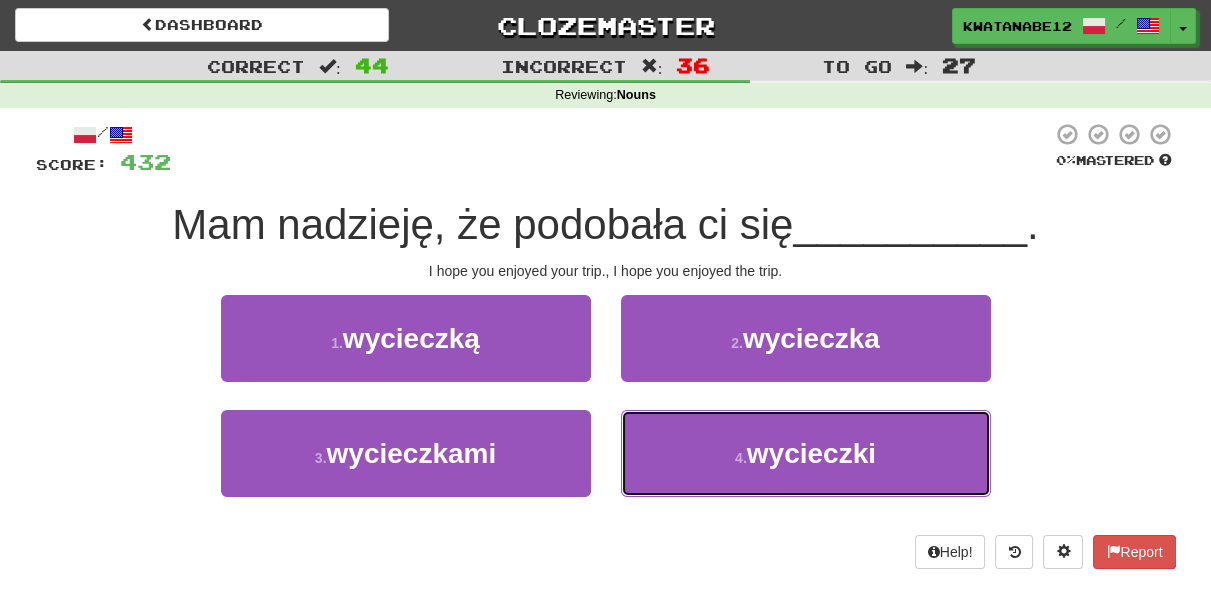 drag, startPoint x: 673, startPoint y: 444, endPoint x: 656, endPoint y: 404, distance: 43.462627 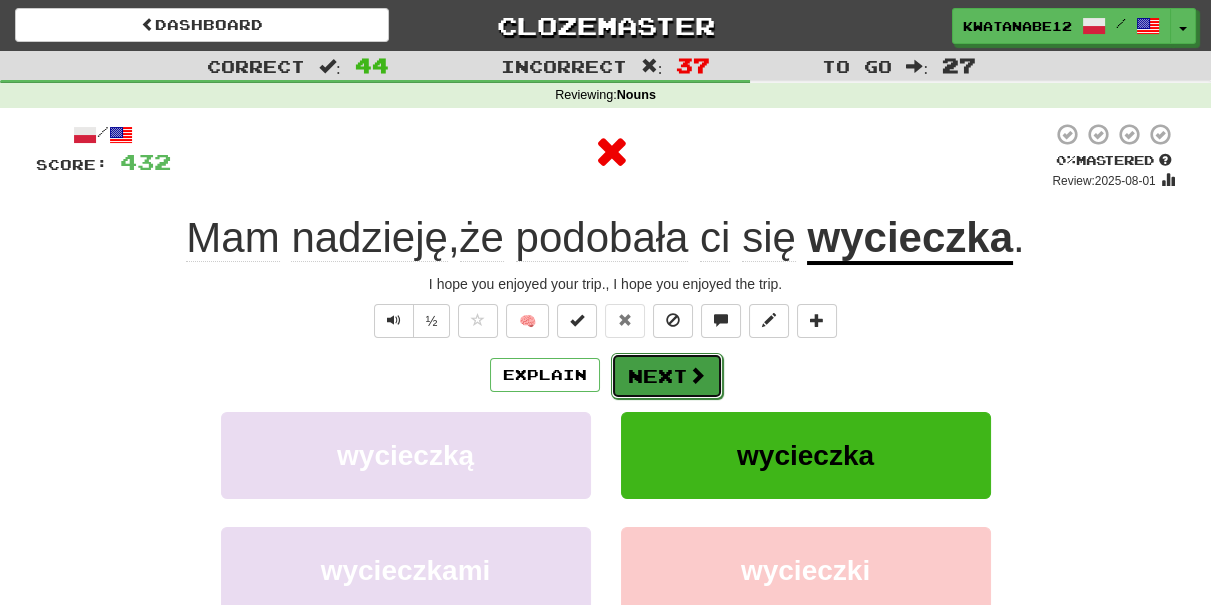click on "Next" at bounding box center [667, 376] 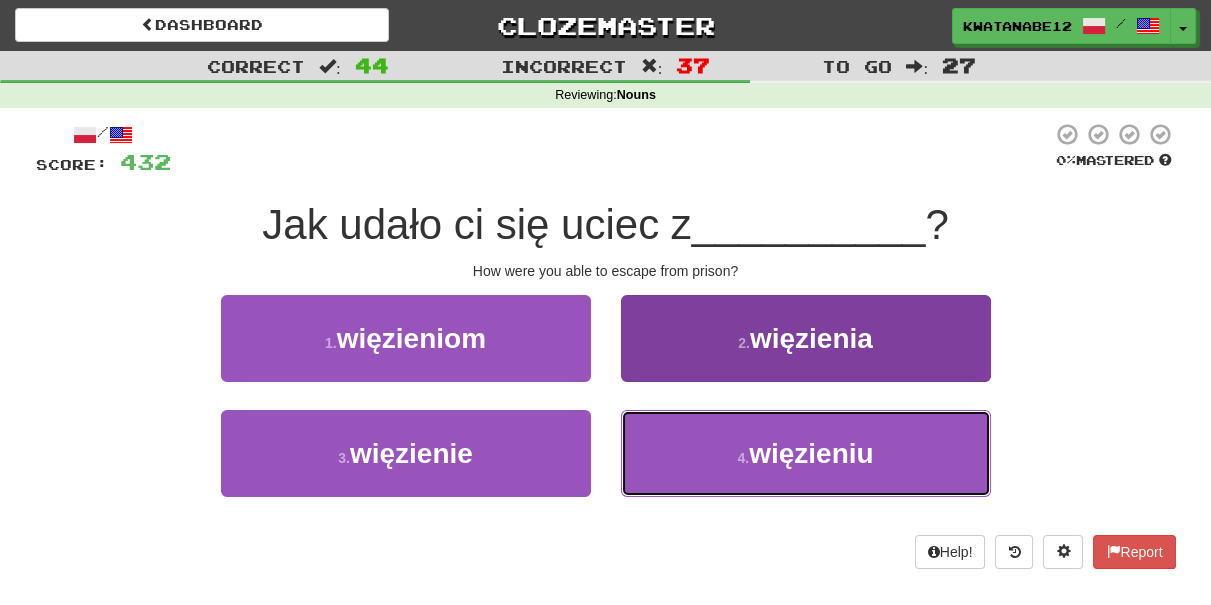 click on "4 .  więzieniu" at bounding box center [806, 453] 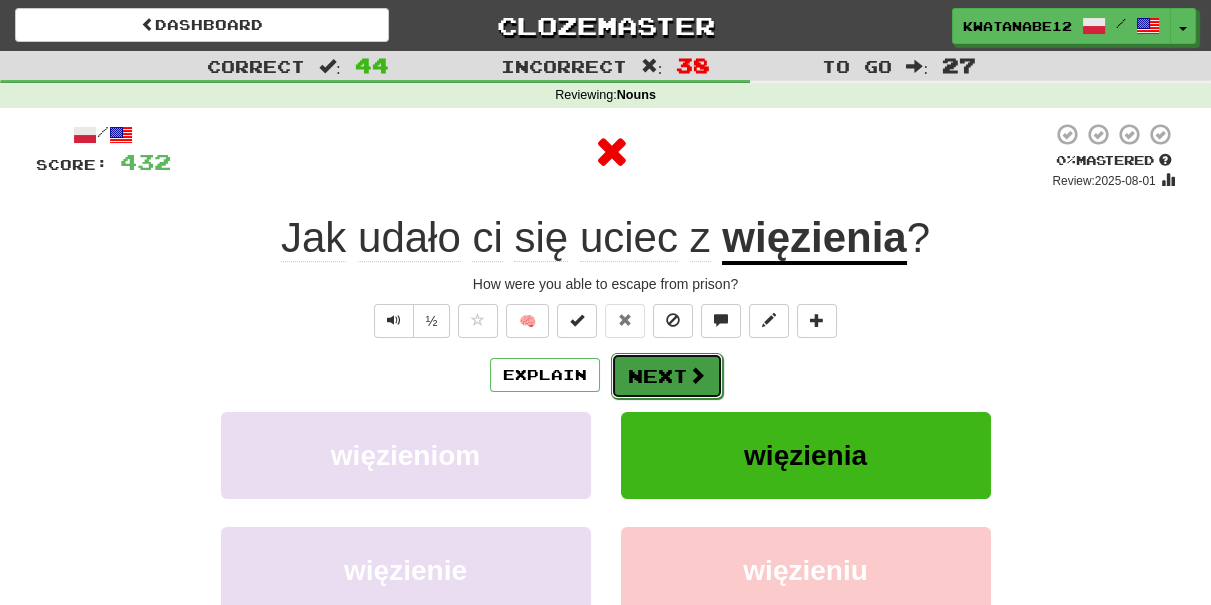 drag, startPoint x: 644, startPoint y: 403, endPoint x: 640, endPoint y: 375, distance: 28.284271 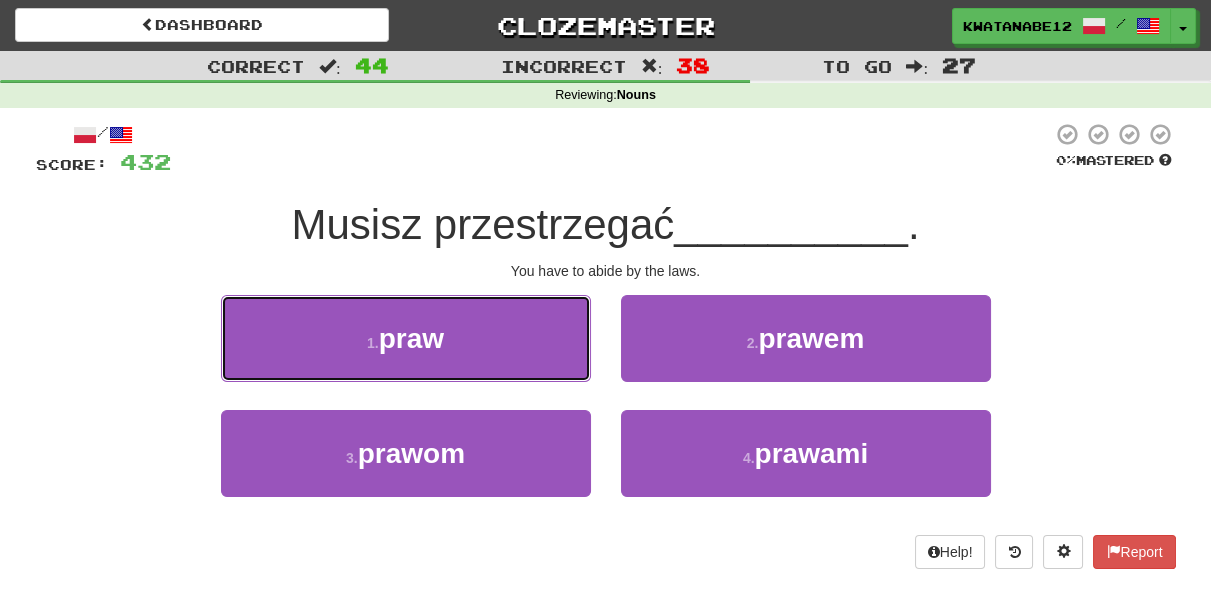 drag, startPoint x: 525, startPoint y: 322, endPoint x: 576, endPoint y: 340, distance: 54.08327 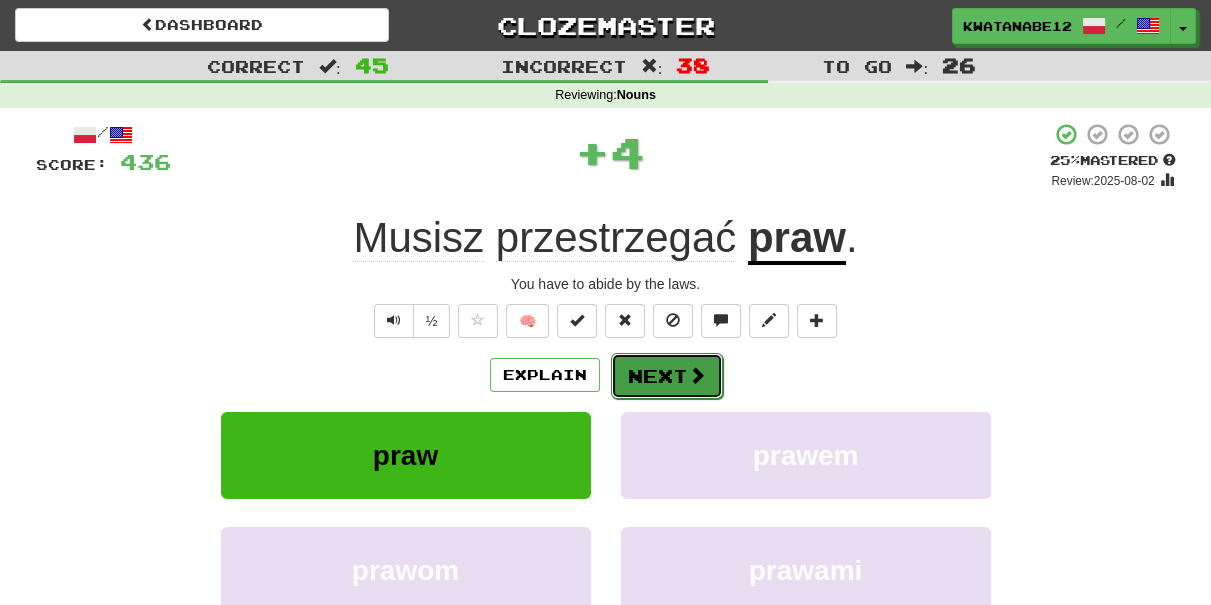 click on "Next" at bounding box center (667, 376) 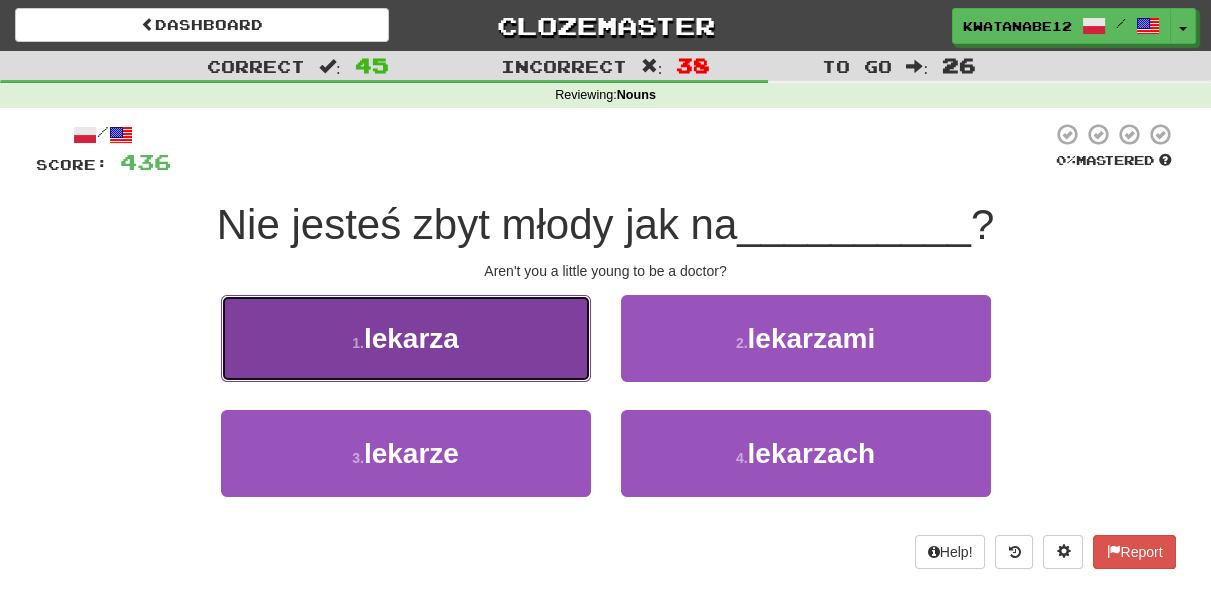 drag, startPoint x: 538, startPoint y: 342, endPoint x: 586, endPoint y: 352, distance: 49.0306 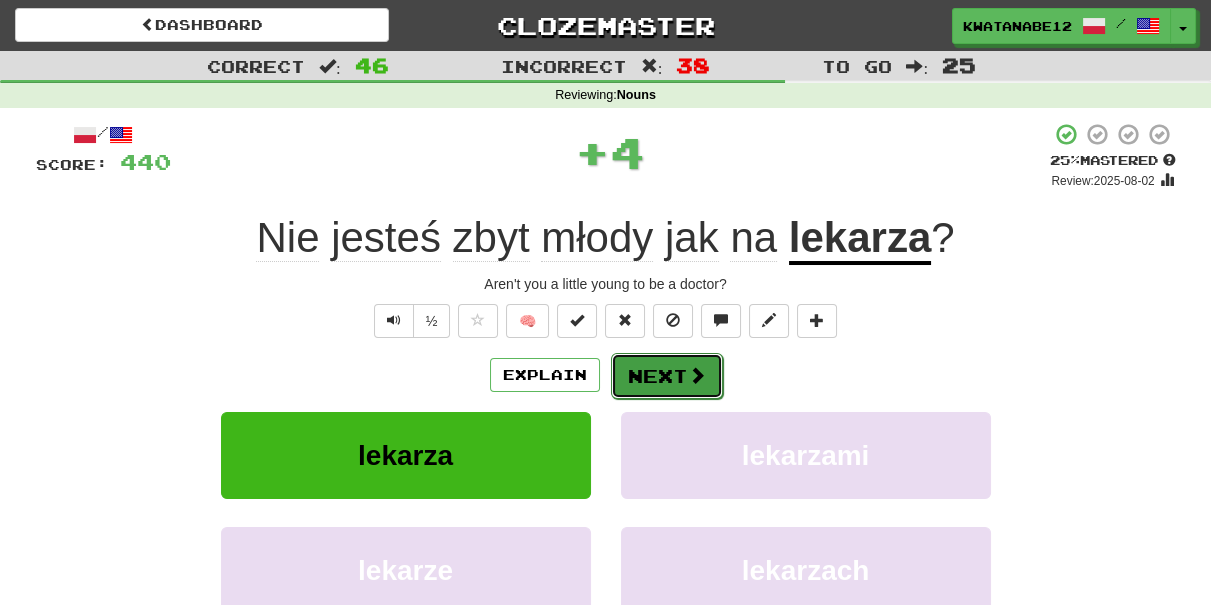 click on "Next" at bounding box center (667, 376) 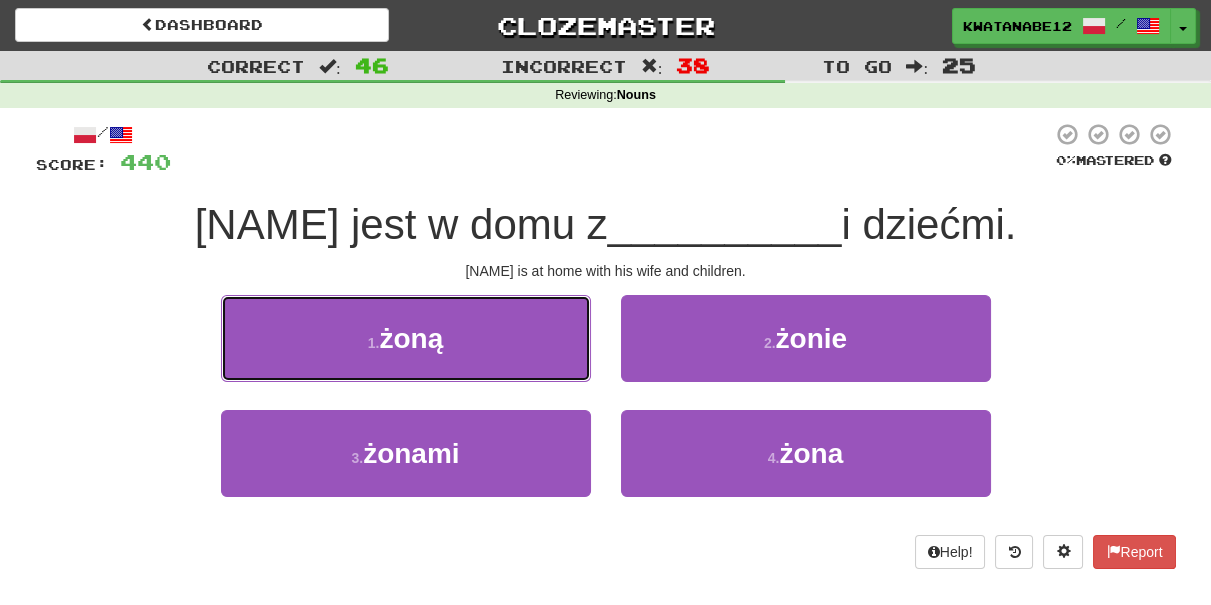 drag, startPoint x: 501, startPoint y: 330, endPoint x: 612, endPoint y: 339, distance: 111.364265 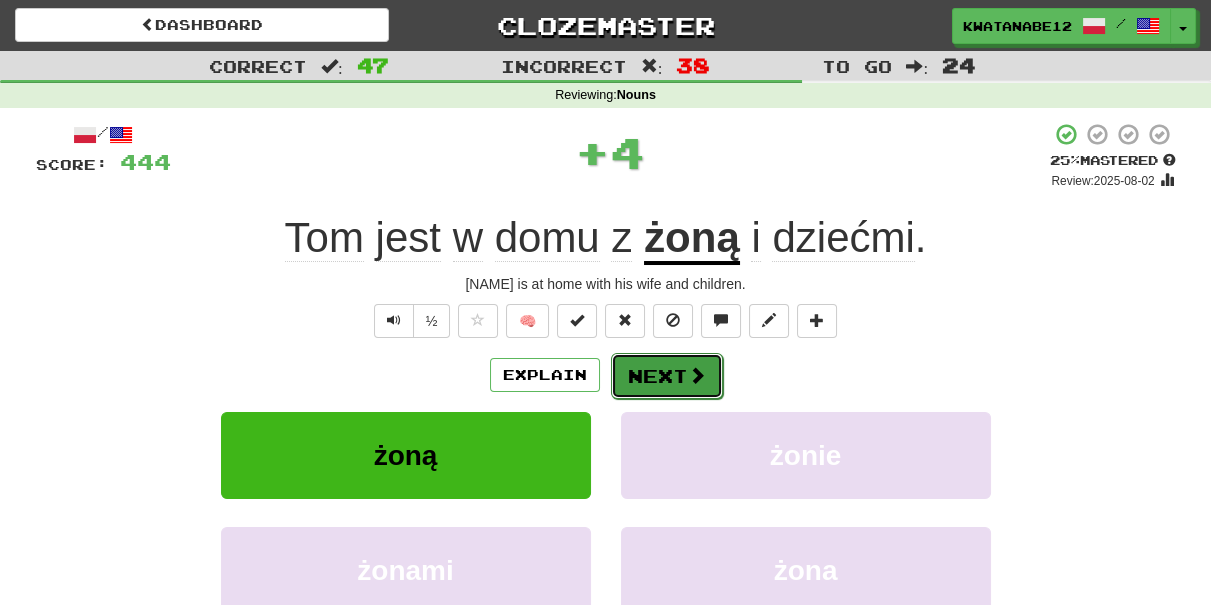 click on "Next" at bounding box center [667, 376] 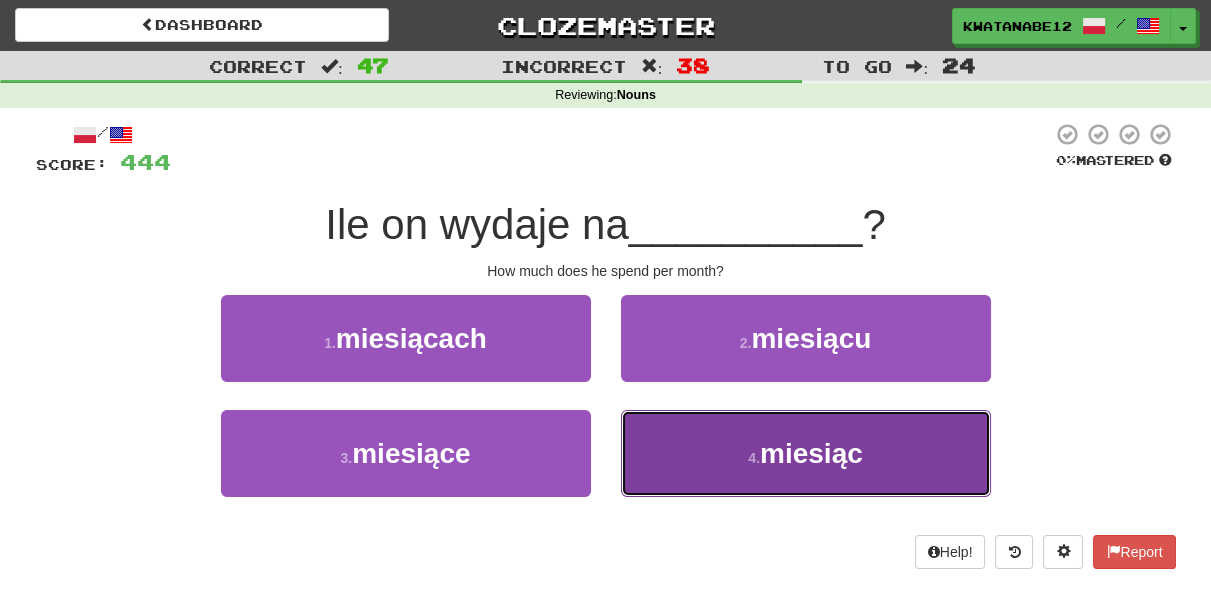 drag, startPoint x: 662, startPoint y: 448, endPoint x: 640, endPoint y: 397, distance: 55.542778 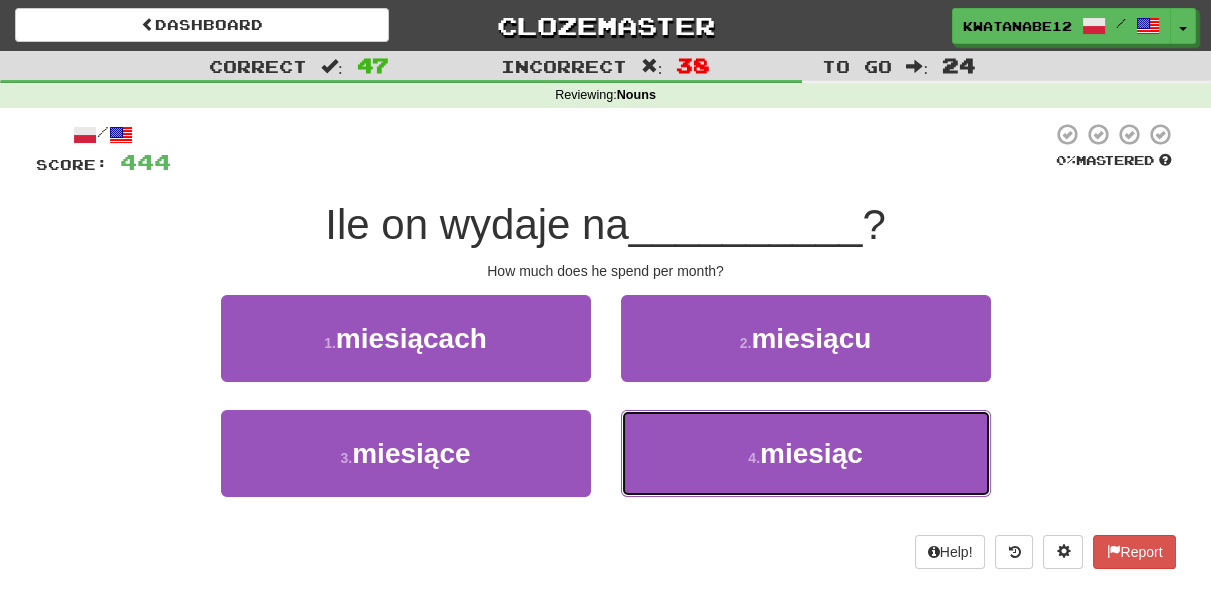 click on "4 .  miesiąc" at bounding box center (806, 453) 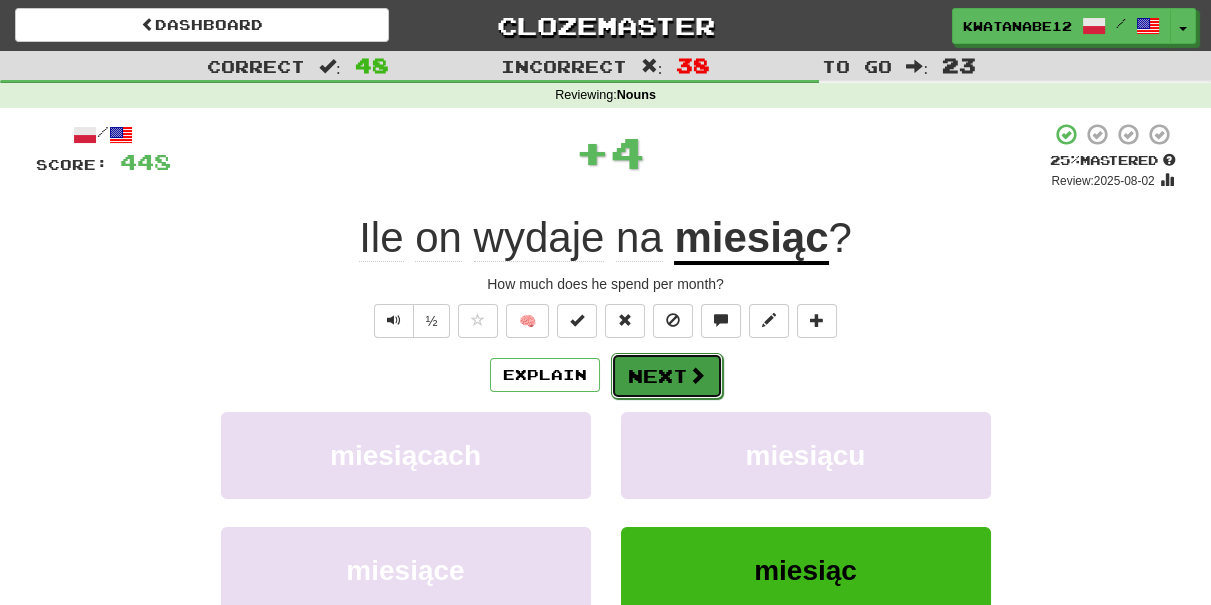 click on "Next" at bounding box center (667, 376) 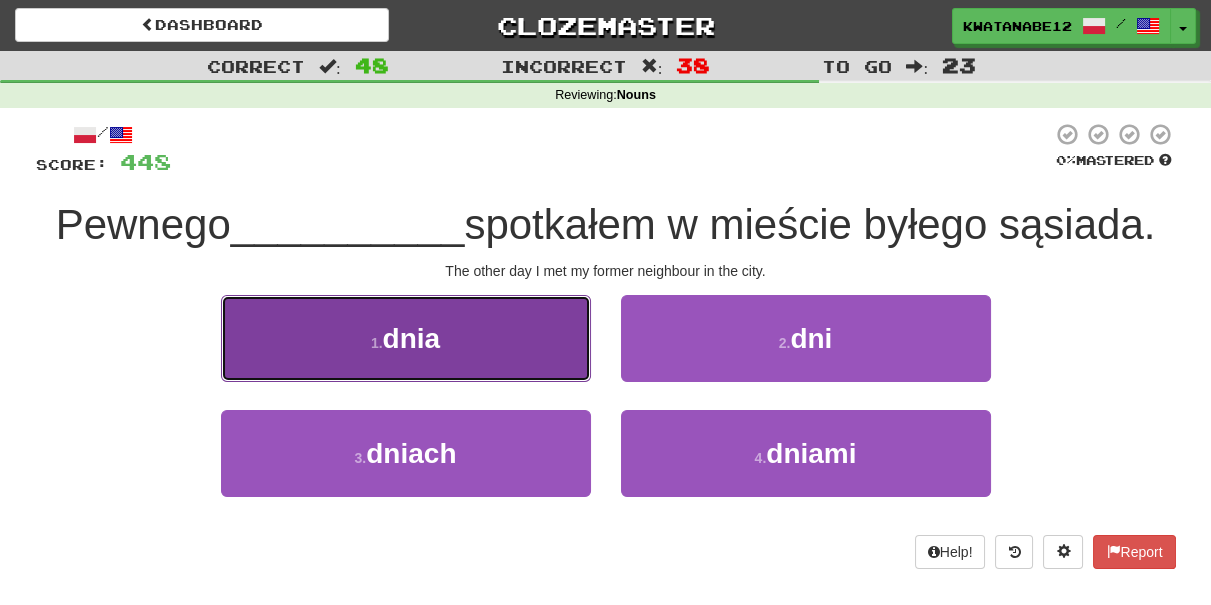 click on "1 .  dnia" at bounding box center (406, 338) 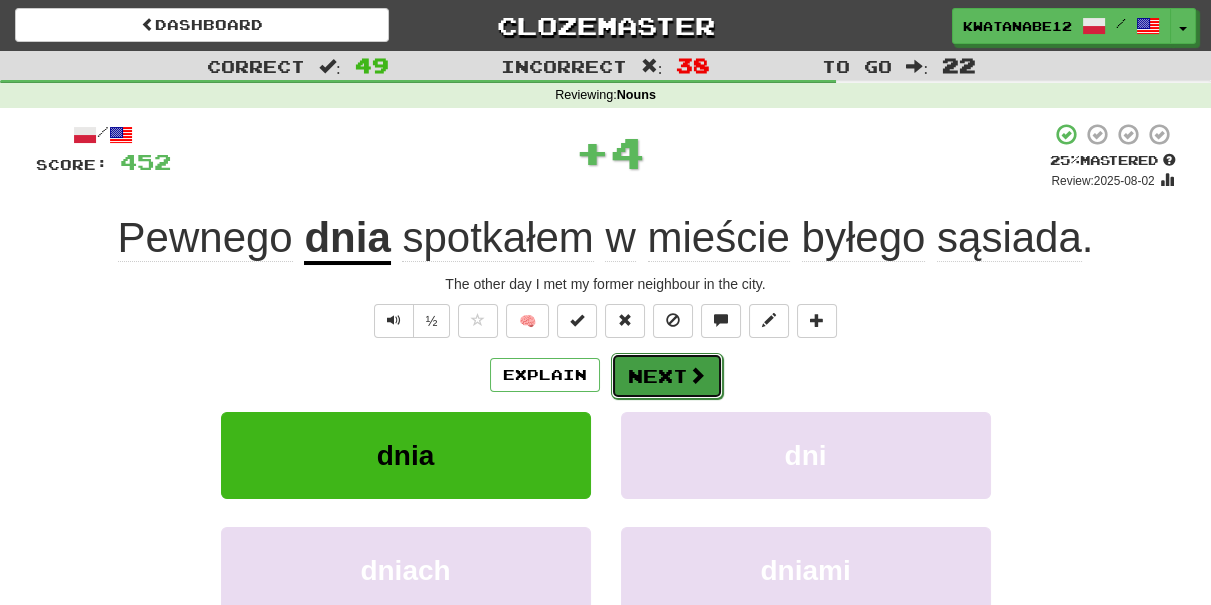 click on "Next" at bounding box center (667, 376) 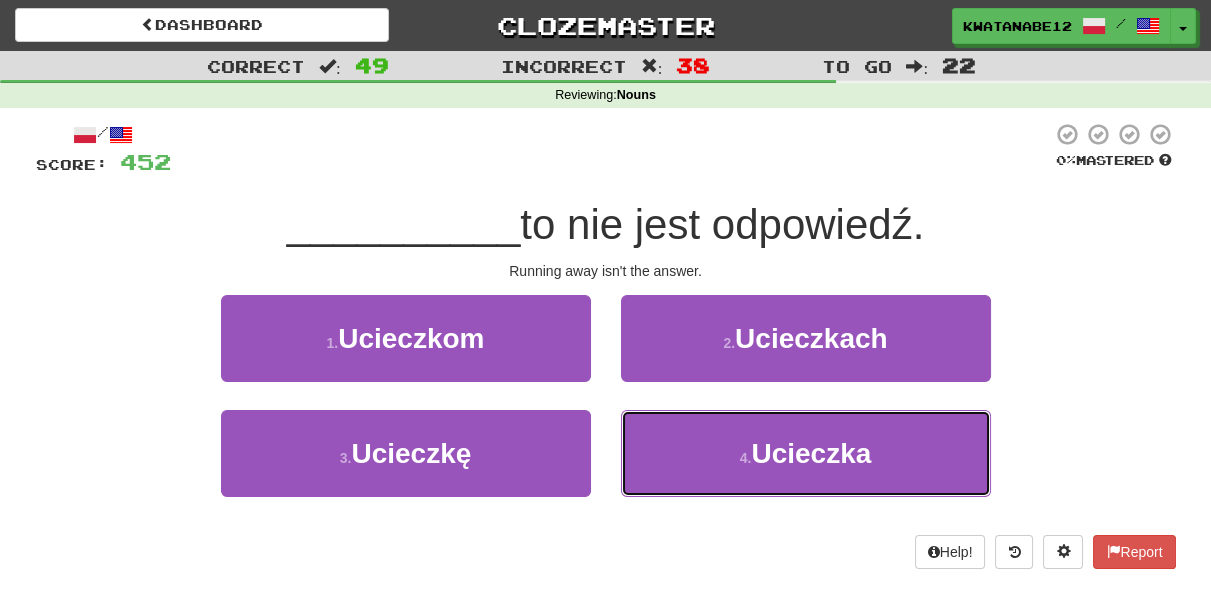 drag, startPoint x: 683, startPoint y: 419, endPoint x: 682, endPoint y: 406, distance: 13.038404 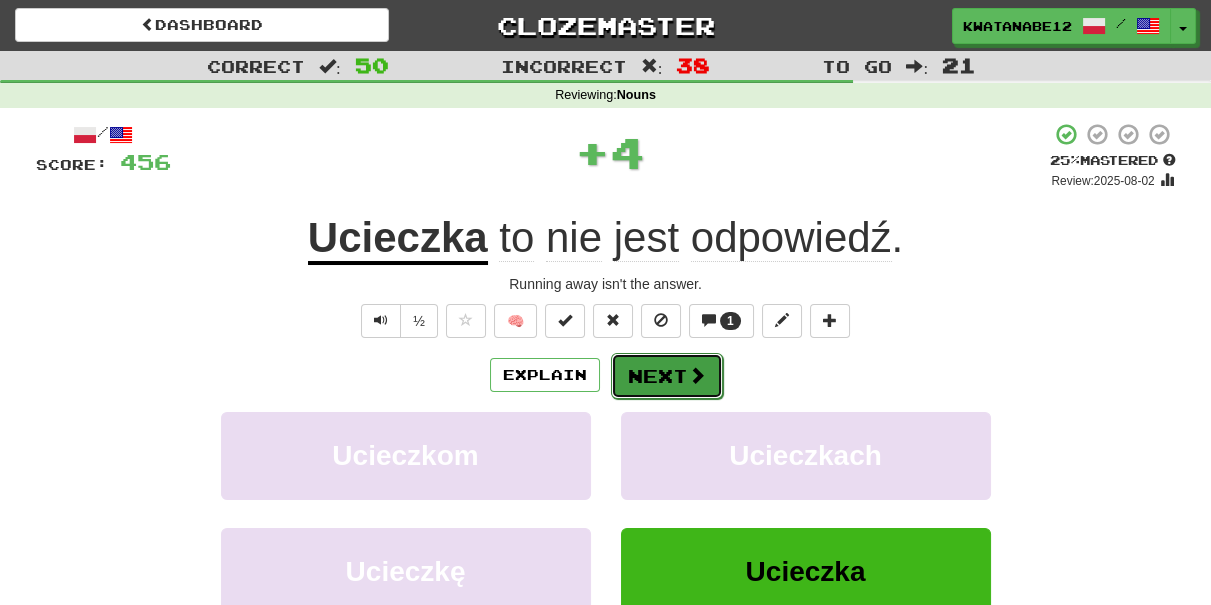 click on "Next" at bounding box center [667, 376] 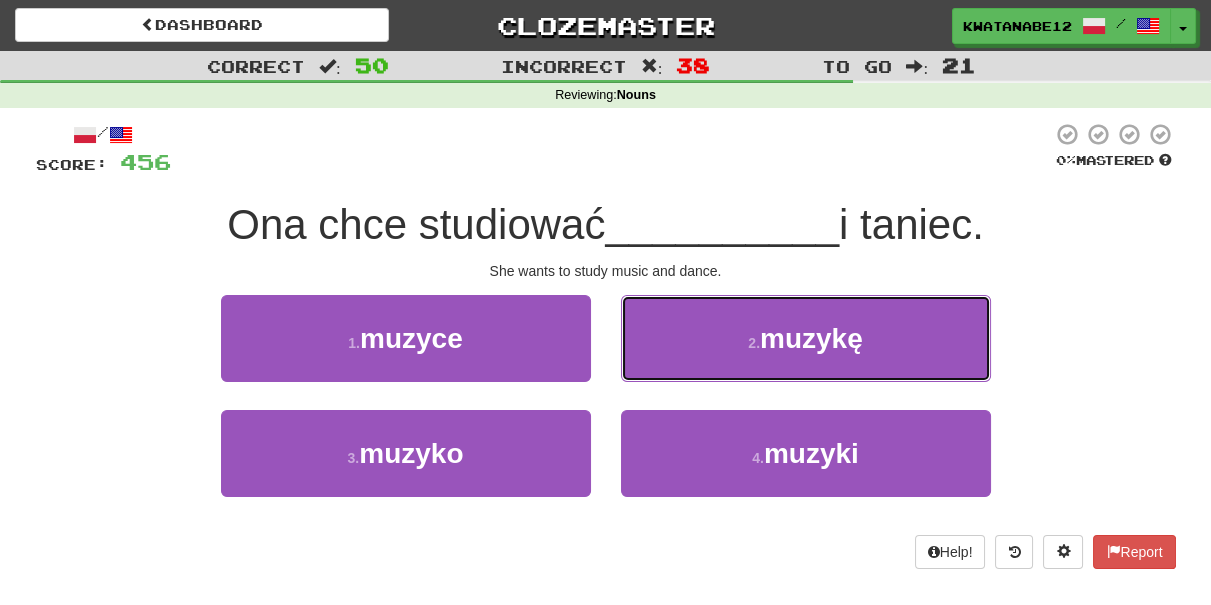 click on "2 .  muzykę" at bounding box center (806, 338) 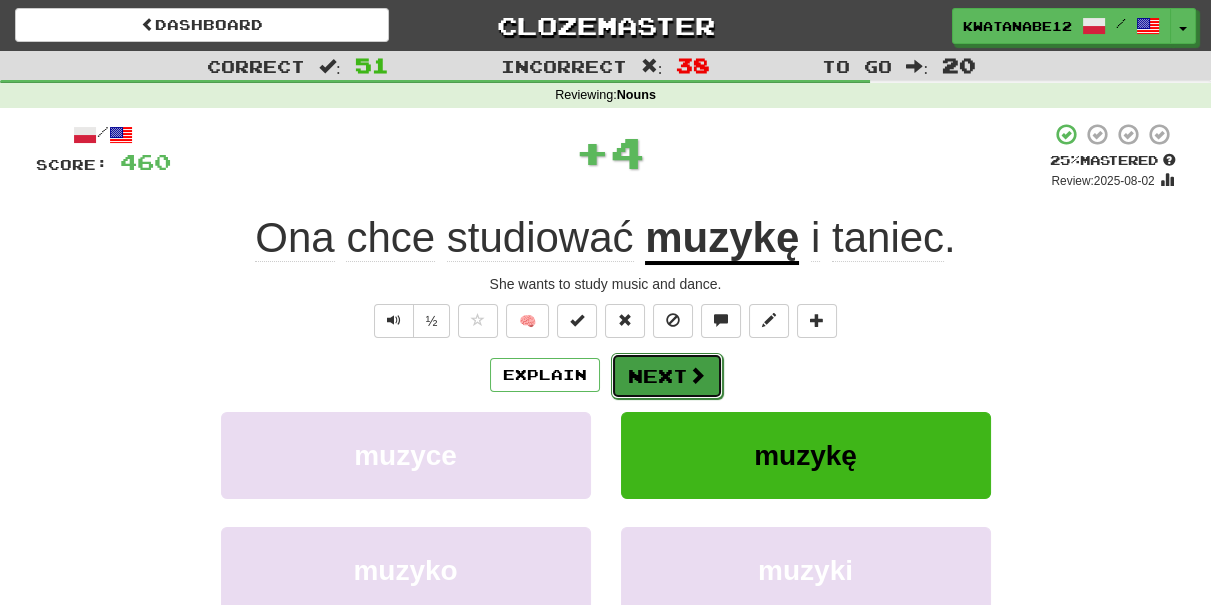 click on "Next" at bounding box center (667, 376) 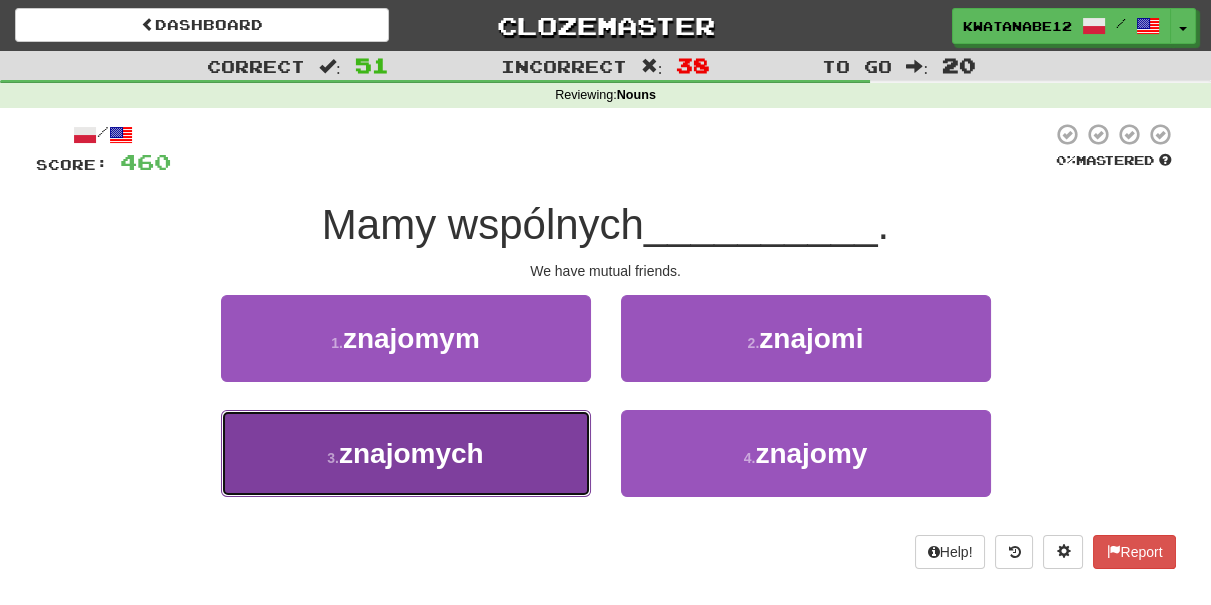 click on "3 .  znajomych" at bounding box center [406, 453] 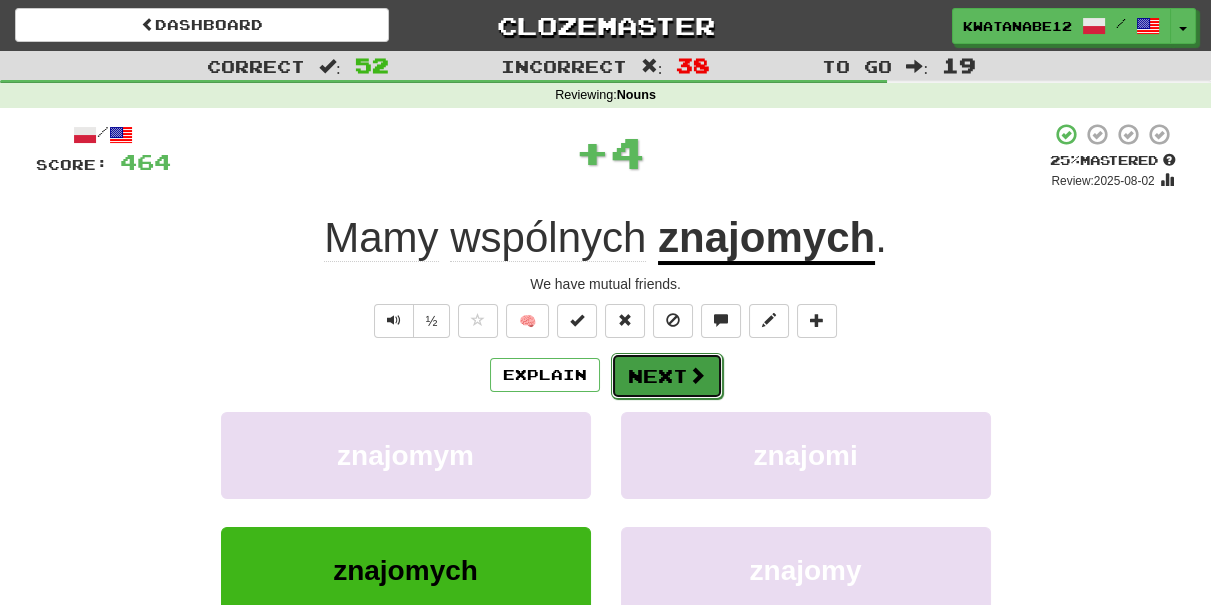 drag, startPoint x: 618, startPoint y: 372, endPoint x: 638, endPoint y: 362, distance: 22.36068 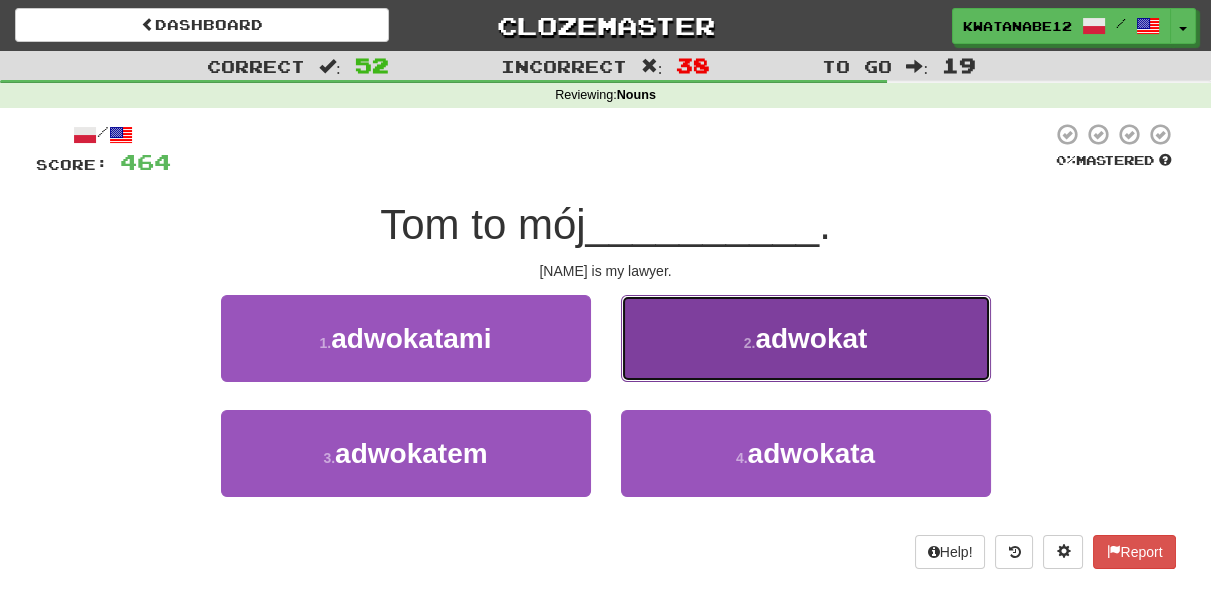 drag, startPoint x: 696, startPoint y: 330, endPoint x: 688, endPoint y: 343, distance: 15.264338 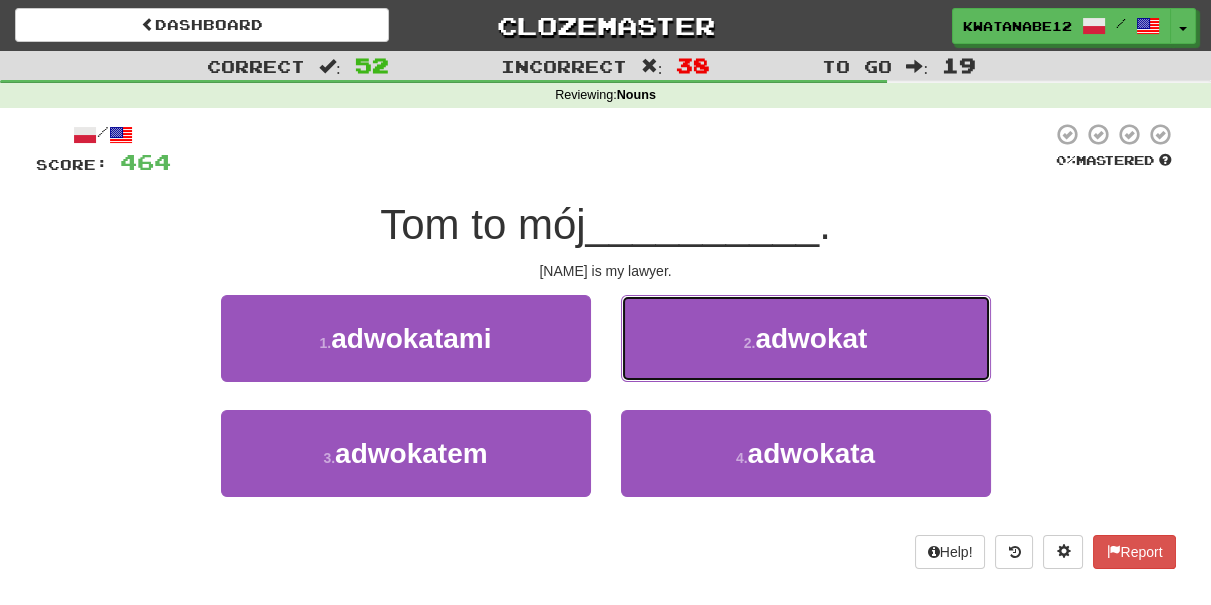 click on "2 .  adwokat" at bounding box center (806, 338) 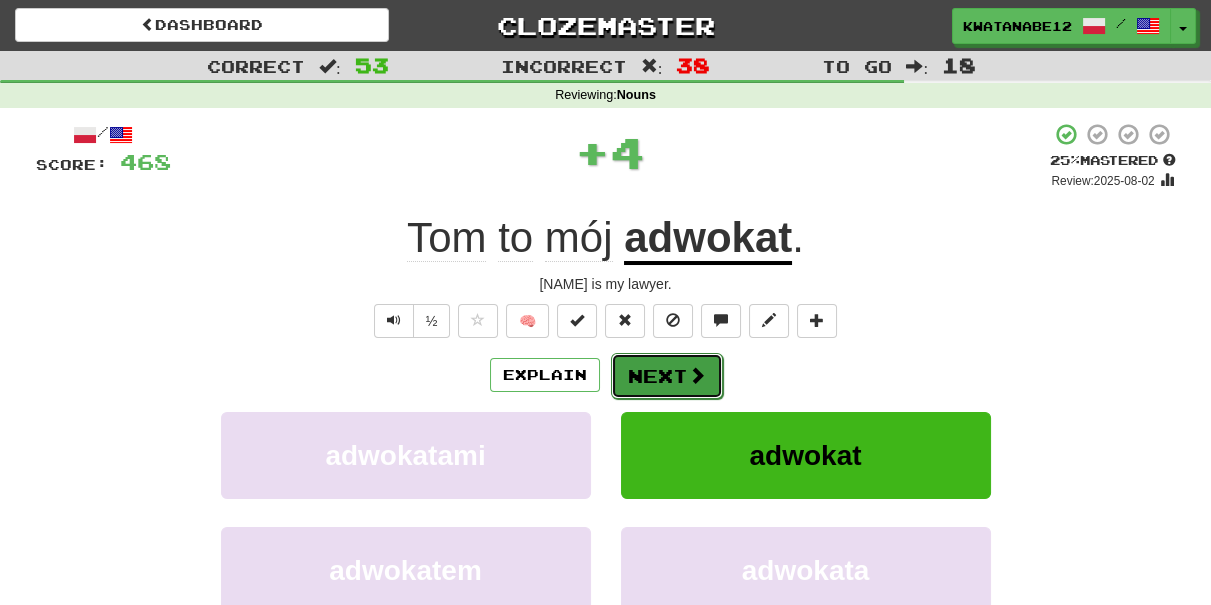 click on "Next" at bounding box center [667, 376] 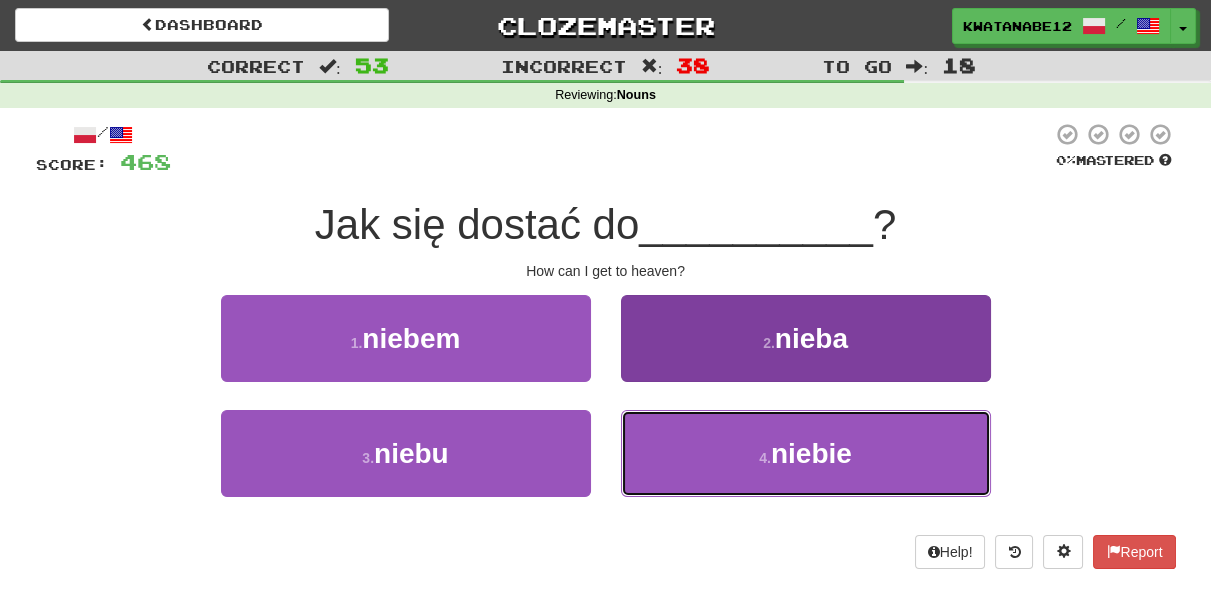 drag, startPoint x: 692, startPoint y: 435, endPoint x: 685, endPoint y: 421, distance: 15.652476 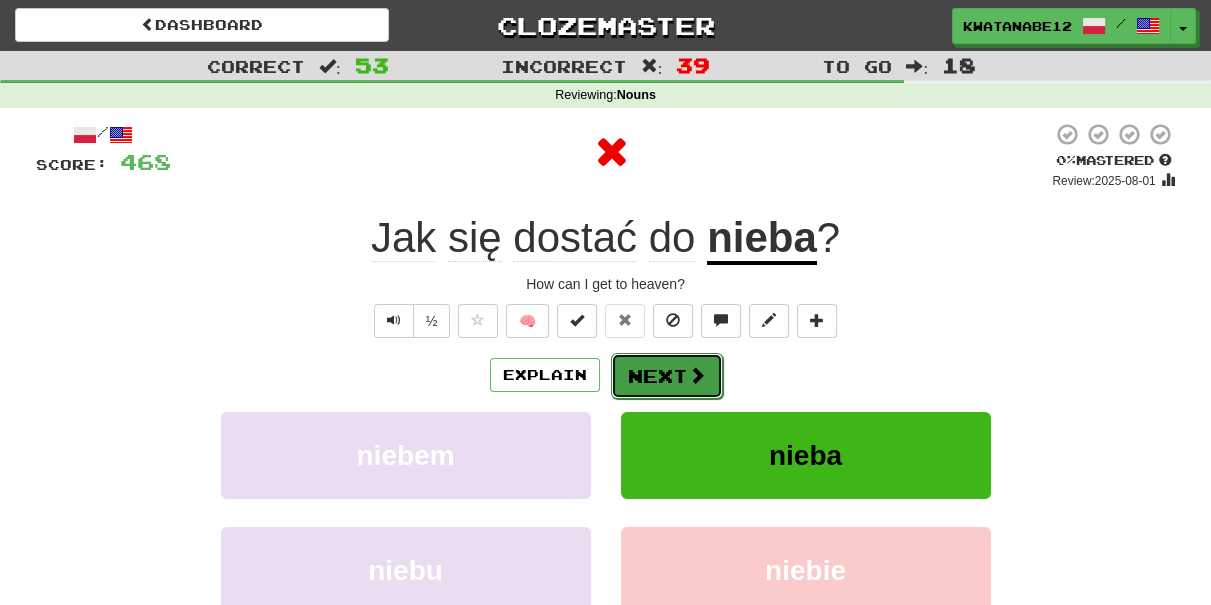 click on "Next" at bounding box center (667, 376) 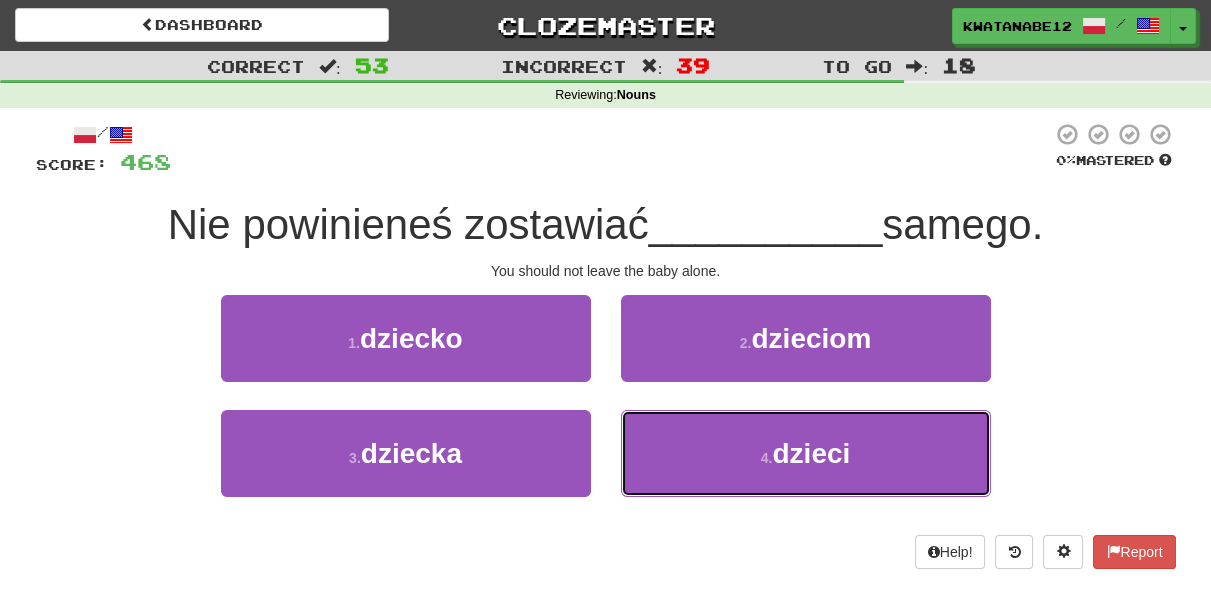 drag, startPoint x: 683, startPoint y: 450, endPoint x: 665, endPoint y: 398, distance: 55.027267 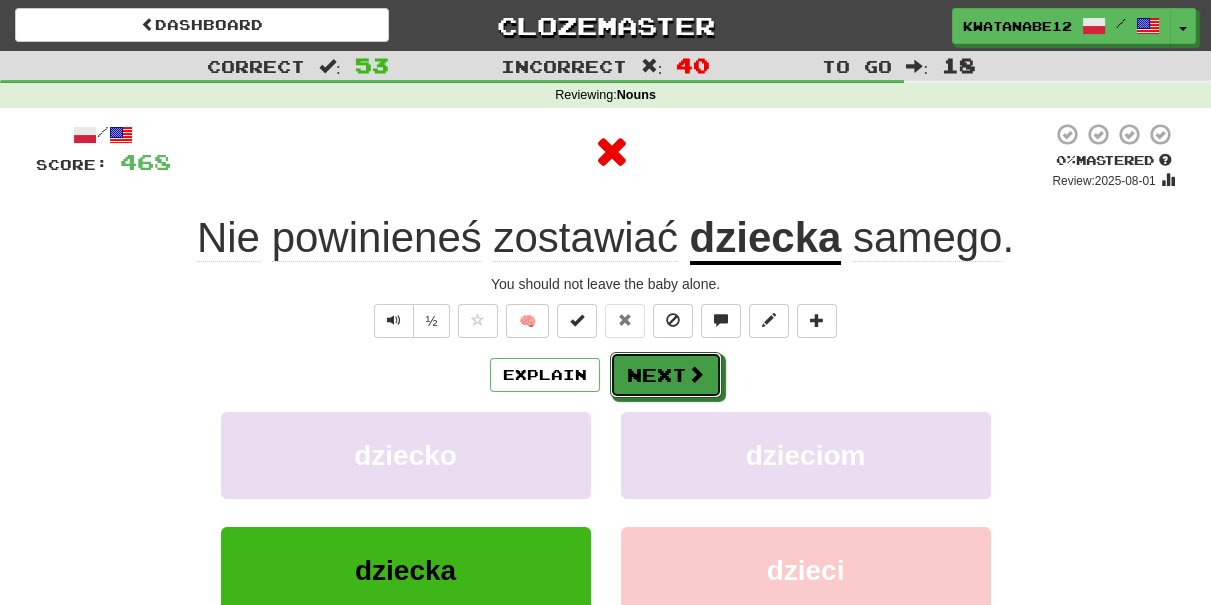 drag, startPoint x: 655, startPoint y: 378, endPoint x: 581, endPoint y: 253, distance: 145.26183 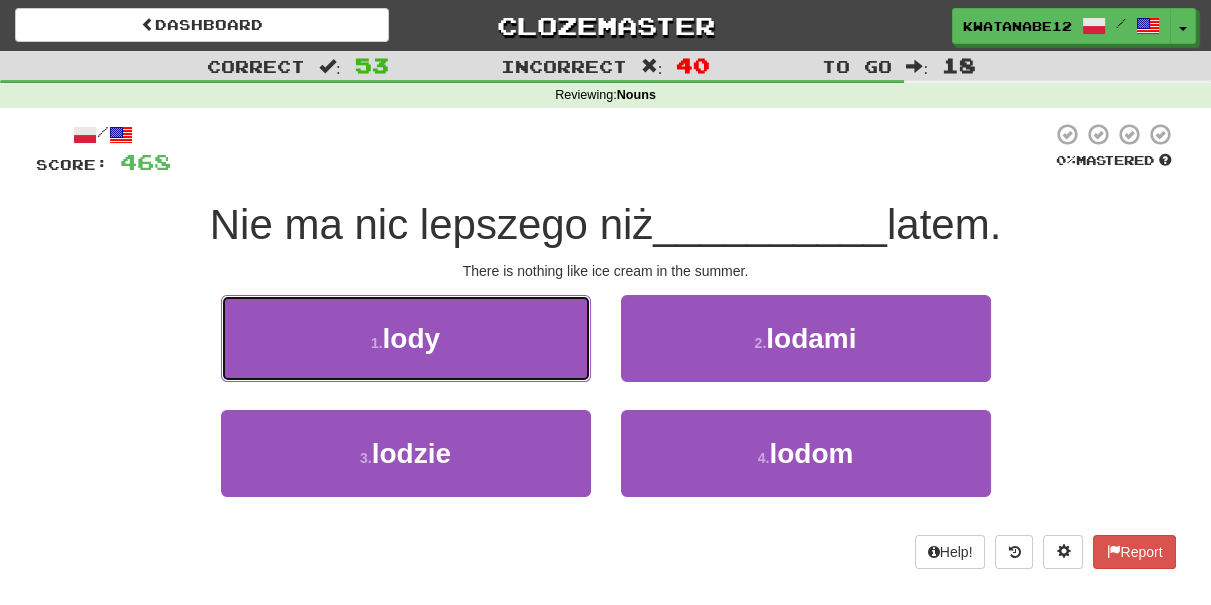 drag, startPoint x: 531, startPoint y: 355, endPoint x: 597, endPoint y: 343, distance: 67.08204 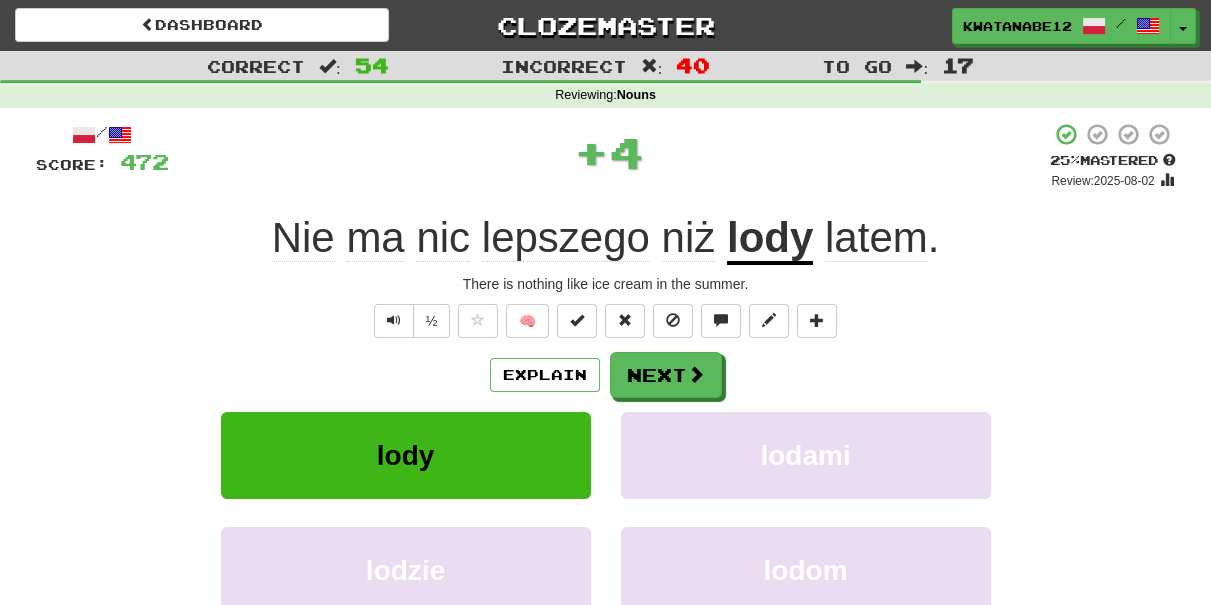click on "/  Score:   472 + 4 25 %  Mastered Review:  2025-08-02 Nie   ma   nic   lepszego   niż   lody   latem . There is nothing like ice cream in the summer. ½ 🧠 Explain Next lody lodami lodzie lodom Learn more: lody lodami lodzie lodom  Help!  Report Sentence Source" at bounding box center [606, 435] 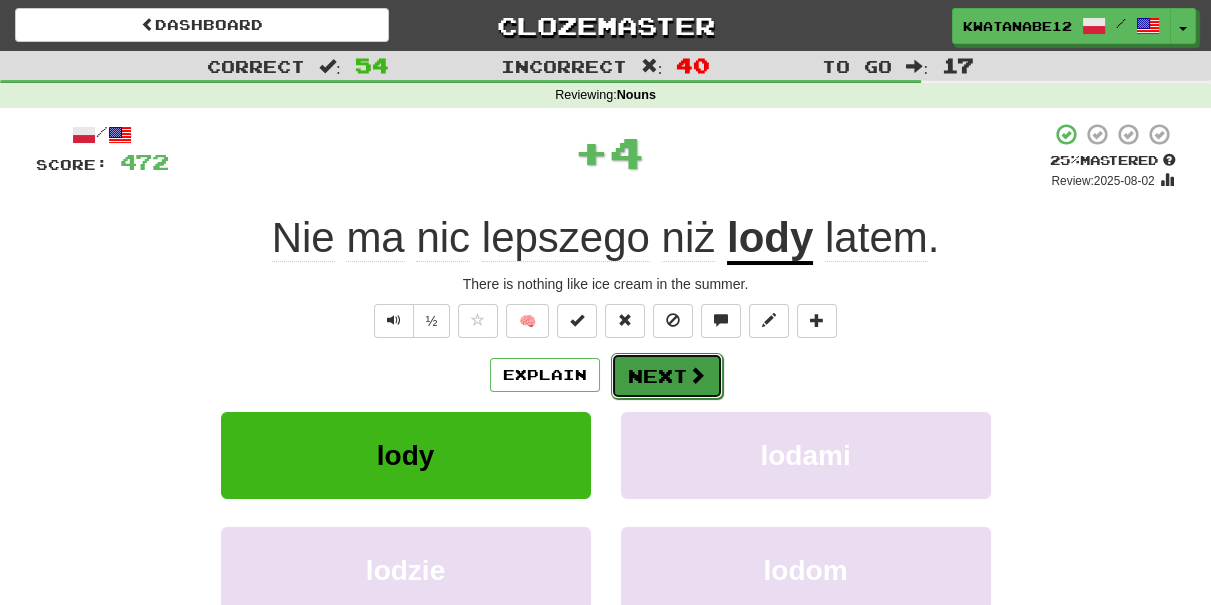 click on "Next" at bounding box center (667, 376) 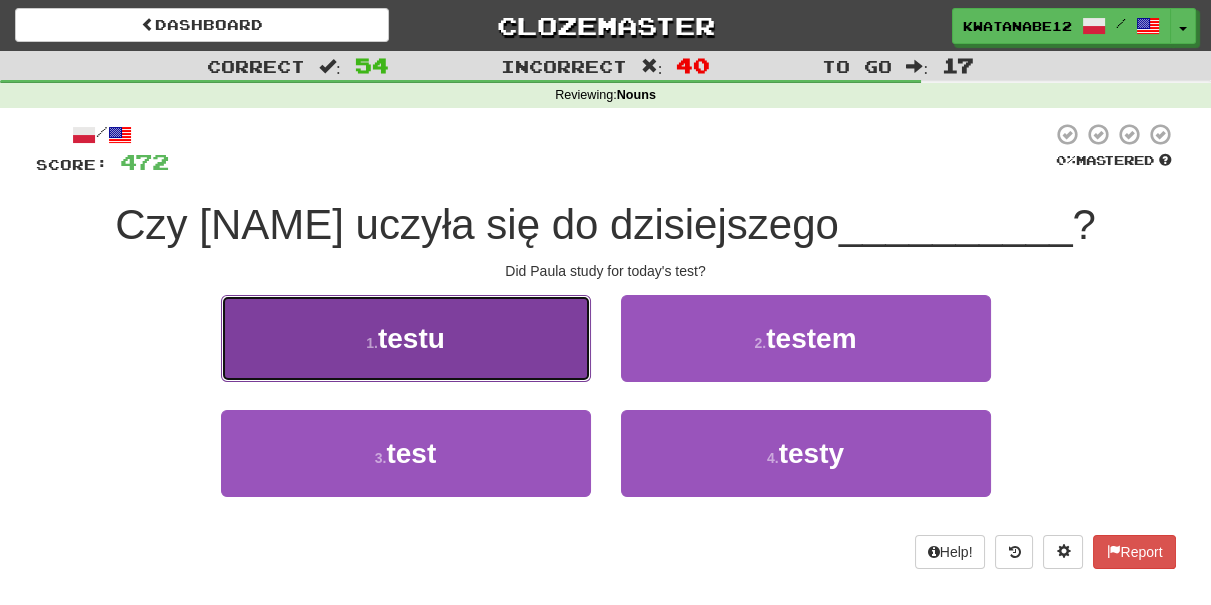 click on "1 .  testu" at bounding box center [406, 338] 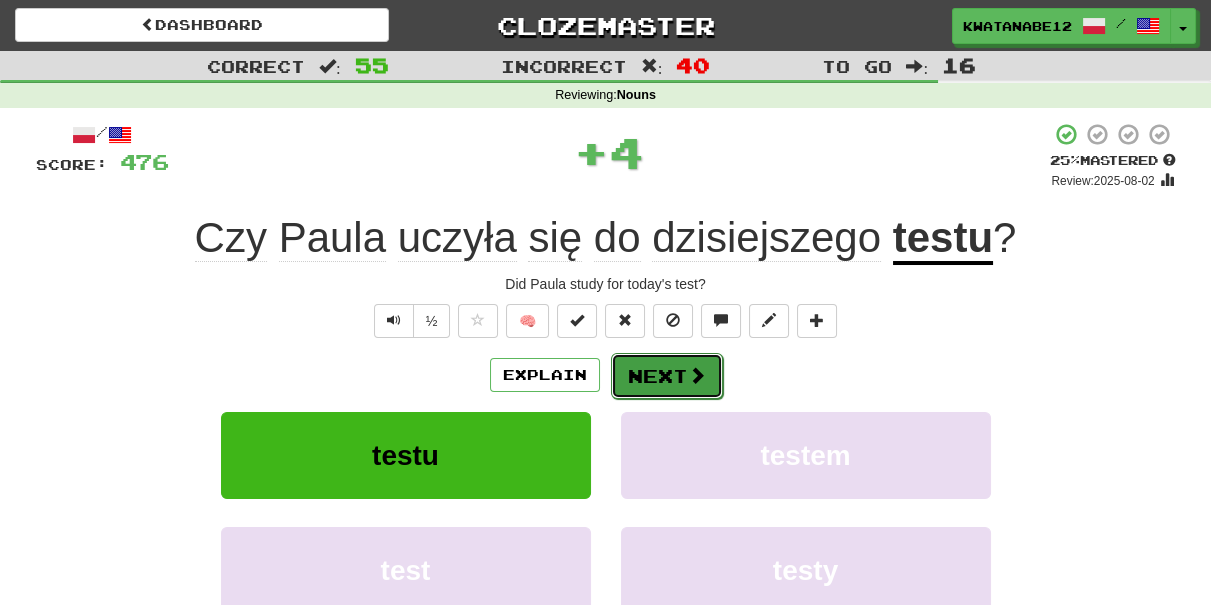 click on "Next" at bounding box center [667, 376] 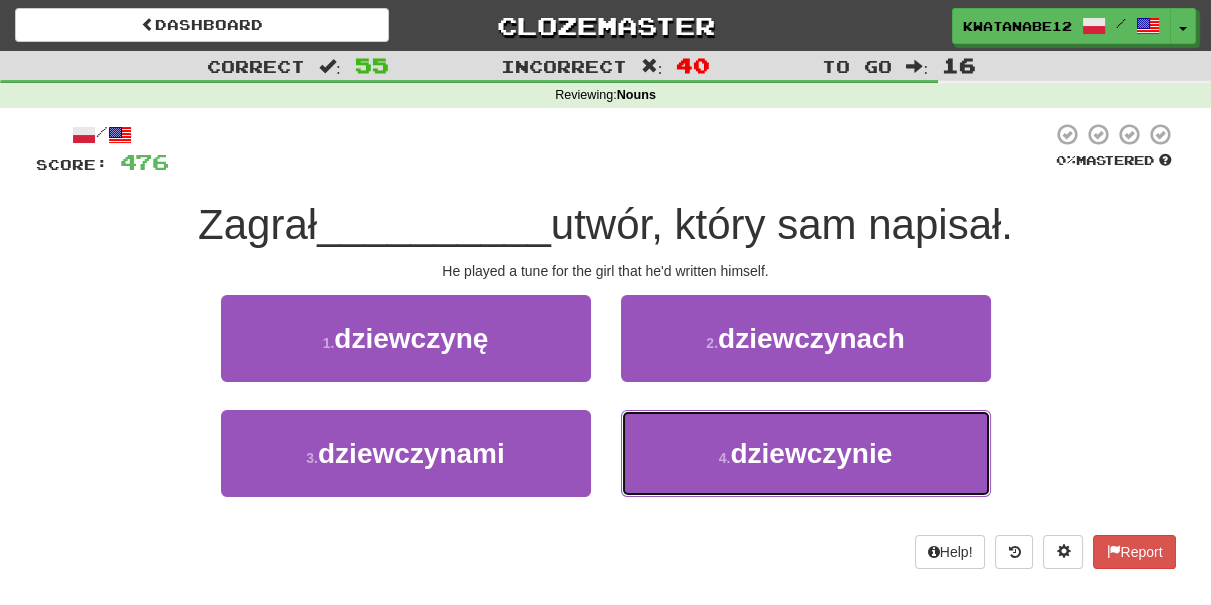 drag, startPoint x: 693, startPoint y: 428, endPoint x: 681, endPoint y: 402, distance: 28.635643 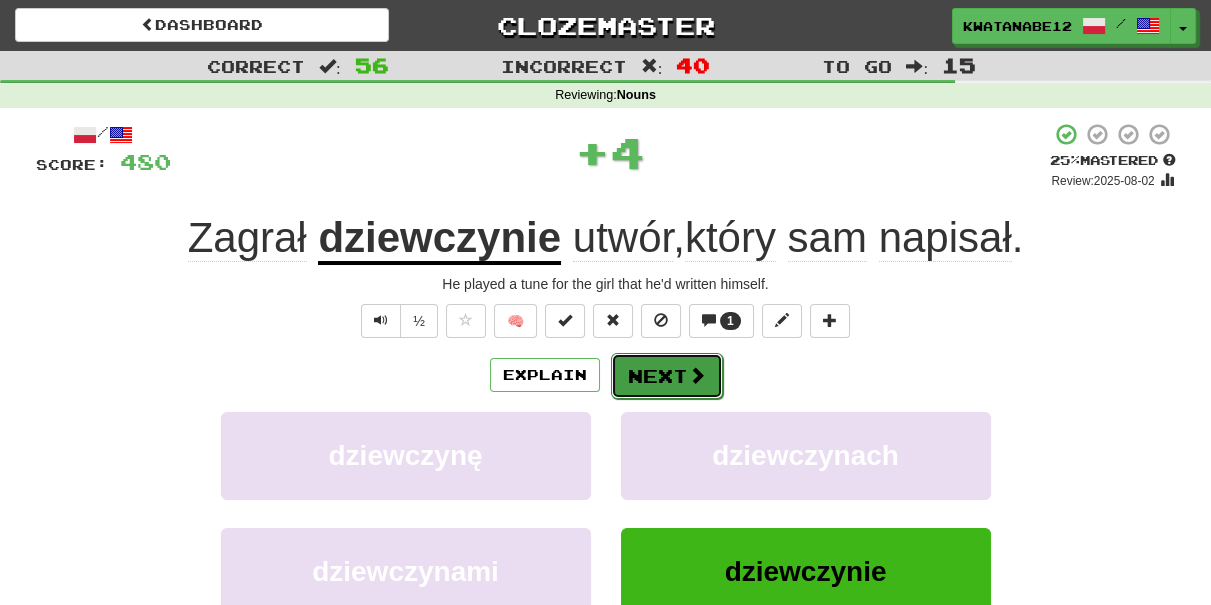 click on "Next" at bounding box center [667, 376] 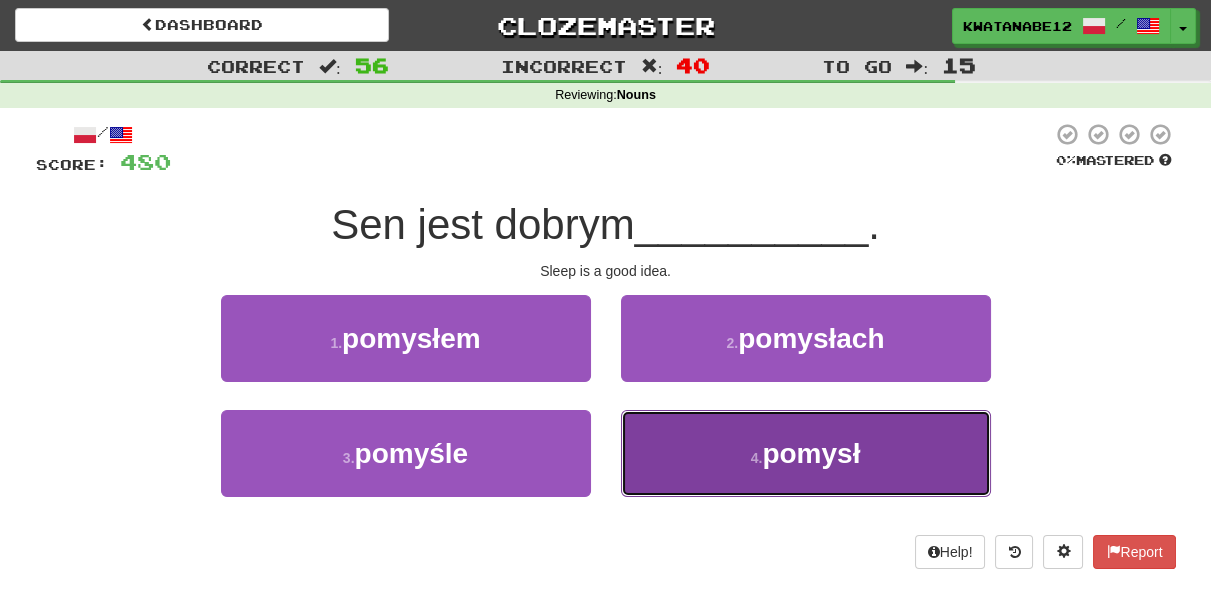 click on "4 .  pomysł" at bounding box center (806, 453) 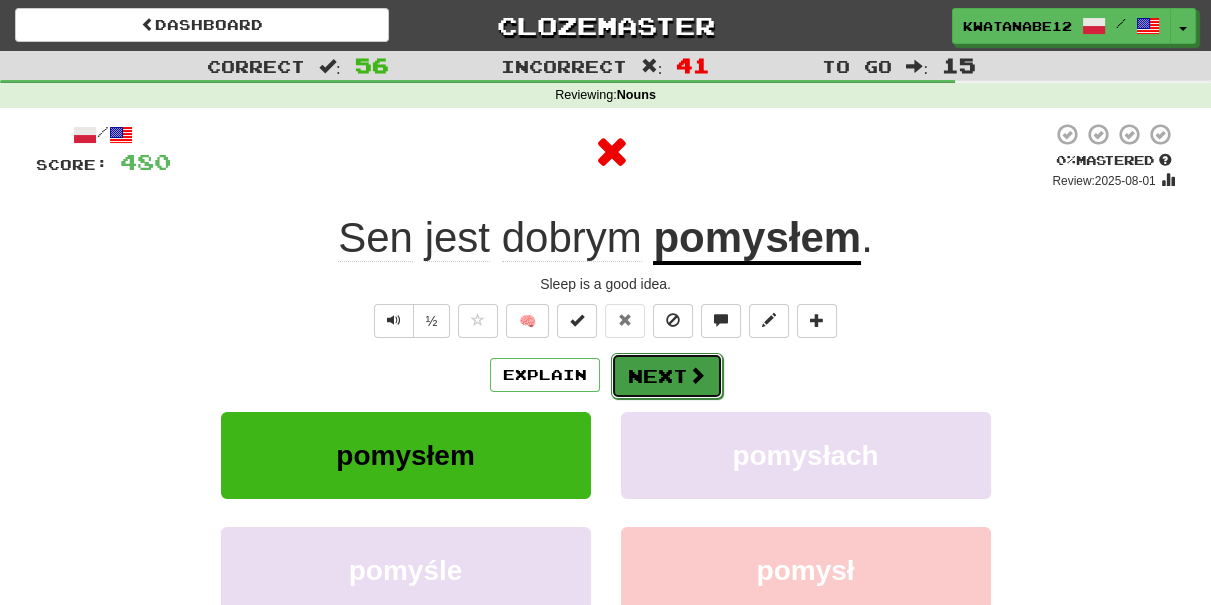 click on "Next" at bounding box center [667, 376] 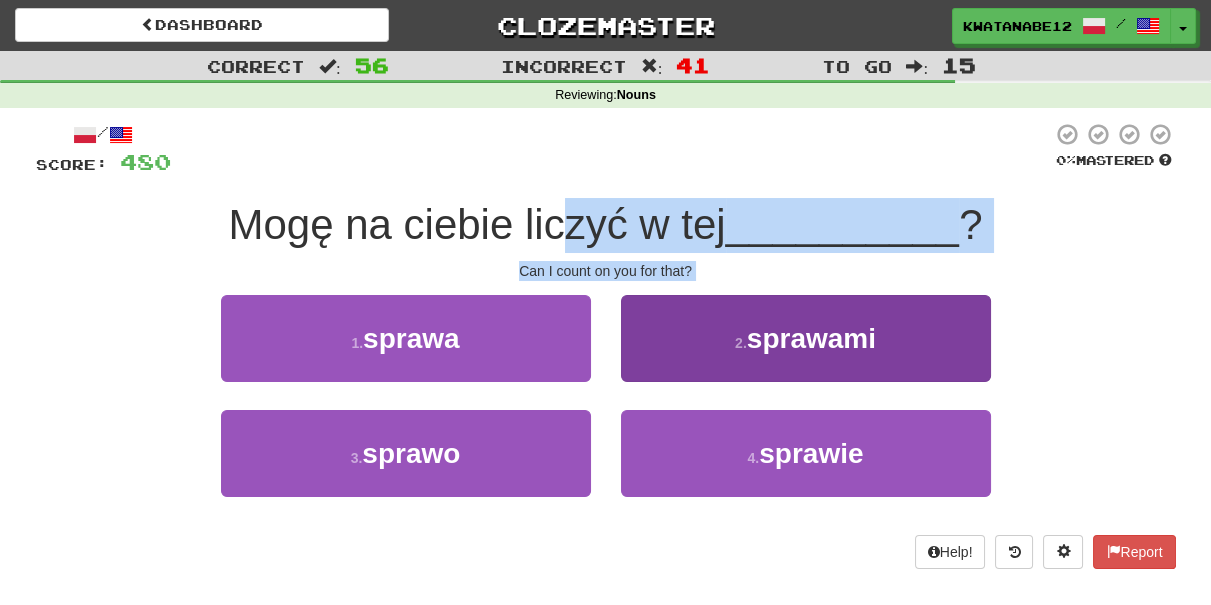 drag, startPoint x: 505, startPoint y: 292, endPoint x: 624, endPoint y: 348, distance: 131.51807 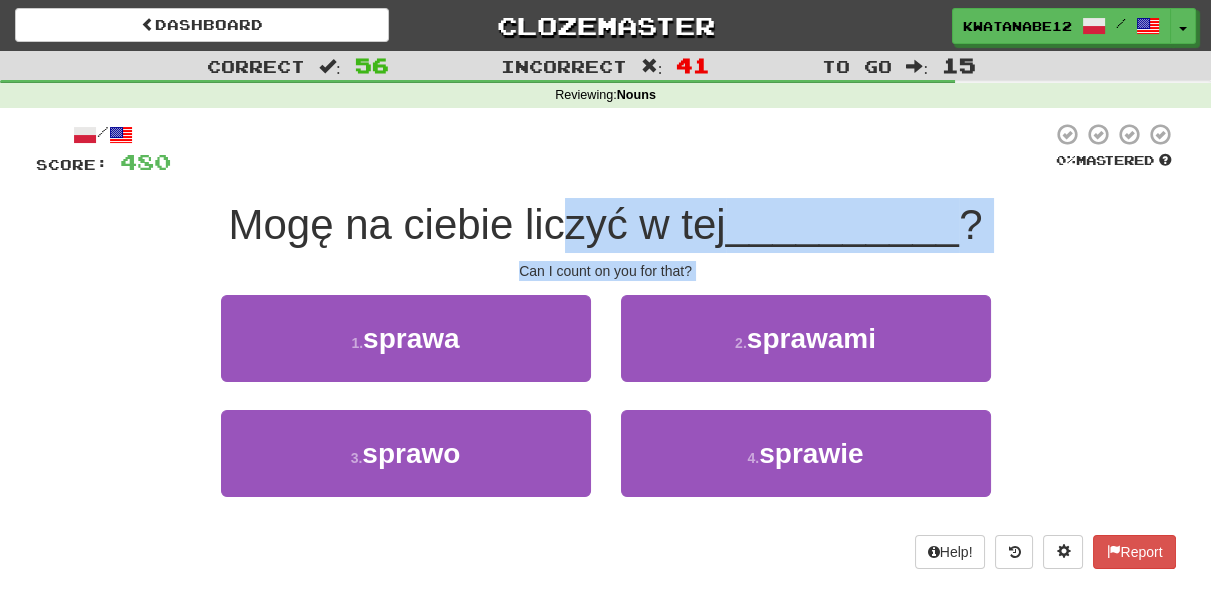 click on "/  Score:   480 0 %  Mastered Mogę na ciebie liczyć w tej  __________ ? Can I count on you for that? 1 .  sprawa 2 .  sprawami 3 .  sprawo 4 .  sprawie  Help!  Report" at bounding box center [606, 345] 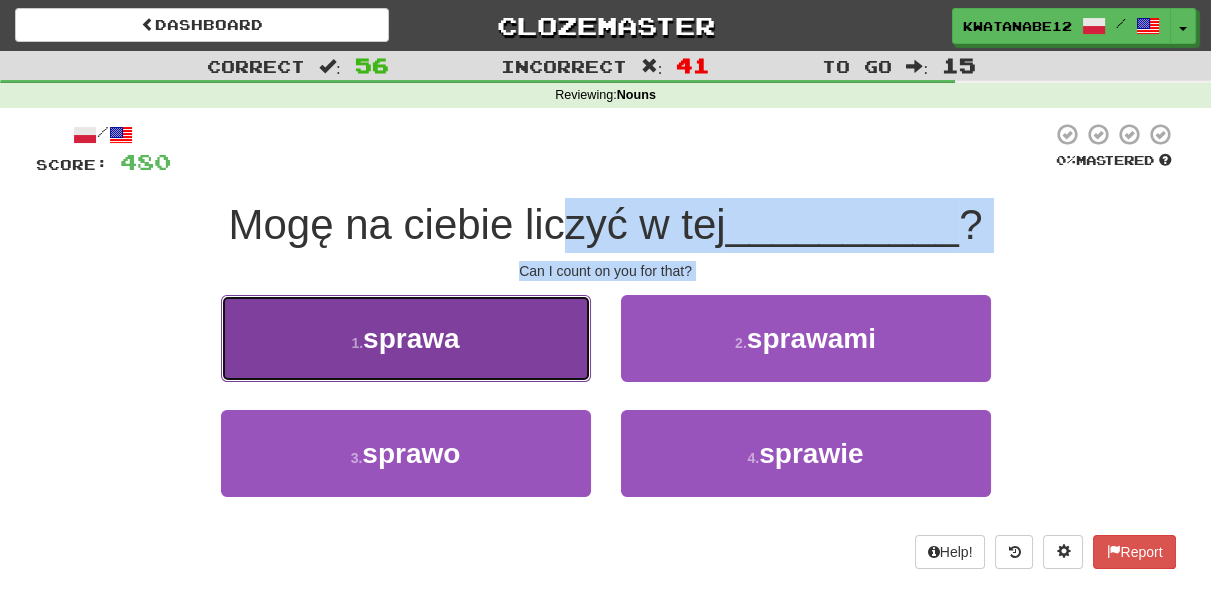 click on "1 .  sprawa" at bounding box center (406, 338) 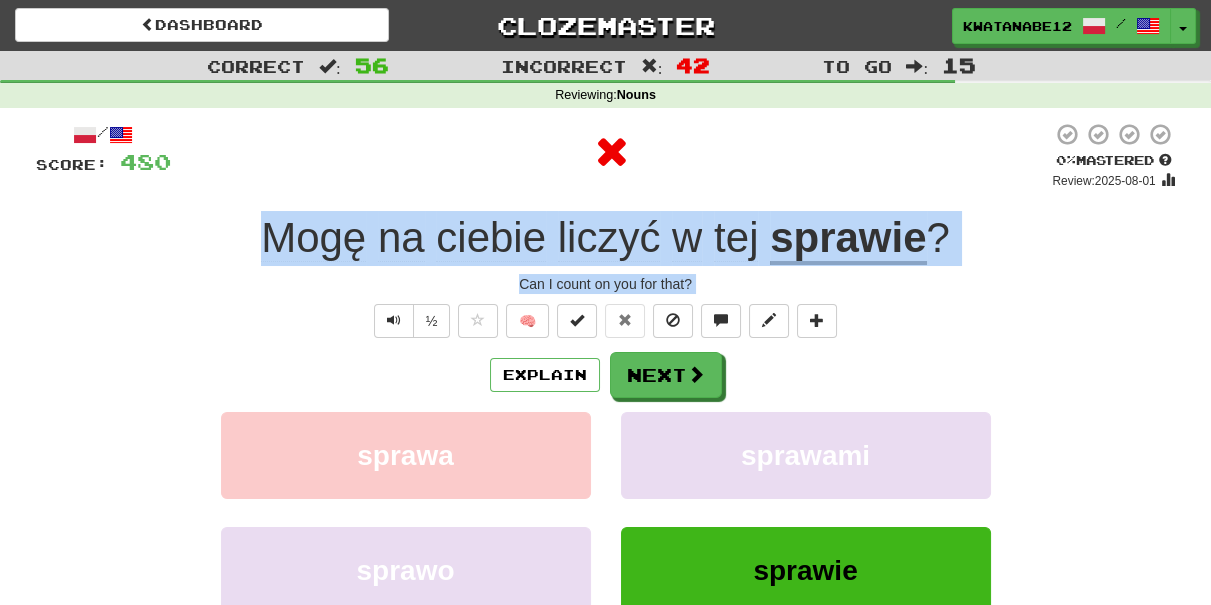 click on "liczyć" 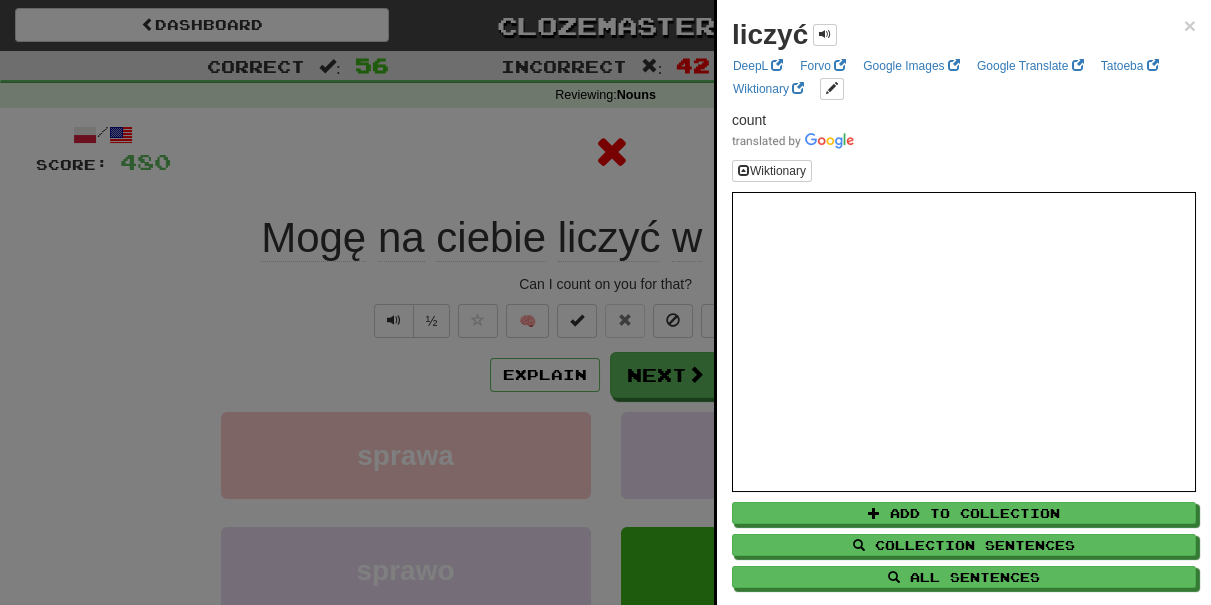 click at bounding box center (605, 302) 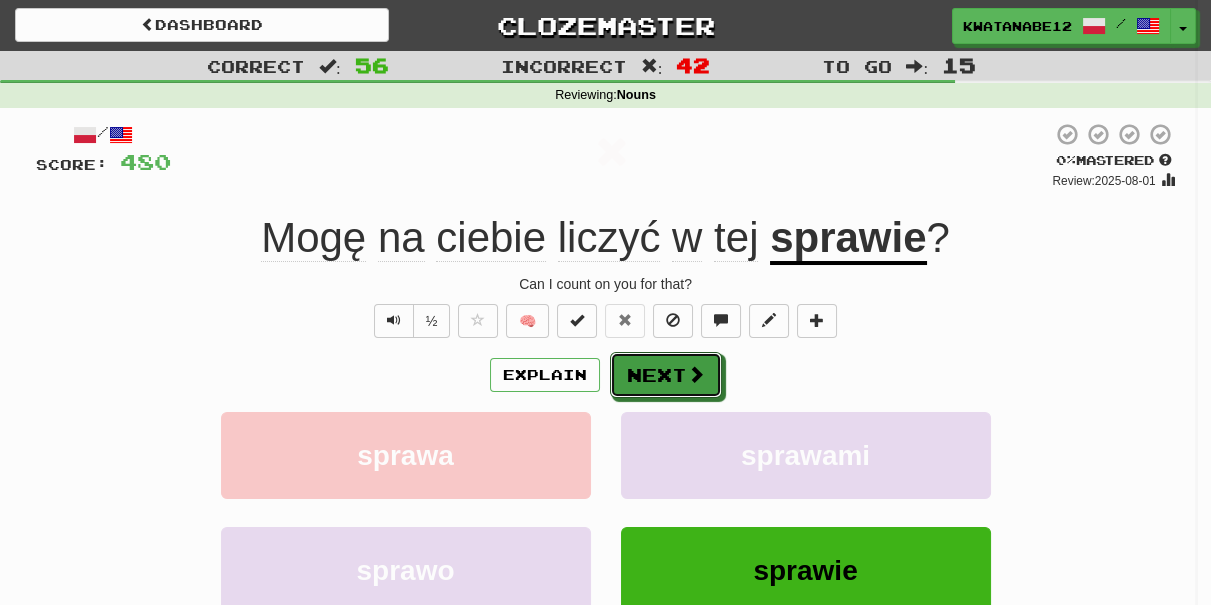 click on "Next" at bounding box center [666, 375] 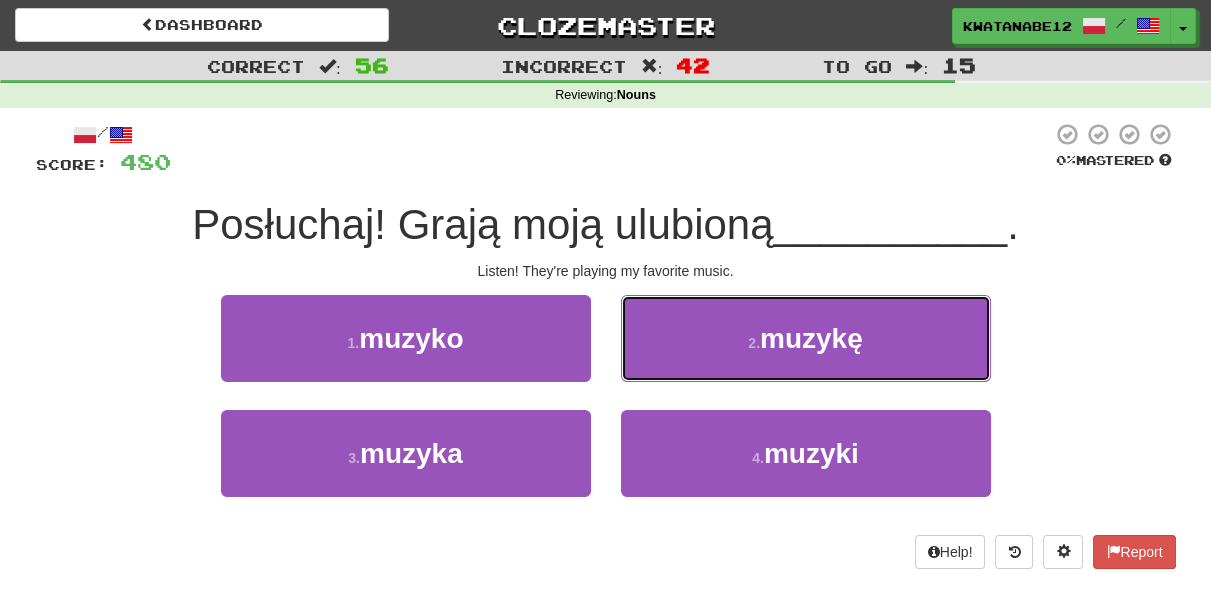 click on "2 .  muzykę" at bounding box center (806, 338) 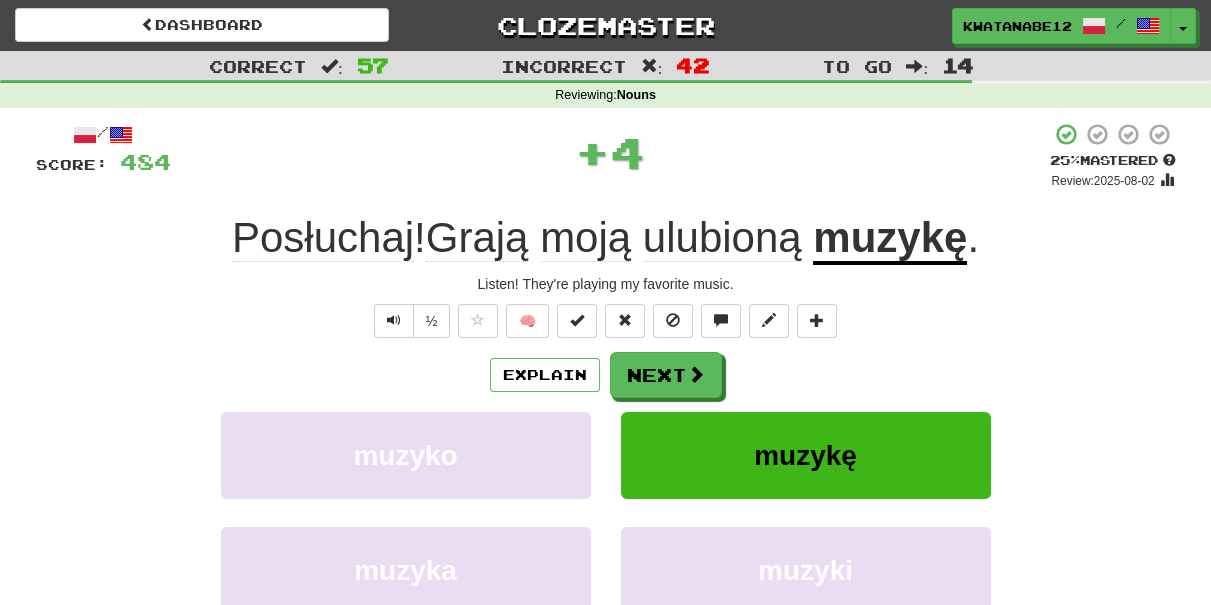 click on "/  Score:   484 + 4 25 %  Mastered Review:  2025-08-02 Posłuchaj !  Grają   moją   ulubioną   muzykę . Listen! They're playing my favorite music. ½ 🧠 Explain Next muzyko muzykę muzyka muzyki Learn more: muzyko muzykę muzyka muzyki  Help!  Report Sentence Source" at bounding box center [606, 435] 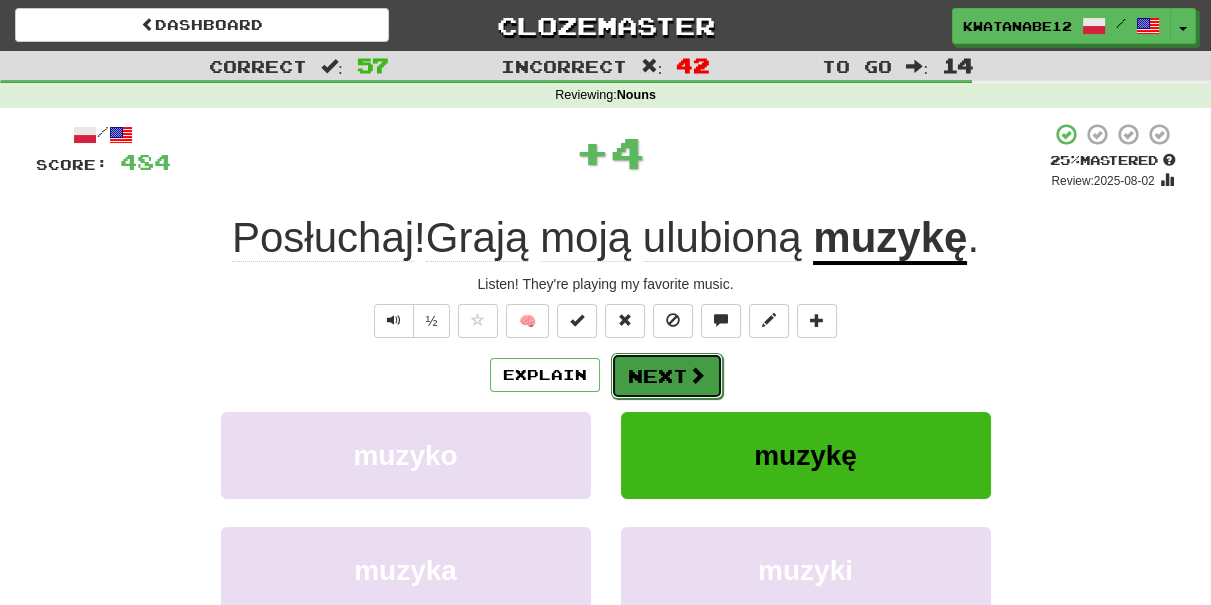 click on "Next" at bounding box center [667, 376] 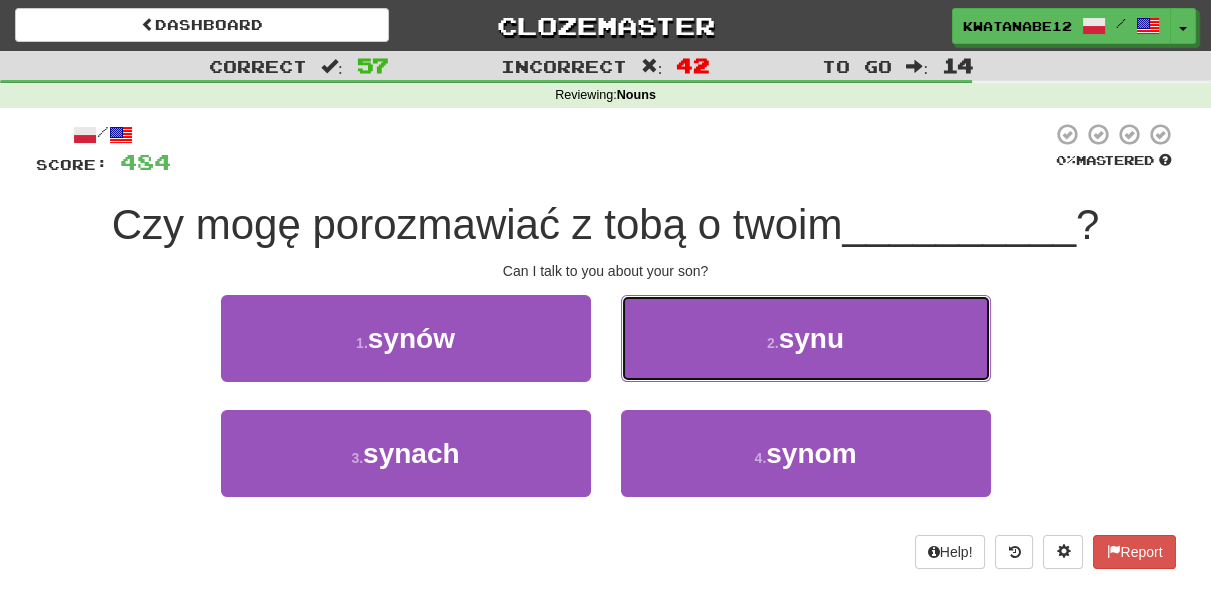 drag, startPoint x: 707, startPoint y: 335, endPoint x: 701, endPoint y: 345, distance: 11.661903 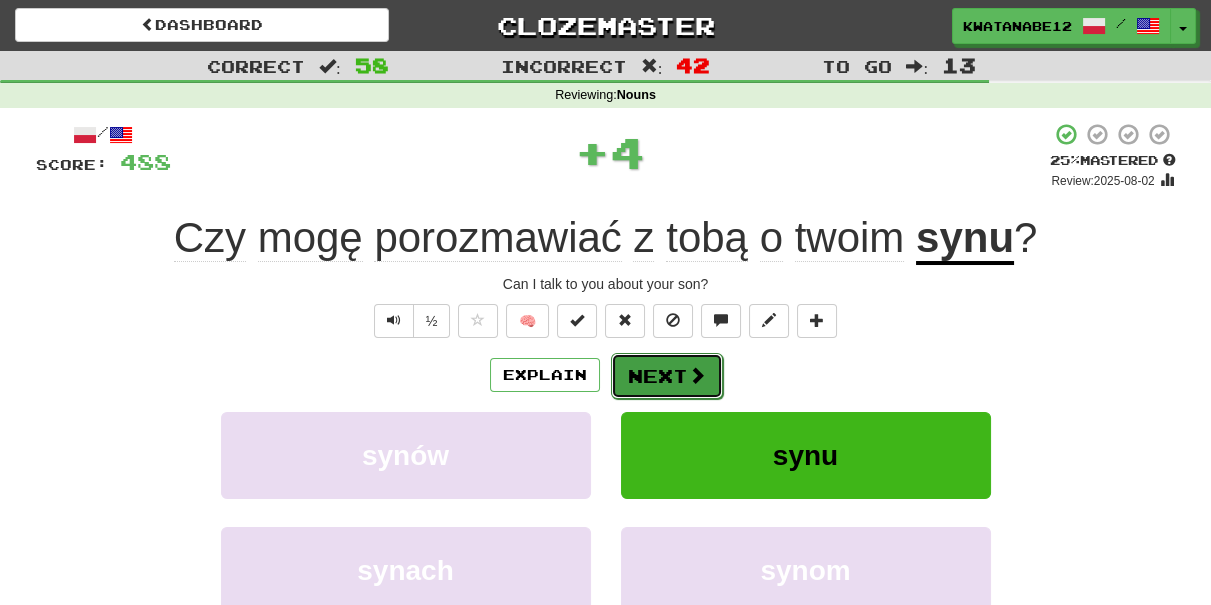 click on "Next" at bounding box center [667, 376] 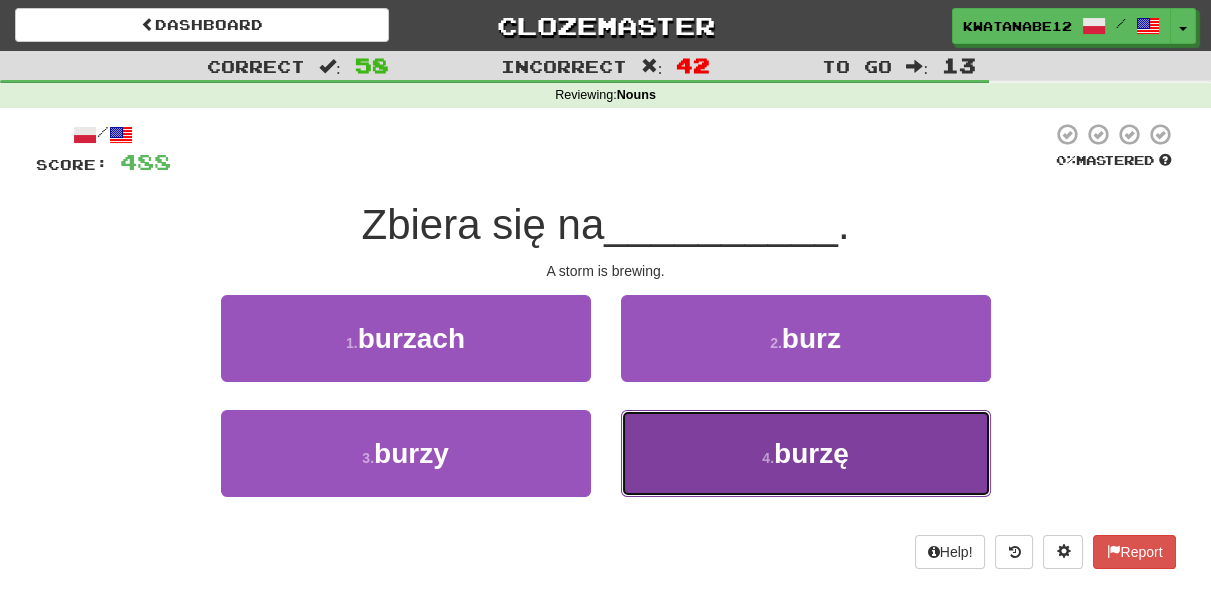 click on "4 .  burzę" at bounding box center (806, 453) 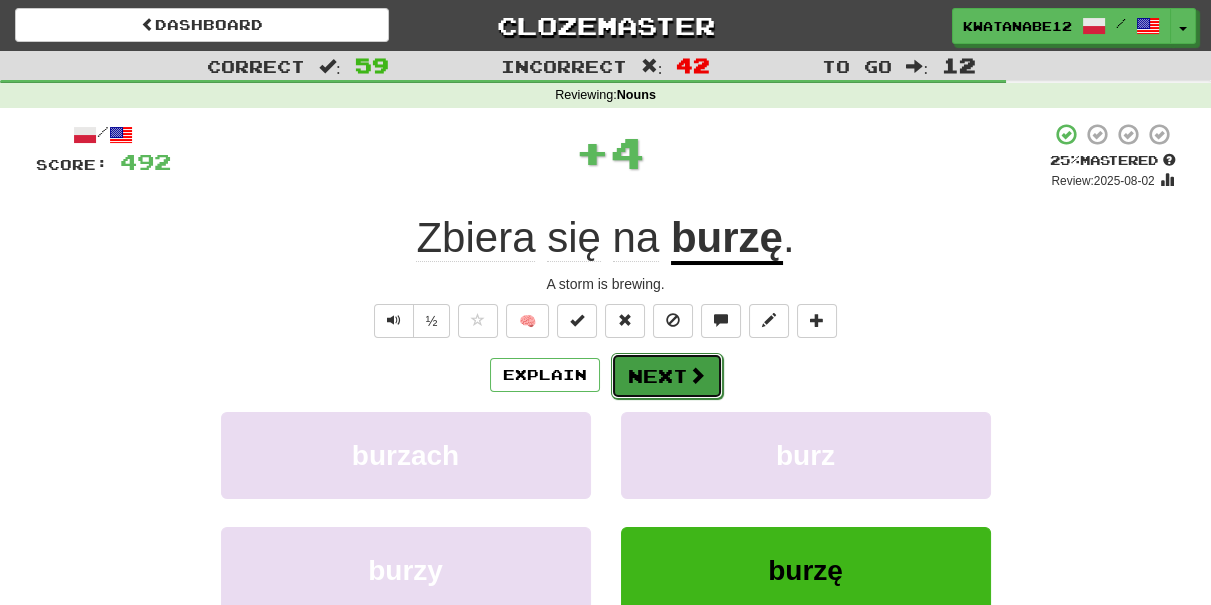 click on "Next" at bounding box center (667, 376) 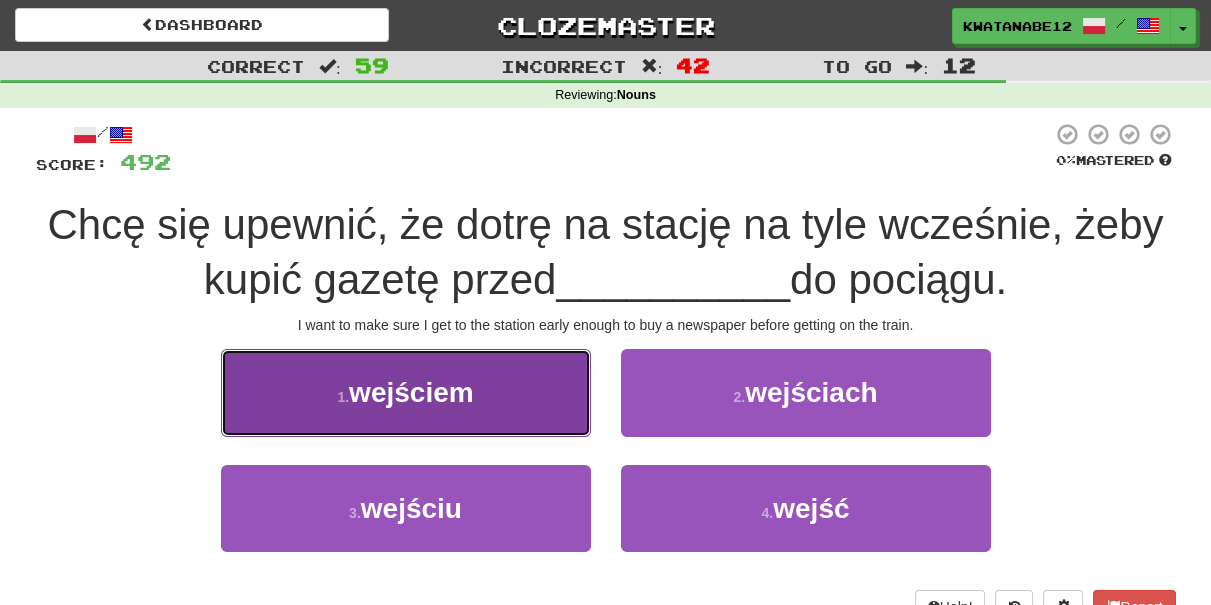 drag, startPoint x: 485, startPoint y: 401, endPoint x: 542, endPoint y: 405, distance: 57.14018 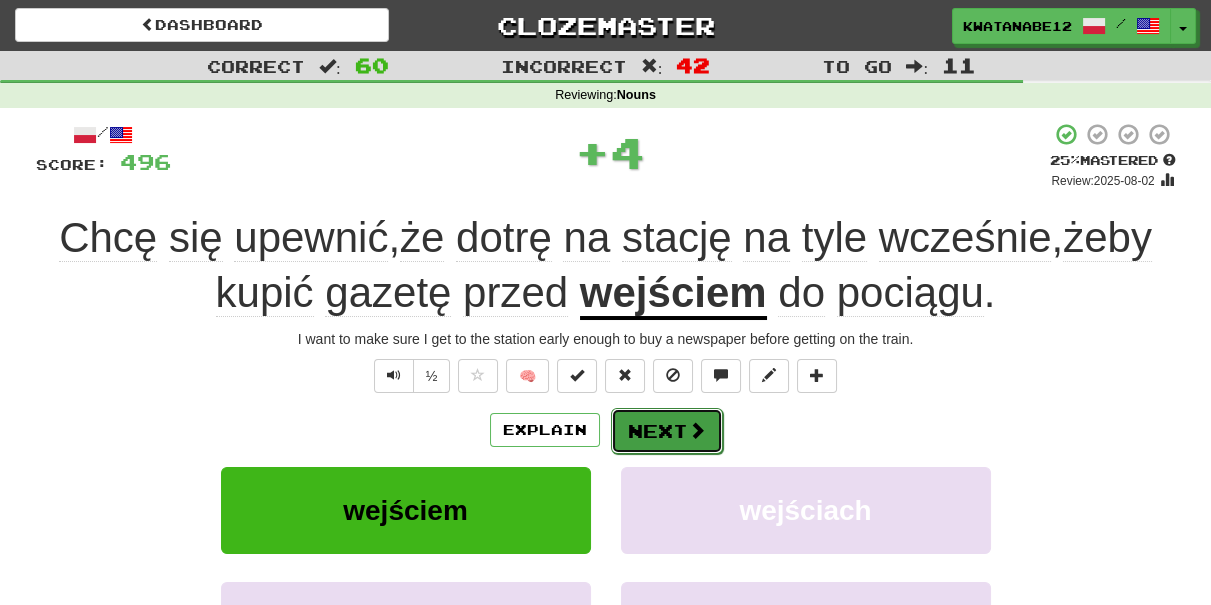 click on "Next" at bounding box center (667, 431) 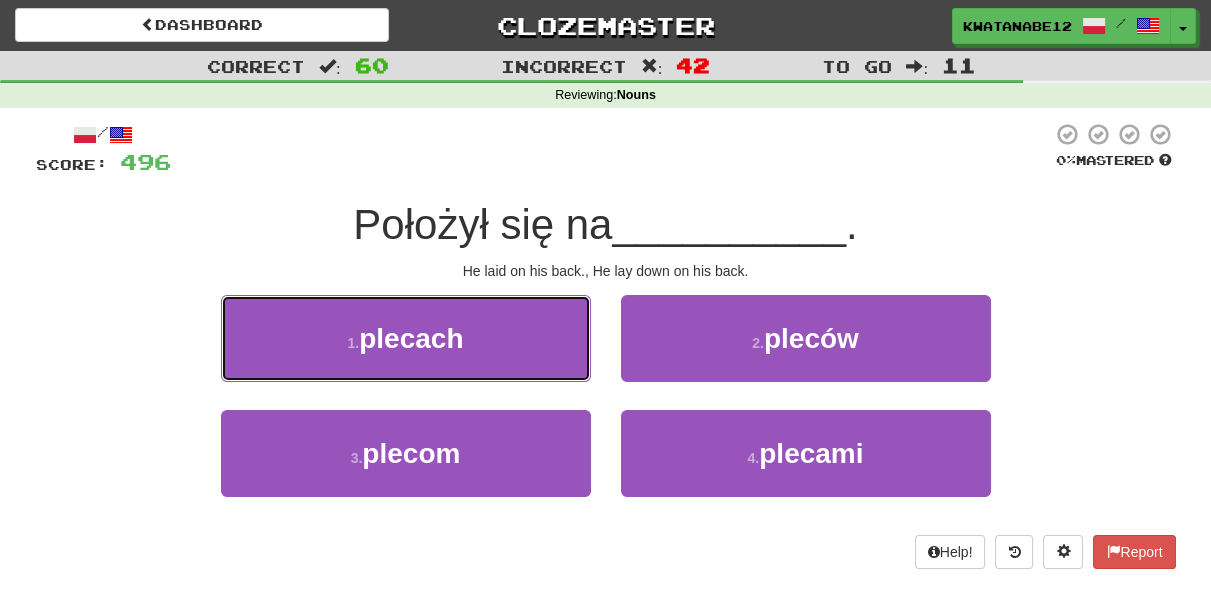 drag, startPoint x: 513, startPoint y: 333, endPoint x: 568, endPoint y: 340, distance: 55.443665 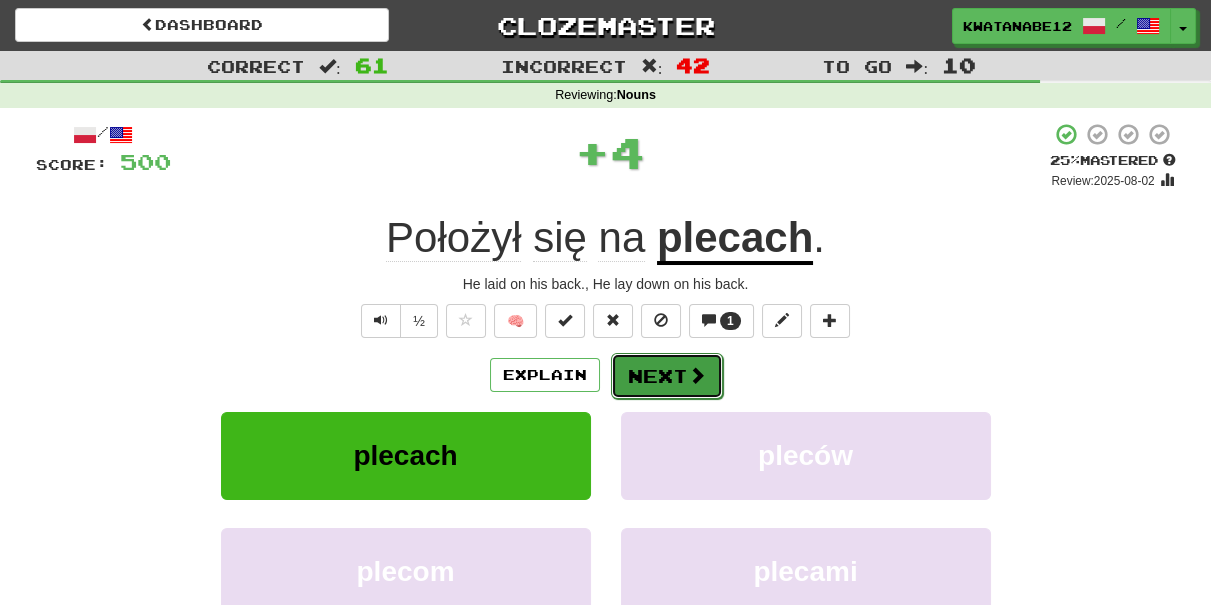 click on "Next" at bounding box center (667, 376) 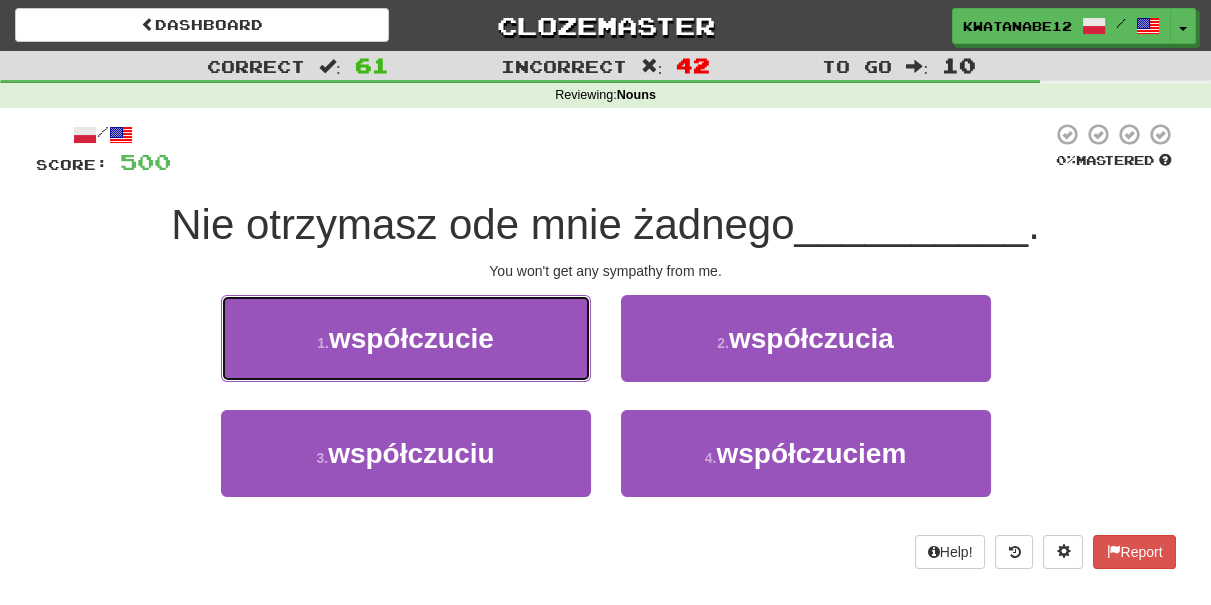 drag, startPoint x: 544, startPoint y: 346, endPoint x: 596, endPoint y: 346, distance: 52 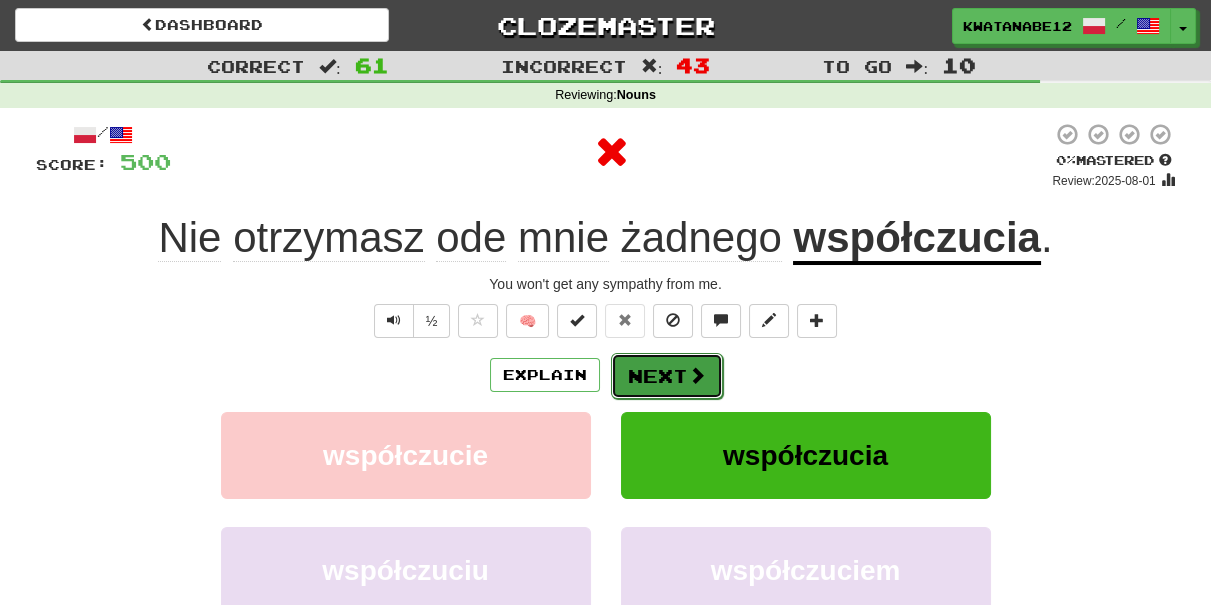 click on "Next" at bounding box center (667, 376) 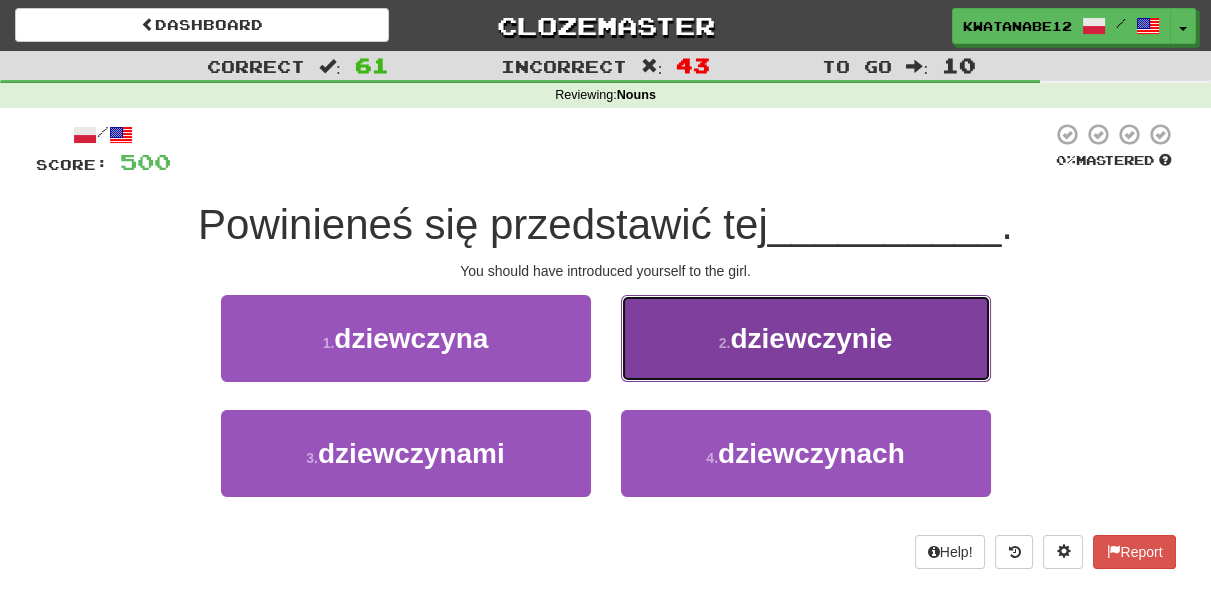drag, startPoint x: 648, startPoint y: 312, endPoint x: 631, endPoint y: 367, distance: 57.567352 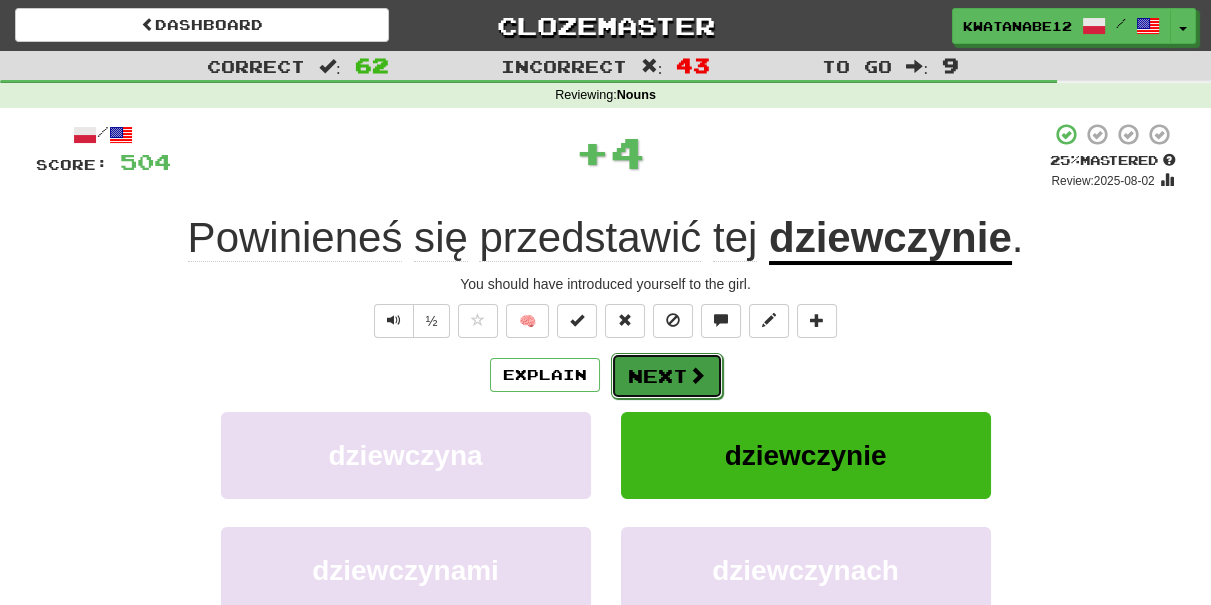click on "Next" at bounding box center (667, 376) 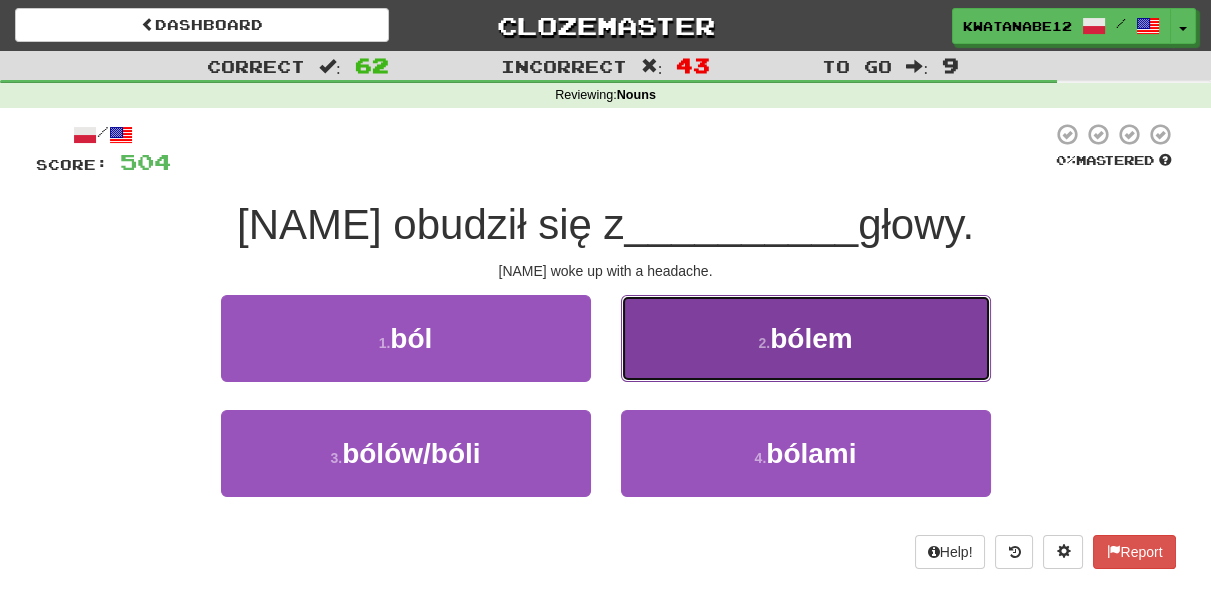 click on "2 .  bólem" at bounding box center (806, 338) 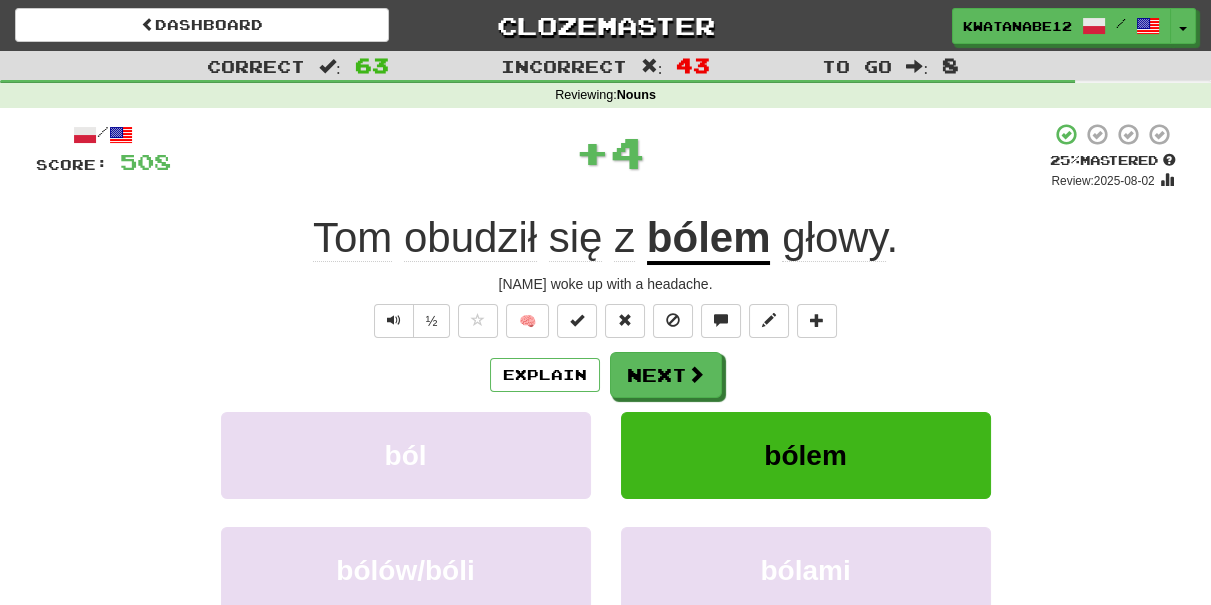 click on "/  Score:   508 + 4 25 %  Mastered Review:  2025-08-02 Tom   obudził   się   z   bólem   głowy . Tom woke up with a headache. ½ 🧠 Explain Next ból bólem bólów/bóli bólami Learn more: ból bólem bólów/bóli bólami  Help!  Report Sentence Source" at bounding box center [606, 435] 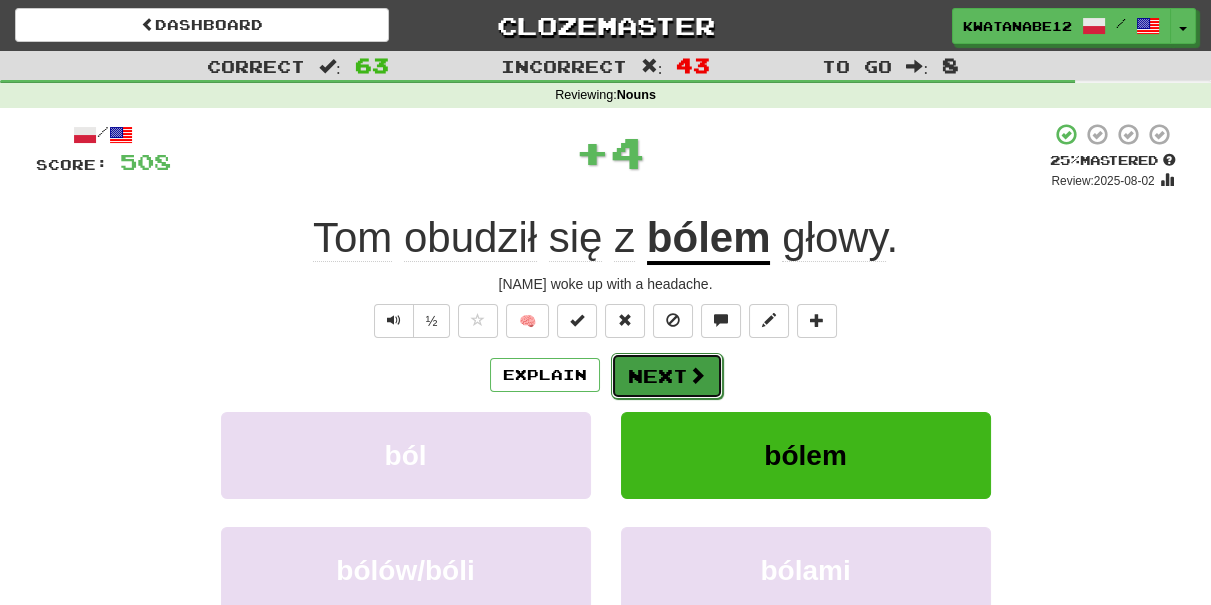 click on "Next" at bounding box center (667, 376) 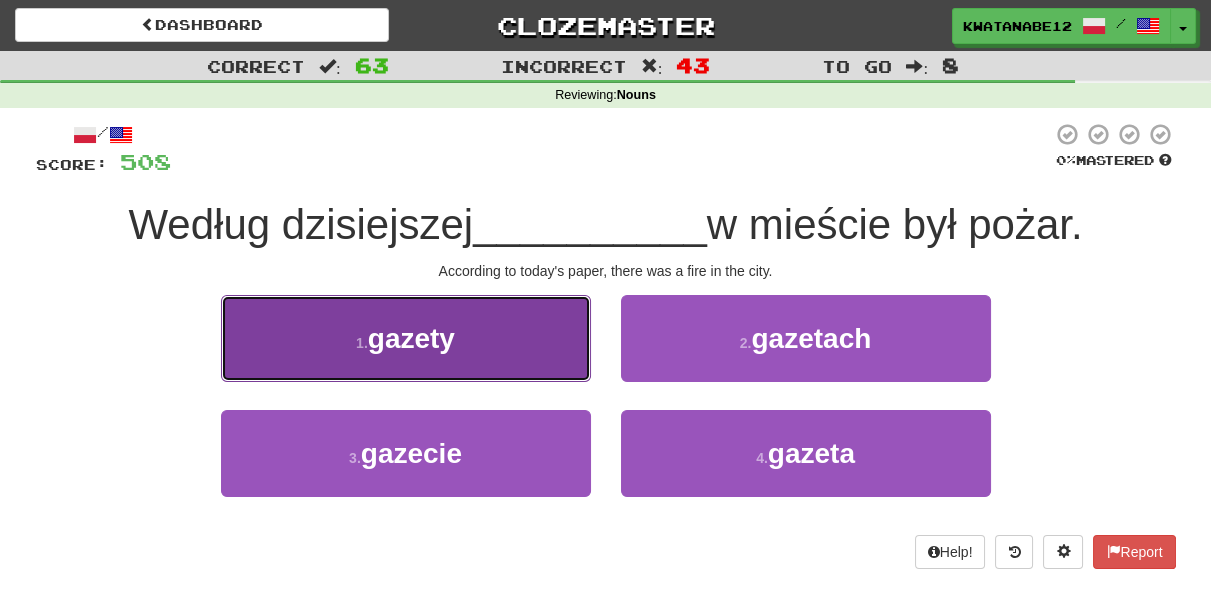 click on "1 .  gazety" at bounding box center [406, 338] 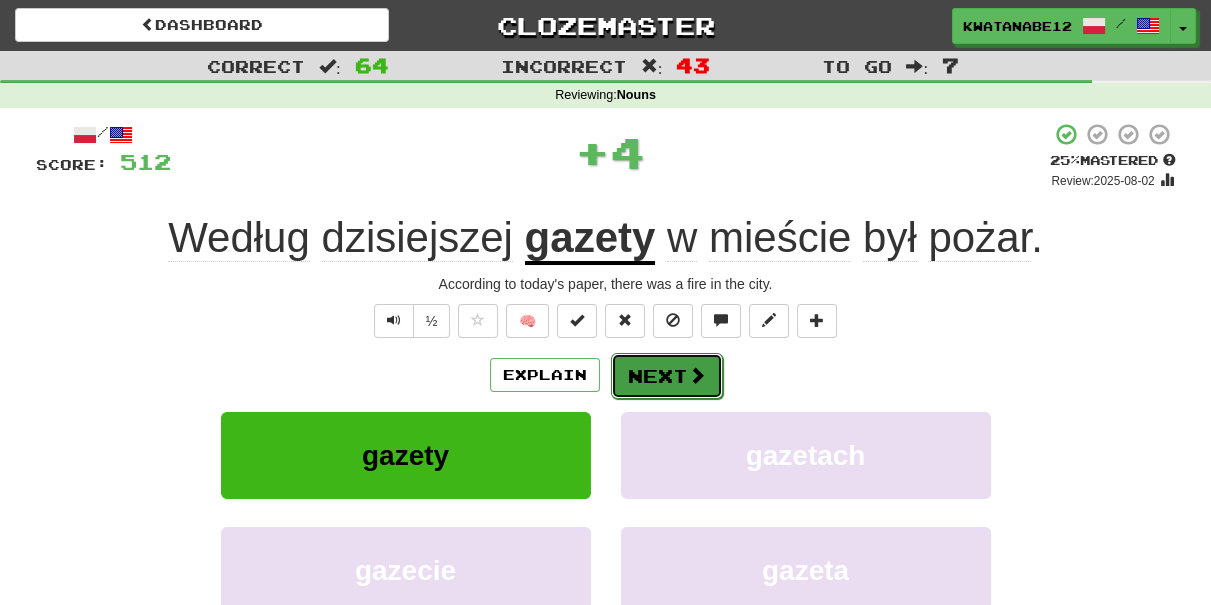 click on "Next" at bounding box center (667, 376) 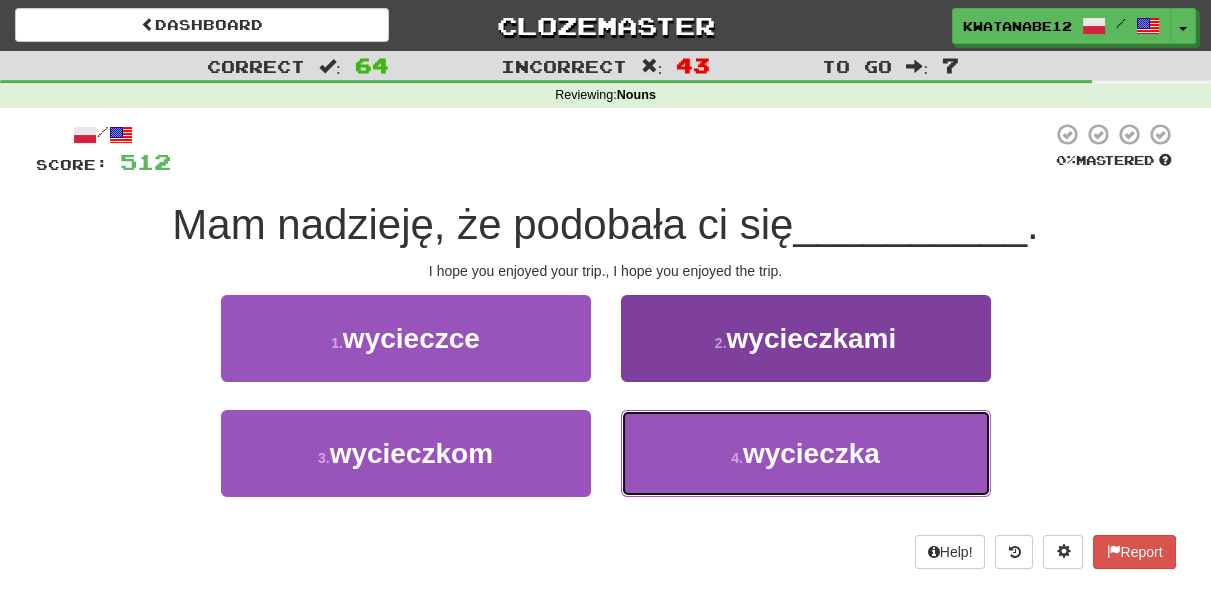 click on "4 .  wycieczka" at bounding box center (806, 453) 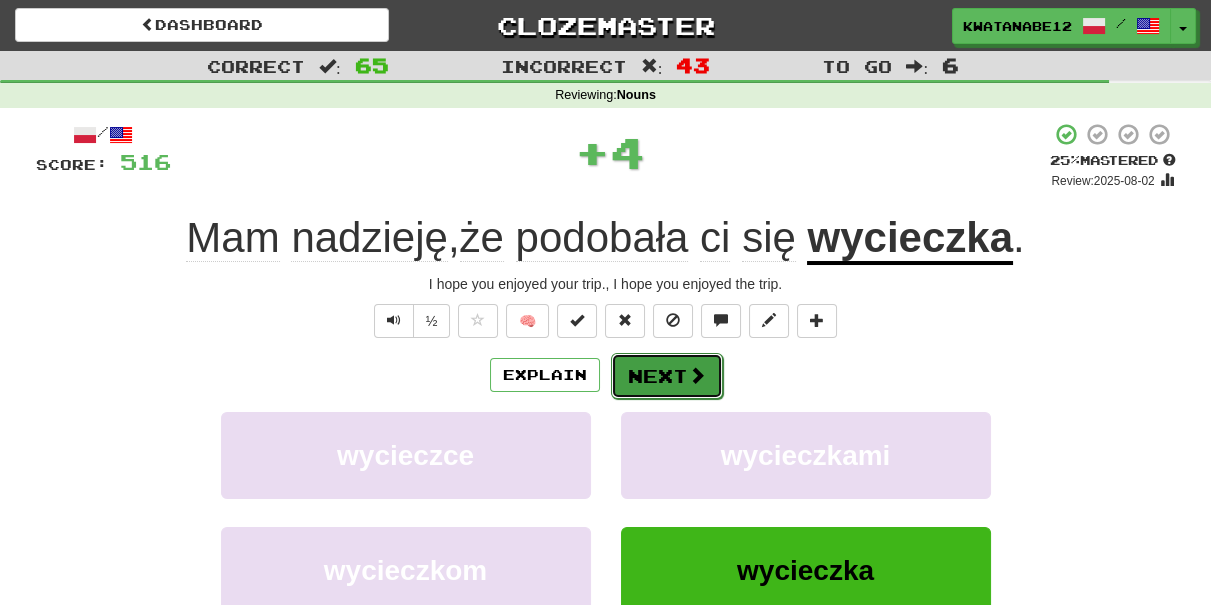 click on "Next" at bounding box center [667, 376] 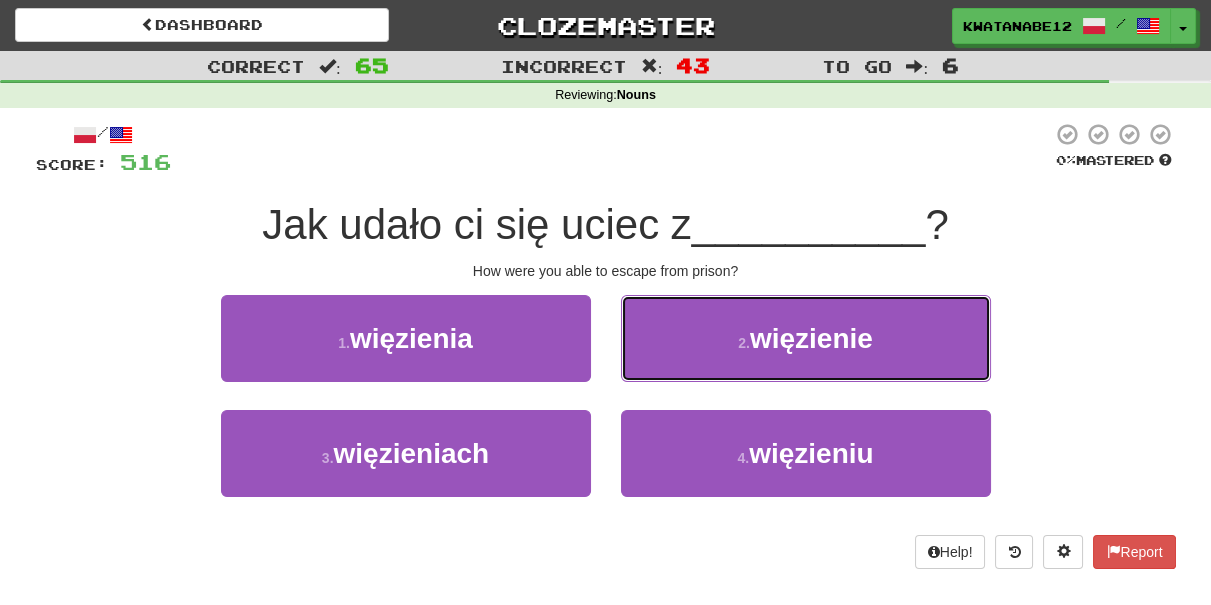 click on "2 .  więzienie" at bounding box center (806, 338) 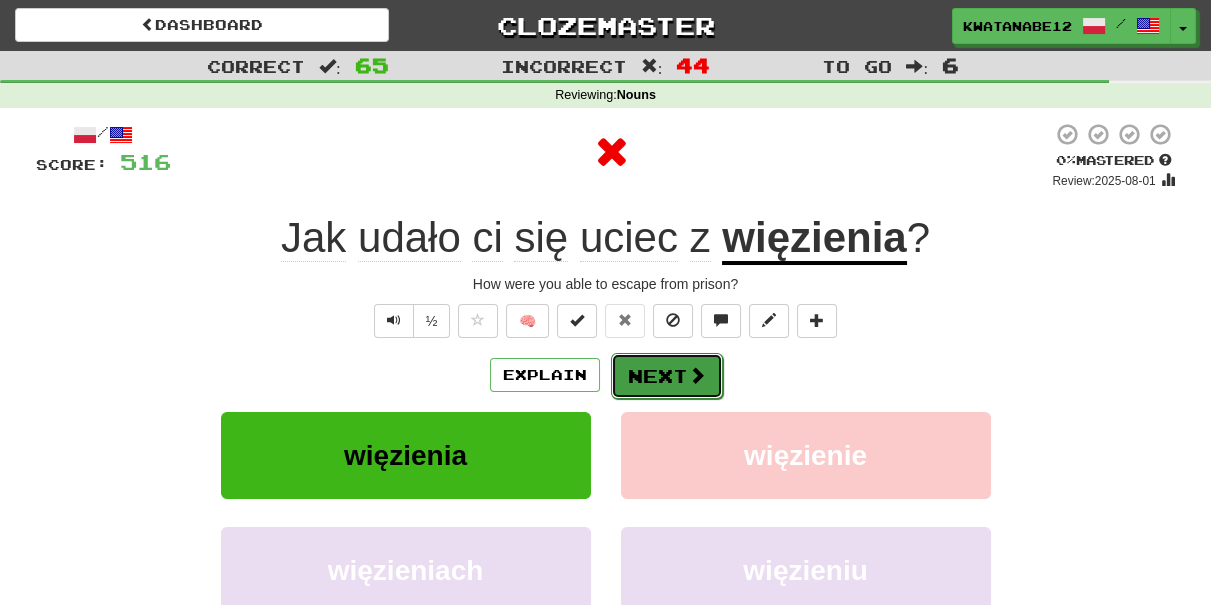 click on "Next" at bounding box center (667, 376) 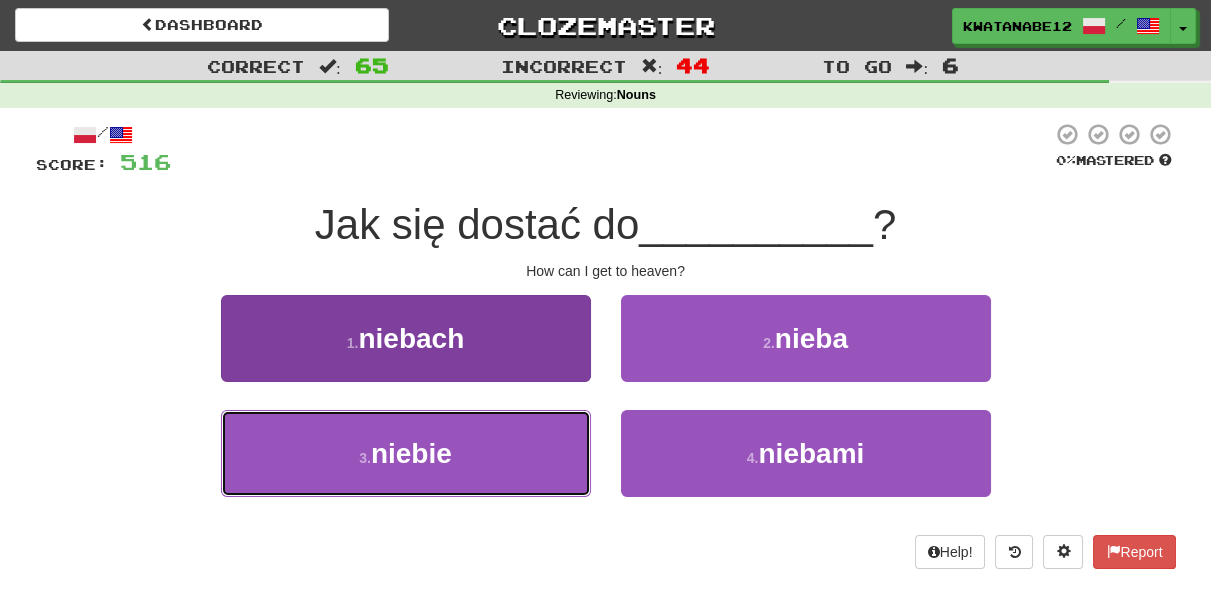 drag, startPoint x: 528, startPoint y: 431, endPoint x: 554, endPoint y: 435, distance: 26.305893 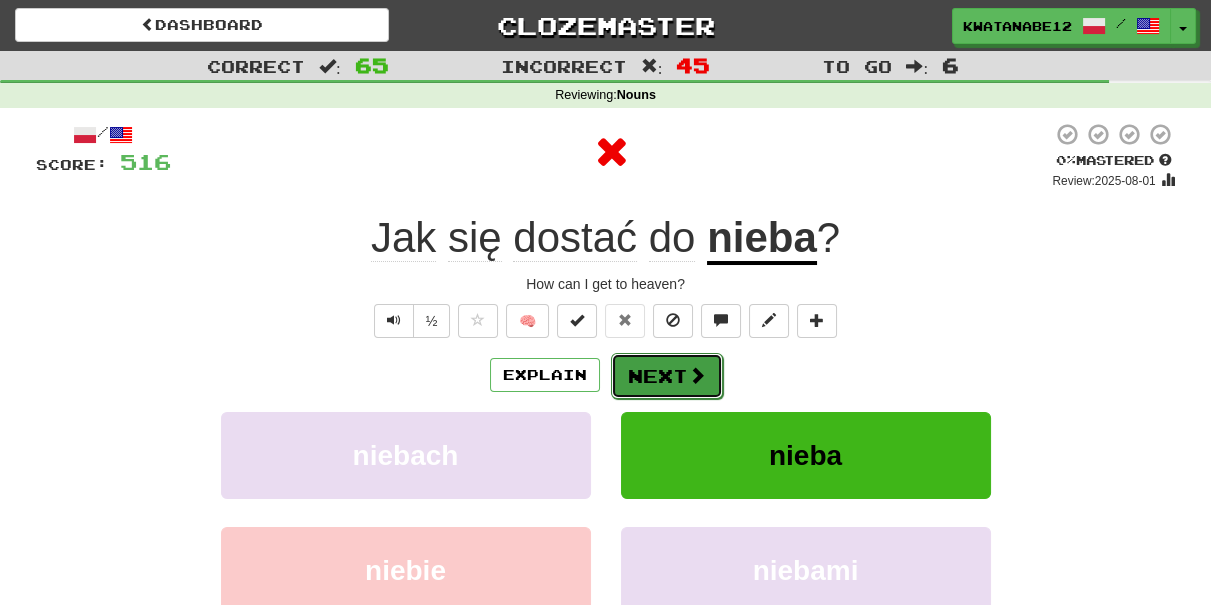 drag, startPoint x: 629, startPoint y: 392, endPoint x: 642, endPoint y: 383, distance: 15.811388 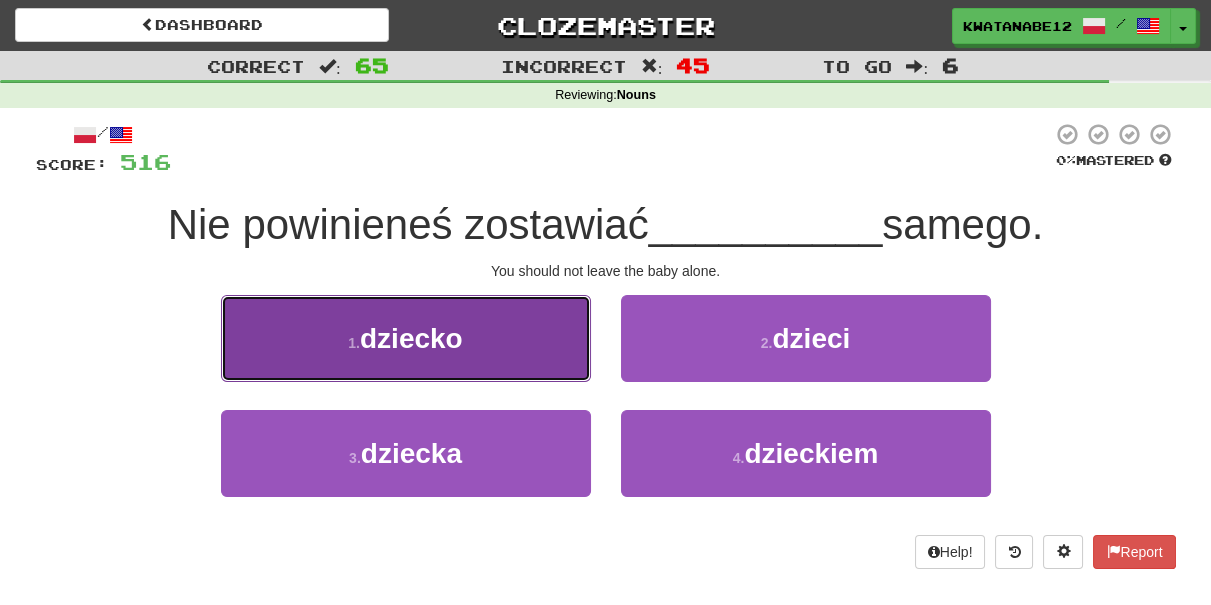 drag, startPoint x: 532, startPoint y: 334, endPoint x: 629, endPoint y: 350, distance: 98.31073 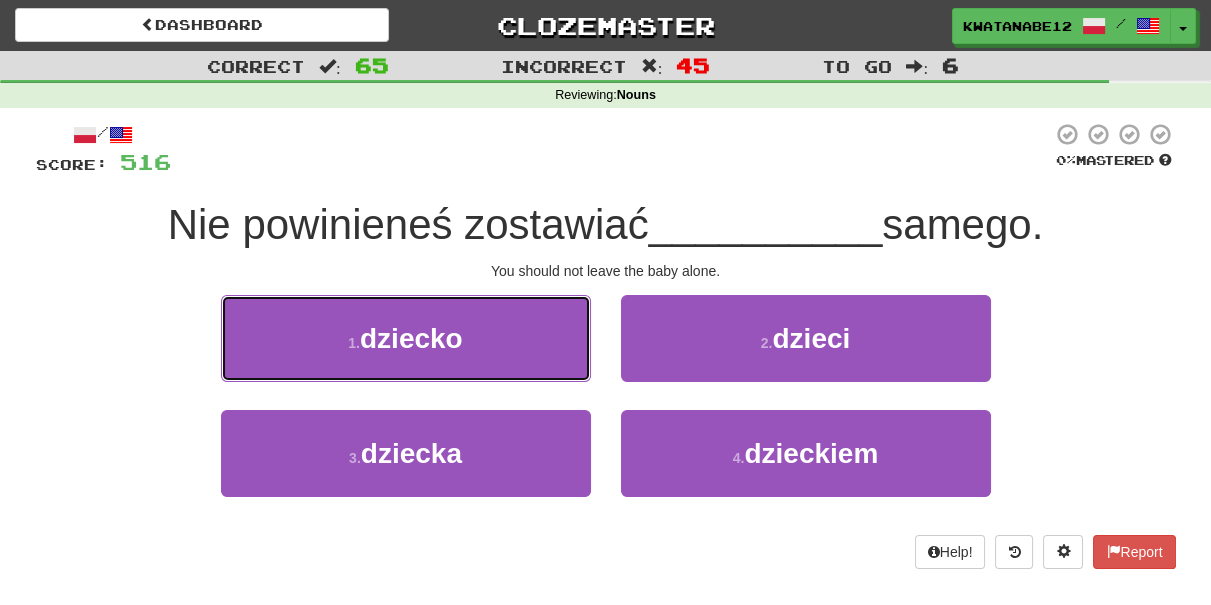 click on "1 .  dziecko" at bounding box center [406, 338] 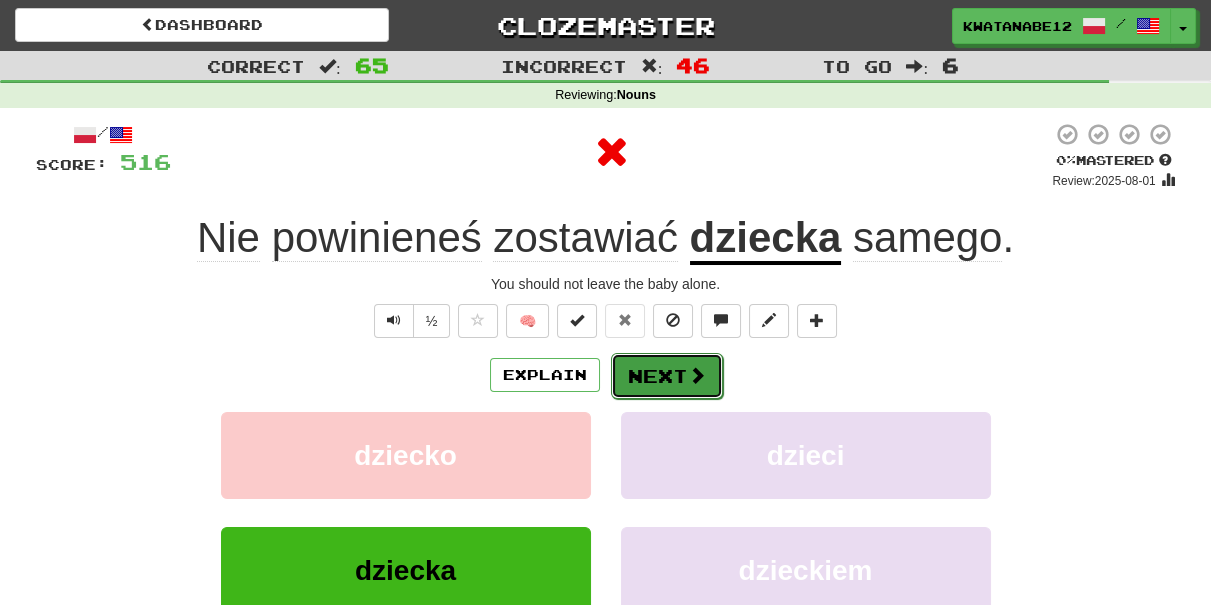click on "Next" at bounding box center (667, 376) 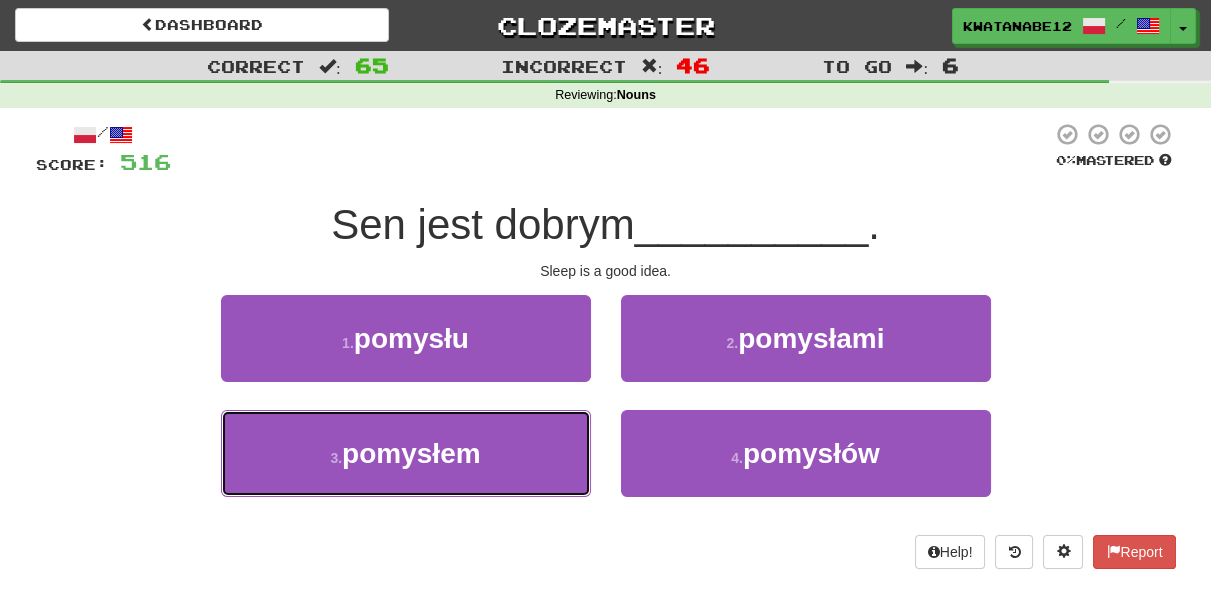 drag, startPoint x: 525, startPoint y: 449, endPoint x: 596, endPoint y: 430, distance: 73.4983 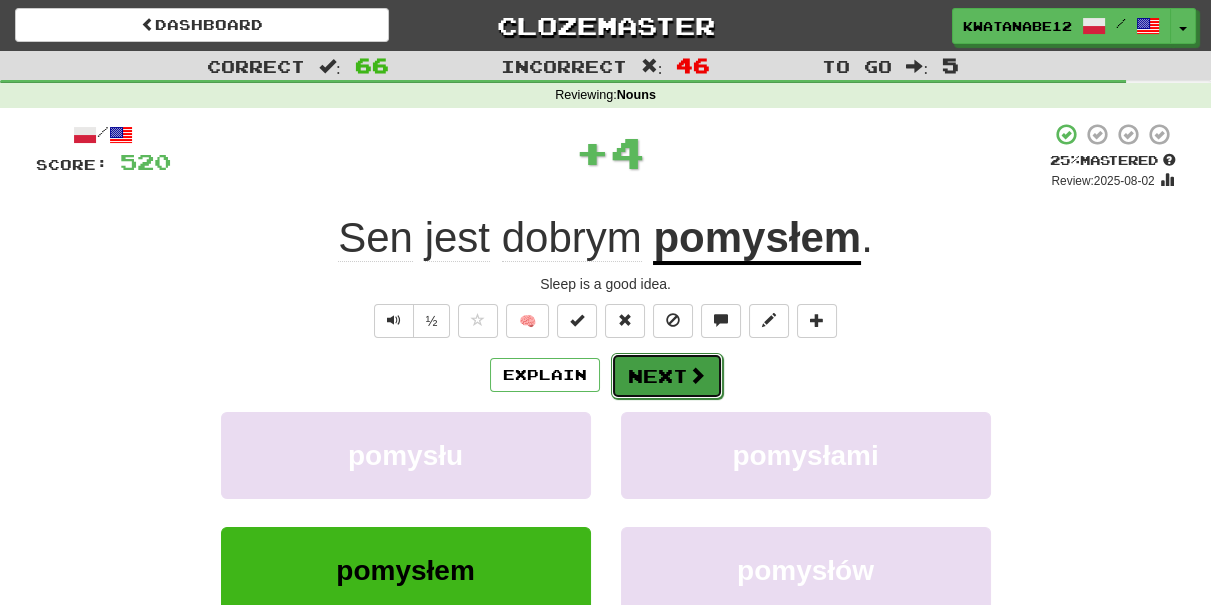 click on "Next" at bounding box center [667, 376] 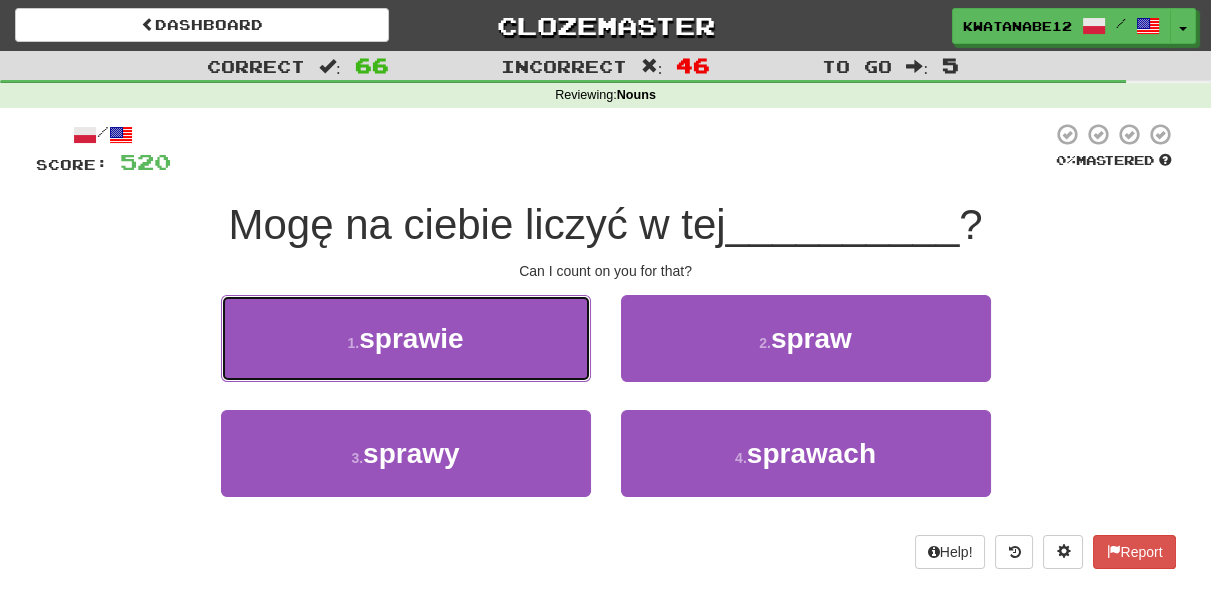 drag, startPoint x: 538, startPoint y: 327, endPoint x: 637, endPoint y: 338, distance: 99.60924 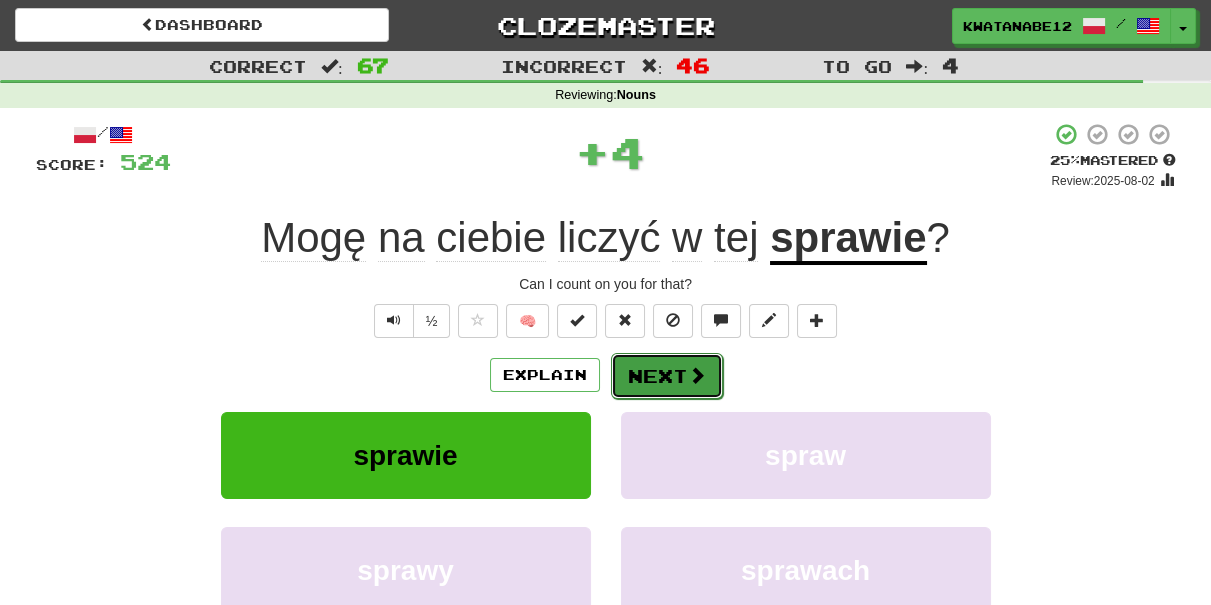click on "Next" at bounding box center [667, 376] 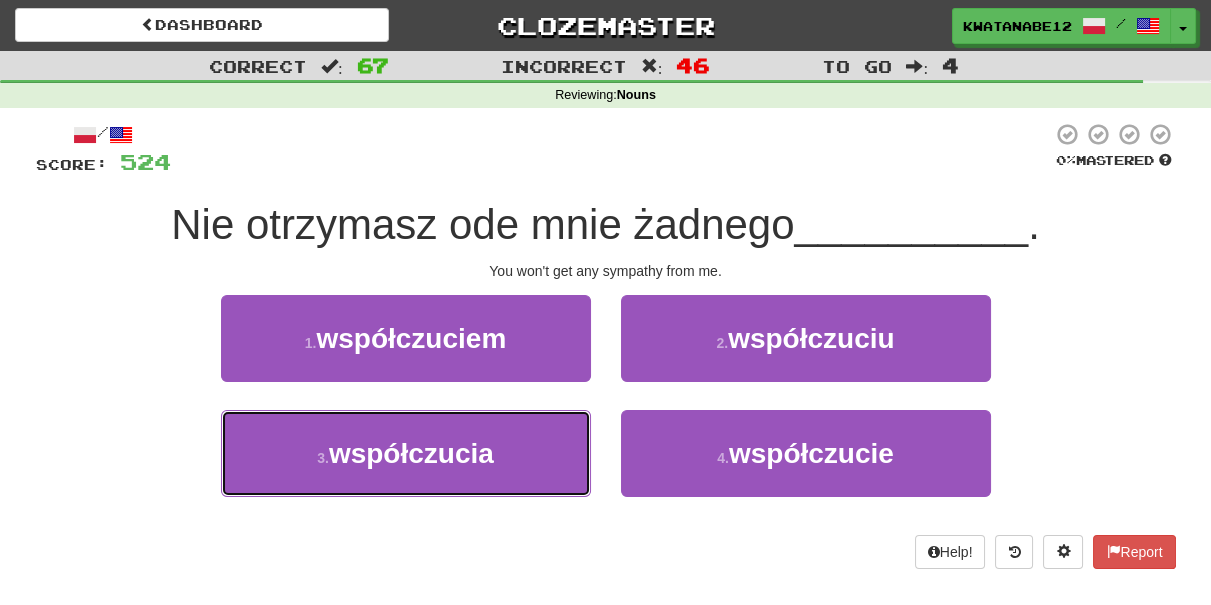 drag, startPoint x: 557, startPoint y: 436, endPoint x: 610, endPoint y: 401, distance: 63.51378 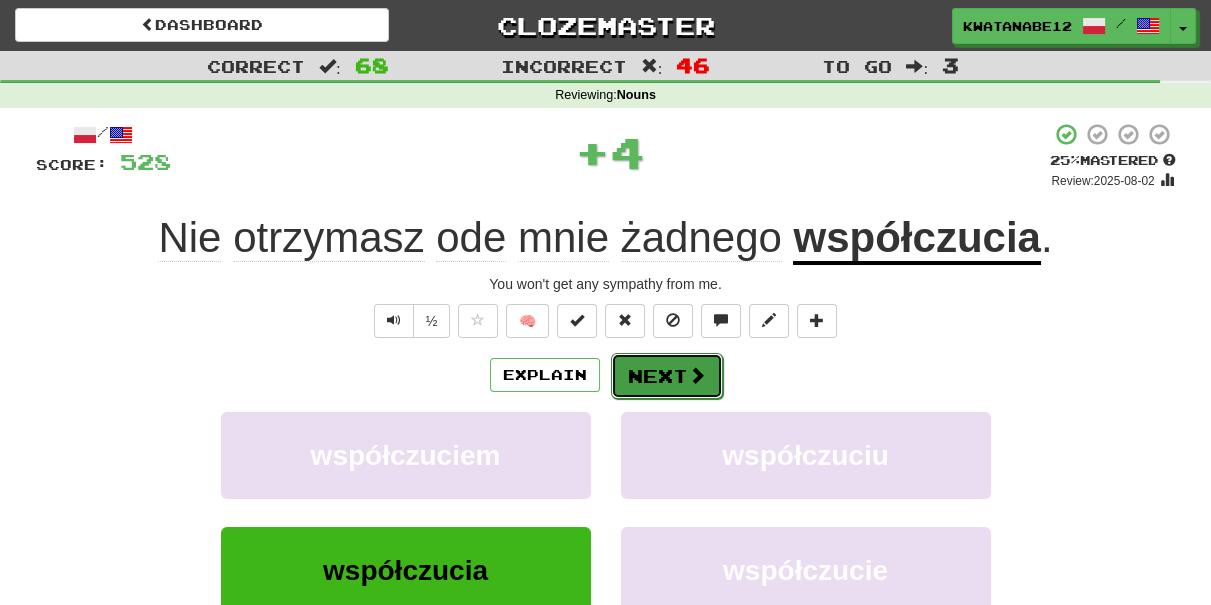 click on "Next" at bounding box center (667, 376) 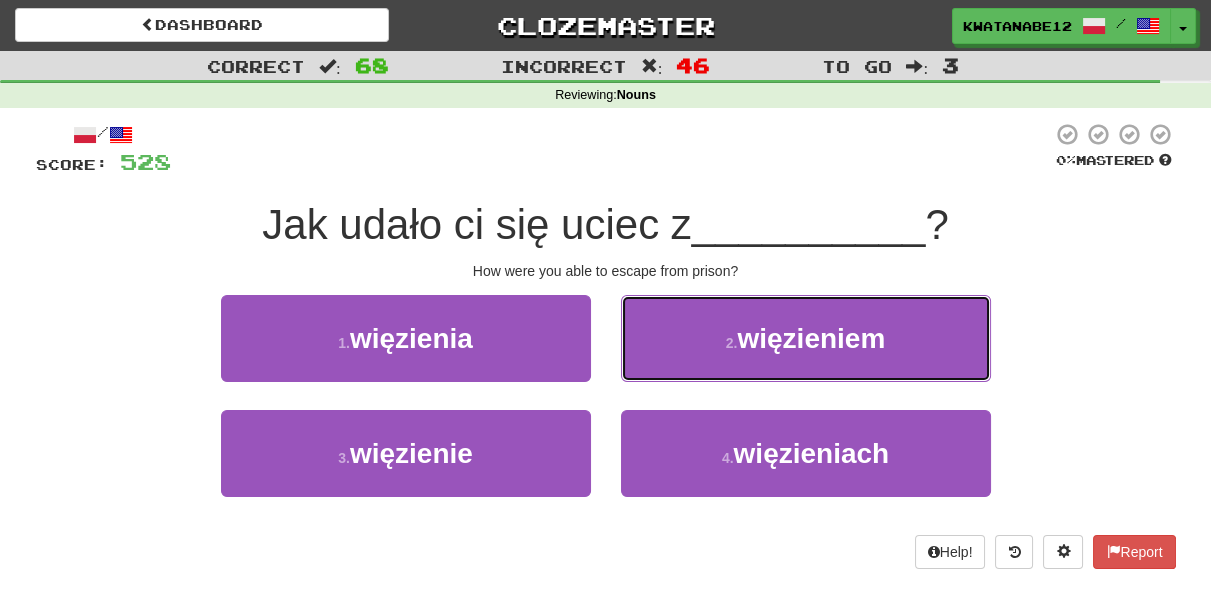 drag, startPoint x: 682, startPoint y: 324, endPoint x: 675, endPoint y: 338, distance: 15.652476 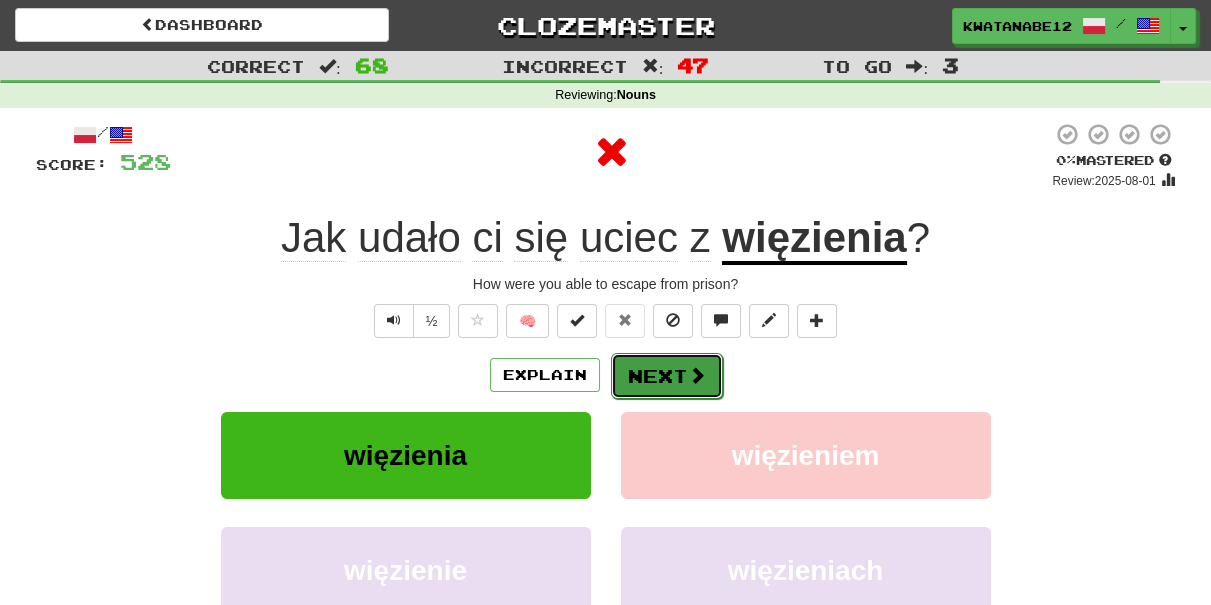 click on "Next" at bounding box center (667, 376) 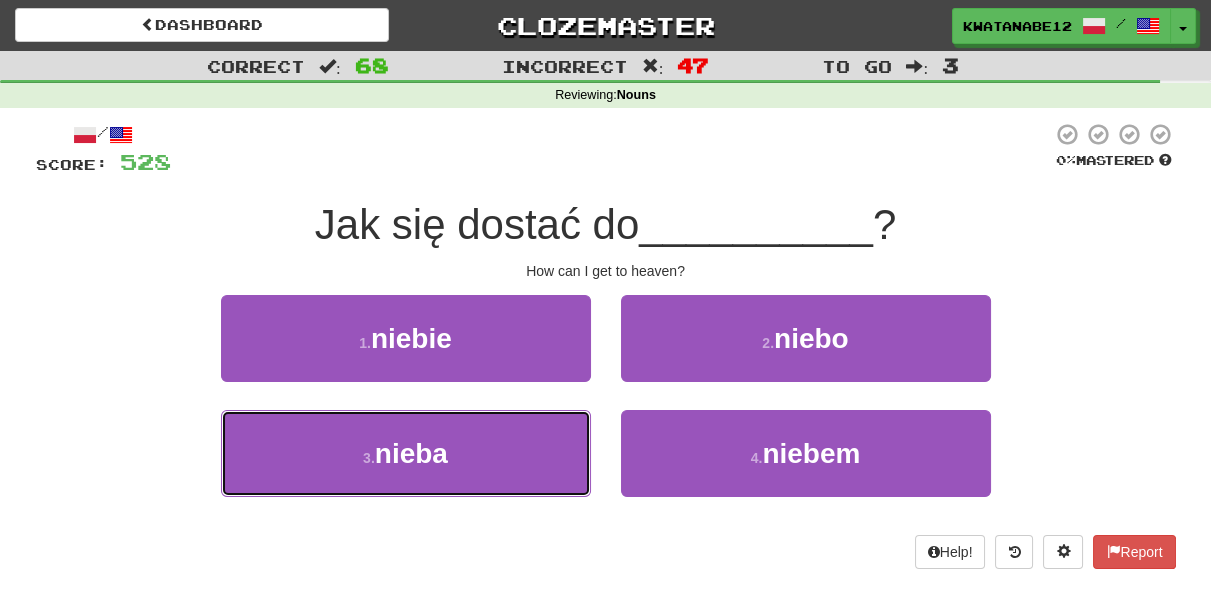 drag, startPoint x: 531, startPoint y: 440, endPoint x: 605, endPoint y: 398, distance: 85.08819 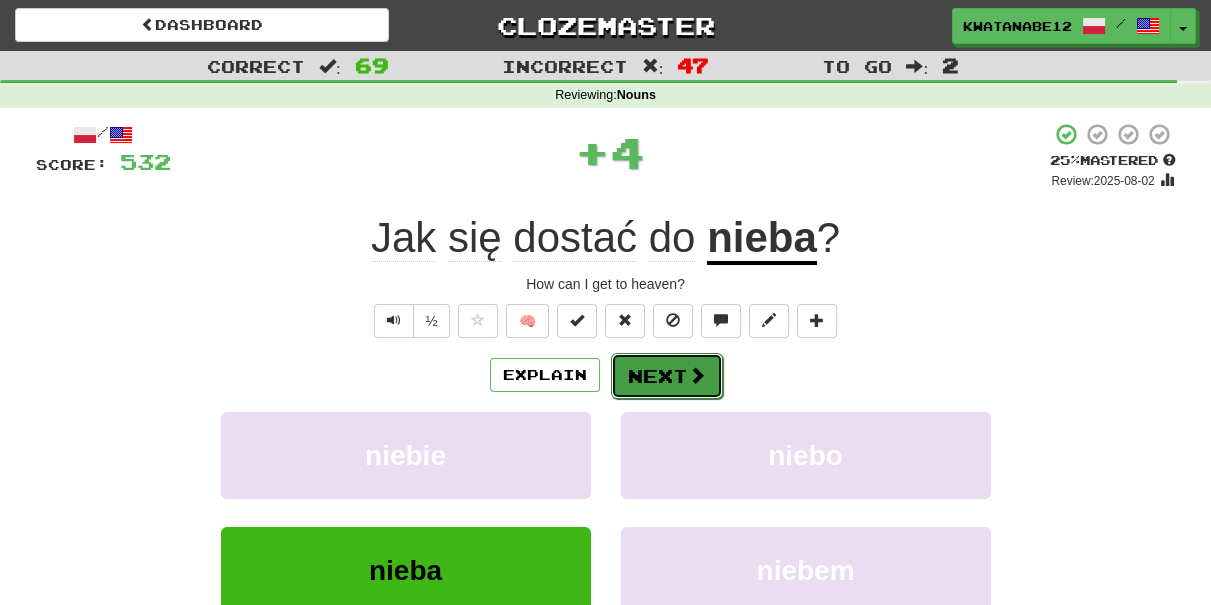 click on "Next" at bounding box center [667, 376] 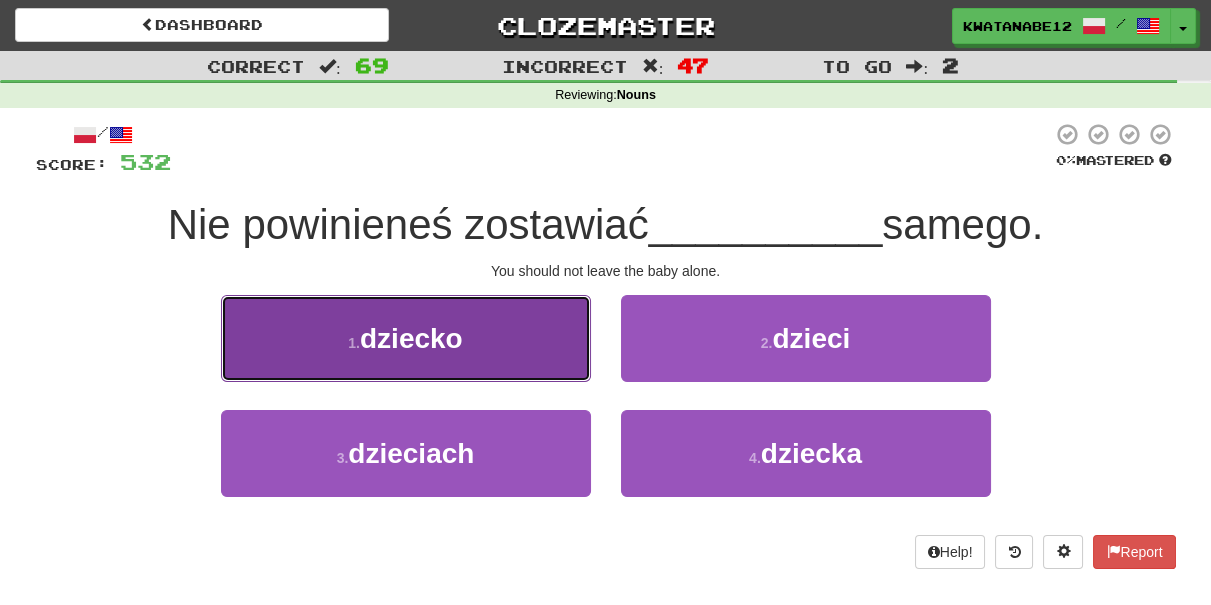 click on "1 .  dziecko" at bounding box center (406, 338) 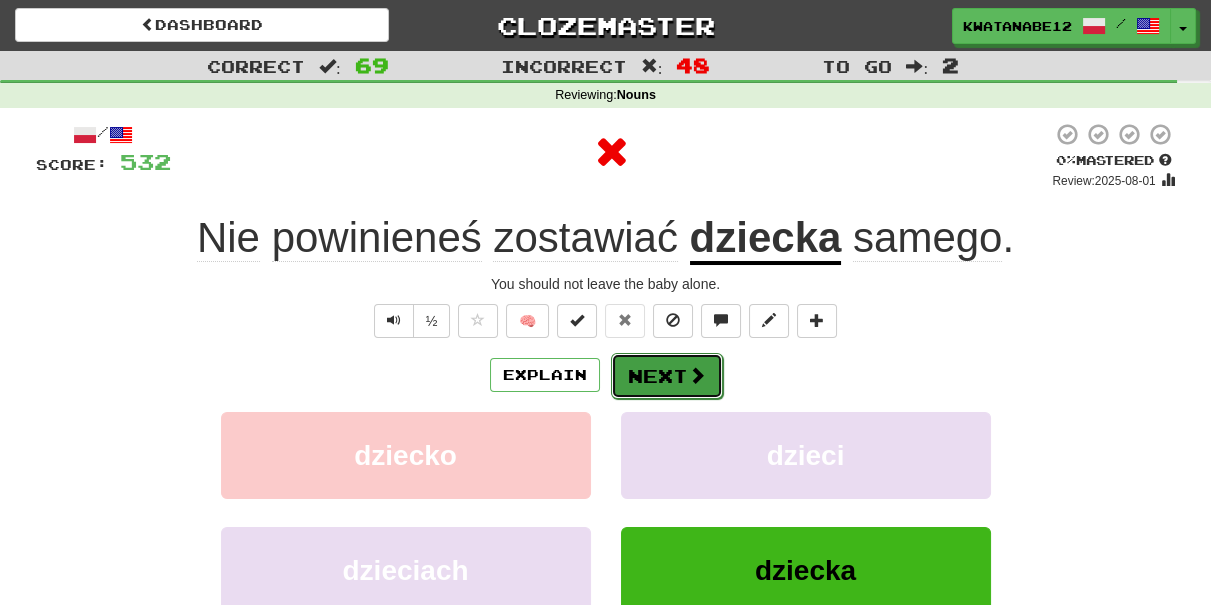 click on "Next" at bounding box center [667, 376] 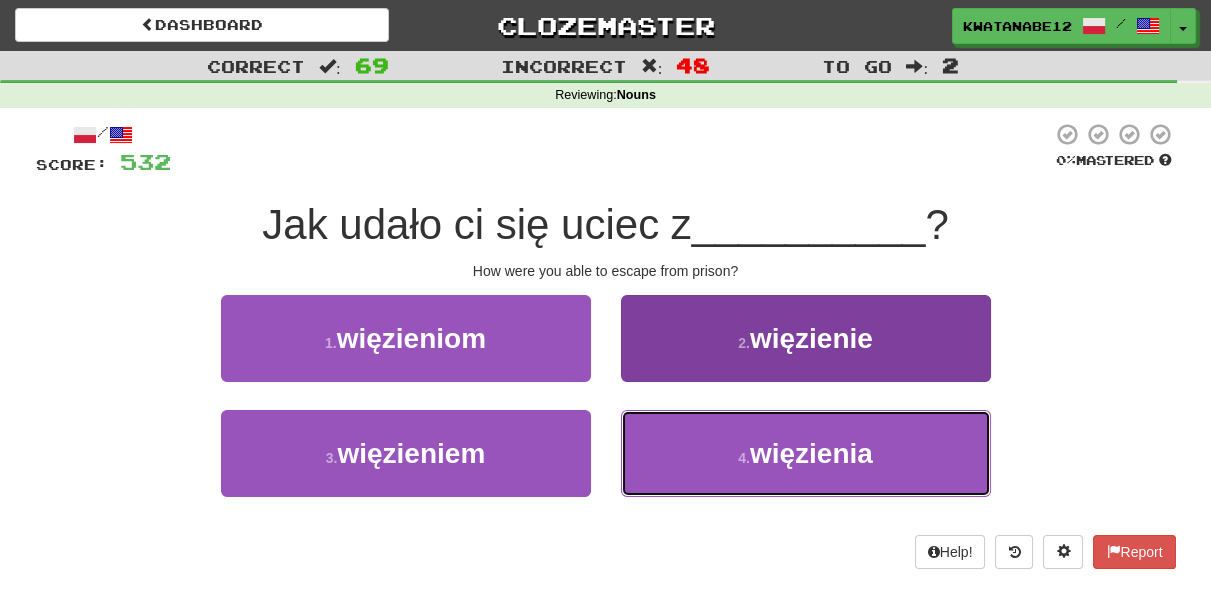 drag, startPoint x: 661, startPoint y: 442, endPoint x: 654, endPoint y: 428, distance: 15.652476 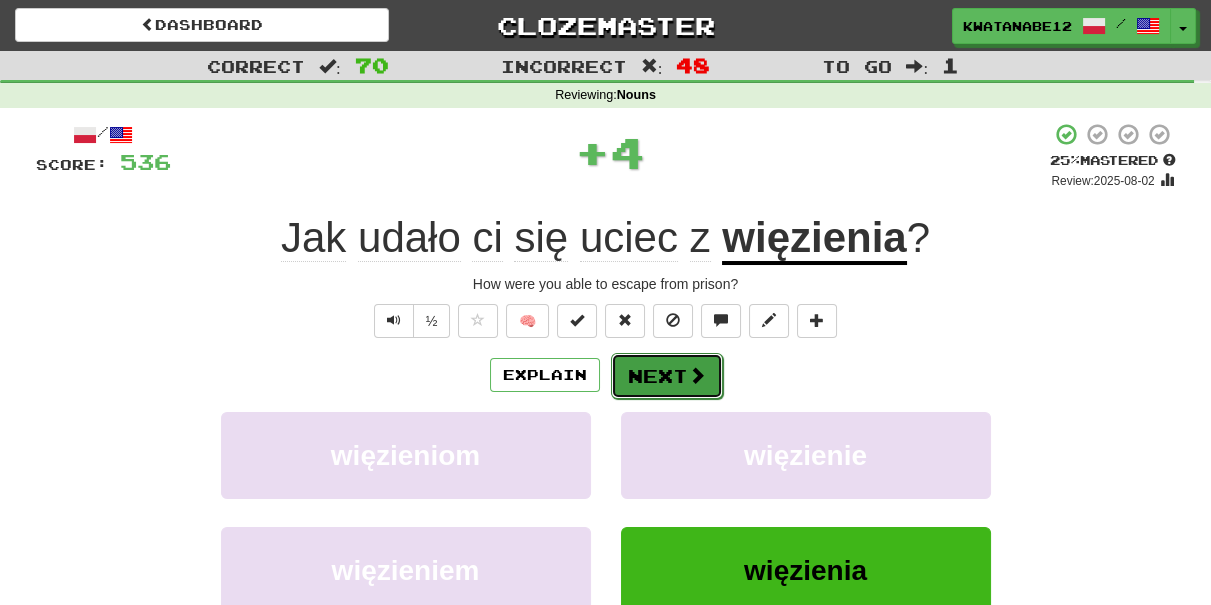 click on "Next" at bounding box center (667, 376) 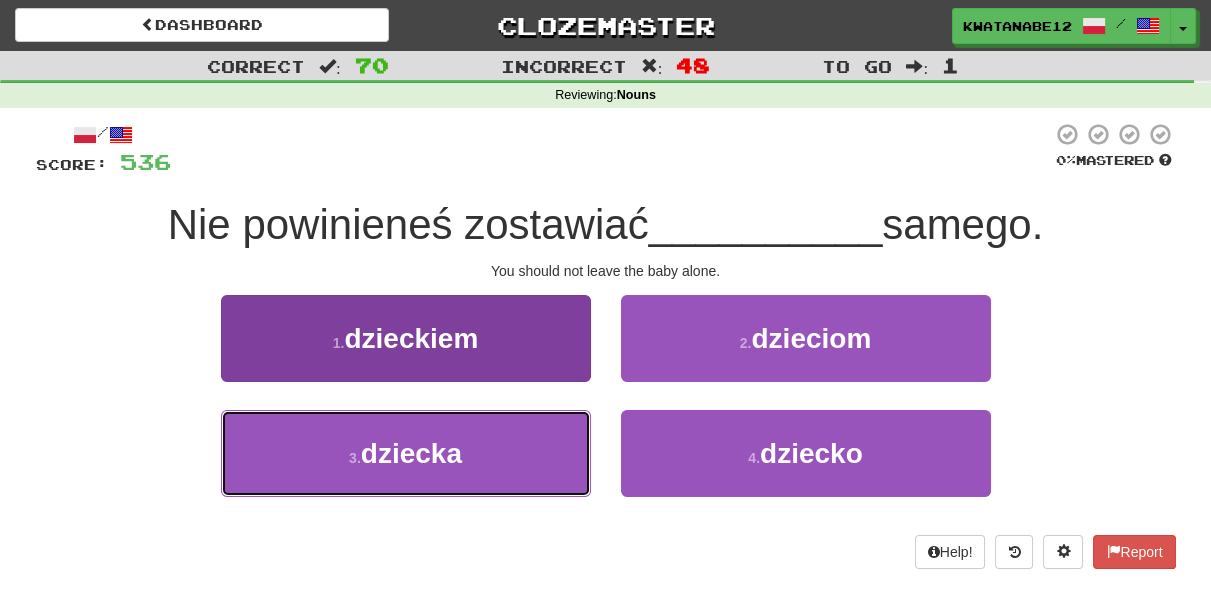 drag, startPoint x: 531, startPoint y: 450, endPoint x: 573, endPoint y: 429, distance: 46.957428 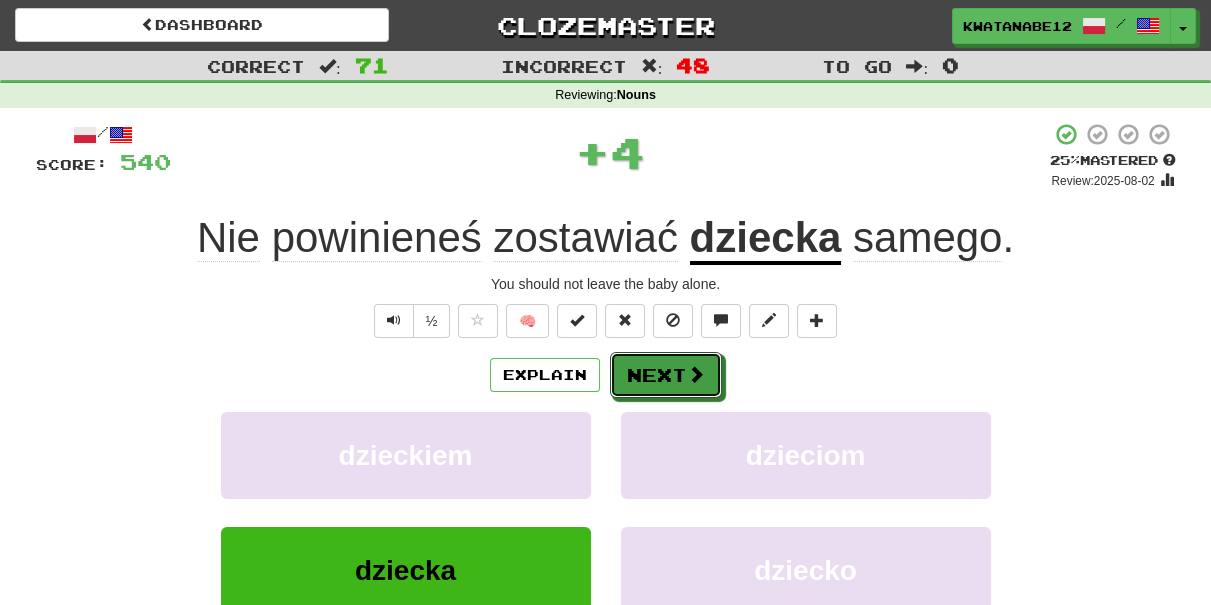 drag, startPoint x: 661, startPoint y: 380, endPoint x: 586, endPoint y: 322, distance: 94.81033 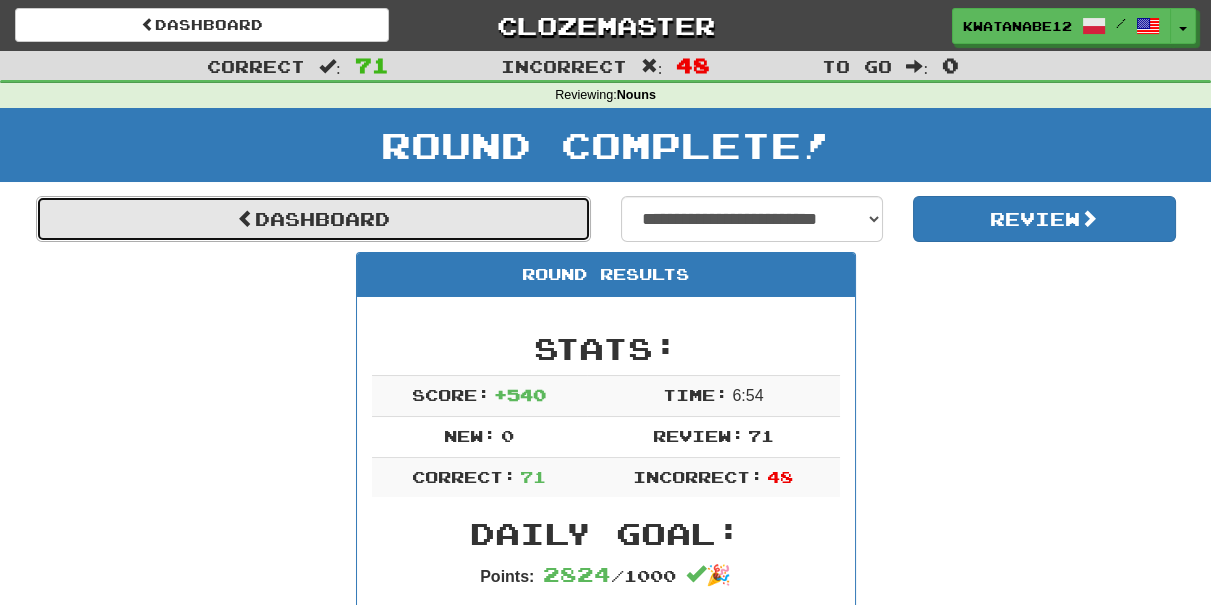 click on "Dashboard" at bounding box center [313, 219] 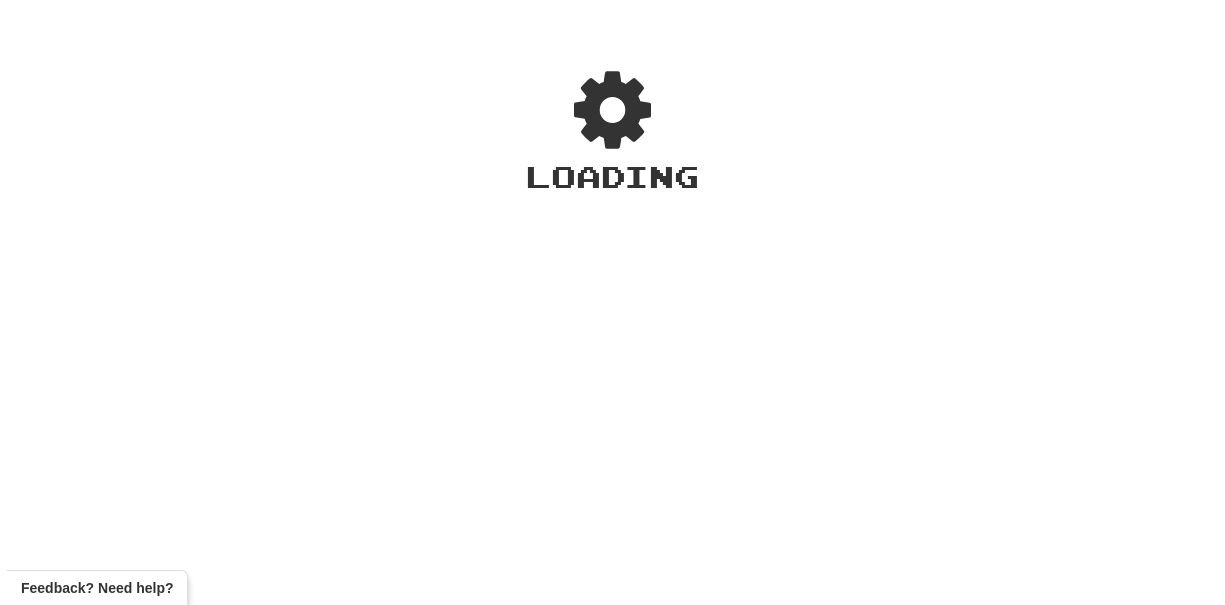 scroll, scrollTop: 0, scrollLeft: 0, axis: both 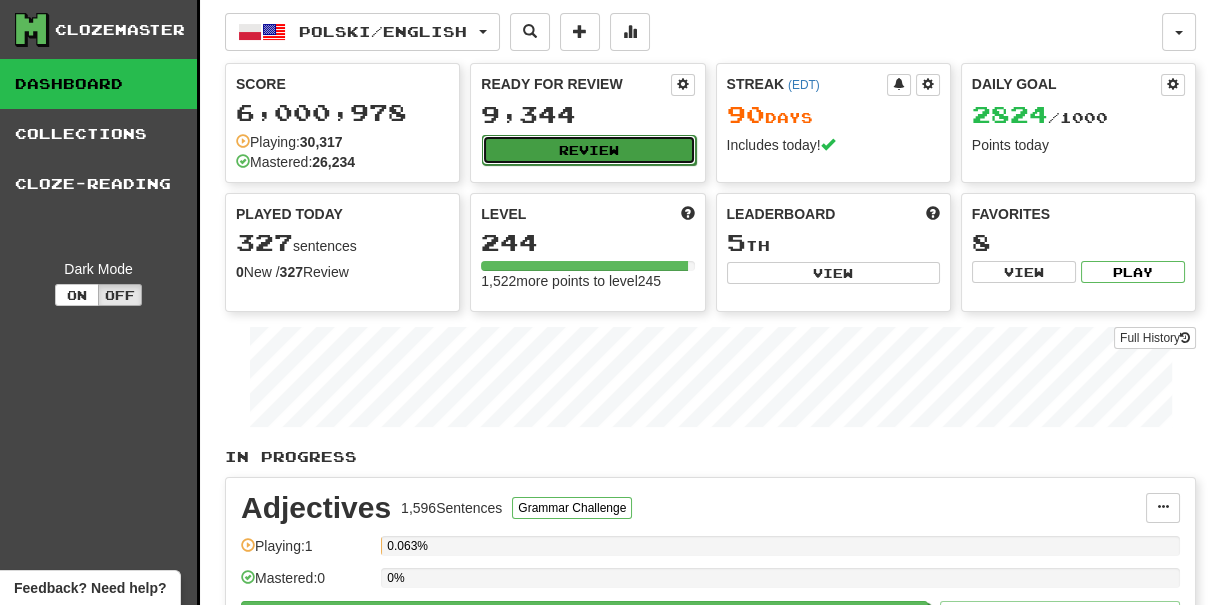 click on "Review" at bounding box center (588, 150) 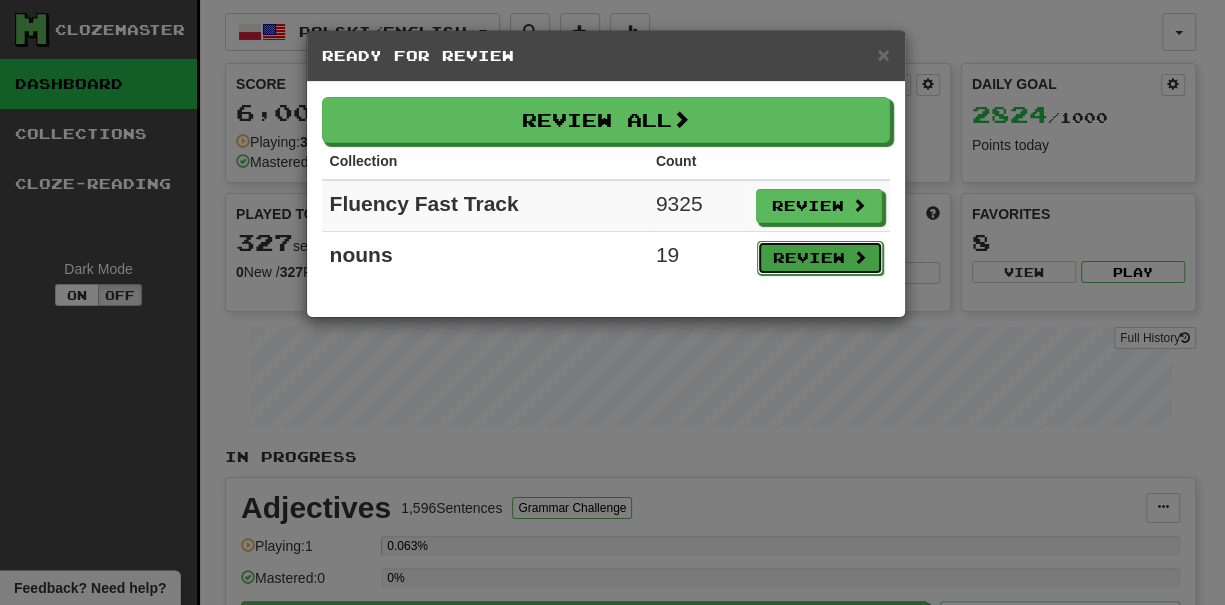 click on "Review" at bounding box center [820, 258] 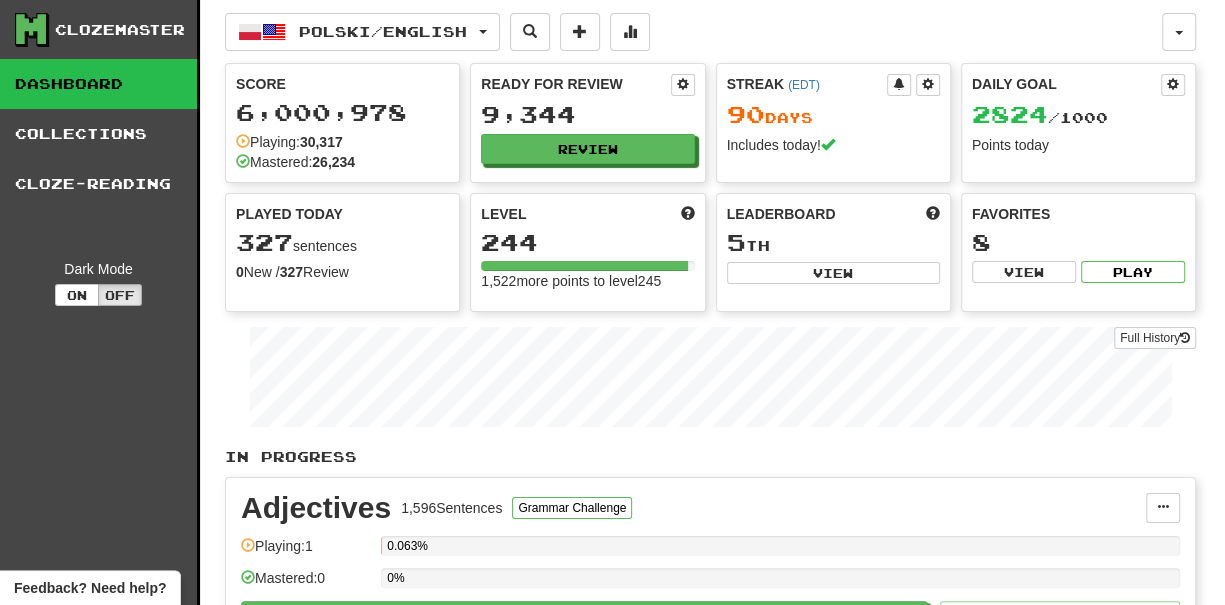 select on "***" 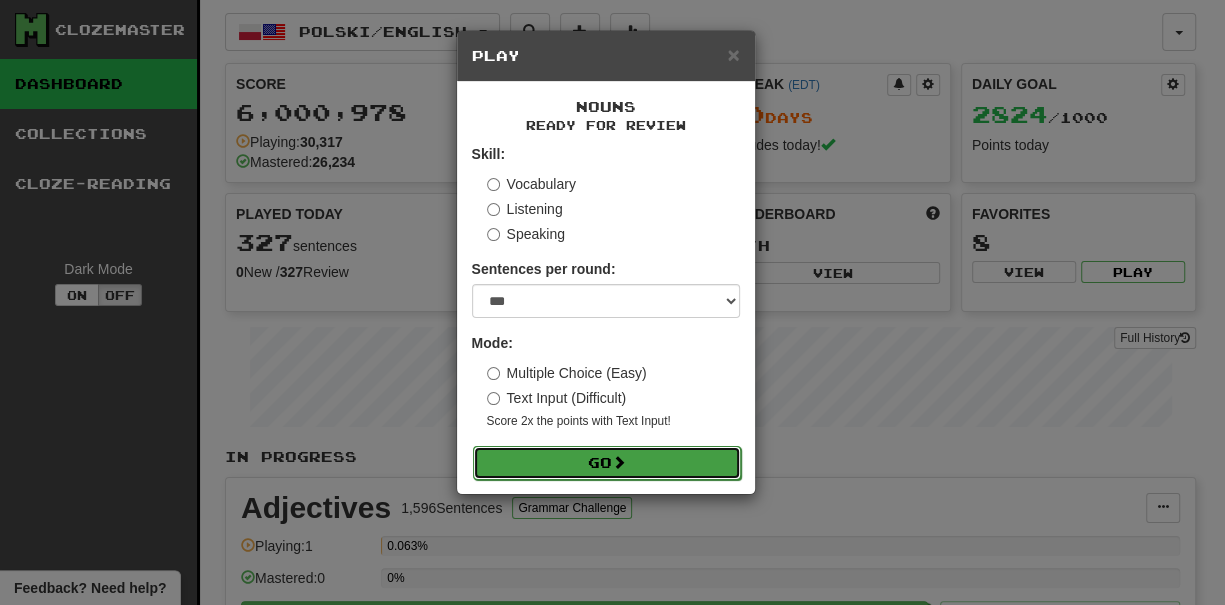 click at bounding box center (619, 462) 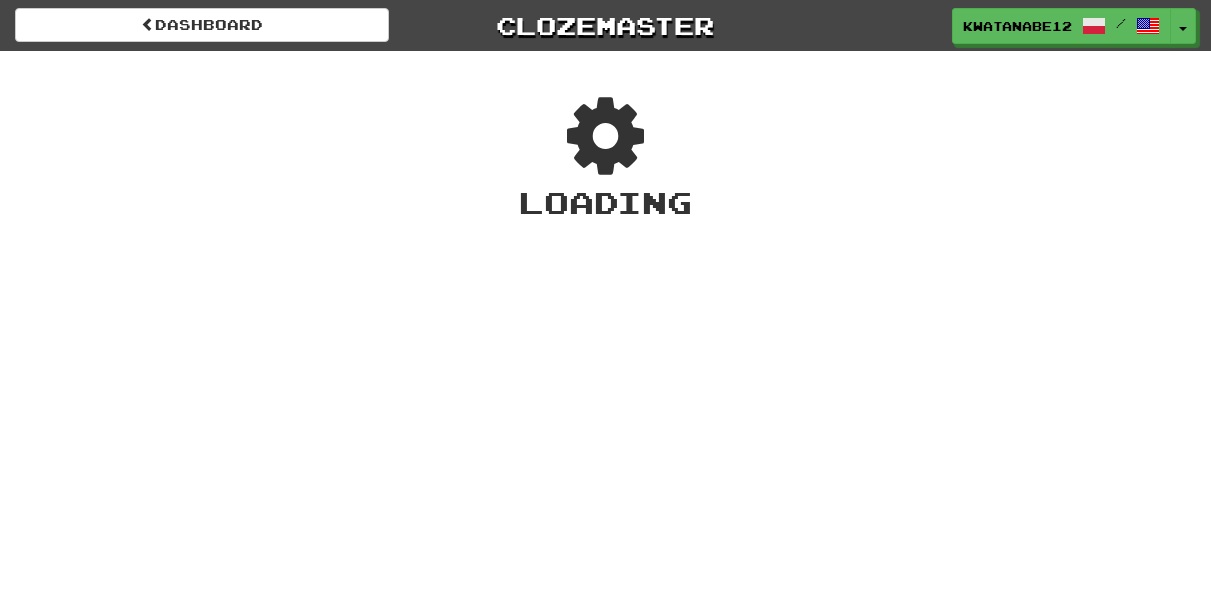 scroll, scrollTop: 0, scrollLeft: 0, axis: both 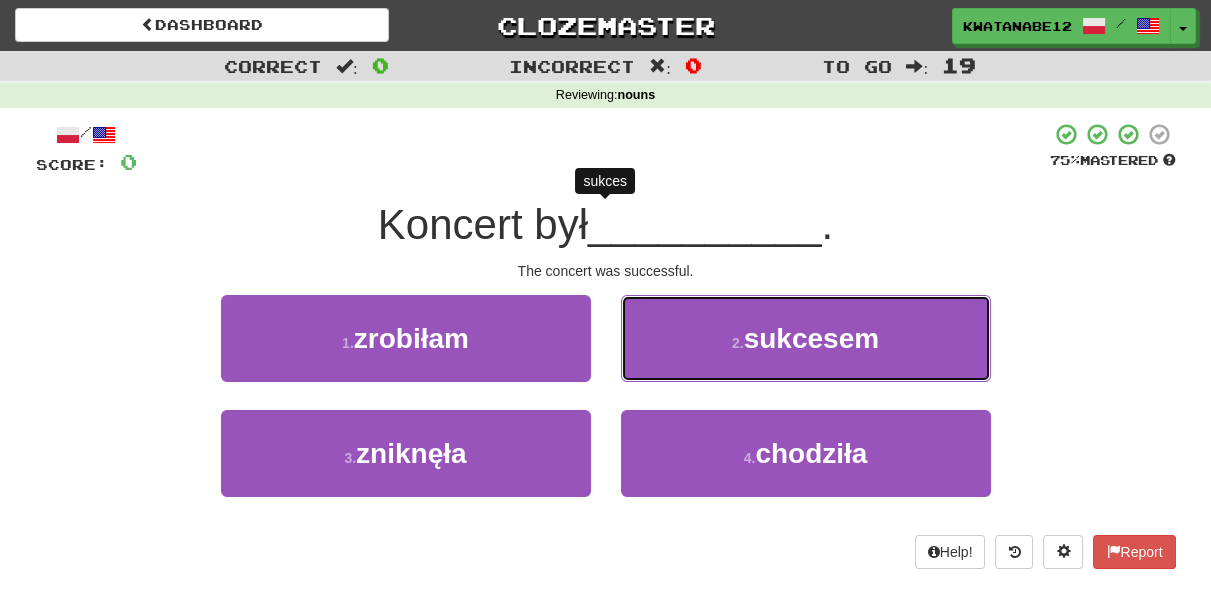 drag, startPoint x: 675, startPoint y: 338, endPoint x: 664, endPoint y: 350, distance: 16.27882 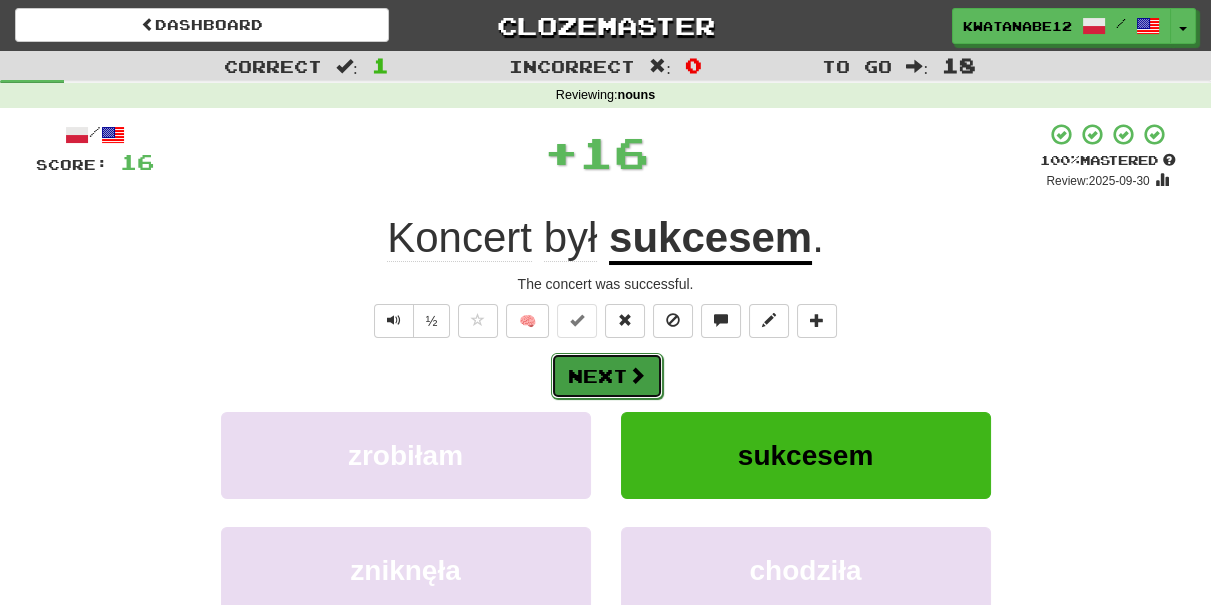 click at bounding box center [637, 375] 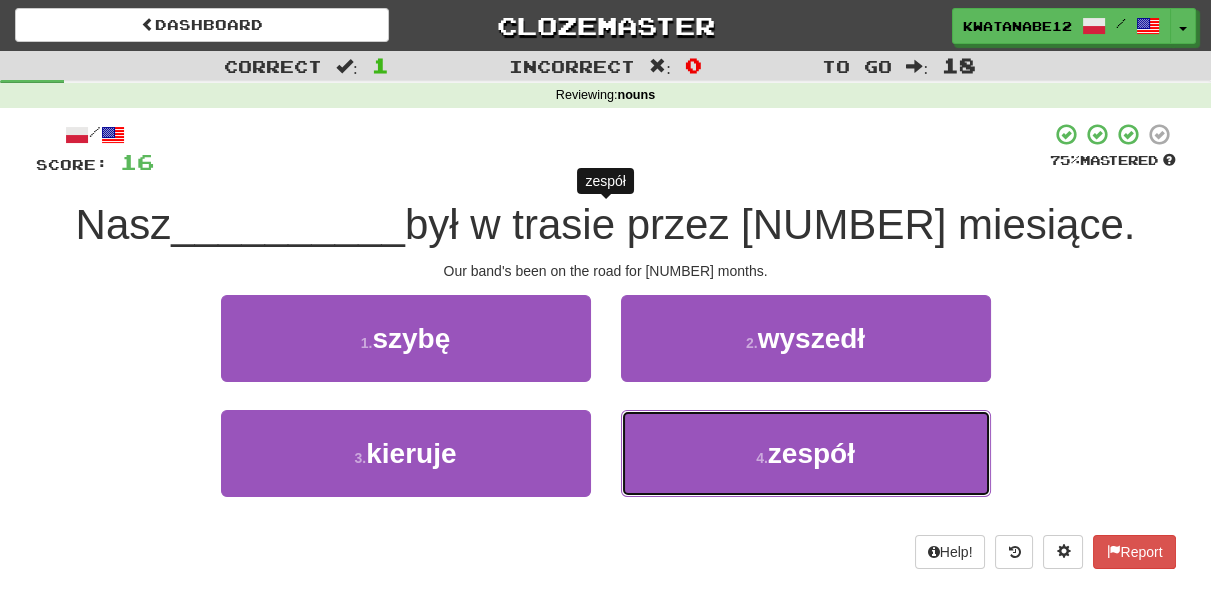 drag, startPoint x: 697, startPoint y: 434, endPoint x: 688, endPoint y: 397, distance: 38.078865 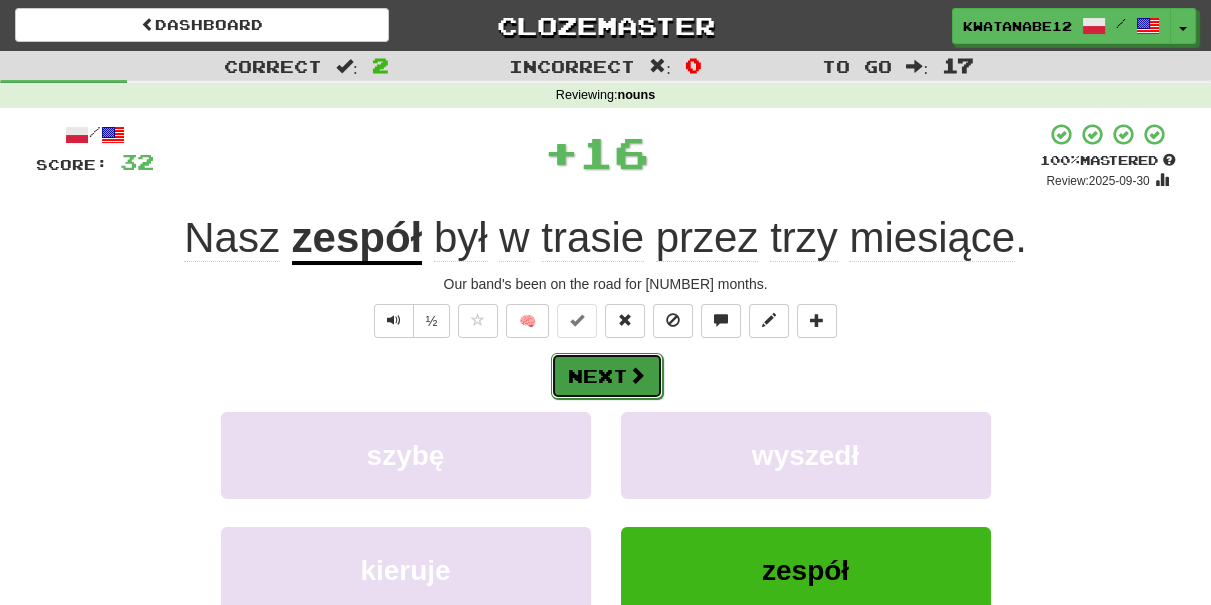 click on "Next" at bounding box center [607, 376] 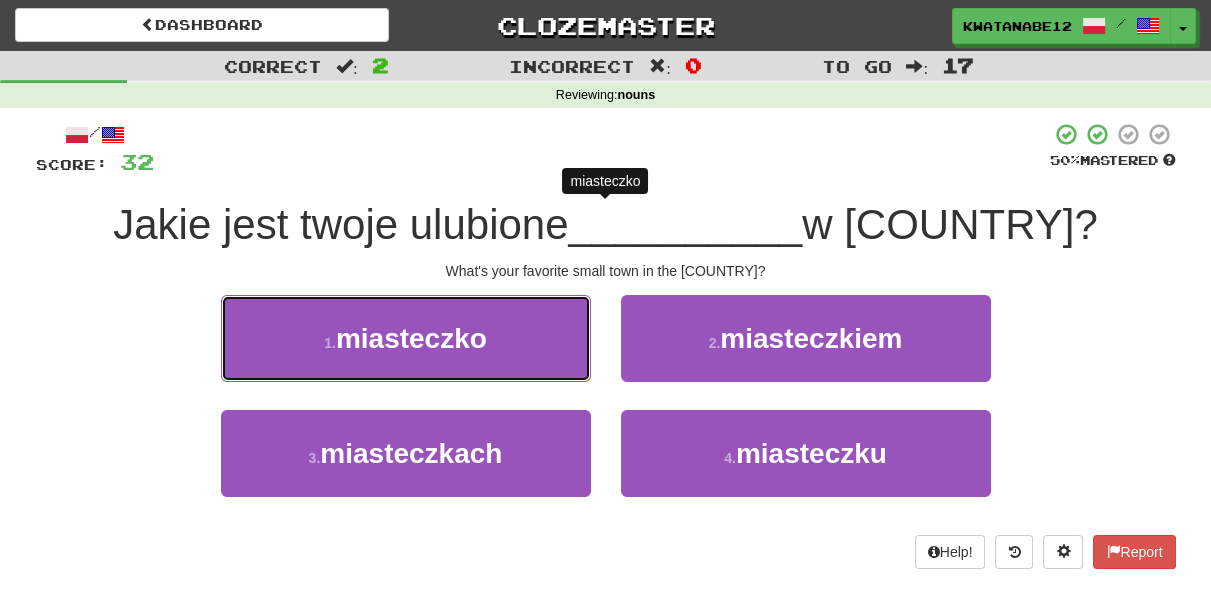 click on "1 .  miasteczko" at bounding box center [406, 338] 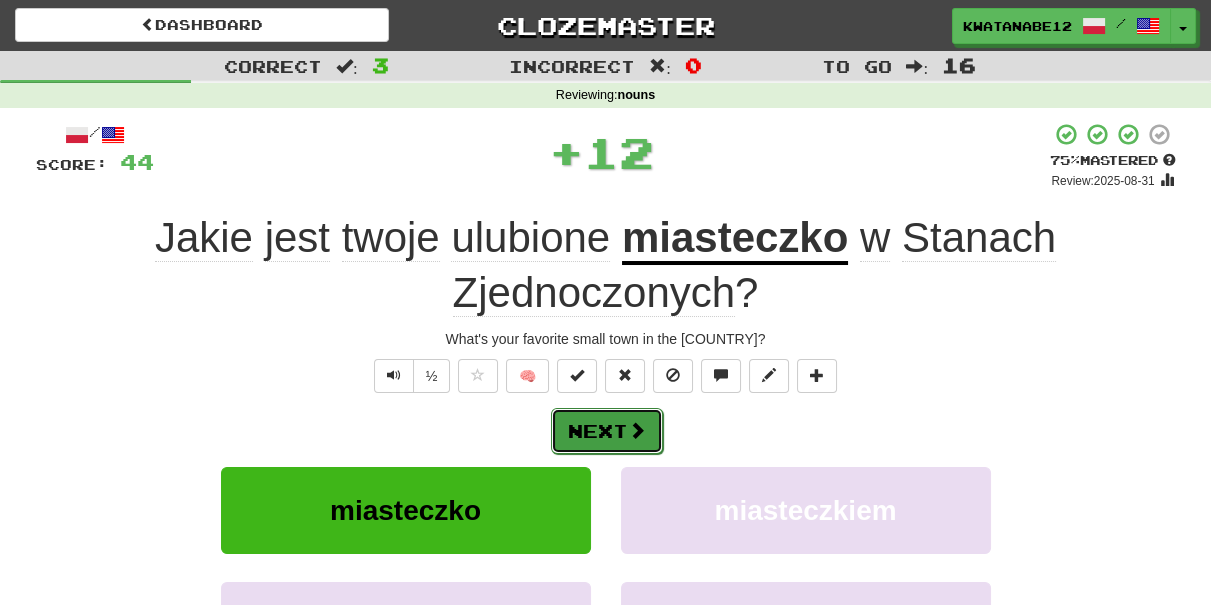 click at bounding box center [637, 430] 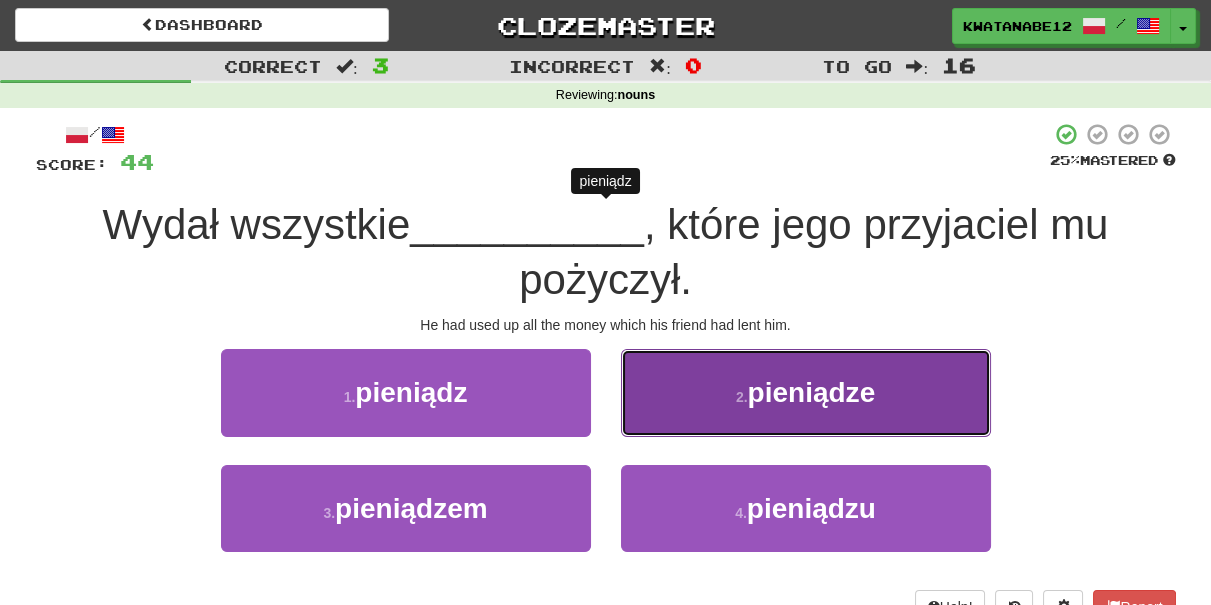 click on "2 .  pieniądze" at bounding box center (806, 392) 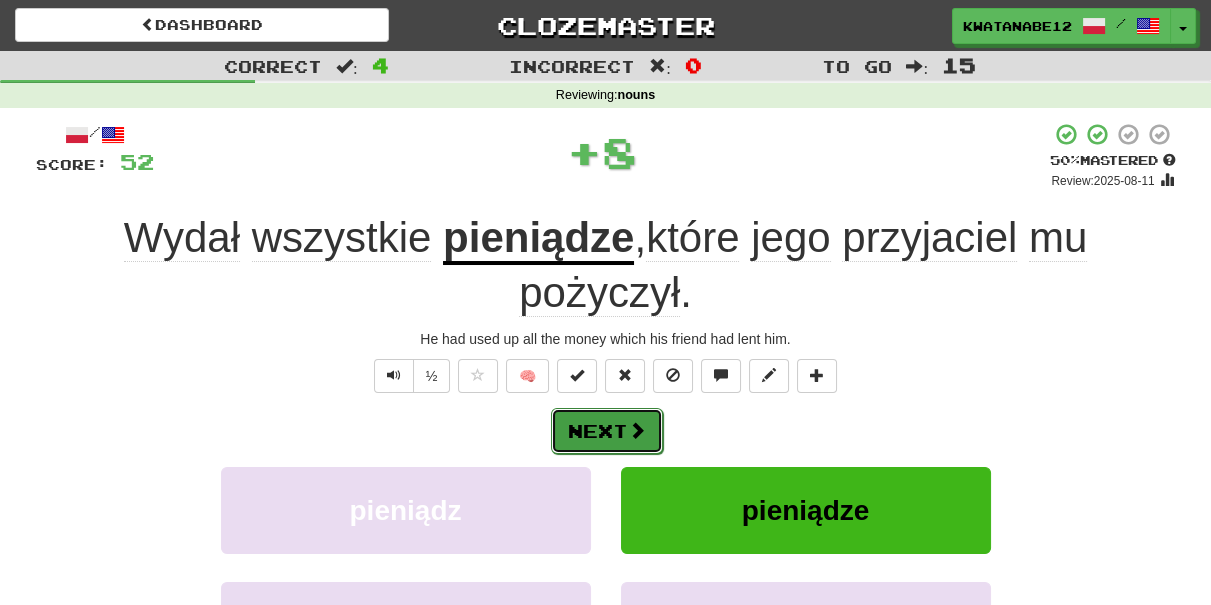 click on "Next" at bounding box center (607, 431) 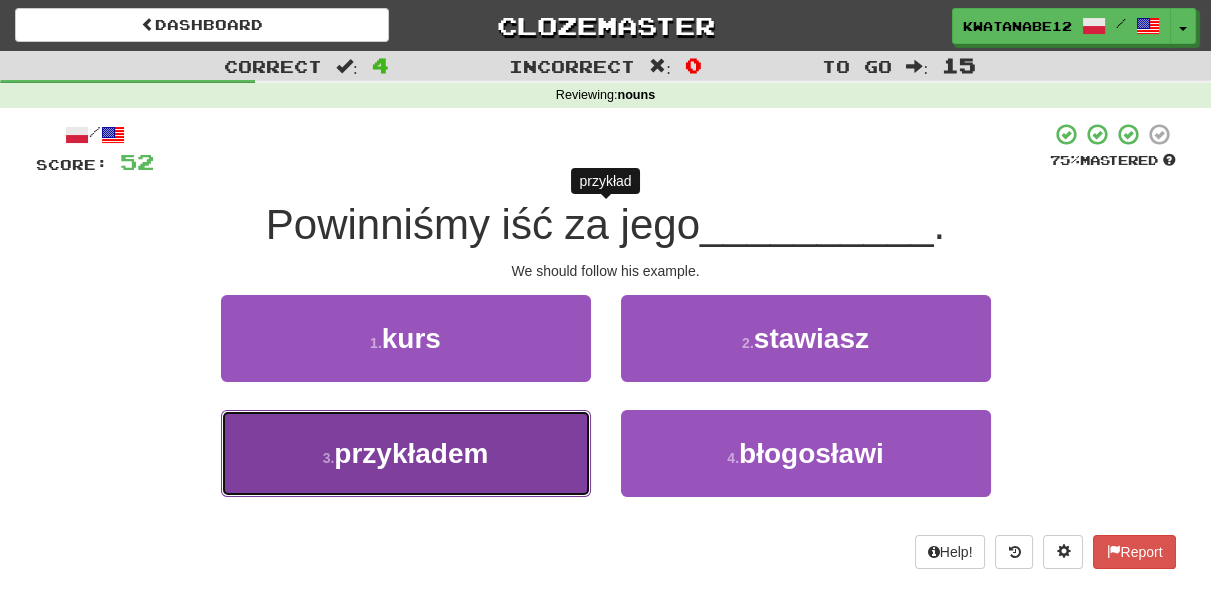 drag, startPoint x: 528, startPoint y: 463, endPoint x: 584, endPoint y: 407, distance: 79.19596 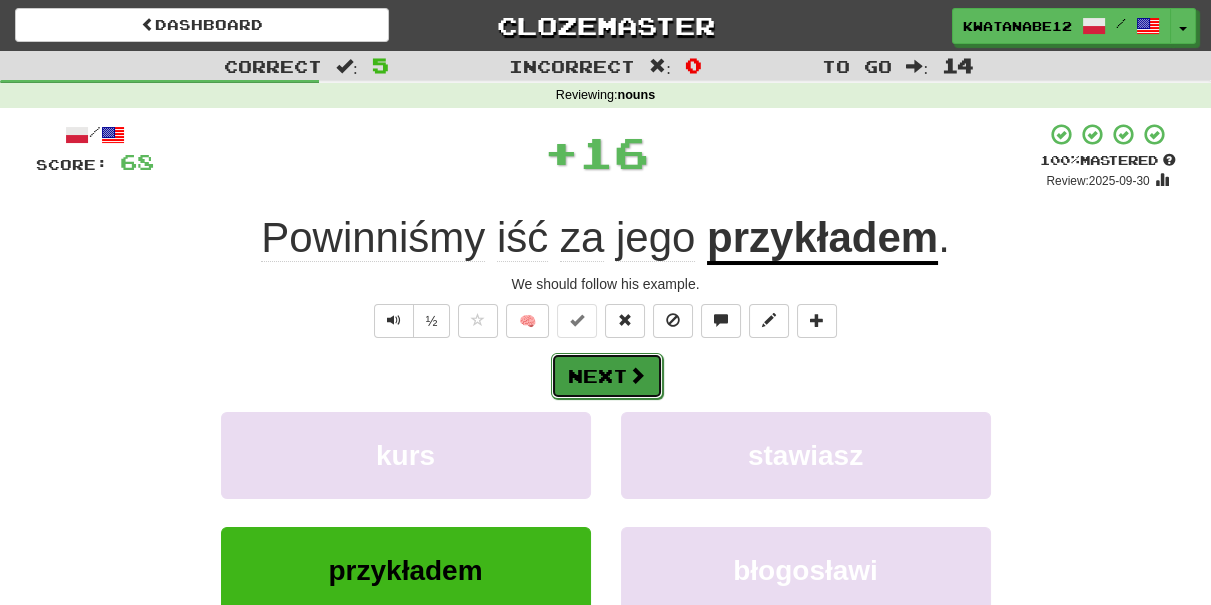 click on "Next" at bounding box center (607, 376) 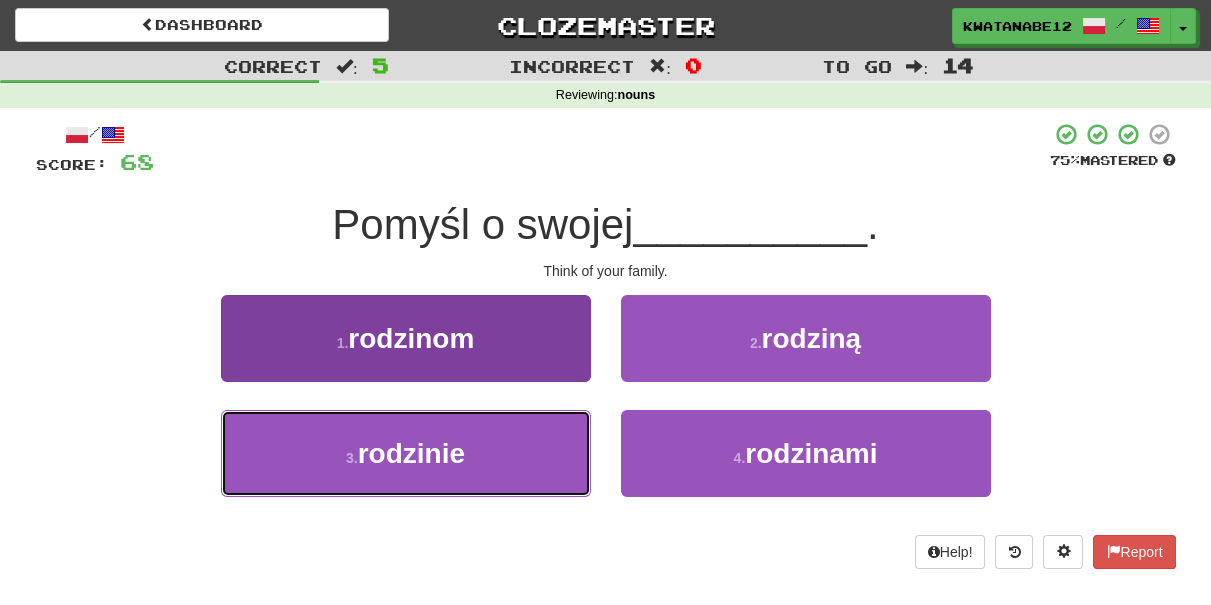 drag, startPoint x: 519, startPoint y: 458, endPoint x: 586, endPoint y: 430, distance: 72.615425 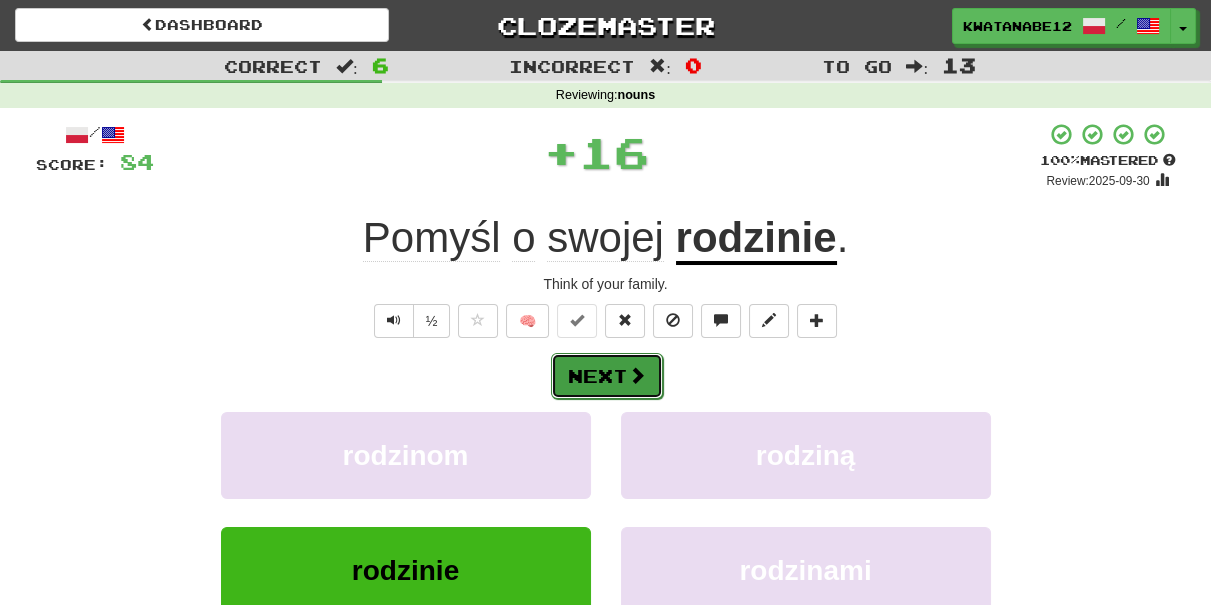 click on "Next" at bounding box center (607, 376) 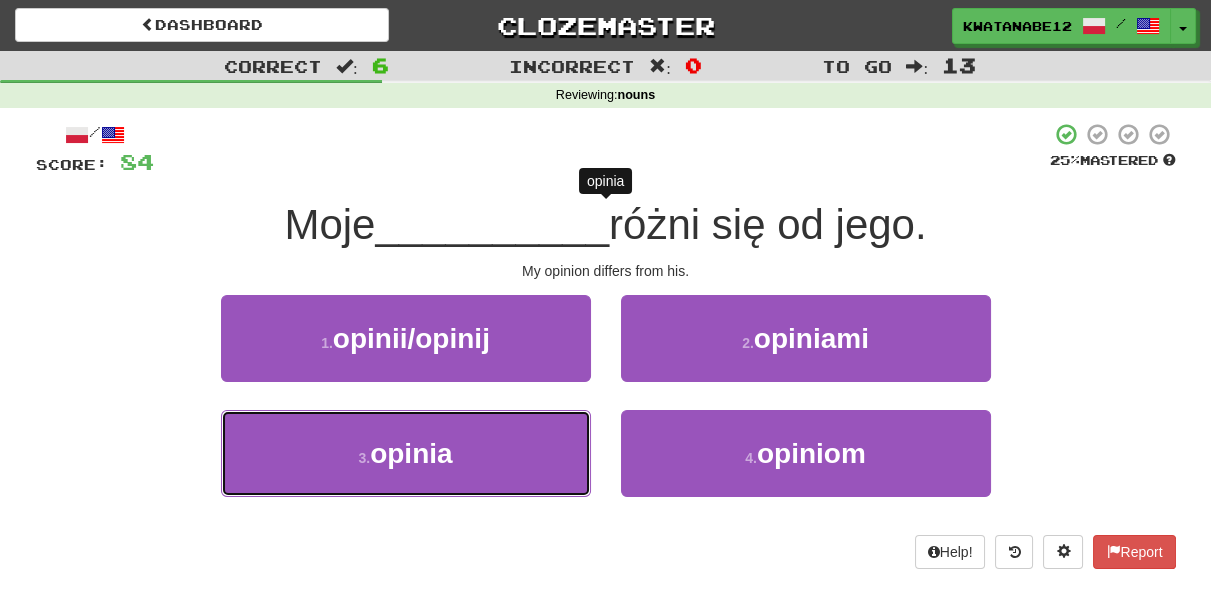 drag, startPoint x: 525, startPoint y: 442, endPoint x: 598, endPoint y: 405, distance: 81.84131 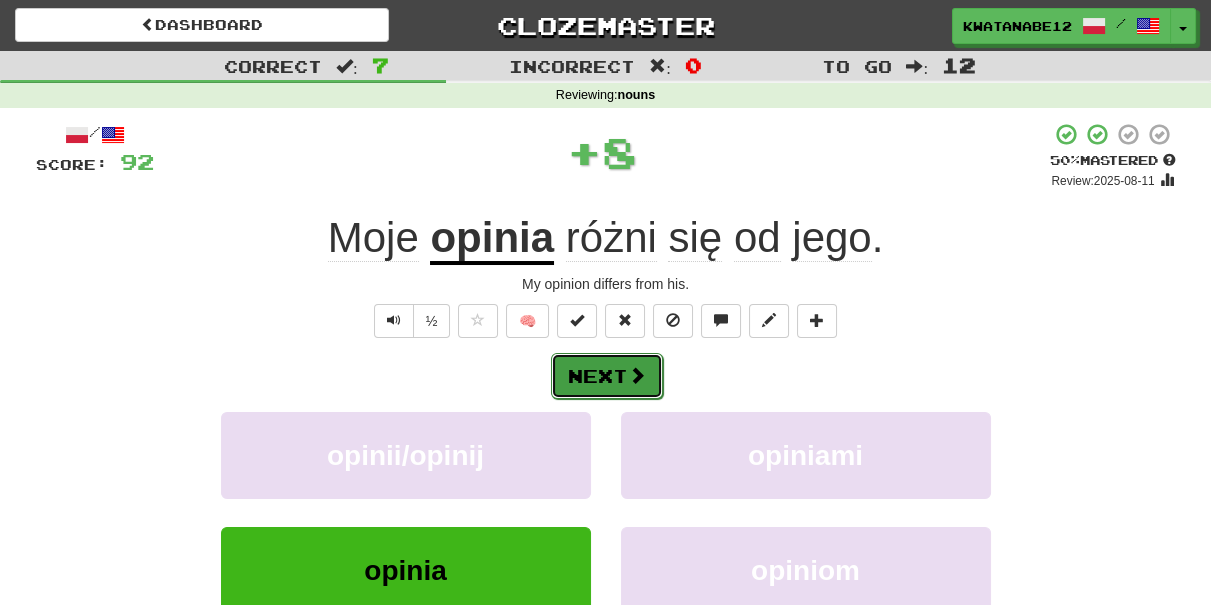 click at bounding box center [637, 375] 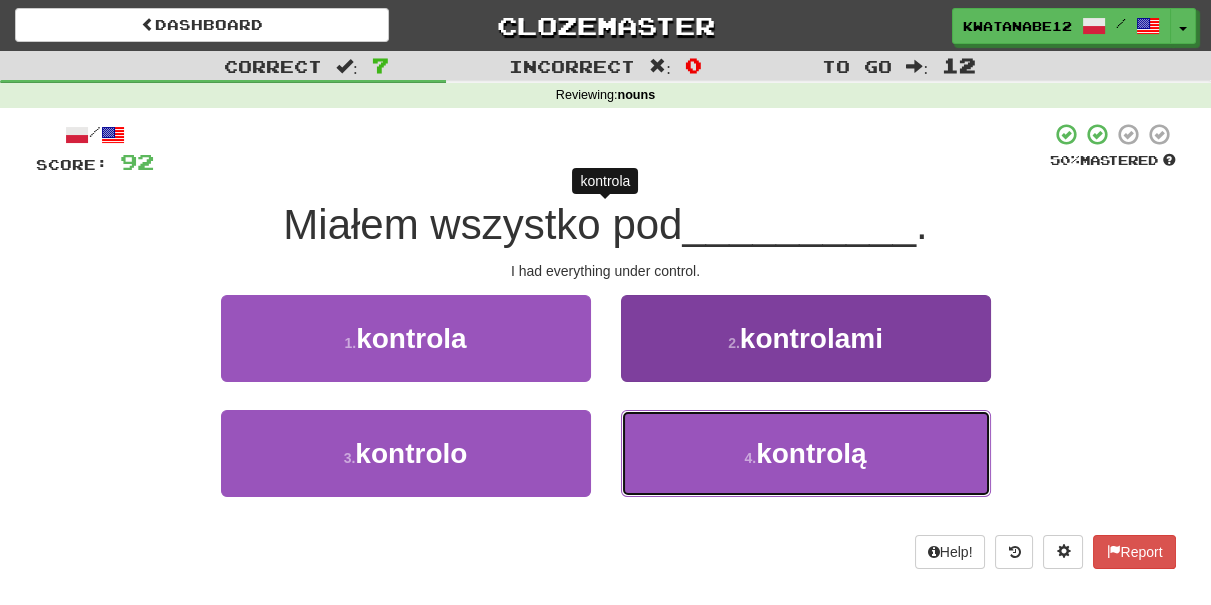 drag, startPoint x: 667, startPoint y: 442, endPoint x: 664, endPoint y: 425, distance: 17.262676 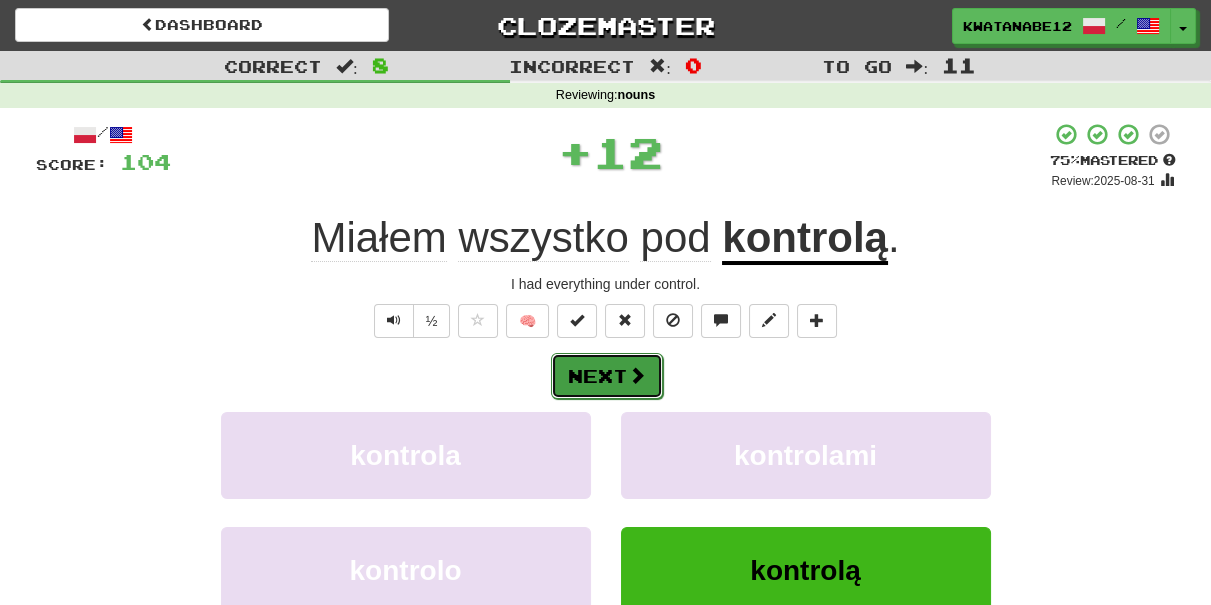 click at bounding box center [637, 375] 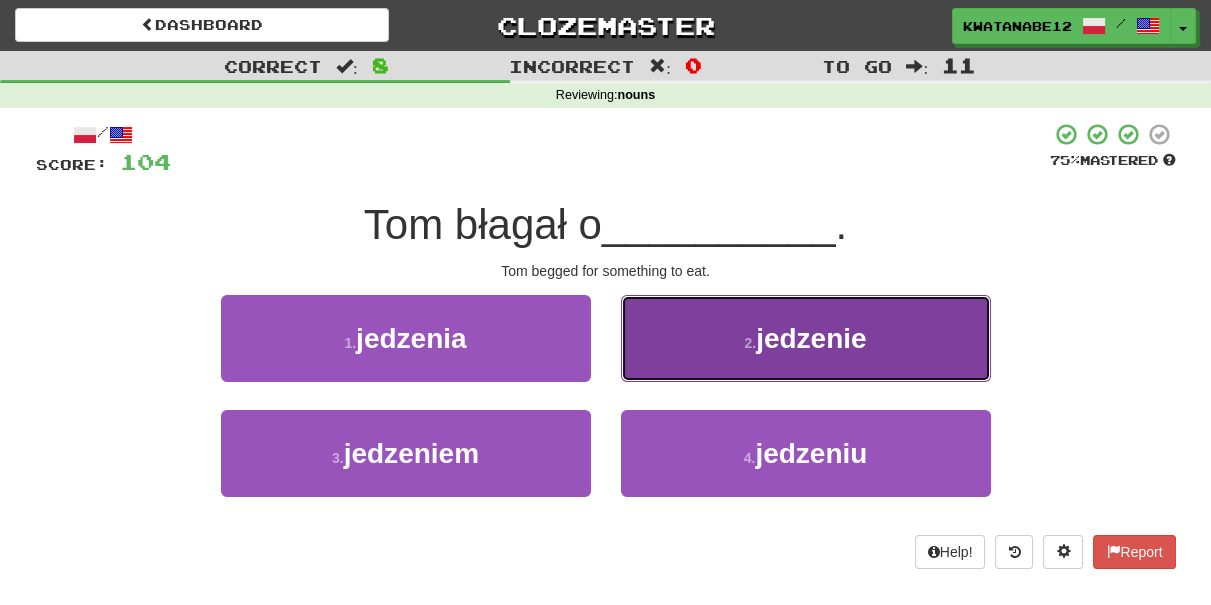 click on "2 .  jedzenie" at bounding box center [806, 338] 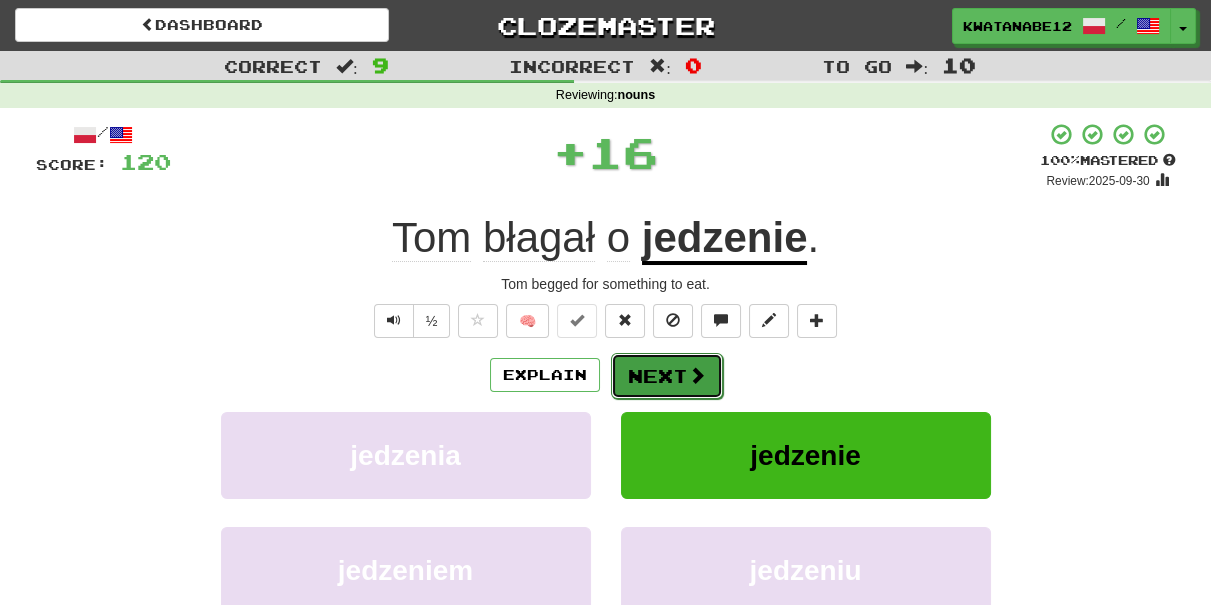 click on "Next" at bounding box center [667, 376] 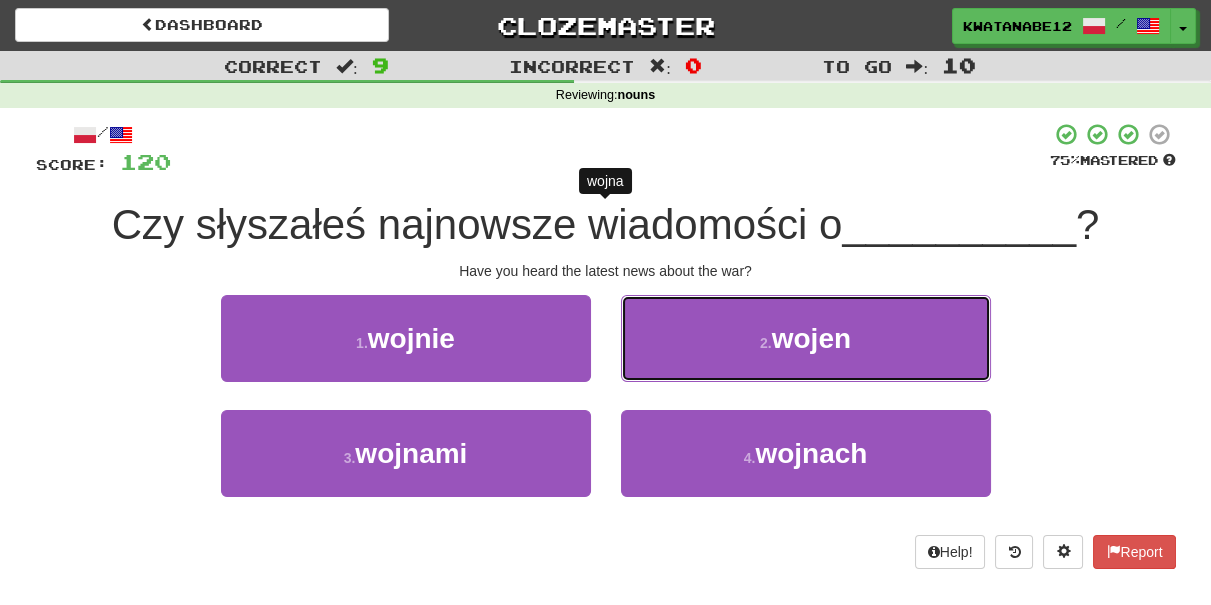 drag, startPoint x: 679, startPoint y: 339, endPoint x: 673, endPoint y: 350, distance: 12.529964 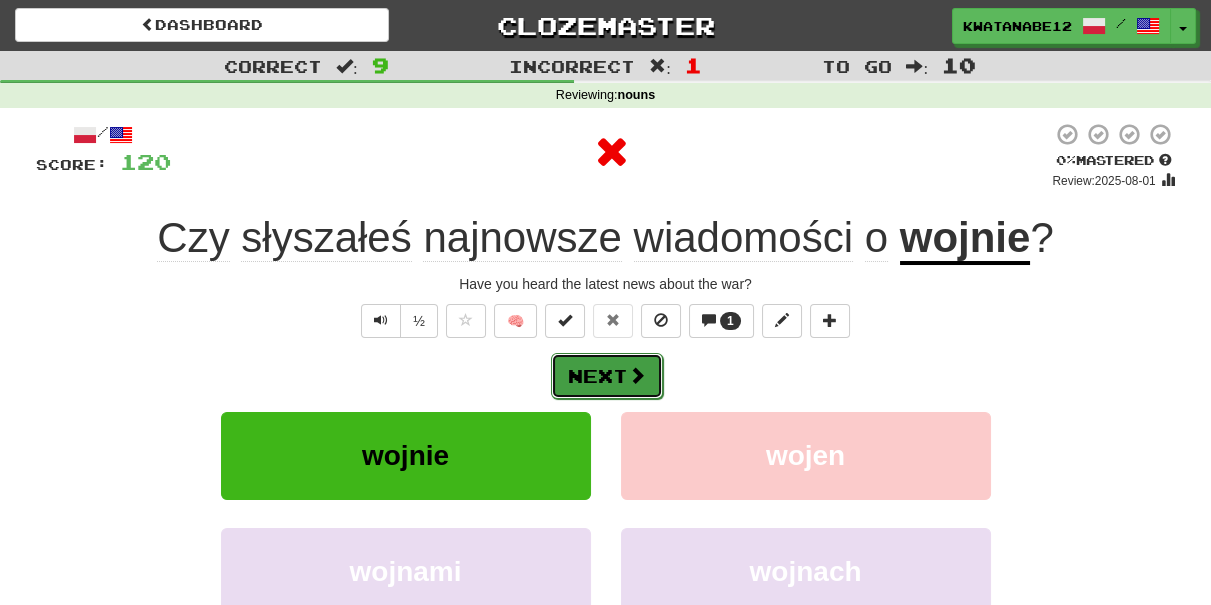 click on "Next" at bounding box center [607, 376] 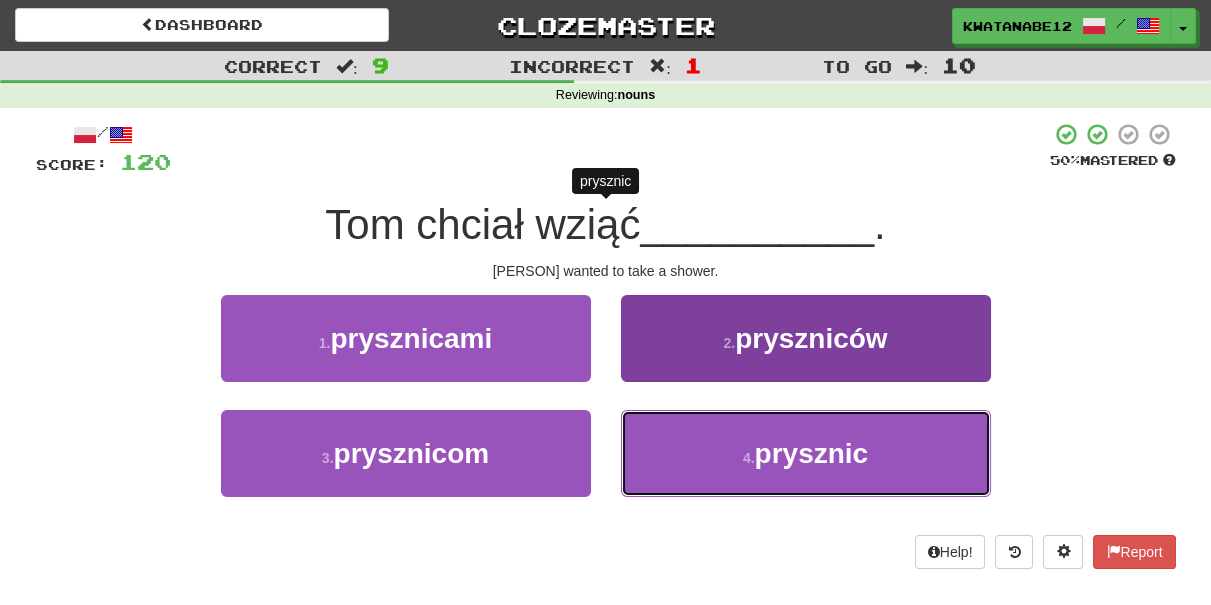 drag, startPoint x: 684, startPoint y: 471, endPoint x: 663, endPoint y: 436, distance: 40.81666 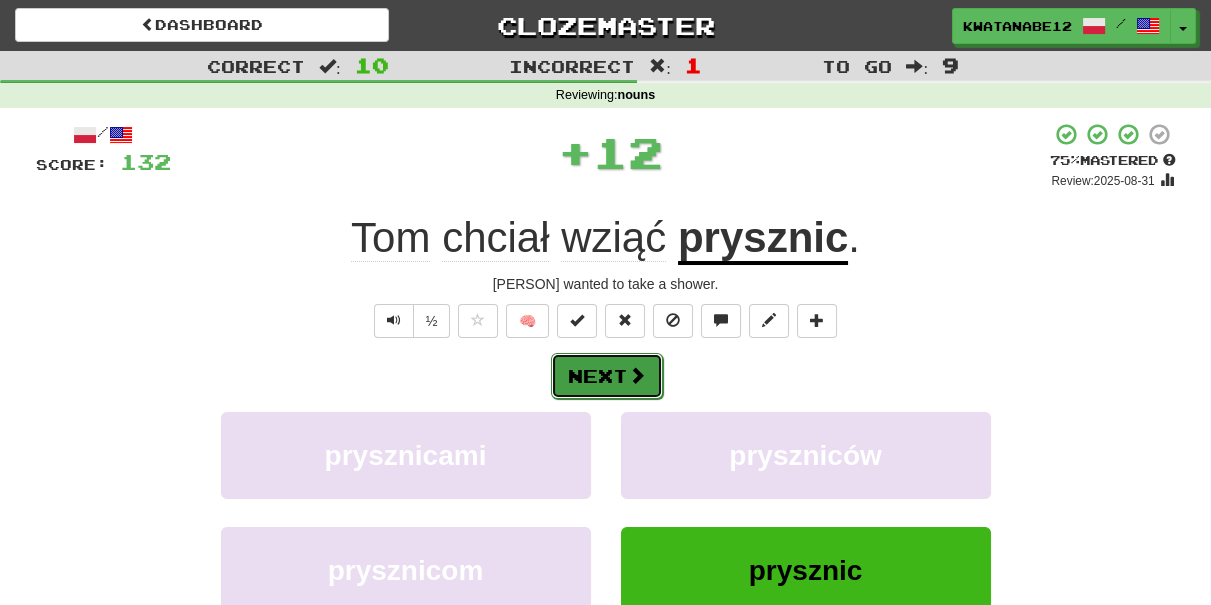 click on "Next" at bounding box center (607, 376) 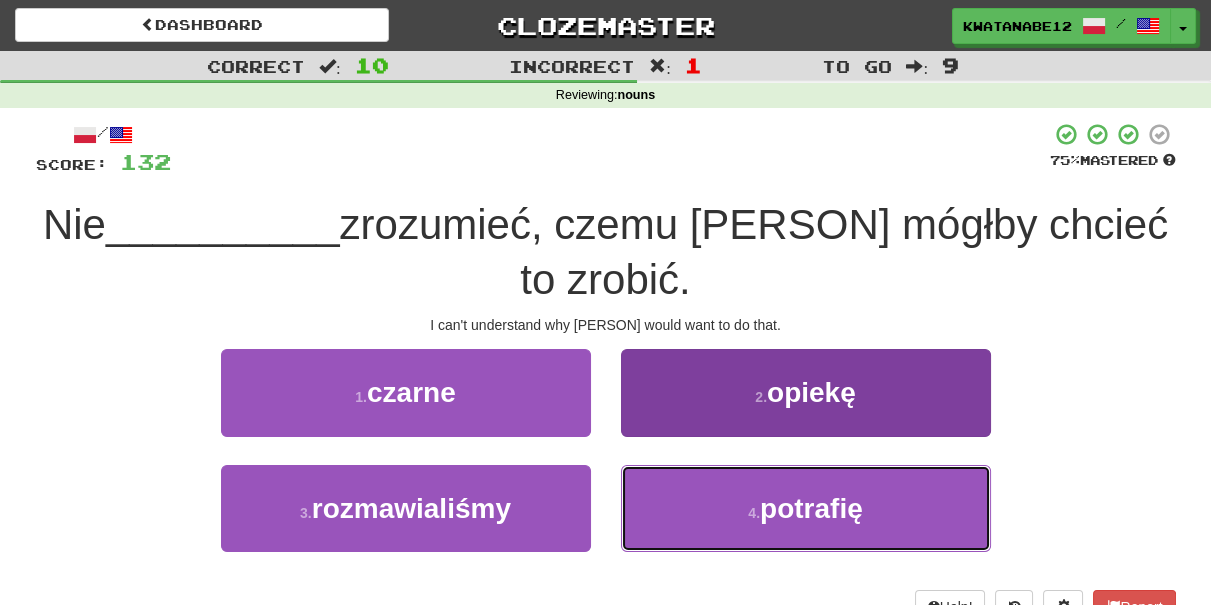 click on "4 .  potrafię" at bounding box center (806, 508) 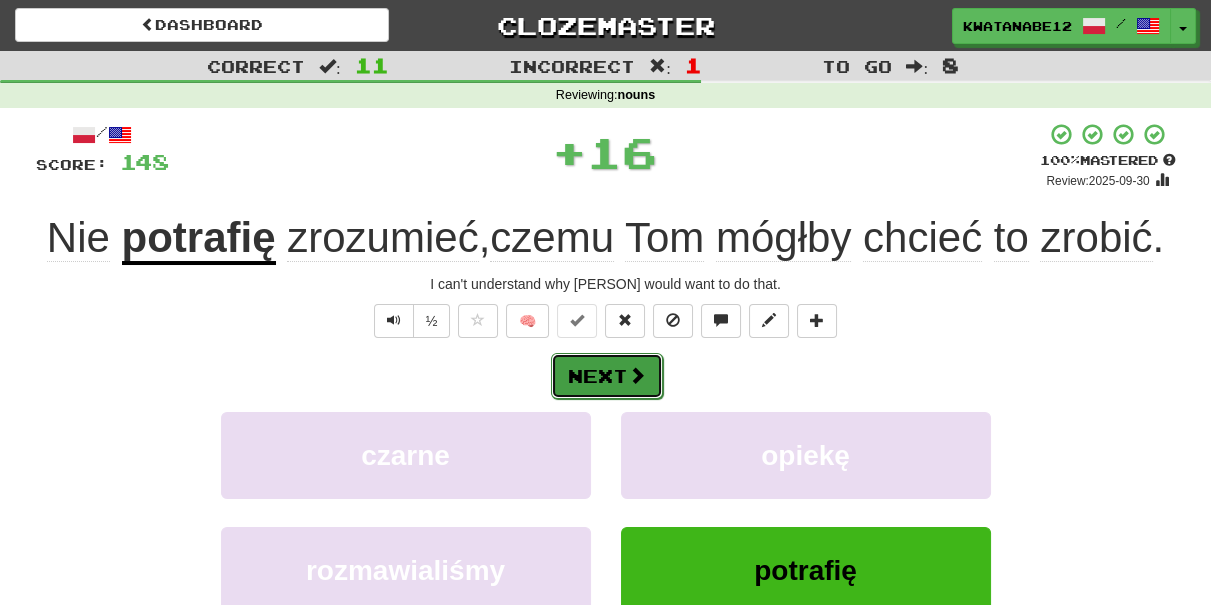 click at bounding box center [637, 375] 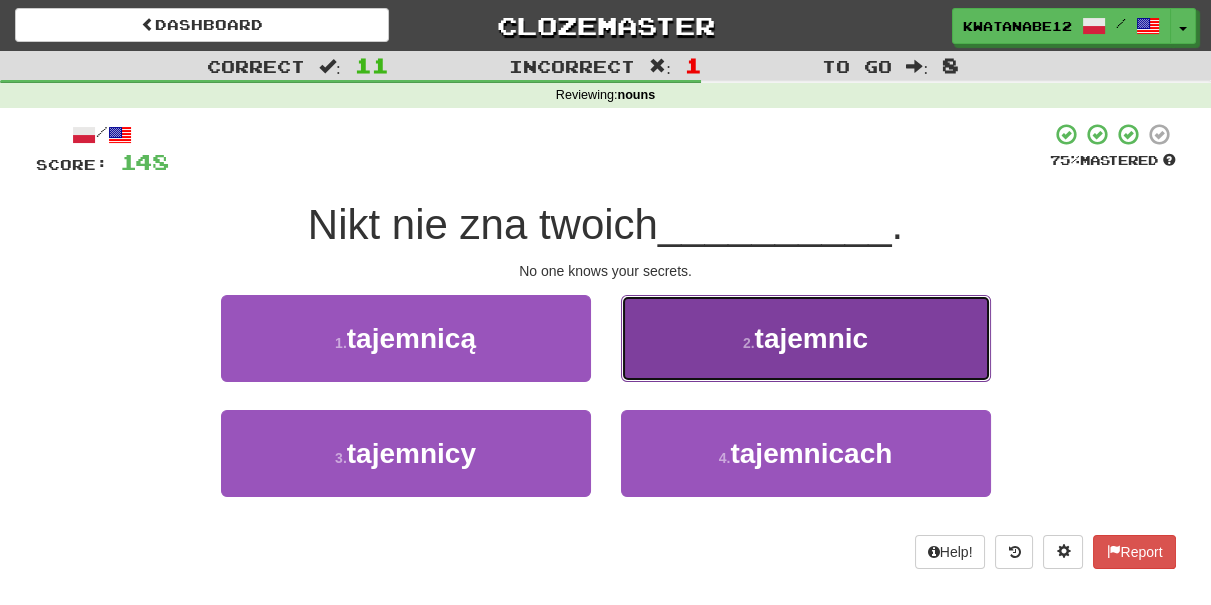 drag, startPoint x: 666, startPoint y: 355, endPoint x: 656, endPoint y: 364, distance: 13.453624 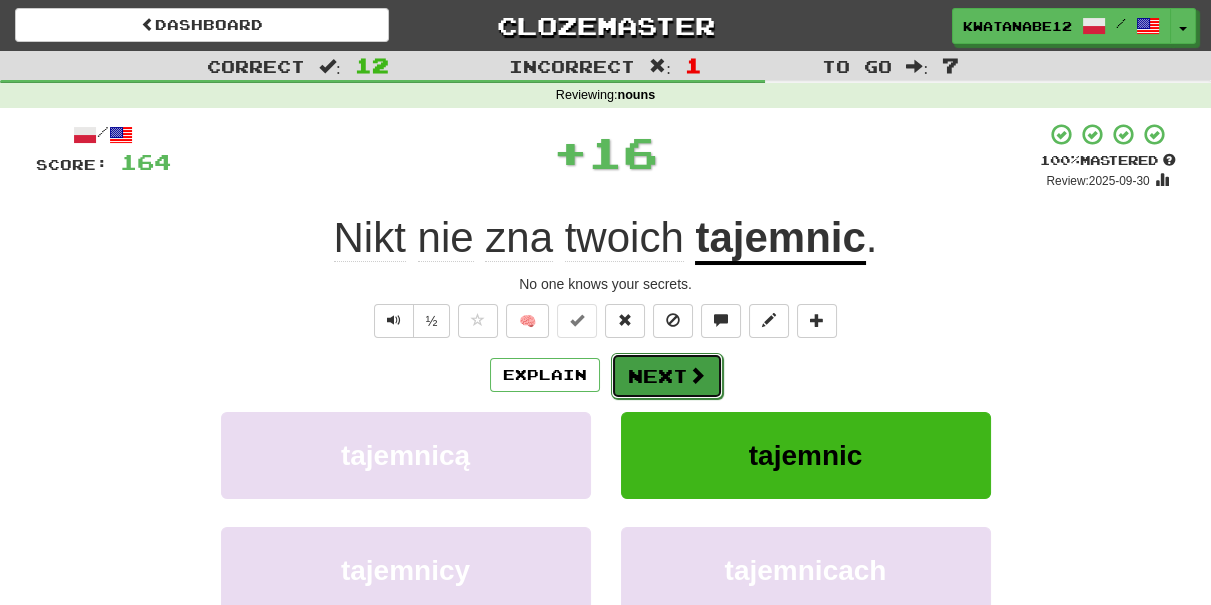 click on "Next" at bounding box center (667, 376) 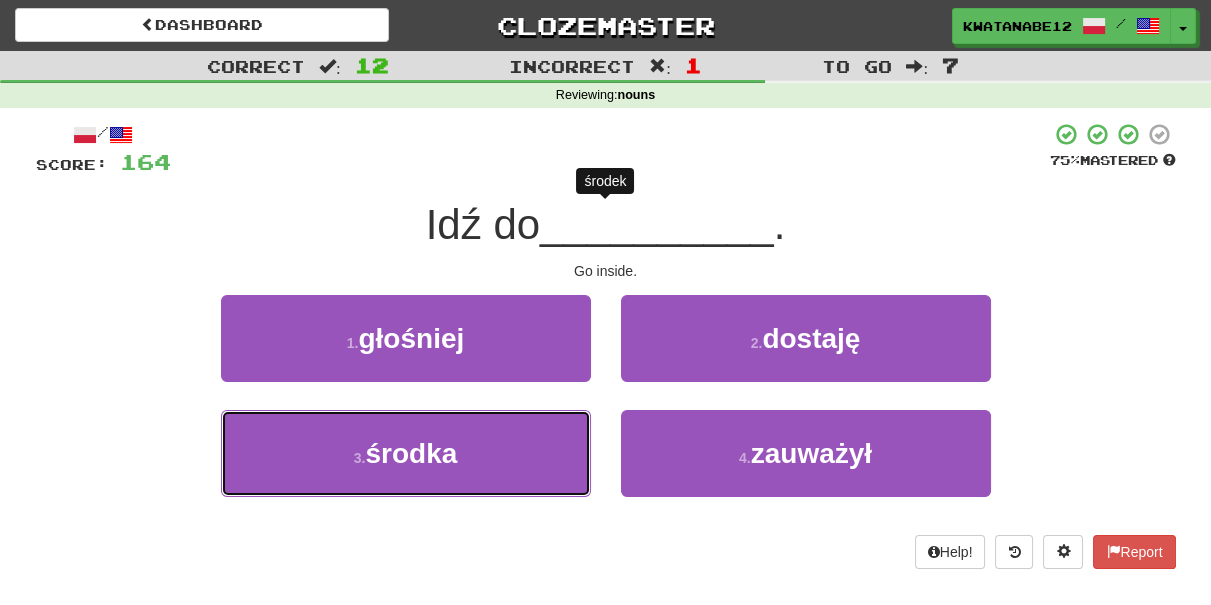 drag, startPoint x: 527, startPoint y: 438, endPoint x: 610, endPoint y: 398, distance: 92.13577 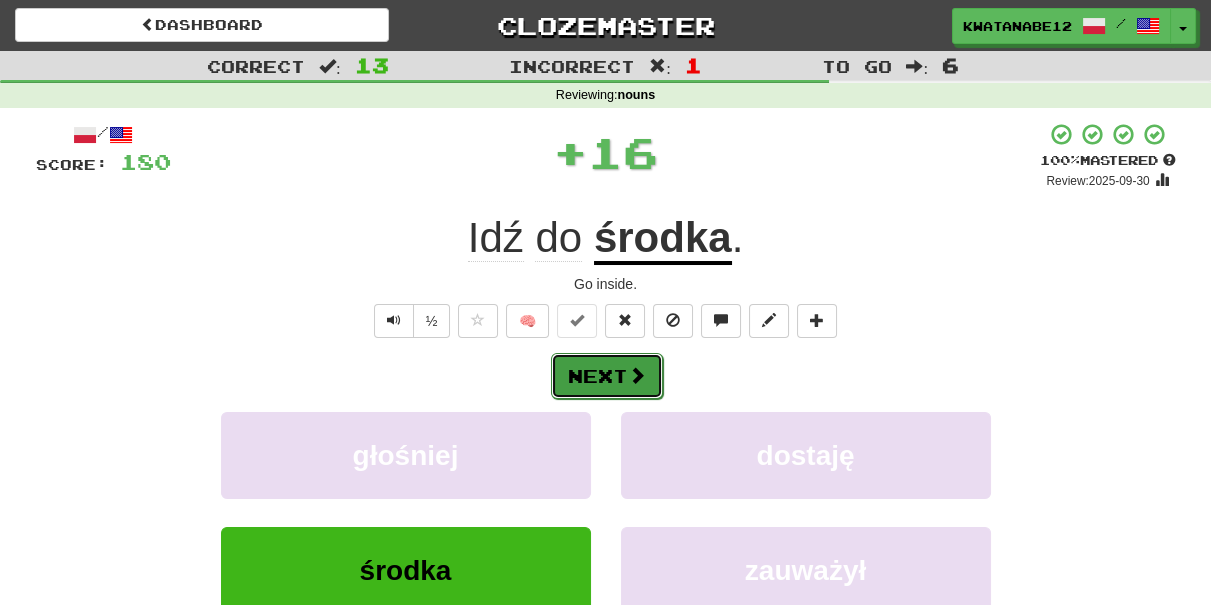 click on "Next" at bounding box center [607, 376] 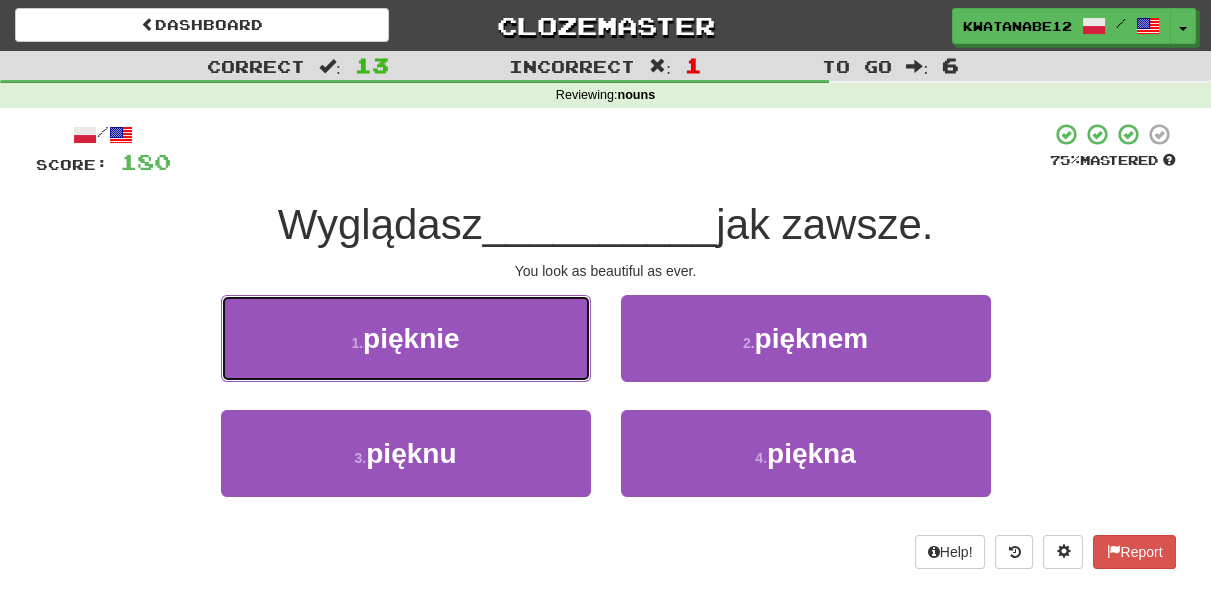 drag, startPoint x: 535, startPoint y: 324, endPoint x: 584, endPoint y: 348, distance: 54.56189 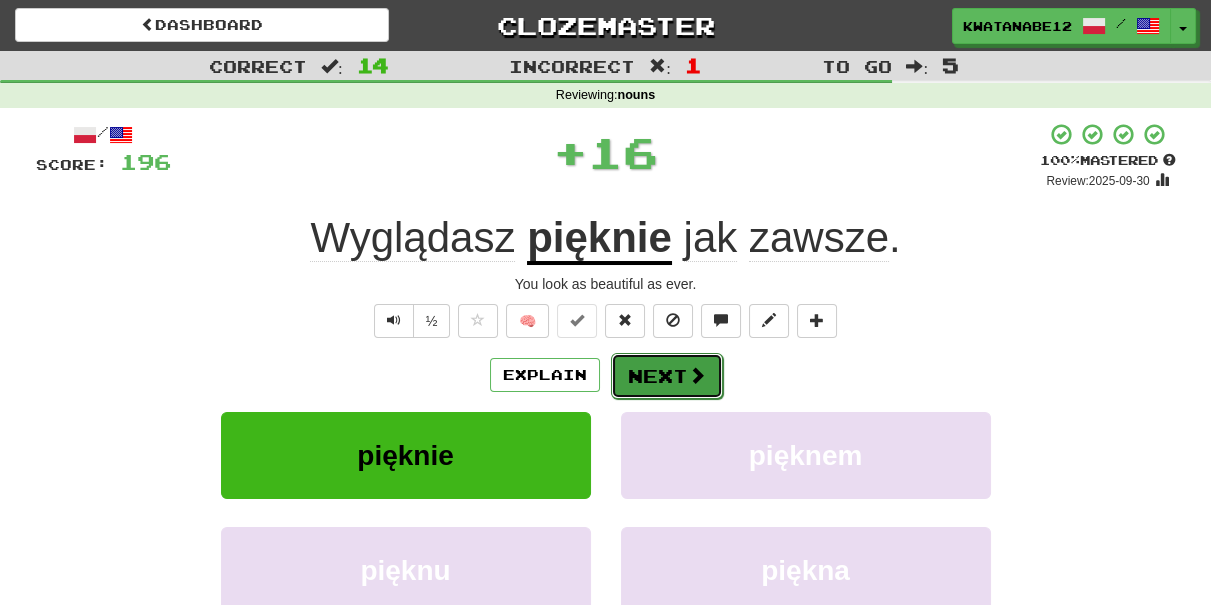 click on "Next" at bounding box center (667, 376) 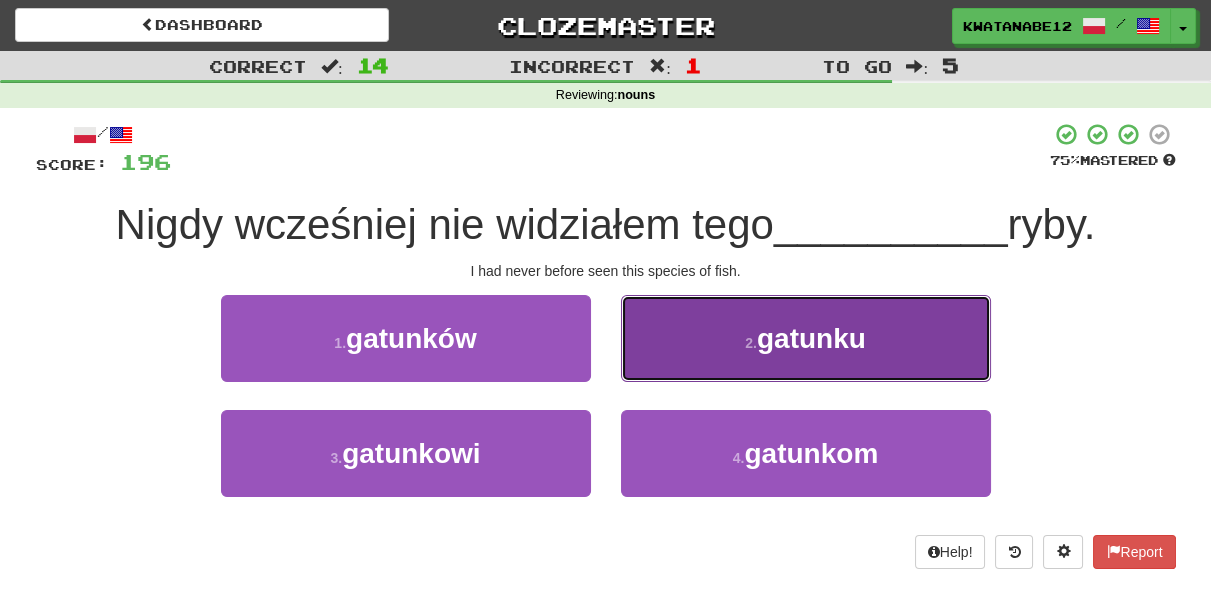 drag, startPoint x: 706, startPoint y: 339, endPoint x: 693, endPoint y: 353, distance: 19.104973 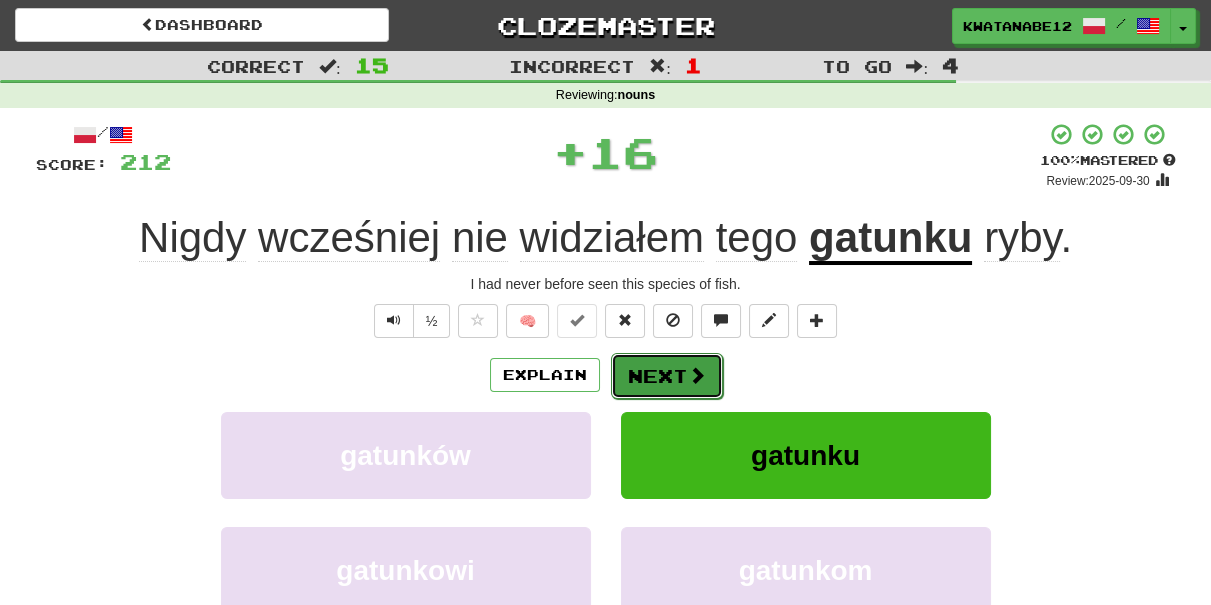 click on "Next" at bounding box center (667, 376) 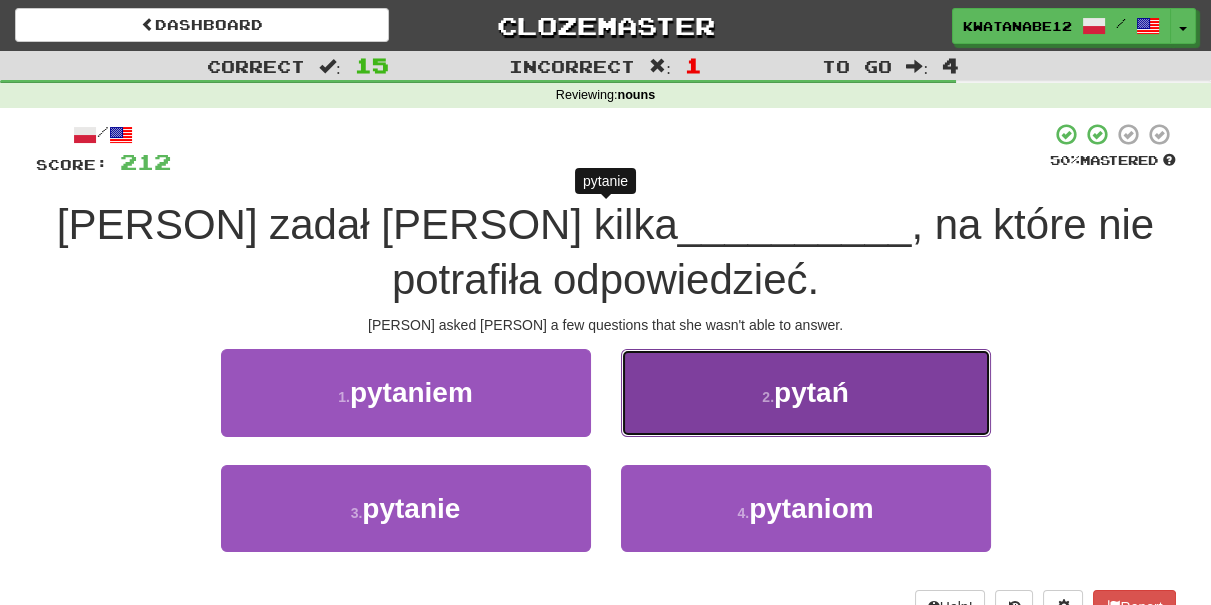 drag, startPoint x: 728, startPoint y: 392, endPoint x: 707, endPoint y: 411, distance: 28.319605 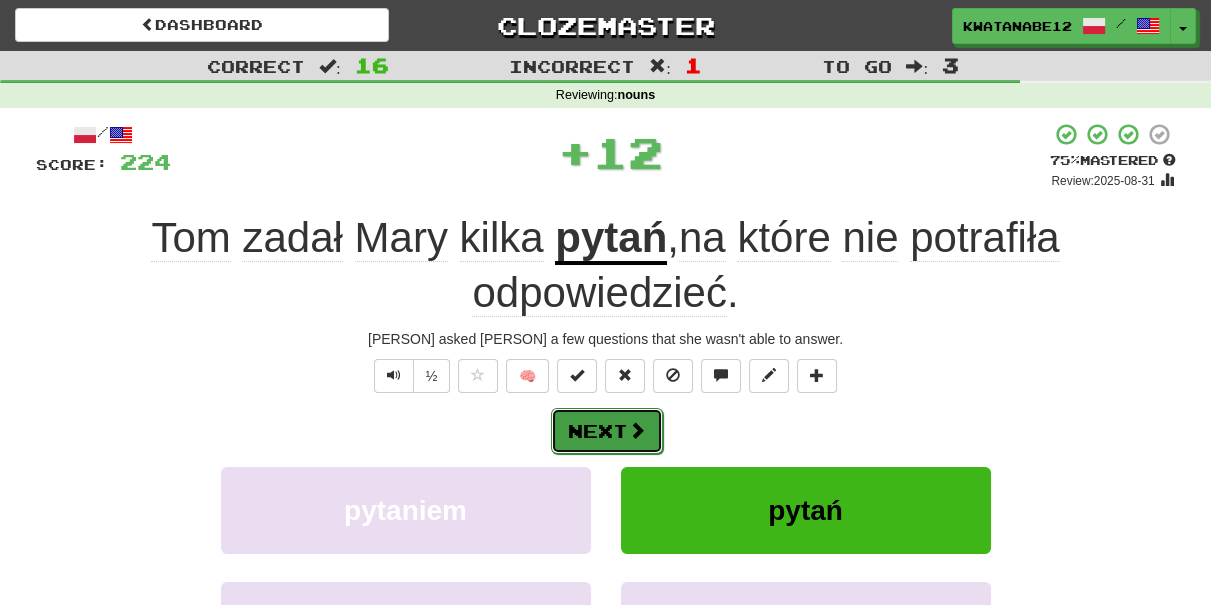click on "Next" at bounding box center [607, 431] 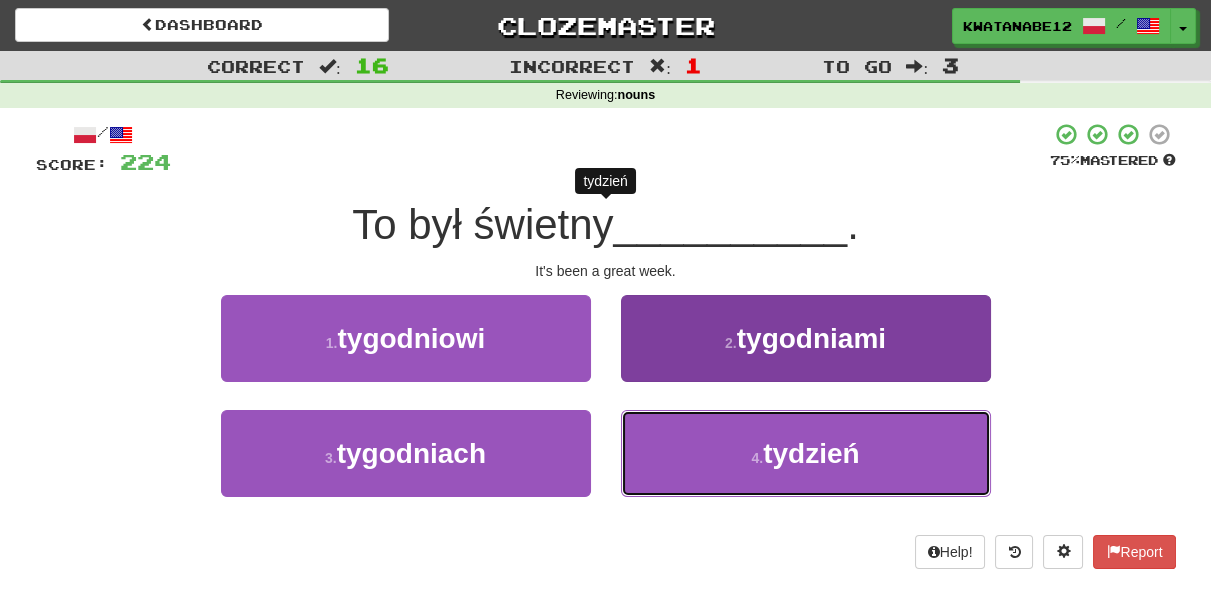 drag, startPoint x: 730, startPoint y: 434, endPoint x: 681, endPoint y: 421, distance: 50.695168 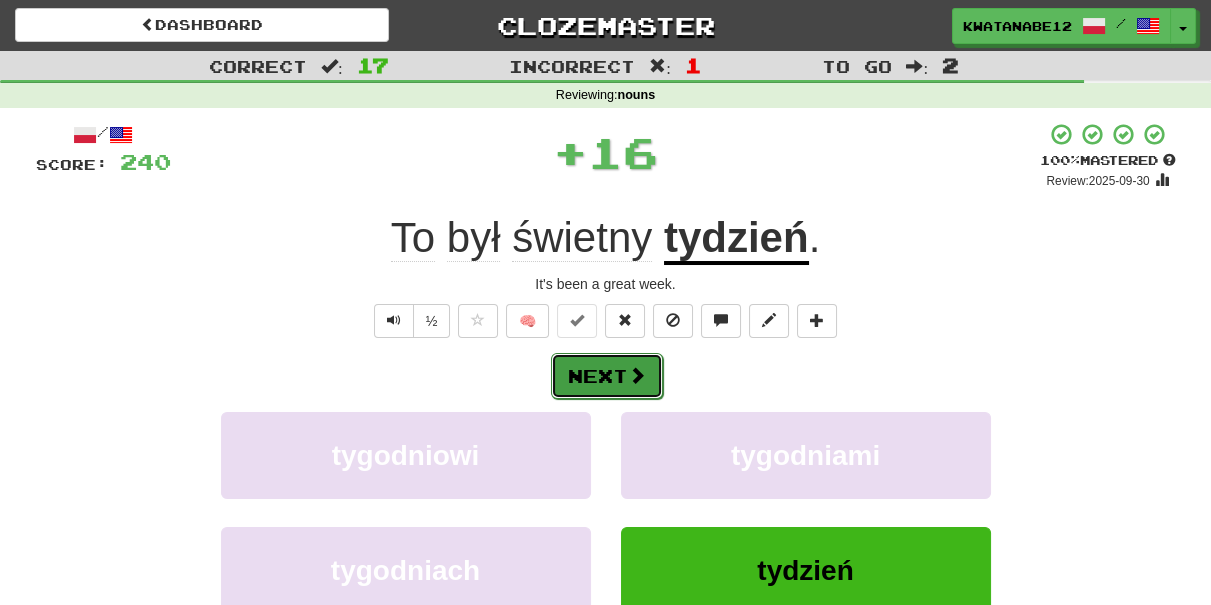 click at bounding box center [637, 375] 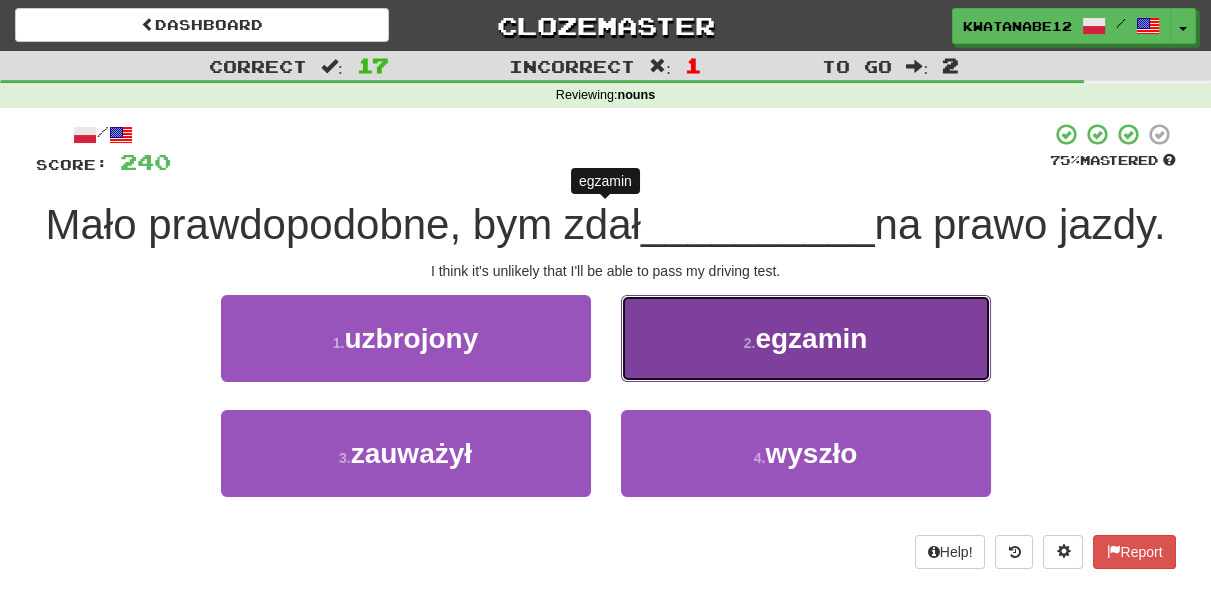 drag, startPoint x: 683, startPoint y: 398, endPoint x: 662, endPoint y: 414, distance: 26.400757 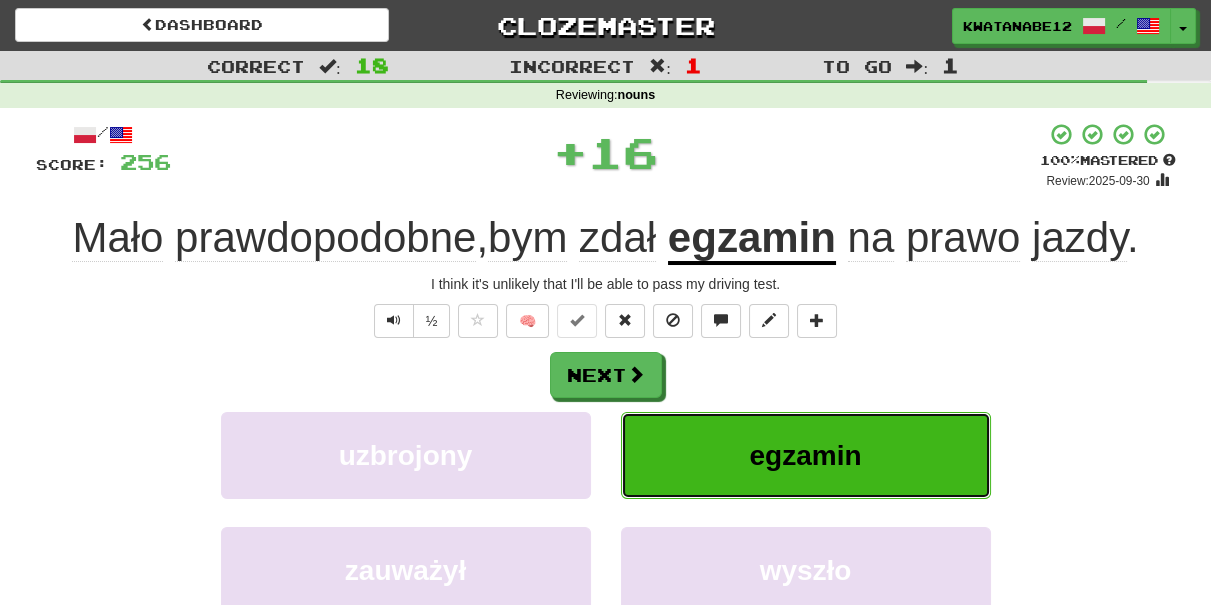 drag, startPoint x: 649, startPoint y: 419, endPoint x: 640, endPoint y: 410, distance: 12.727922 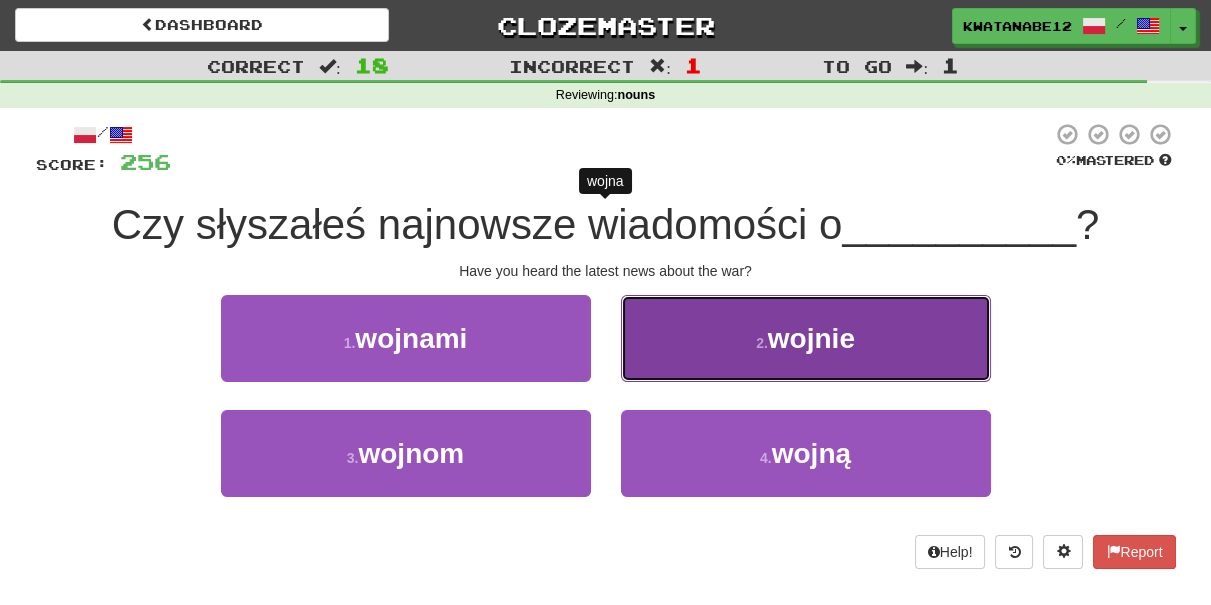 click on "2 .  wojnie" at bounding box center (806, 338) 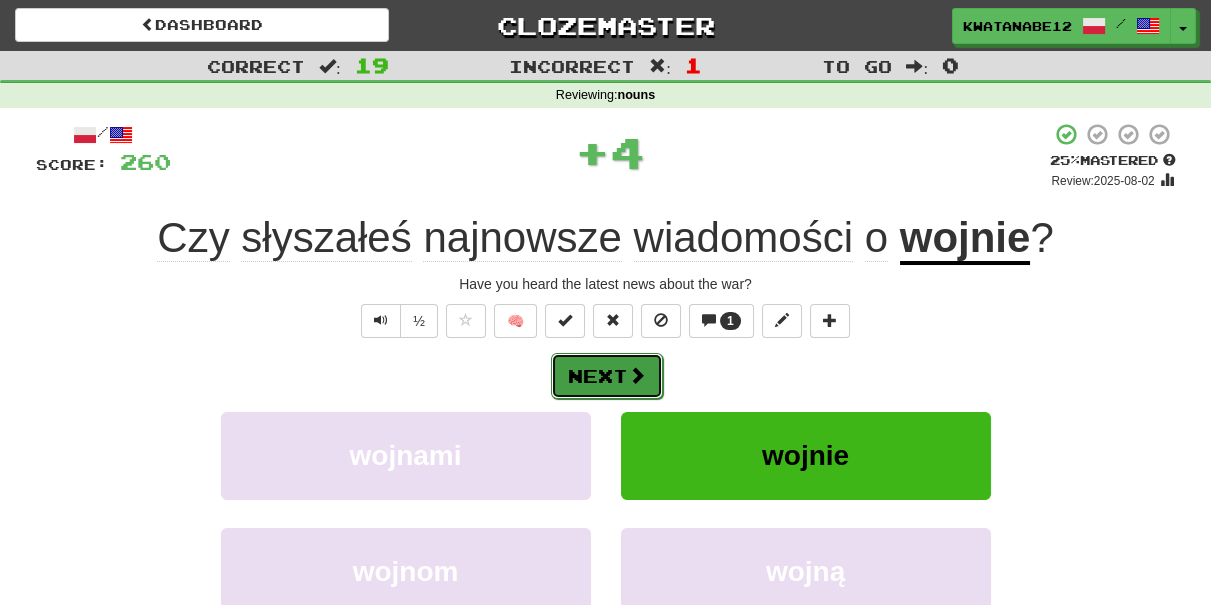 click at bounding box center (637, 375) 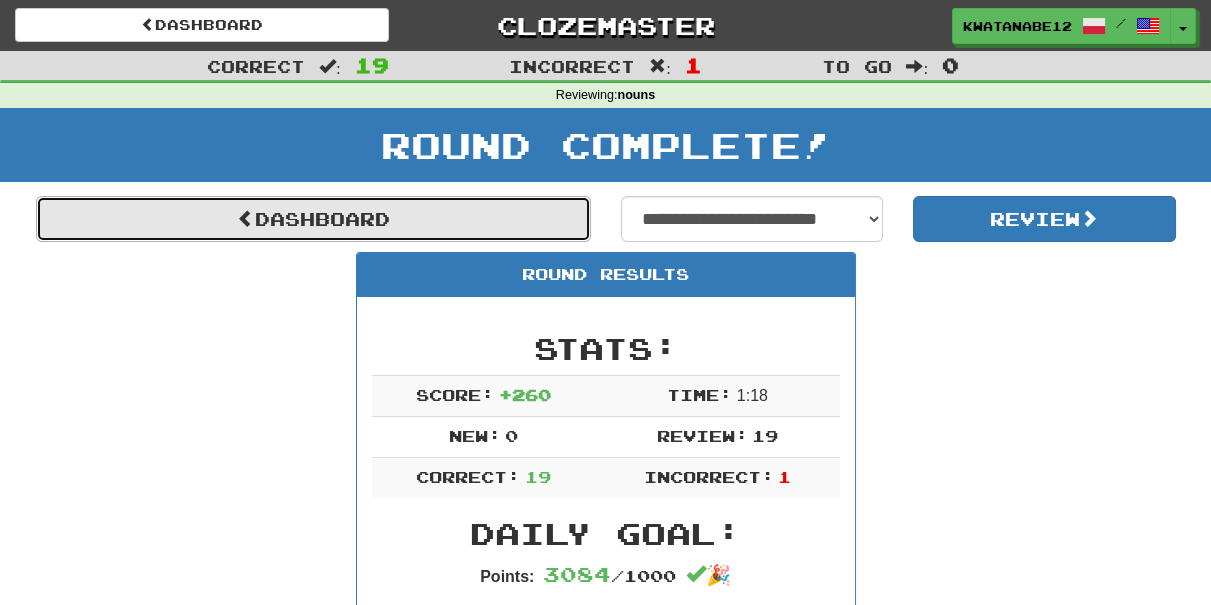 click on "Dashboard" at bounding box center [313, 219] 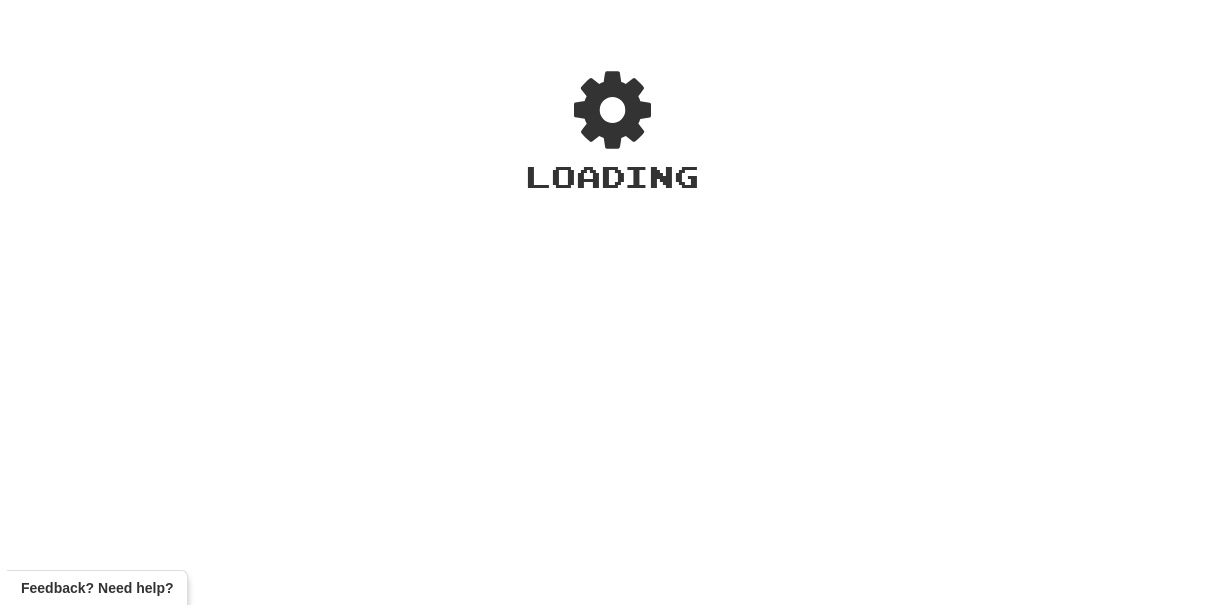 scroll, scrollTop: 0, scrollLeft: 0, axis: both 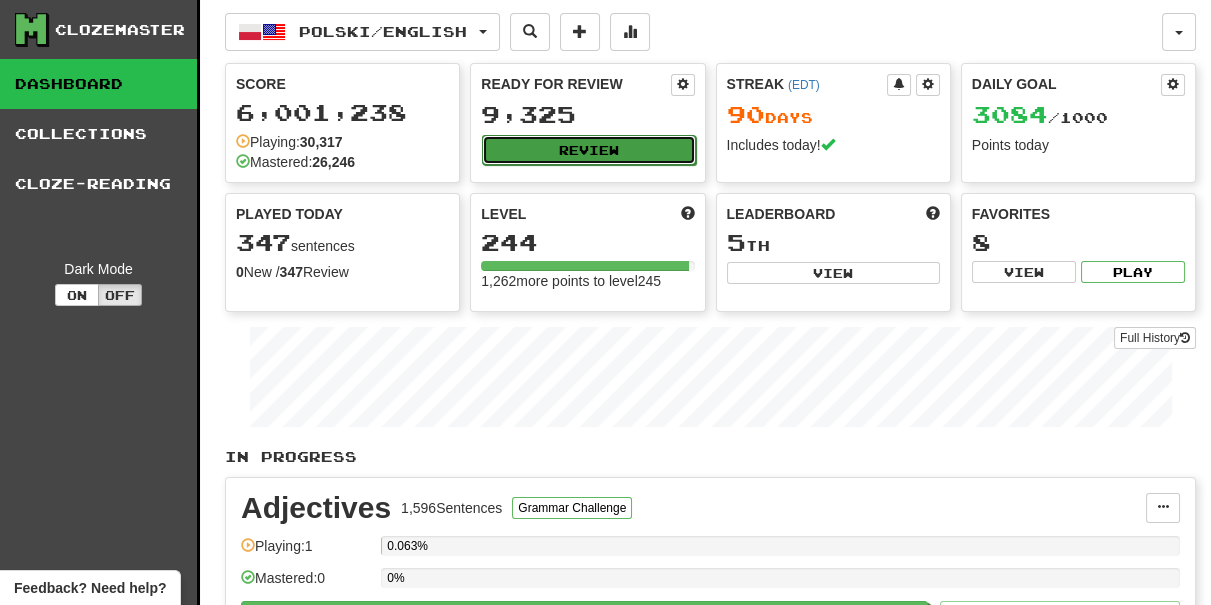 click on "Review" at bounding box center (588, 150) 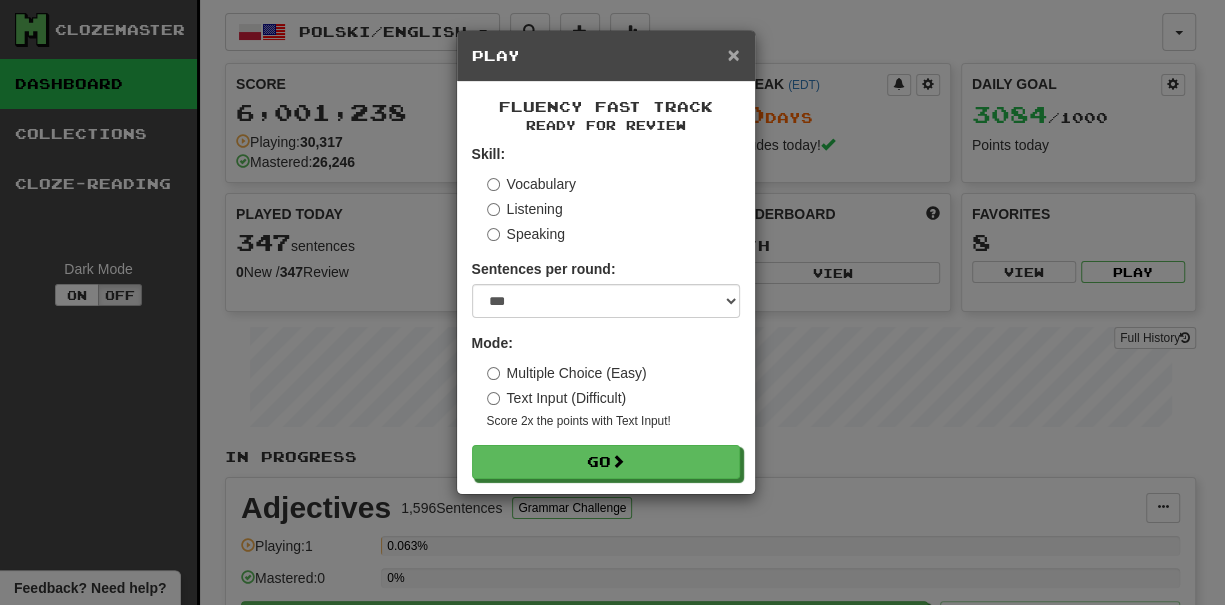 click on "×" at bounding box center (733, 54) 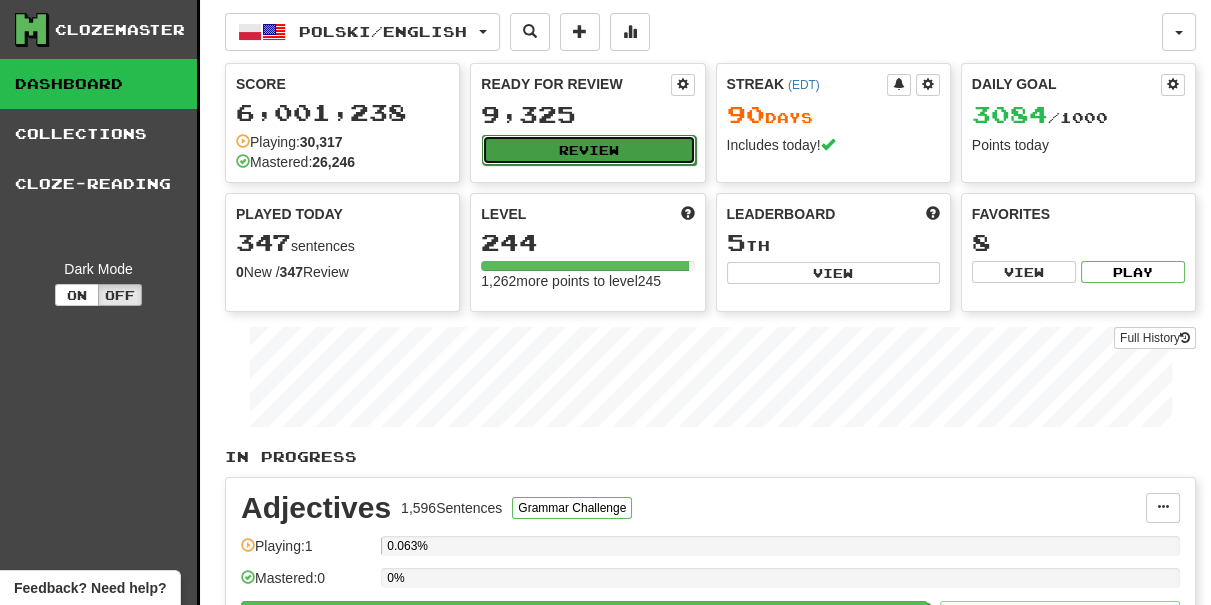 click on "Review" at bounding box center (588, 150) 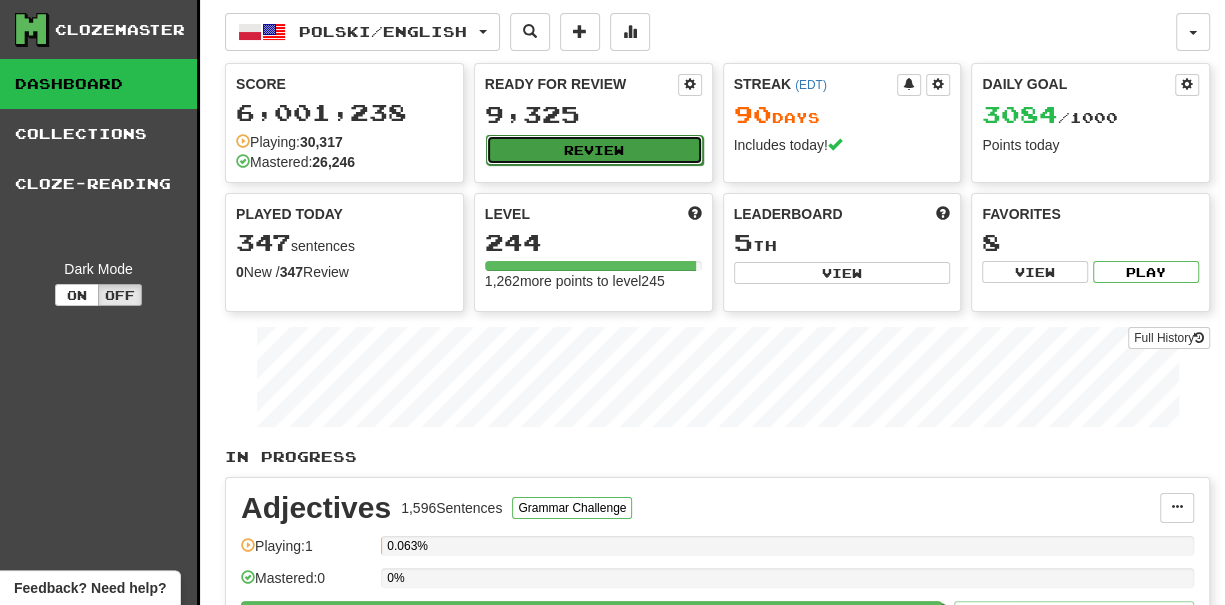 select on "***" 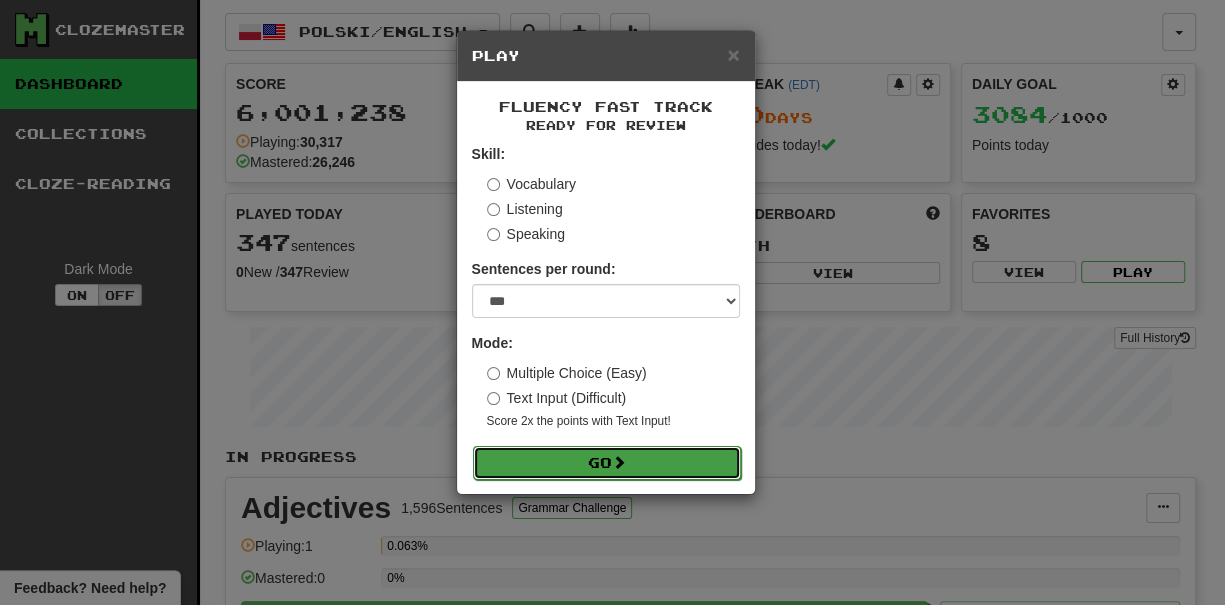 click on "Go" at bounding box center (607, 463) 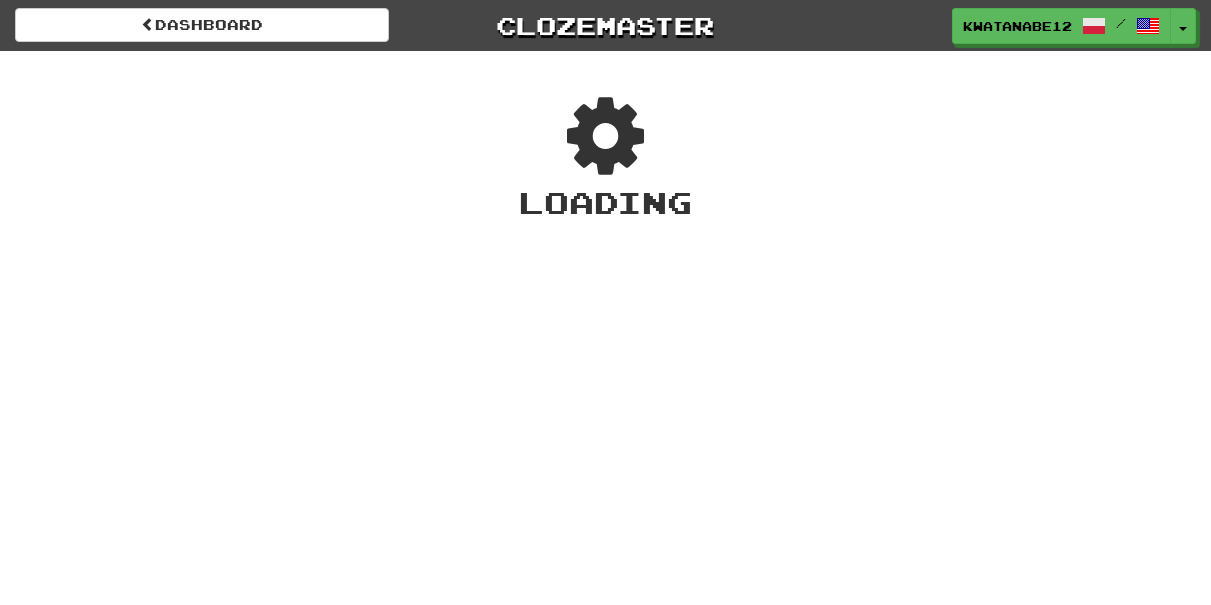 scroll, scrollTop: 0, scrollLeft: 0, axis: both 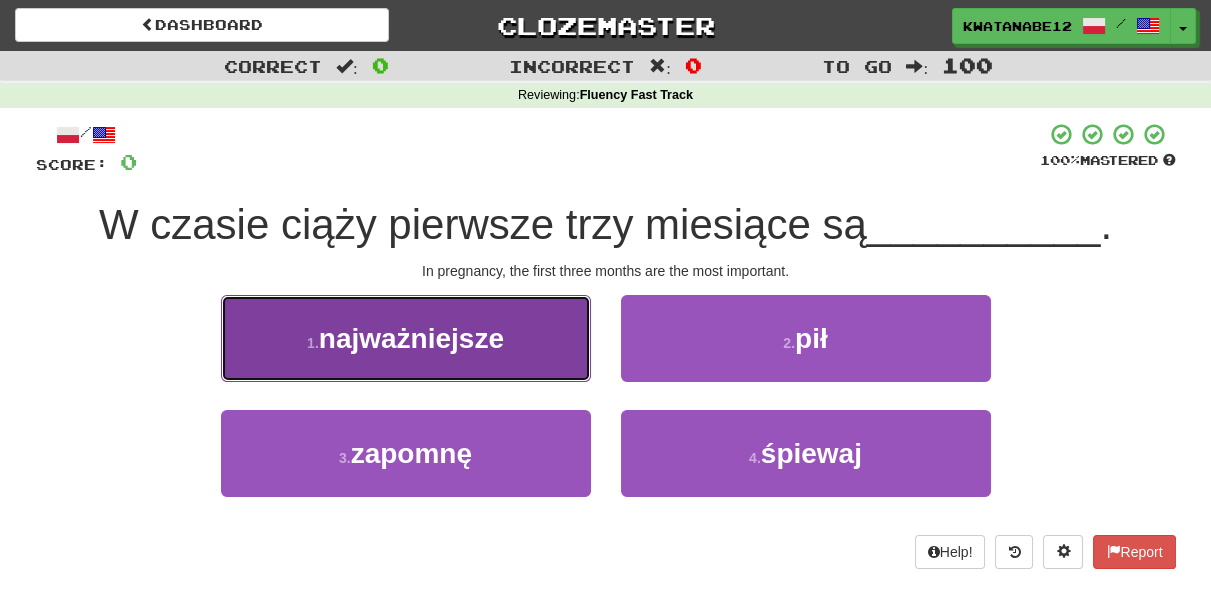 click on "1 .  najważniejsze" at bounding box center [406, 338] 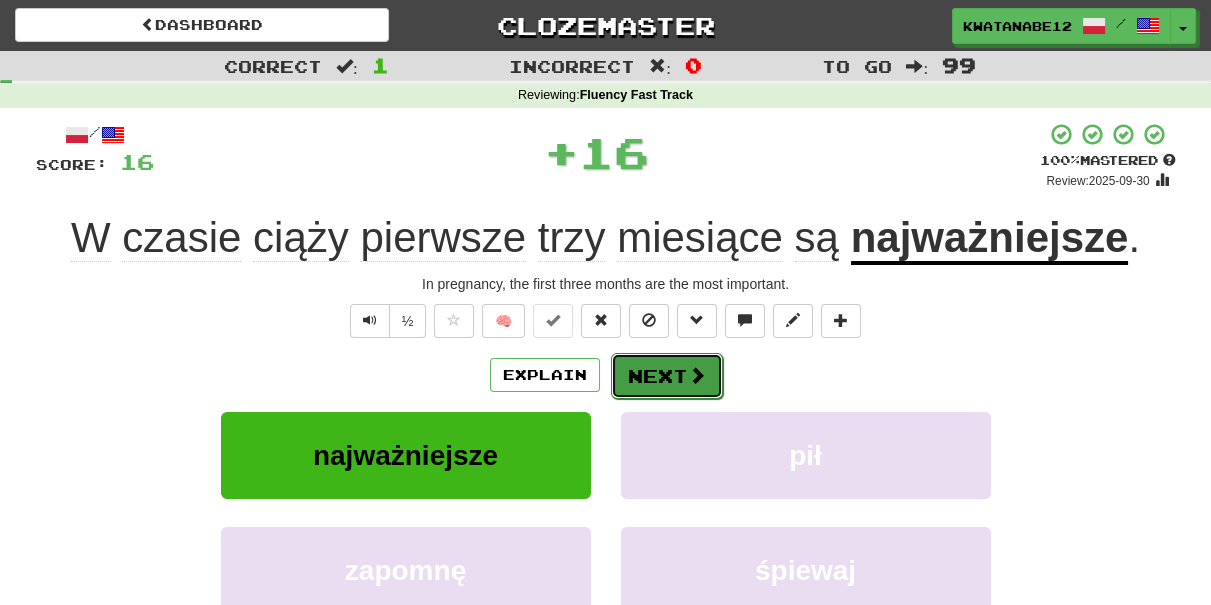 click on "Next" at bounding box center [667, 376] 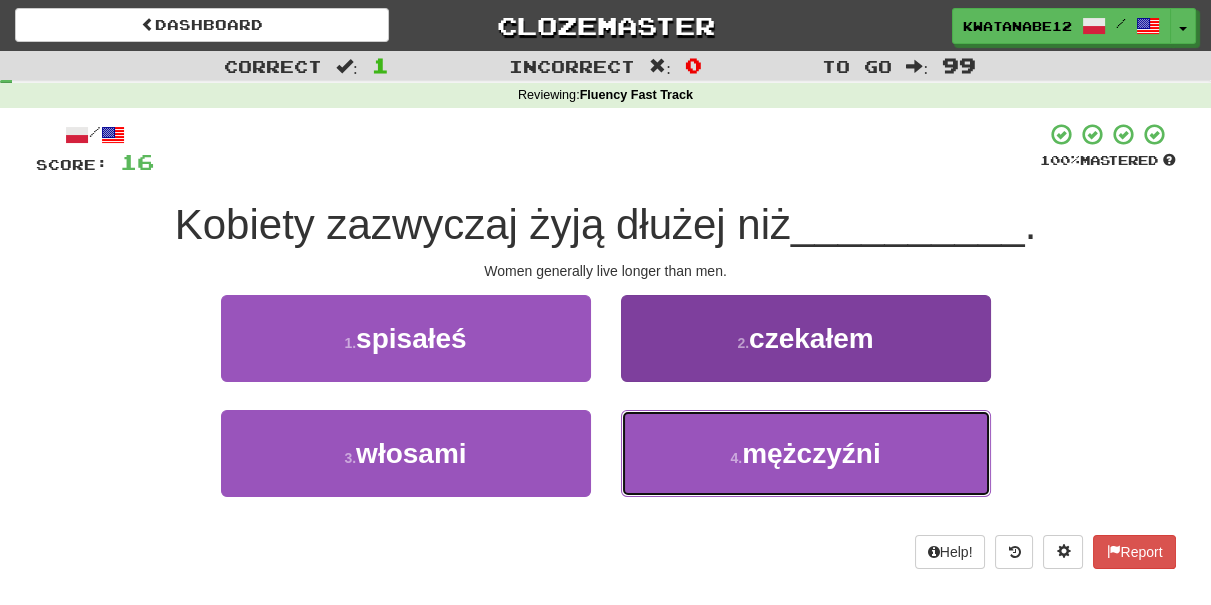 click on "4 .  mężczyźni" at bounding box center [806, 453] 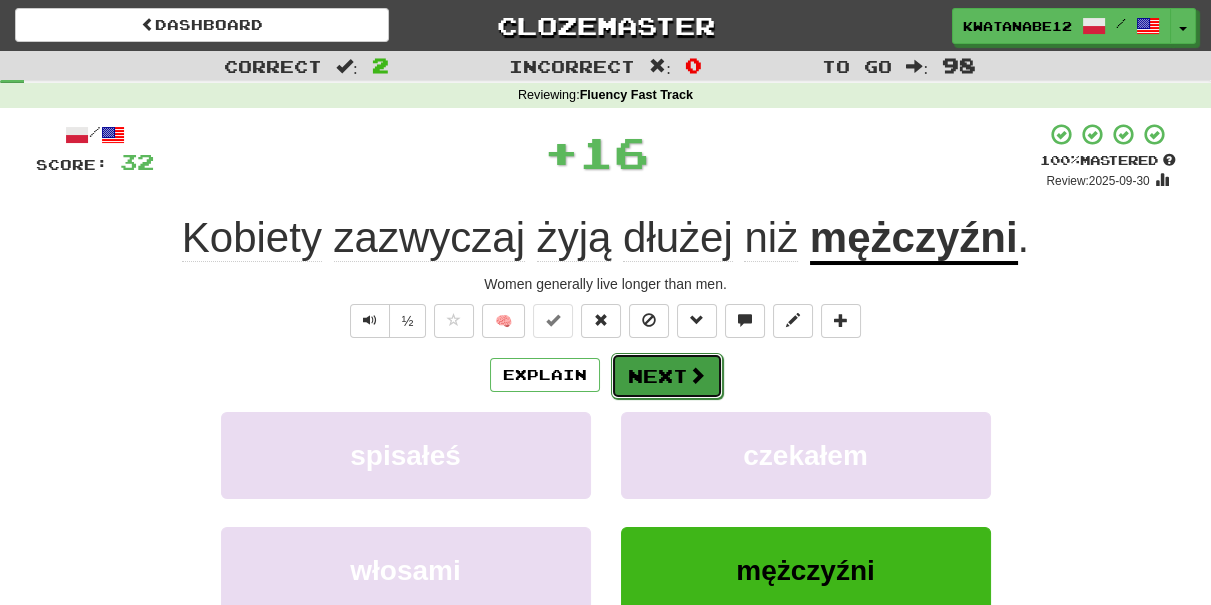 click on "Next" at bounding box center [667, 376] 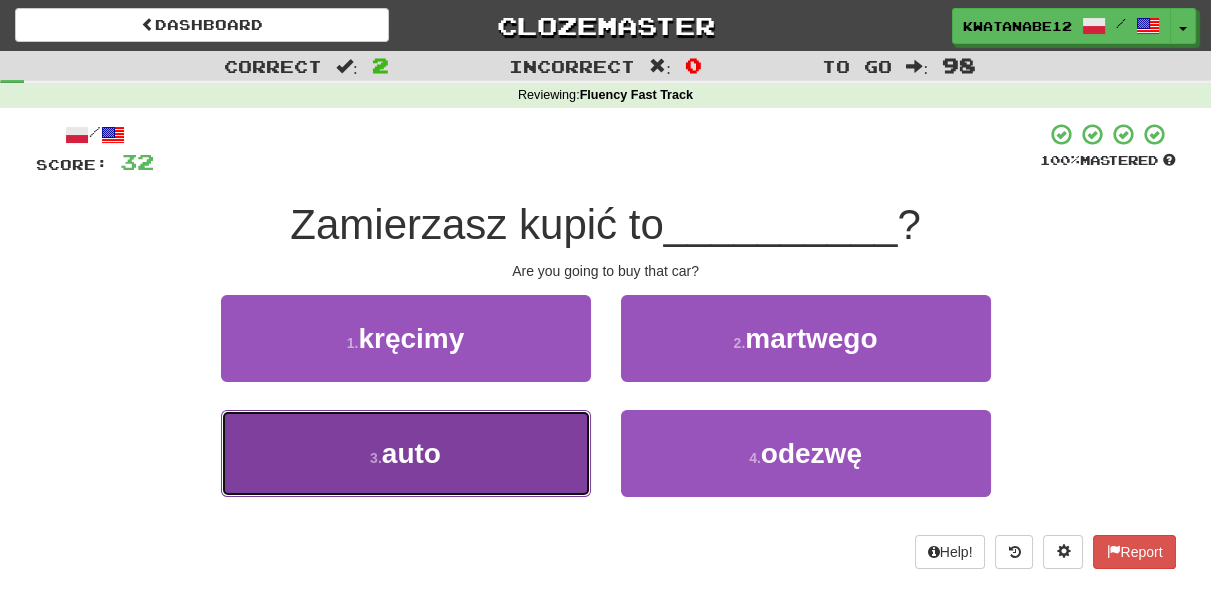 click on "3 .  auto" at bounding box center [406, 453] 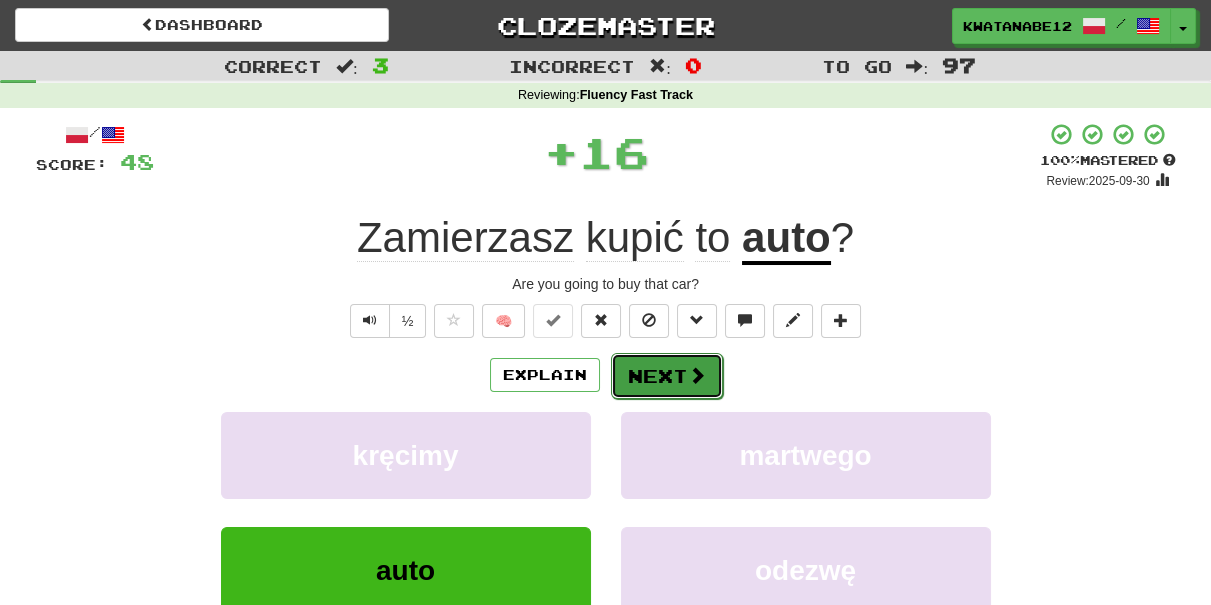 drag, startPoint x: 645, startPoint y: 388, endPoint x: 650, endPoint y: 368, distance: 20.615528 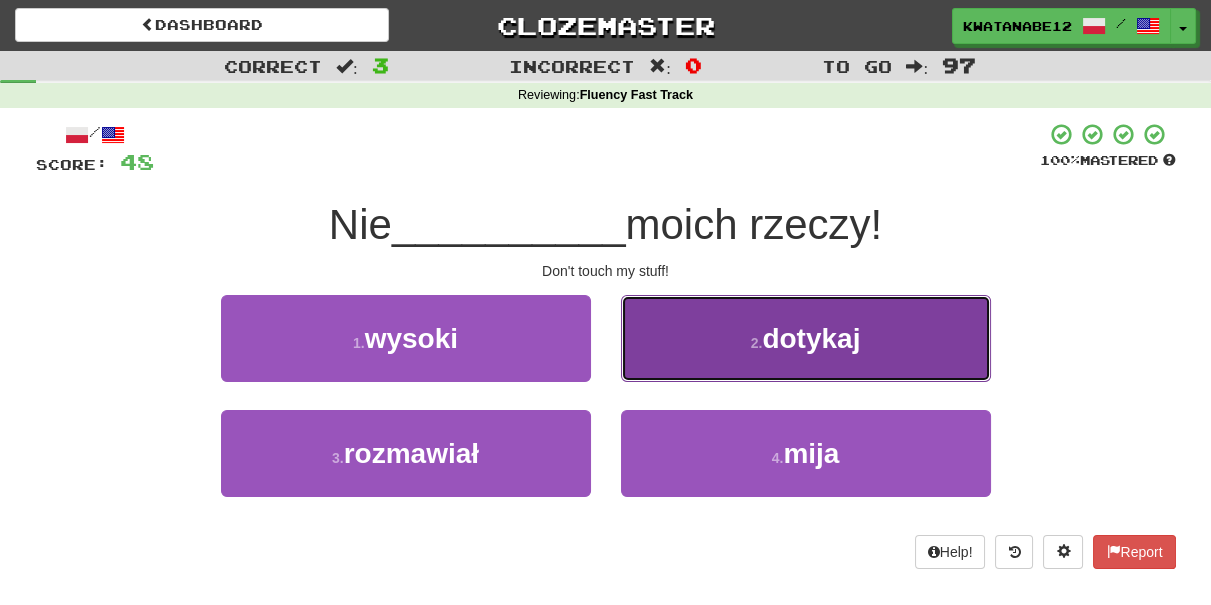 click on "2 .  dotykaj" at bounding box center [806, 338] 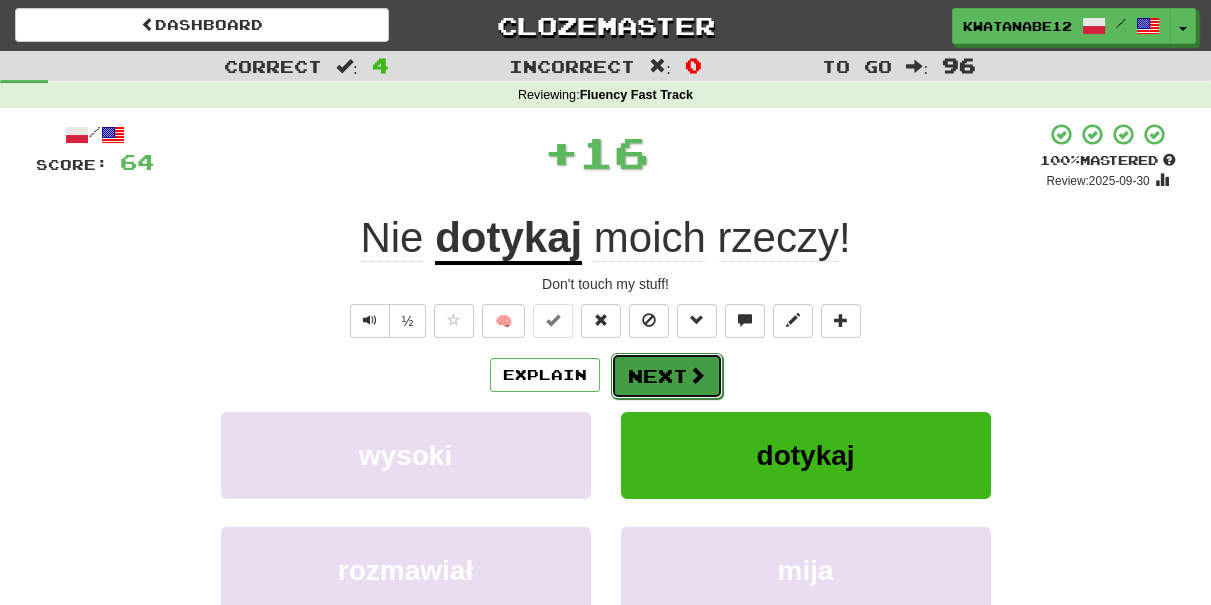 click on "Next" at bounding box center (667, 376) 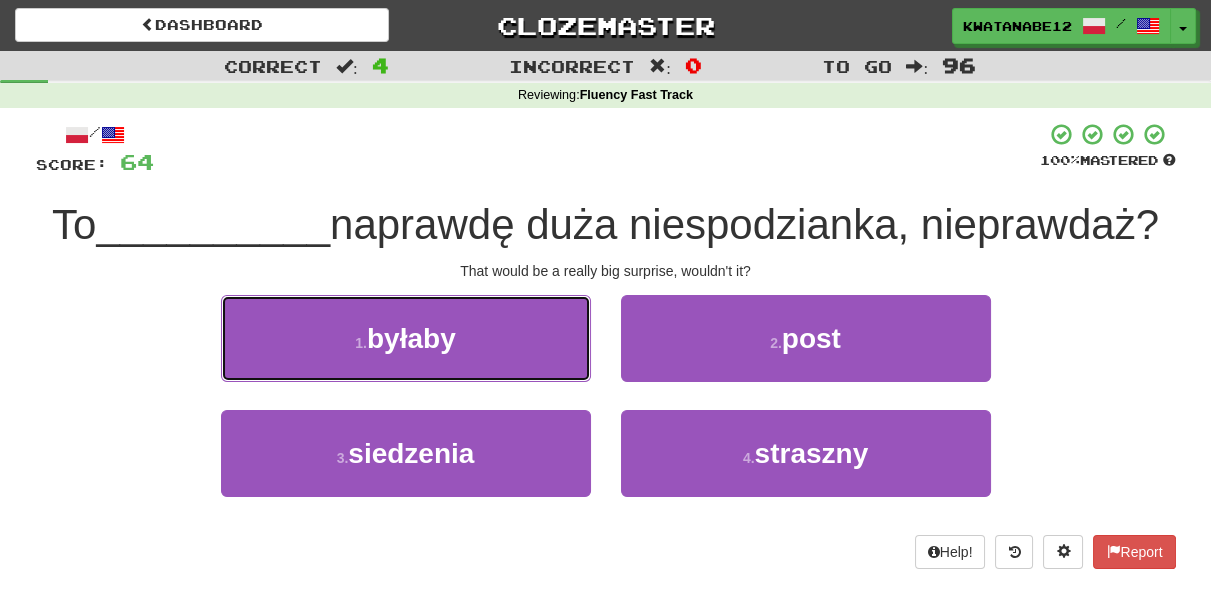 drag, startPoint x: 509, startPoint y: 338, endPoint x: 570, endPoint y: 345, distance: 61.400326 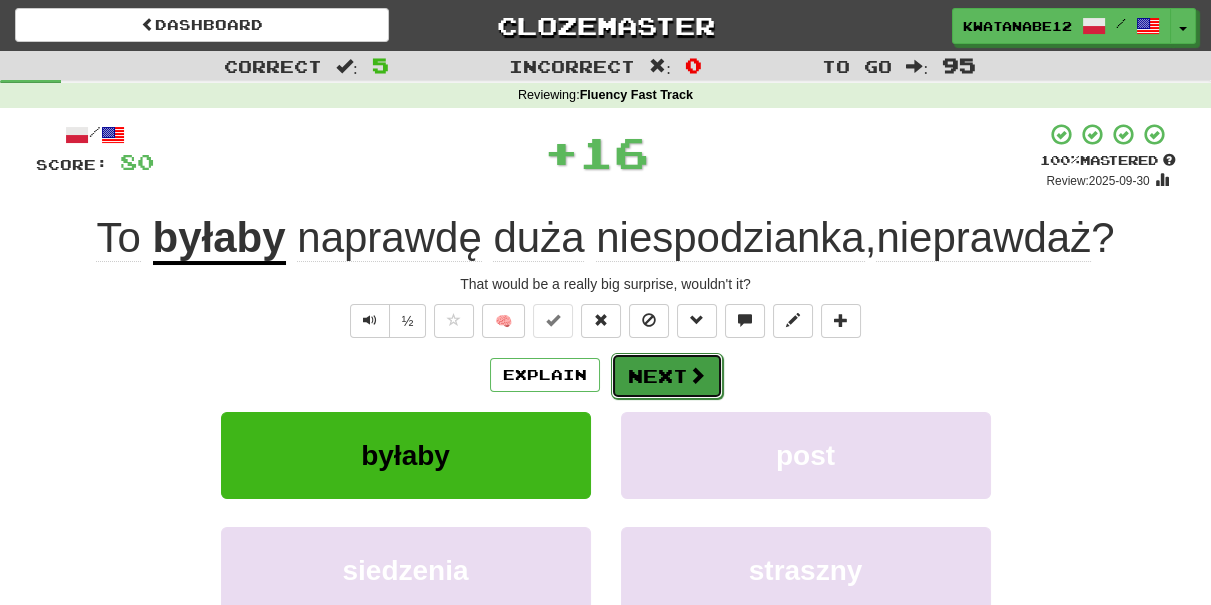 click on "Next" at bounding box center (667, 376) 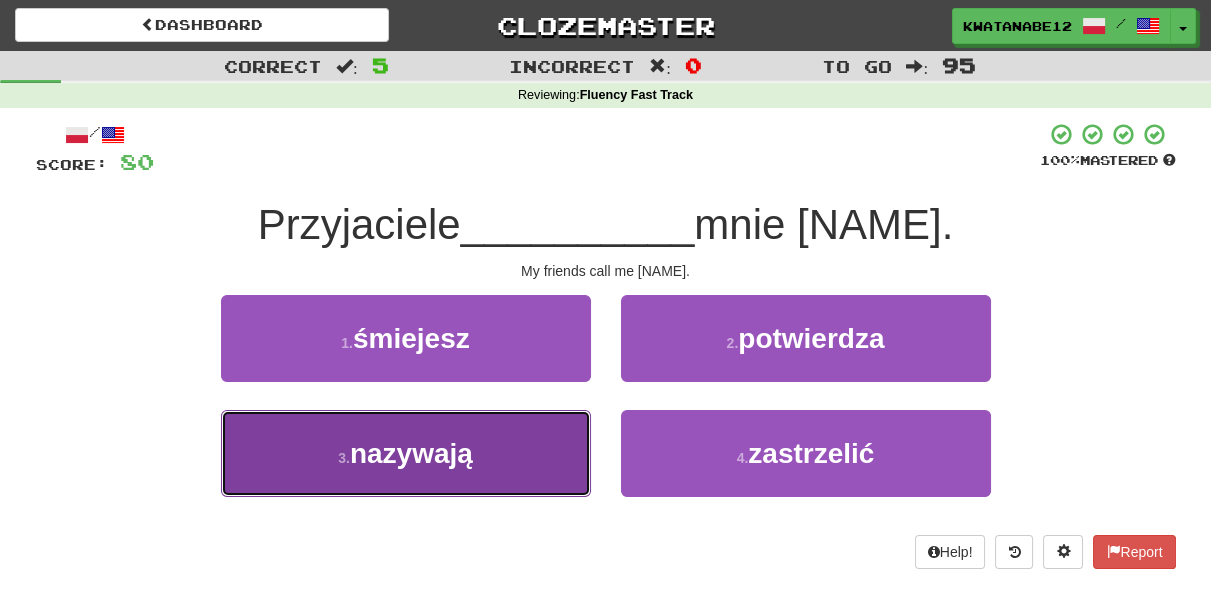 click on "3 .  nazywają" at bounding box center (406, 453) 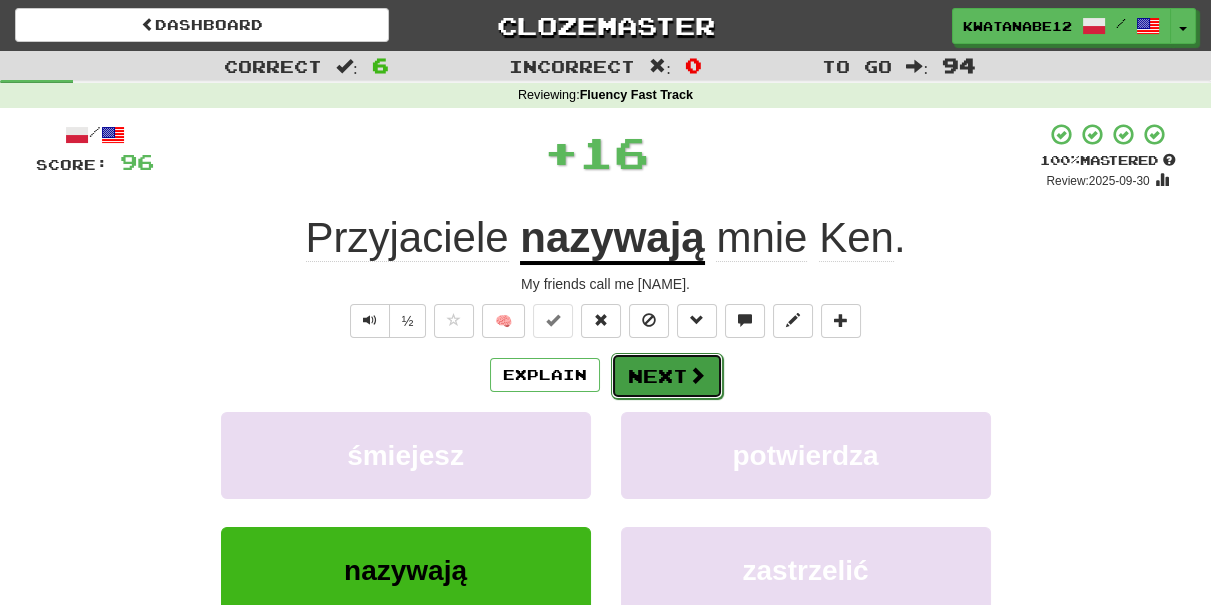 click on "Next" at bounding box center (667, 376) 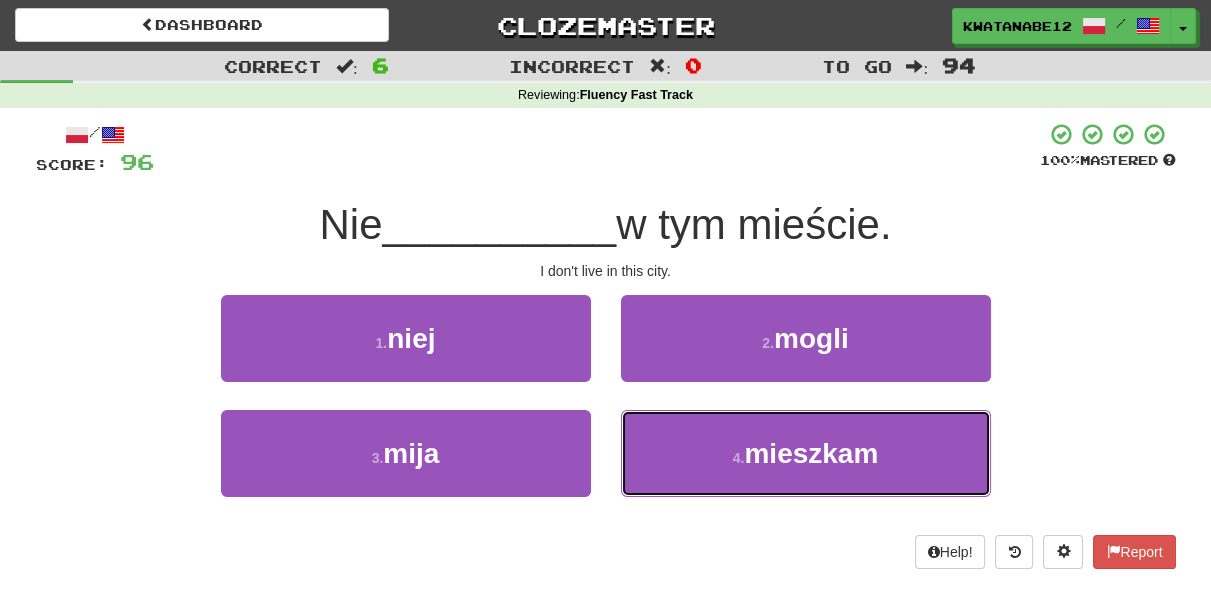 drag, startPoint x: 685, startPoint y: 422, endPoint x: 674, endPoint y: 407, distance: 18.601076 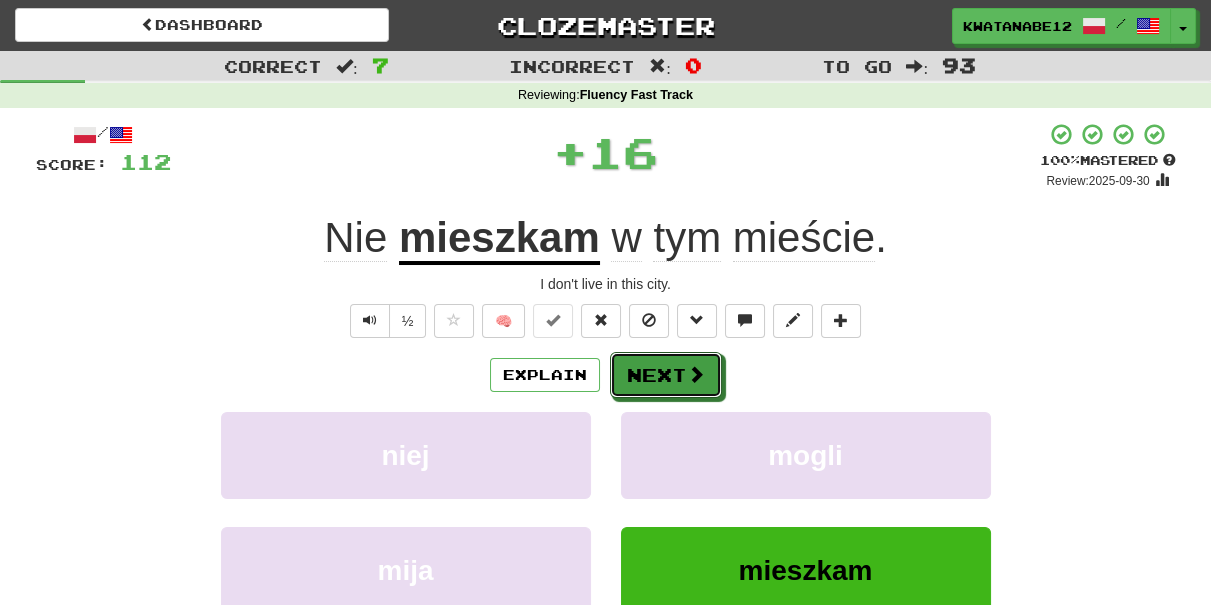 drag, startPoint x: 657, startPoint y: 364, endPoint x: 597, endPoint y: 251, distance: 127.94139 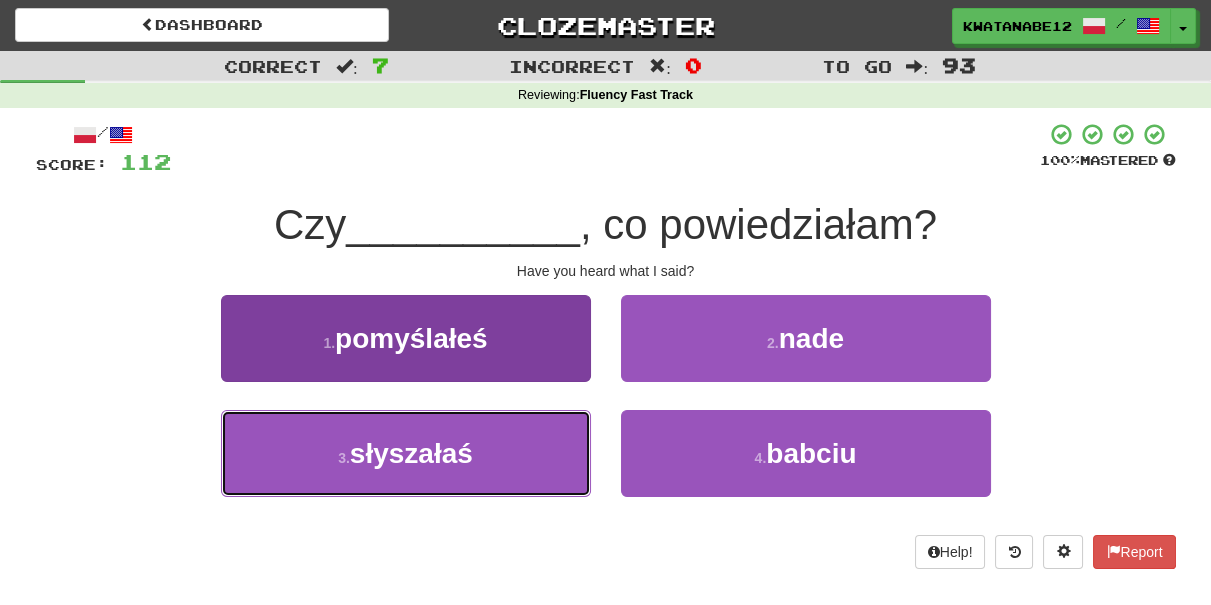 click on "3 .  słyszałaś" at bounding box center [406, 453] 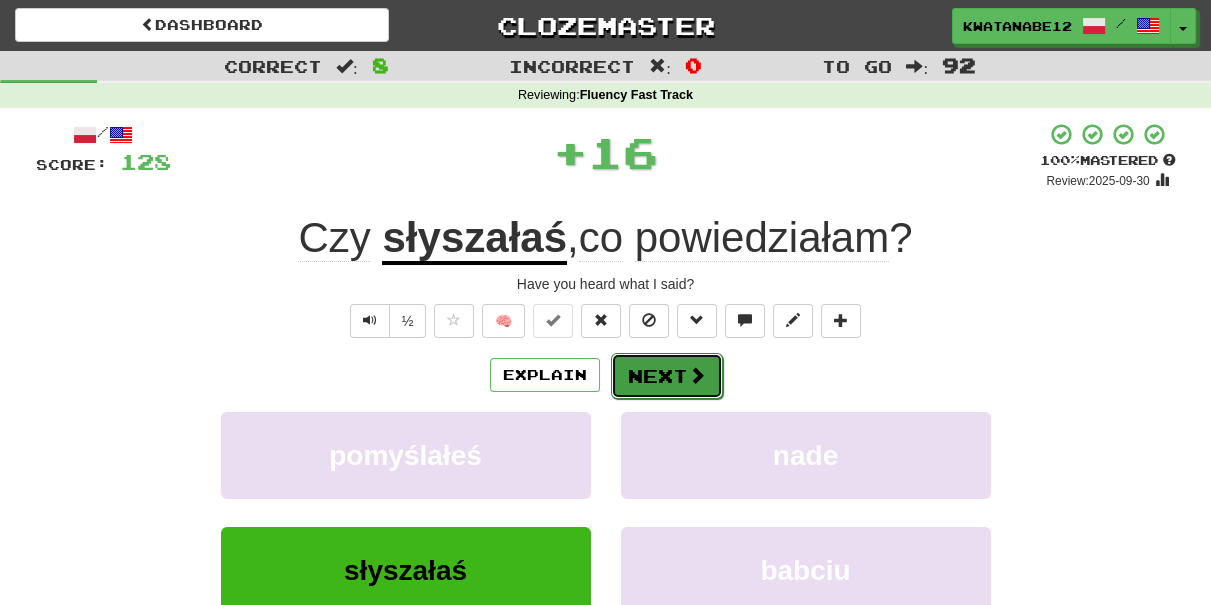 click on "Next" at bounding box center (667, 376) 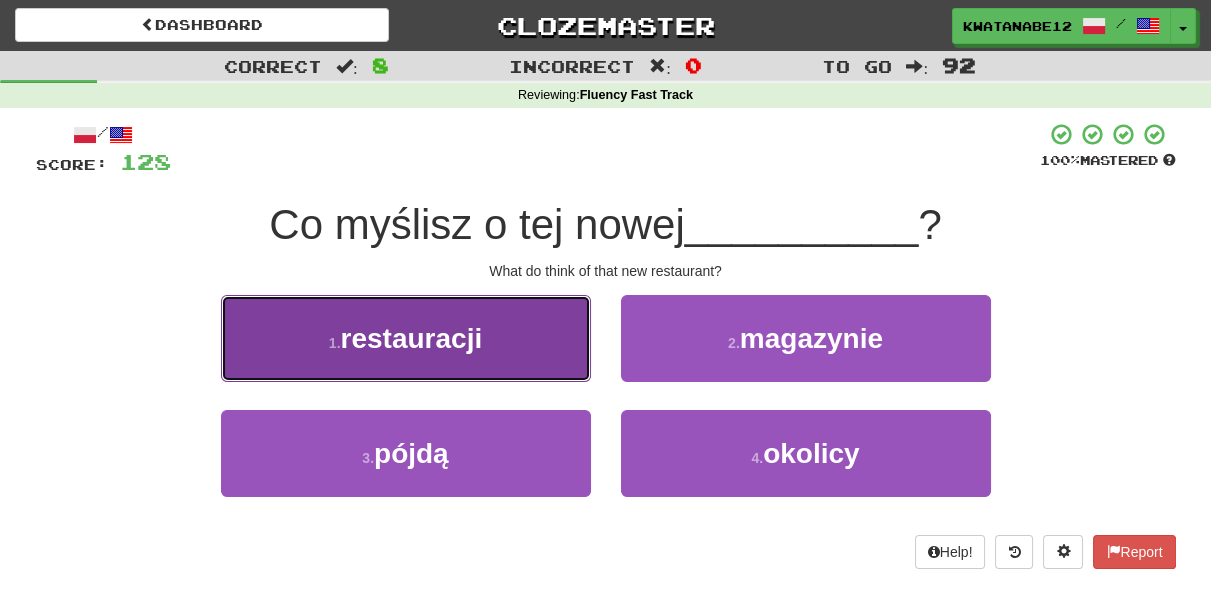click on "1 .  restauracji" at bounding box center (406, 338) 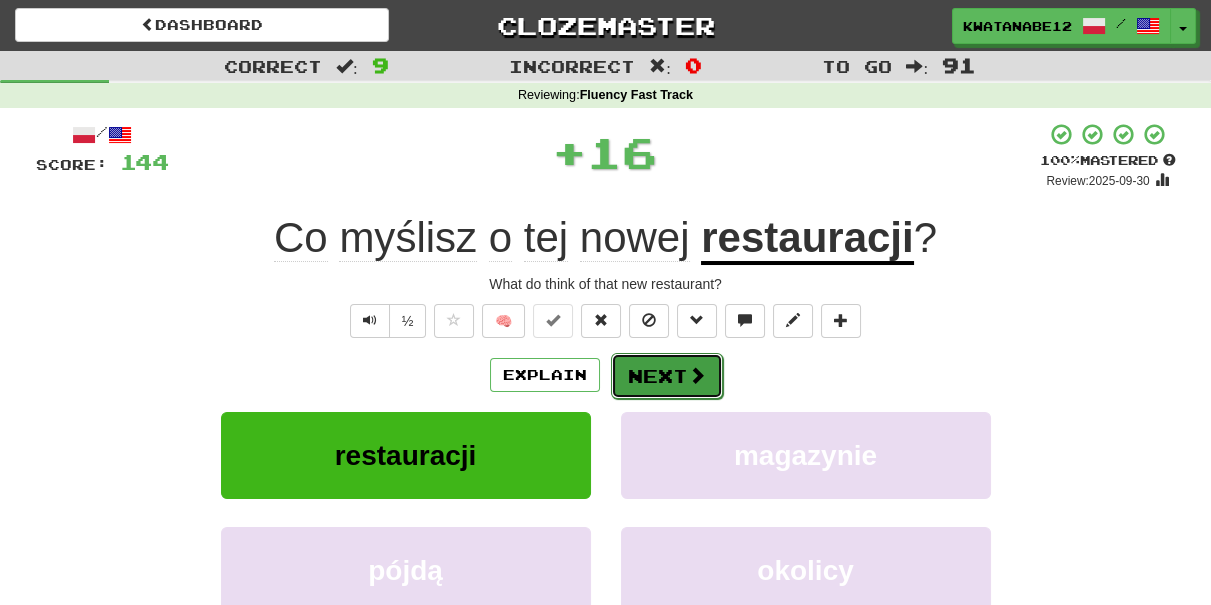click on "Next" at bounding box center (667, 376) 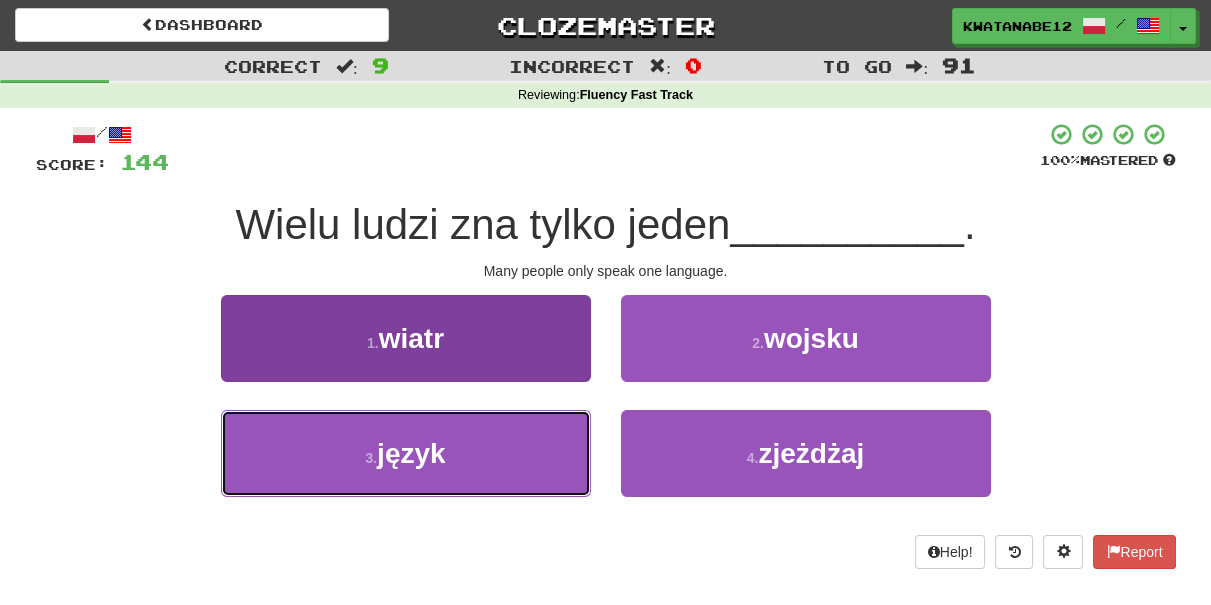 click on "3 .  język" at bounding box center [406, 453] 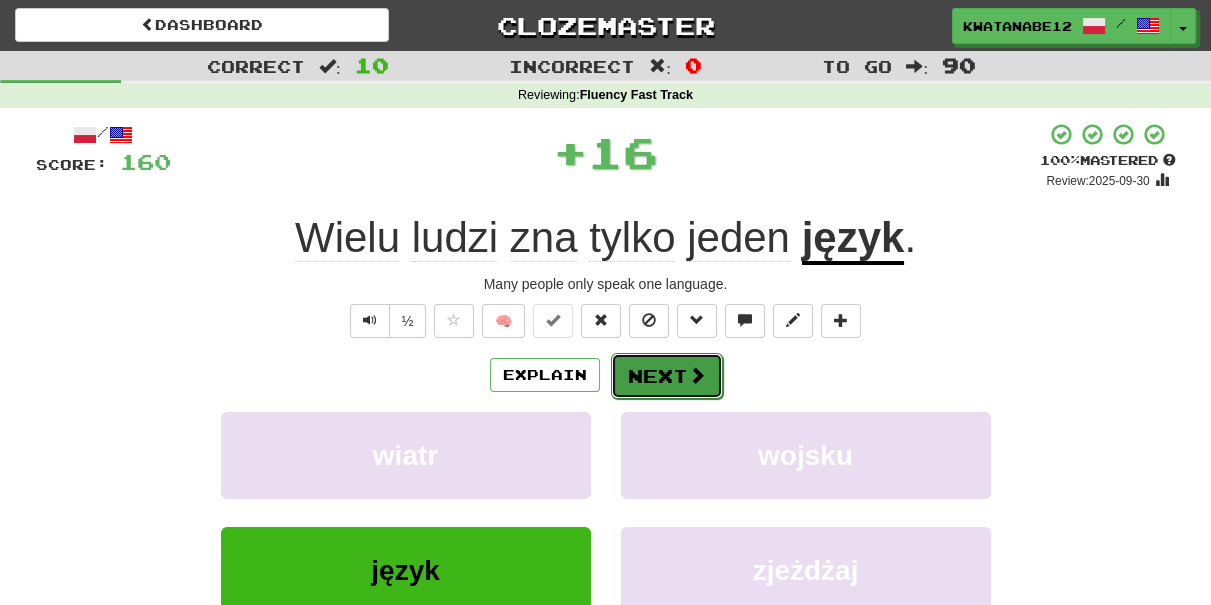 click on "Next" at bounding box center [667, 376] 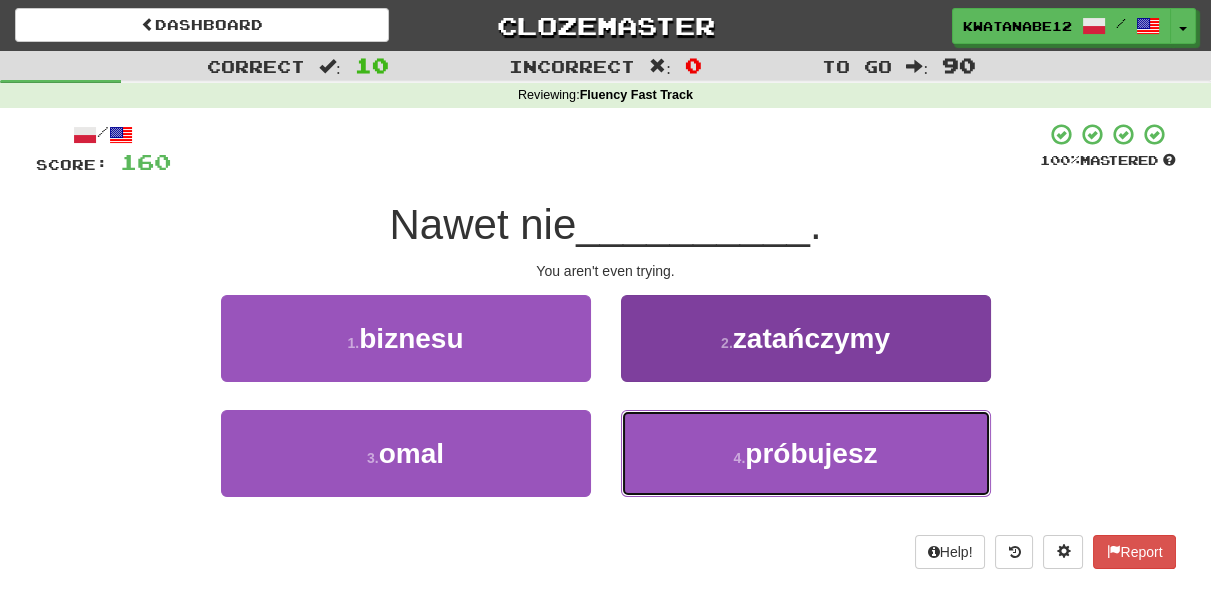 click on "4 .  próbujesz" at bounding box center [806, 453] 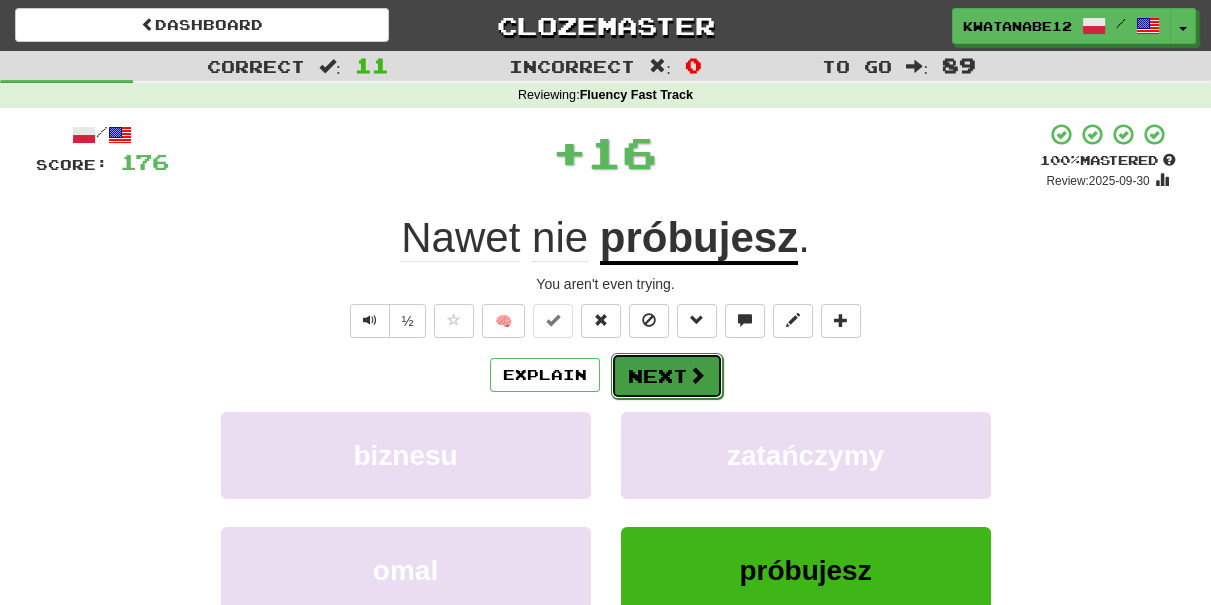 click on "Next" at bounding box center [667, 376] 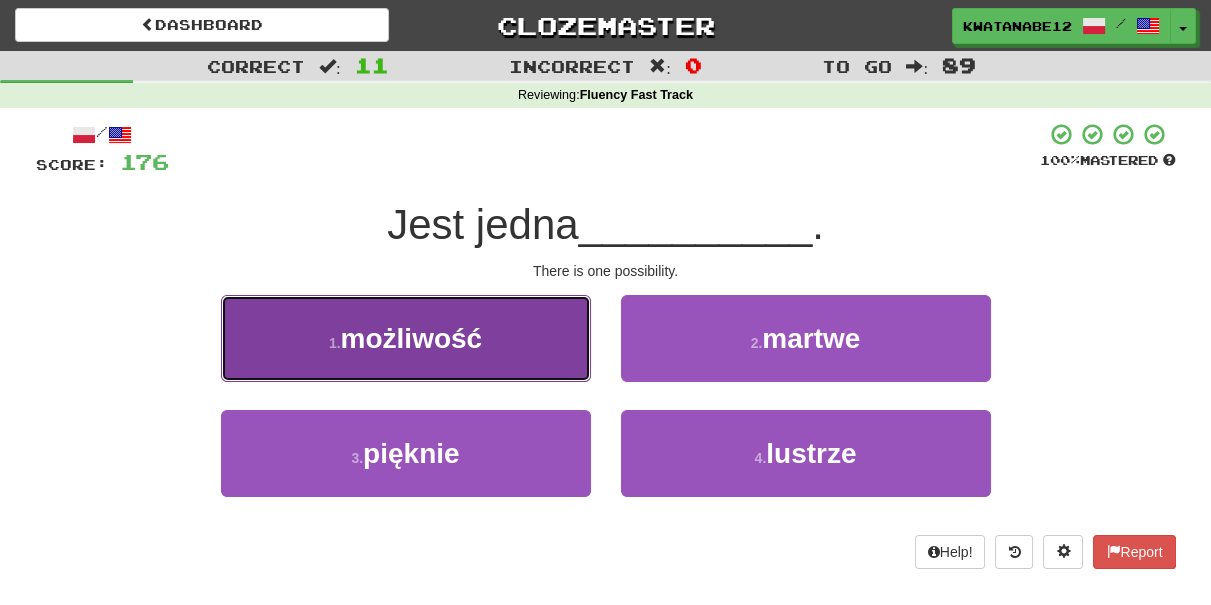 click on "1 .  możliwość" at bounding box center [406, 338] 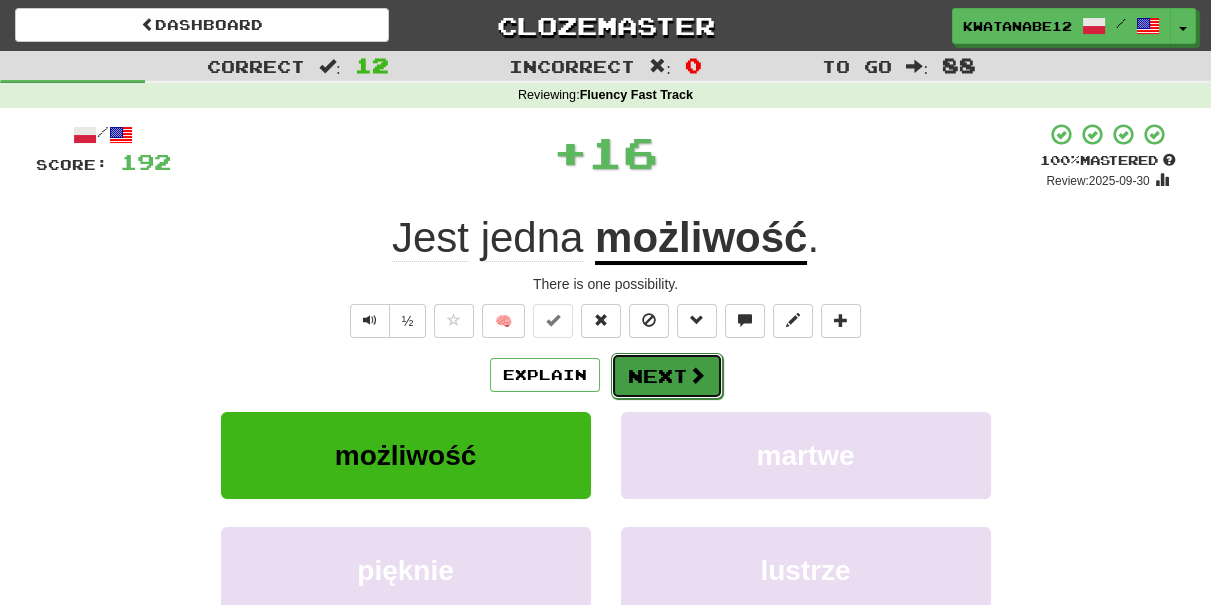 click on "Next" at bounding box center [667, 376] 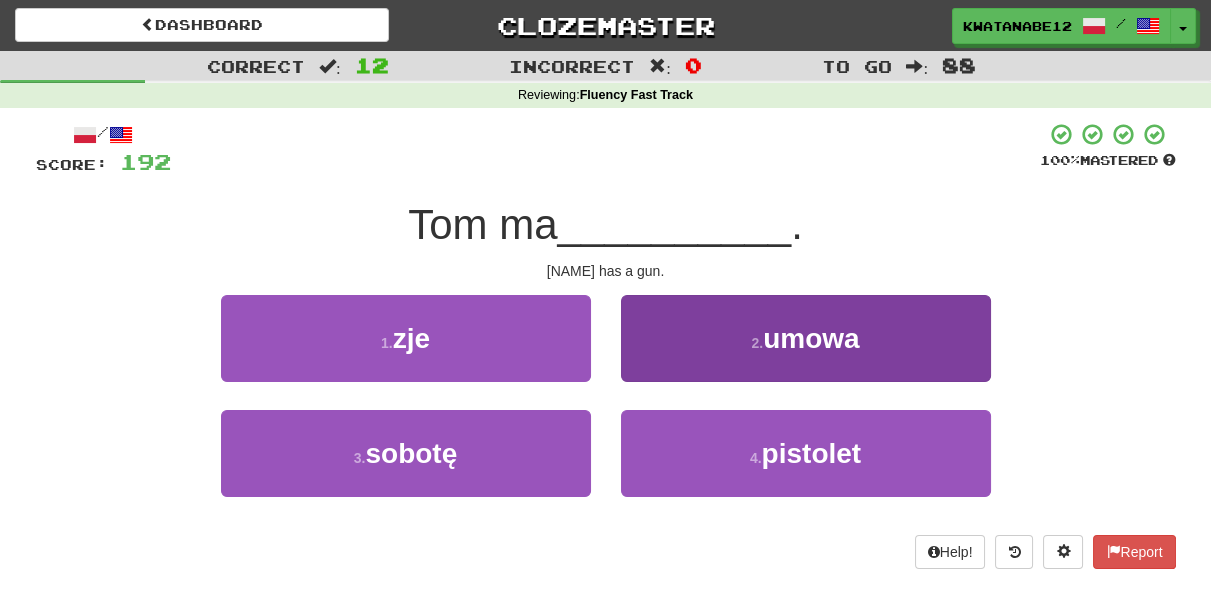 click on "2 .  umowa" at bounding box center [806, 352] 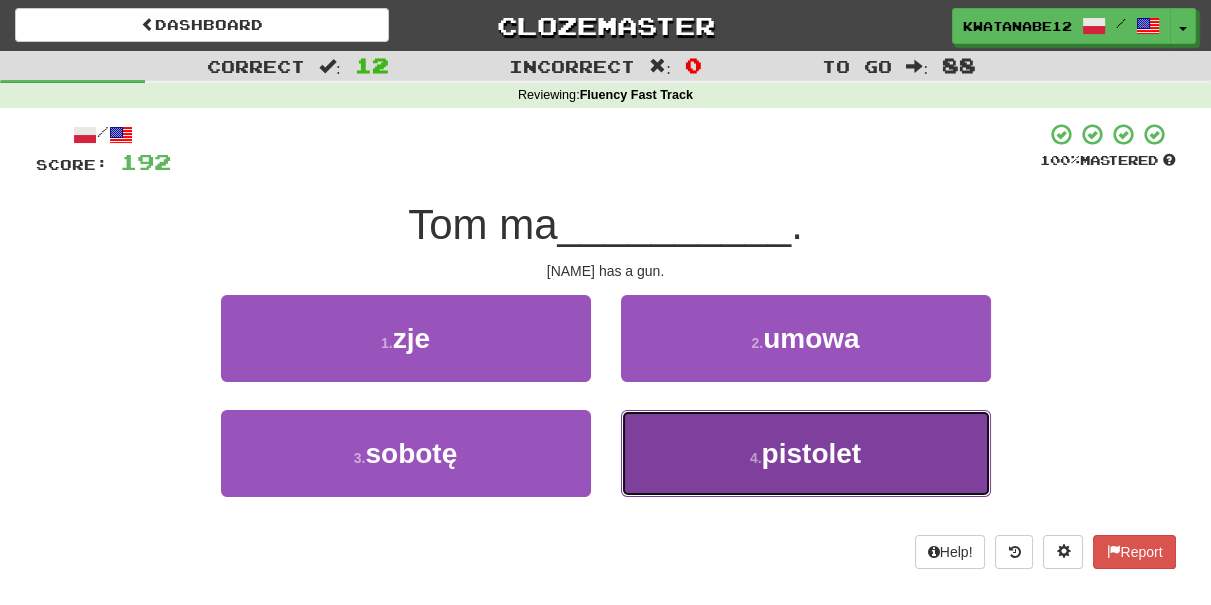click on "4 .  pistolet" at bounding box center (806, 453) 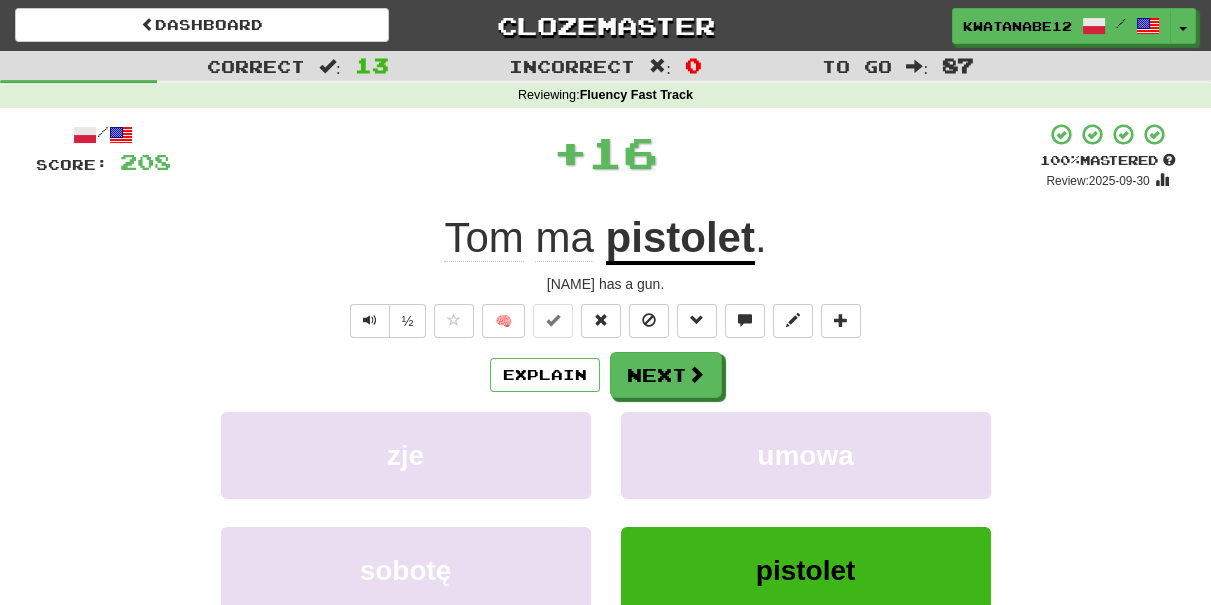 click on "/  Score:   208 + 16 100 %  Mastered Review:  2025-09-30 Tom   ma   pistolet . Tom has a gun. ½ 🧠 Explain Next zje umowa sobotę pistolet Learn more: zje umowa sobotę pistolet  Help!  Report Sentence Source" at bounding box center [606, 435] 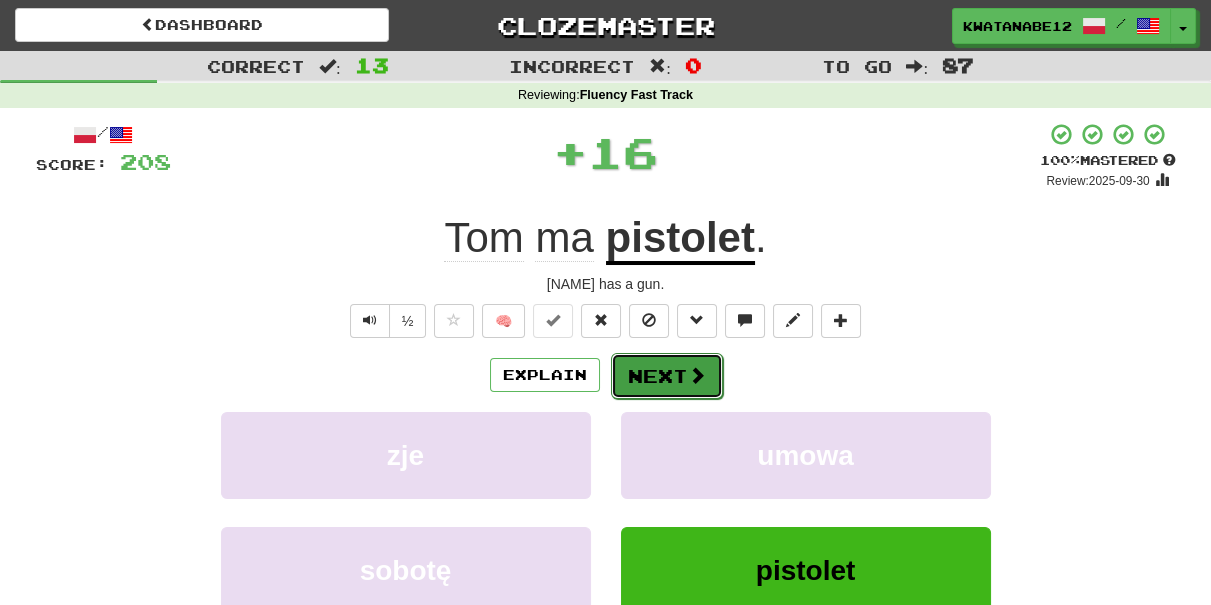 click on "Next" at bounding box center (667, 376) 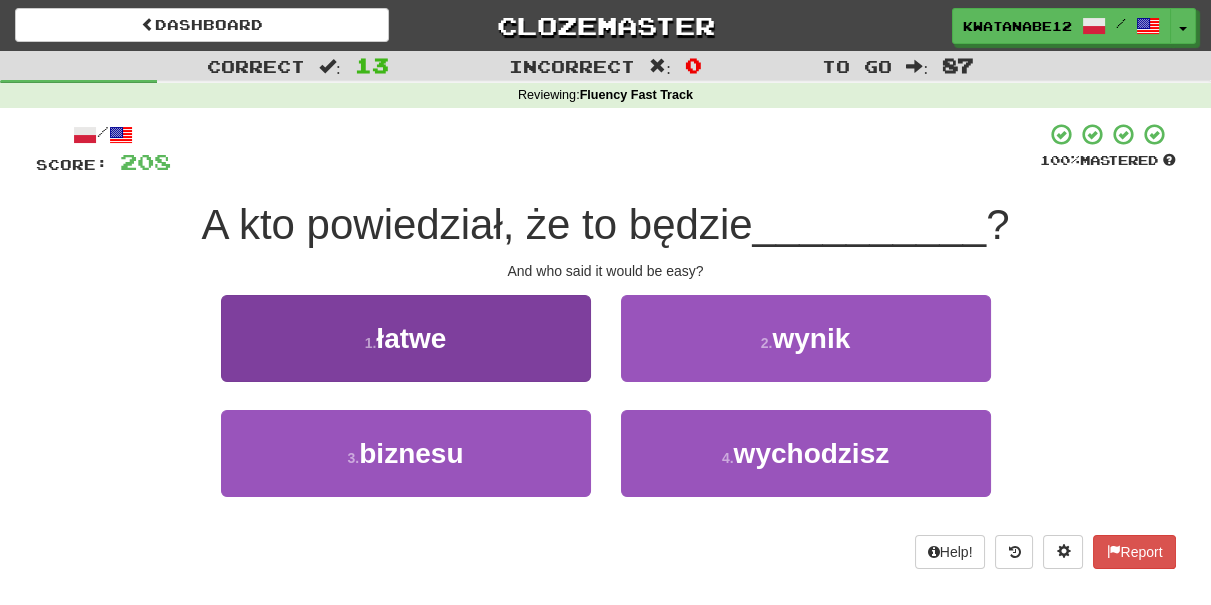 drag, startPoint x: 533, startPoint y: 292, endPoint x: 554, endPoint y: 300, distance: 22.472204 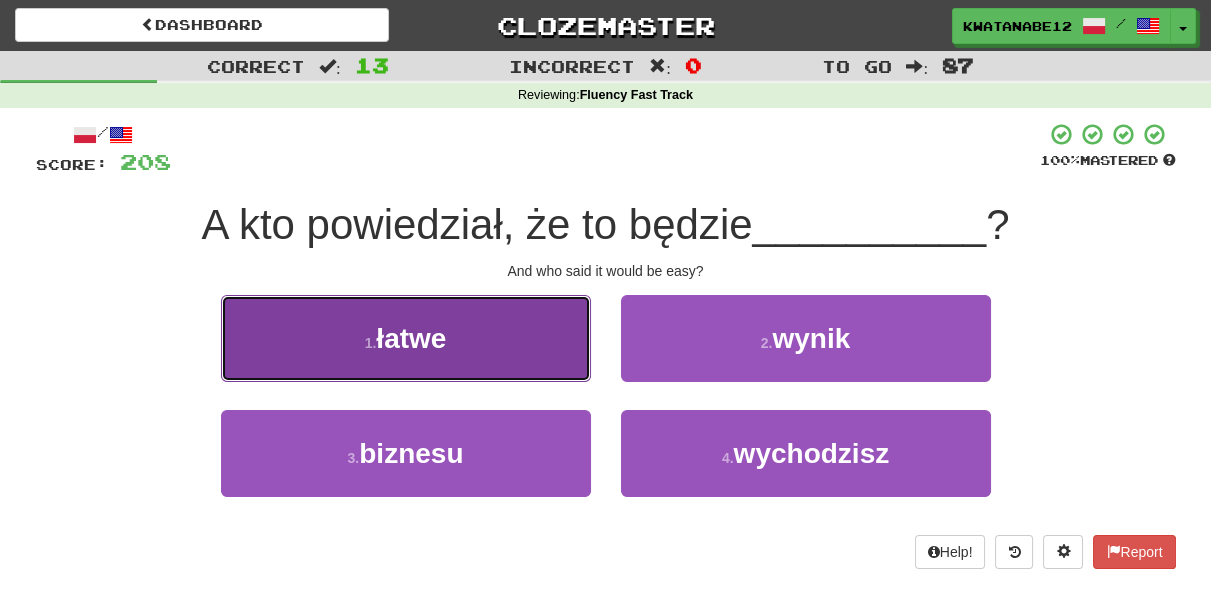 drag, startPoint x: 520, startPoint y: 330, endPoint x: 537, endPoint y: 332, distance: 17.117243 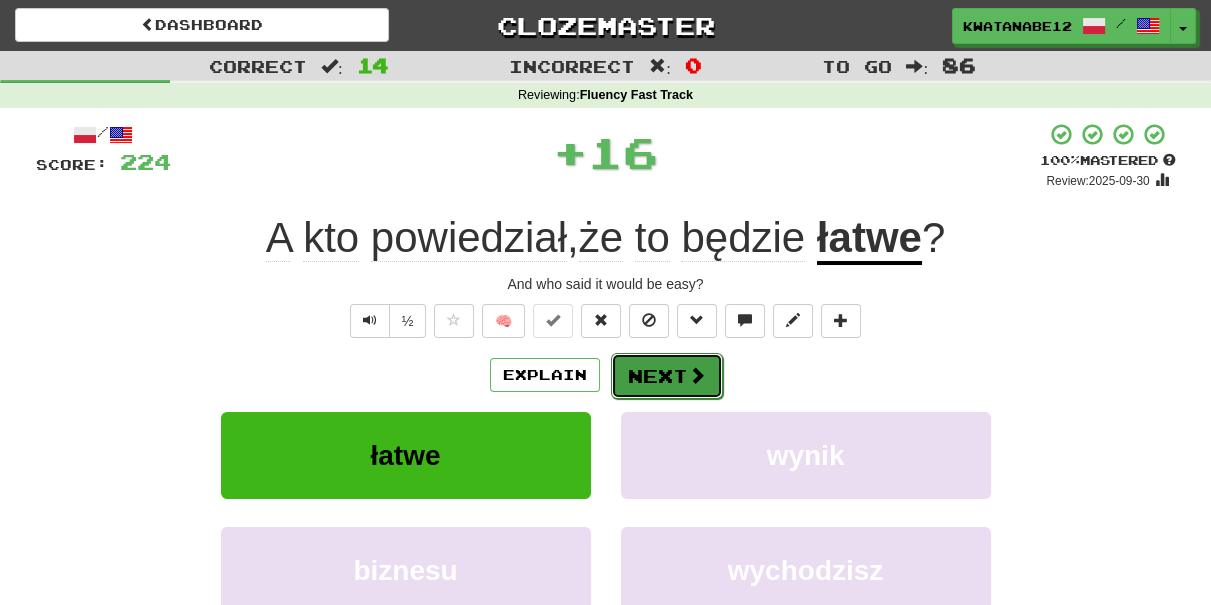 click on "Next" at bounding box center (667, 376) 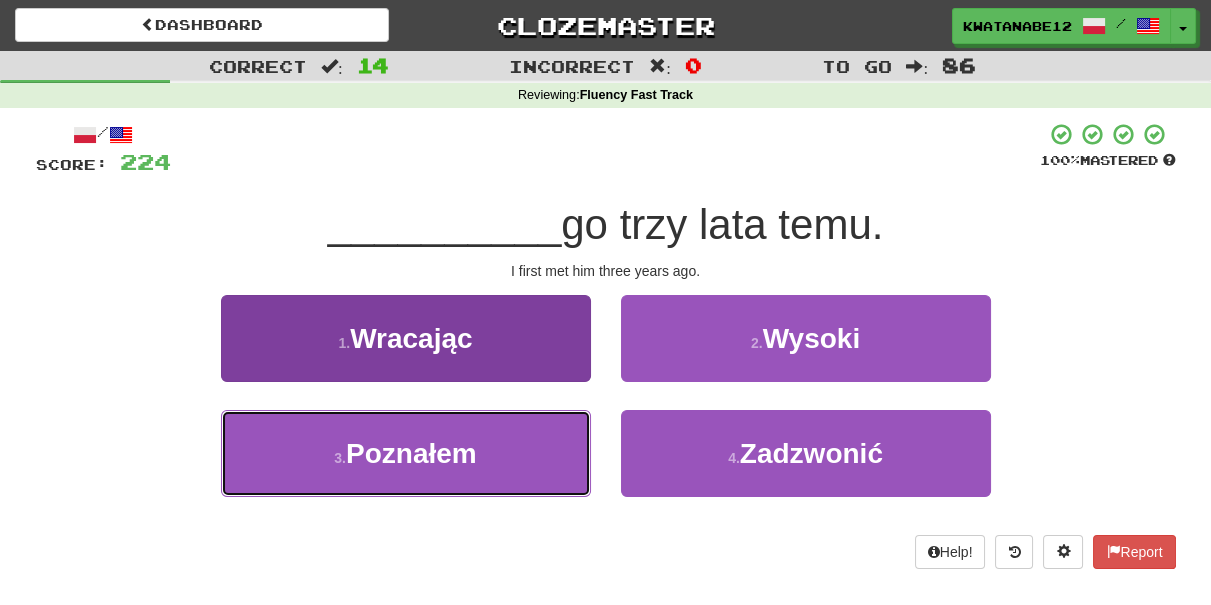 click on "3 .  Poznałem" at bounding box center (406, 453) 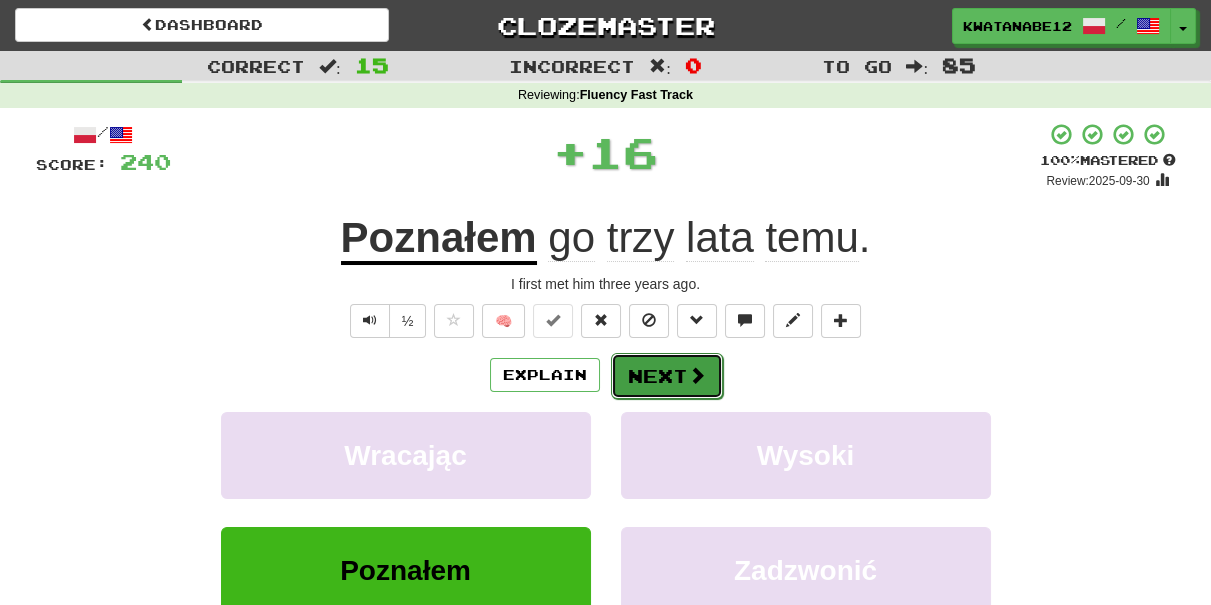 click on "Next" at bounding box center [667, 376] 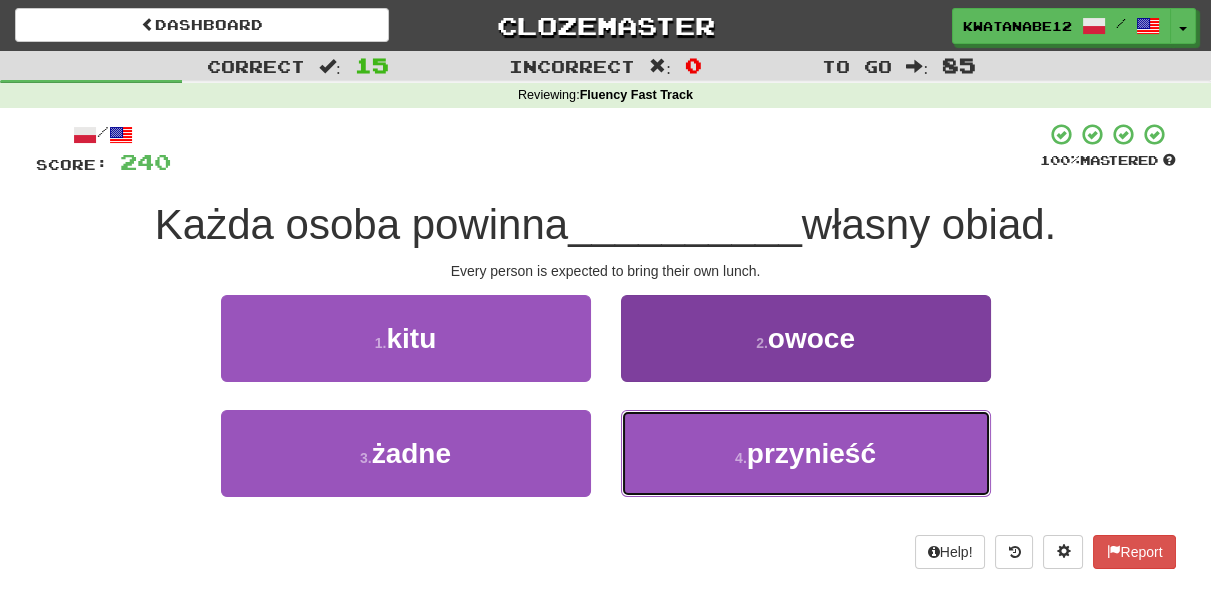 click on "4 .  przynieść" at bounding box center (806, 453) 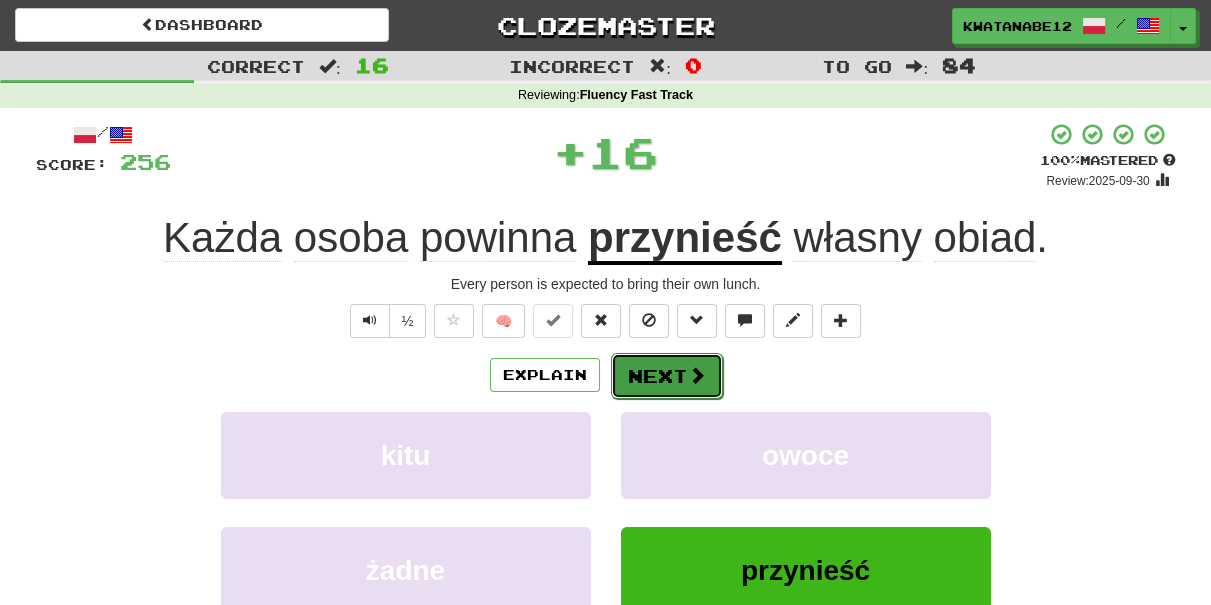 click on "Next" at bounding box center [667, 376] 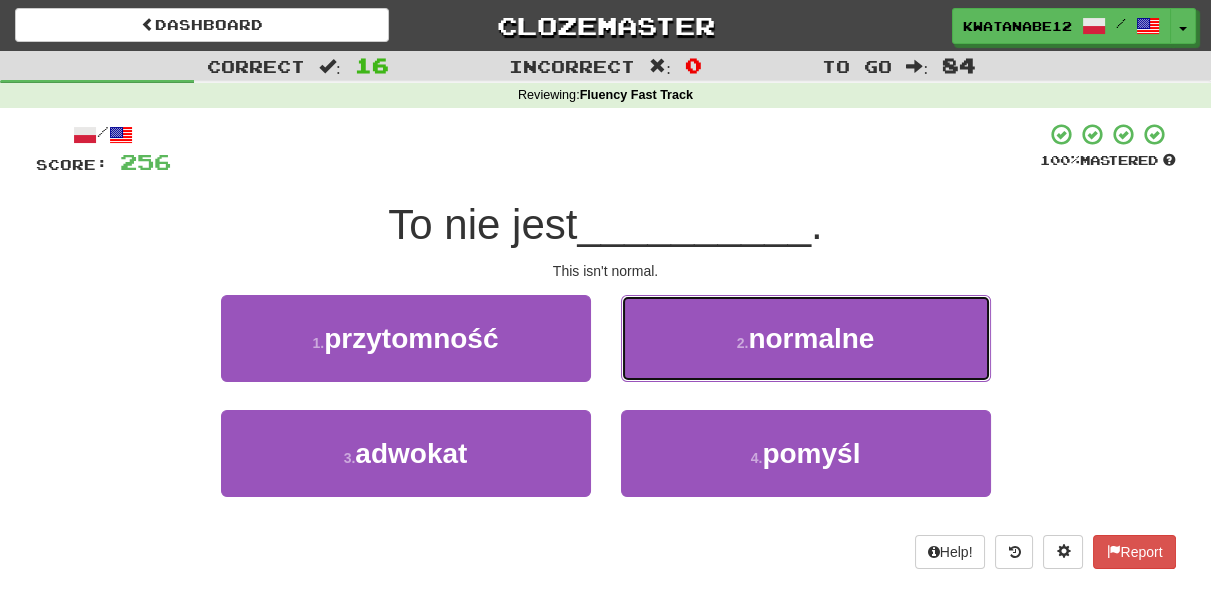 click on "2 .  normalne" at bounding box center [806, 338] 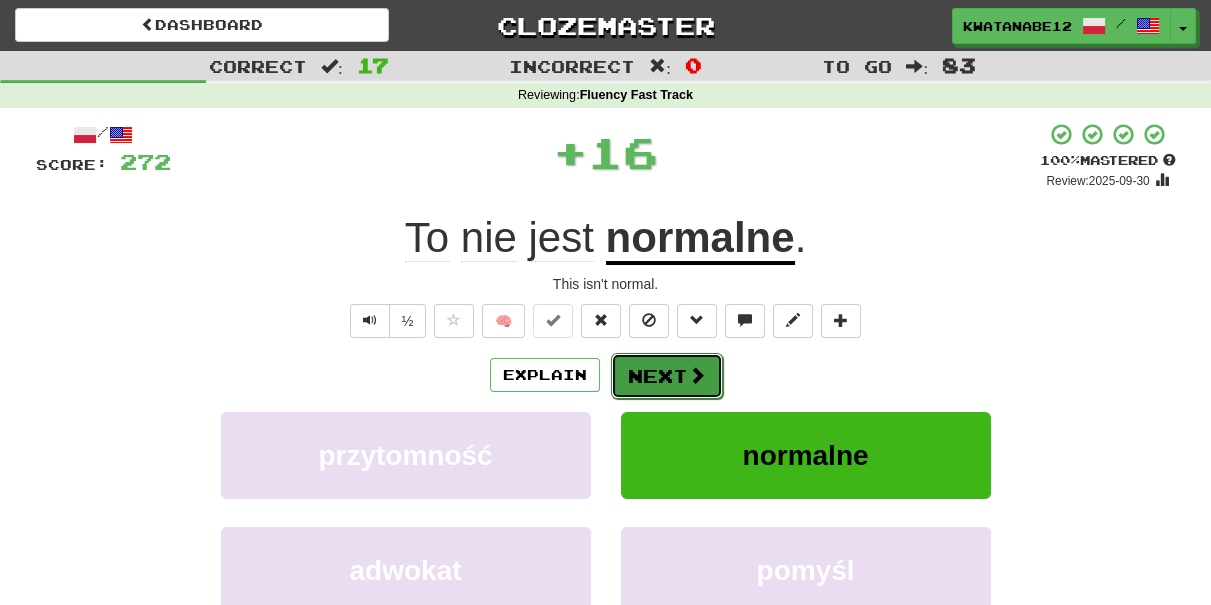 click on "Next" at bounding box center (667, 376) 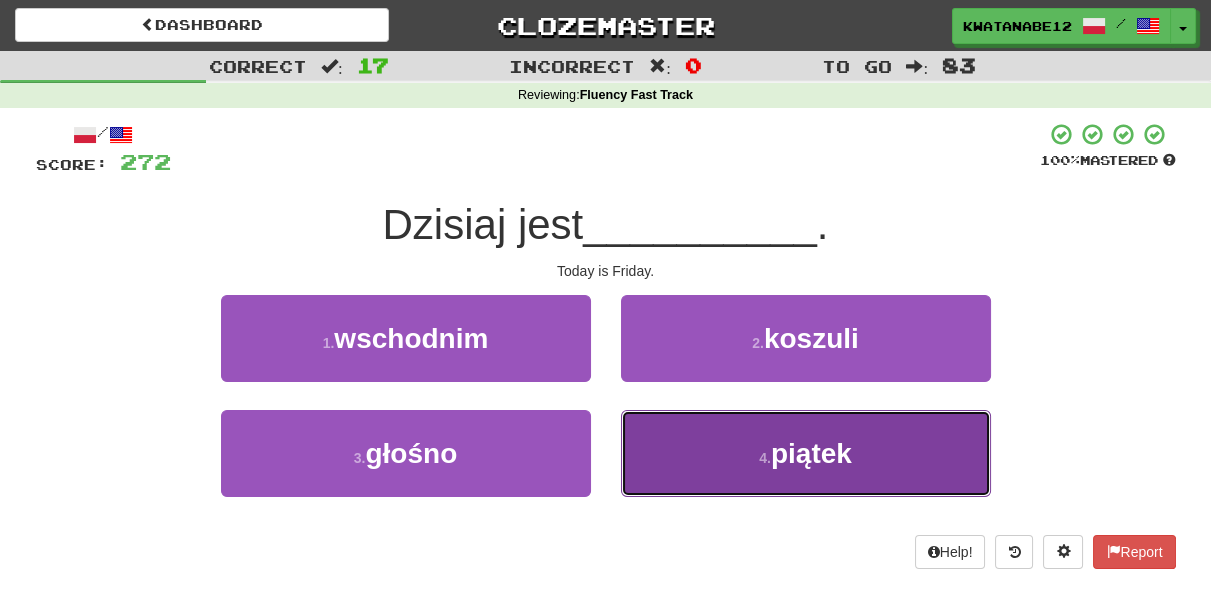click on "4 .  piątek" at bounding box center (806, 453) 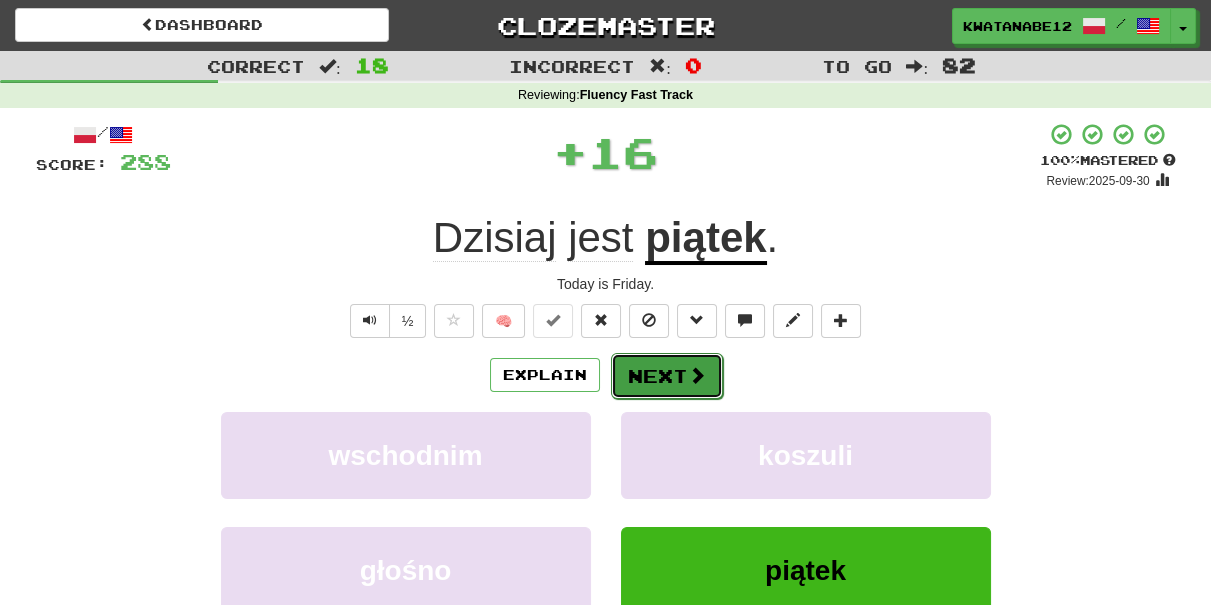 click on "Next" at bounding box center (667, 376) 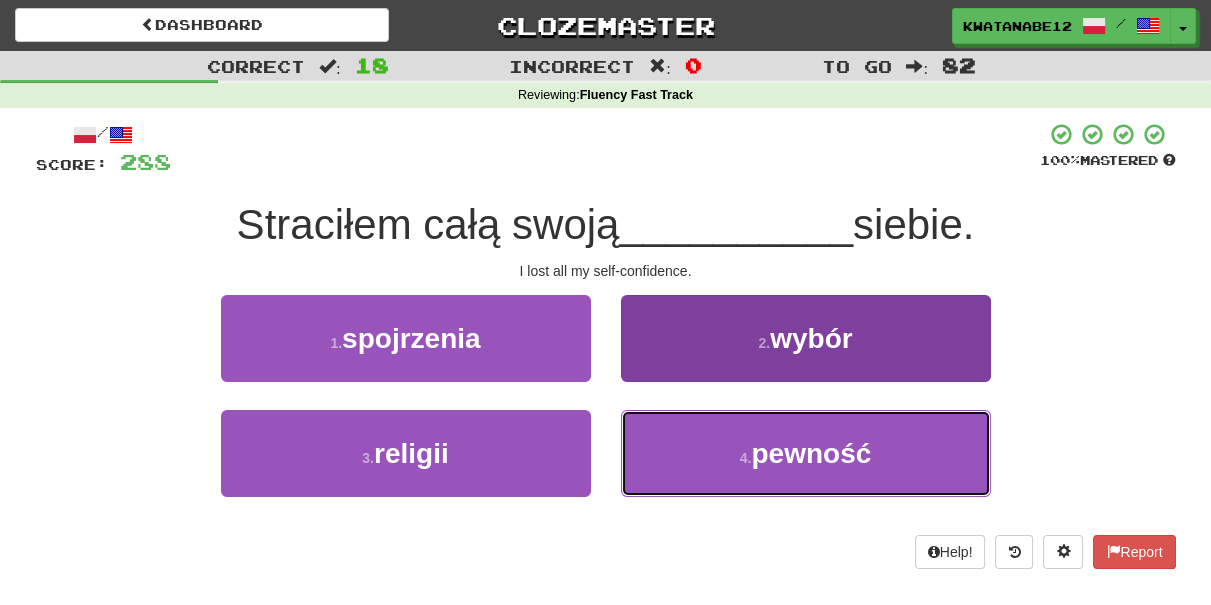 click on "4 .  pewność" at bounding box center (806, 453) 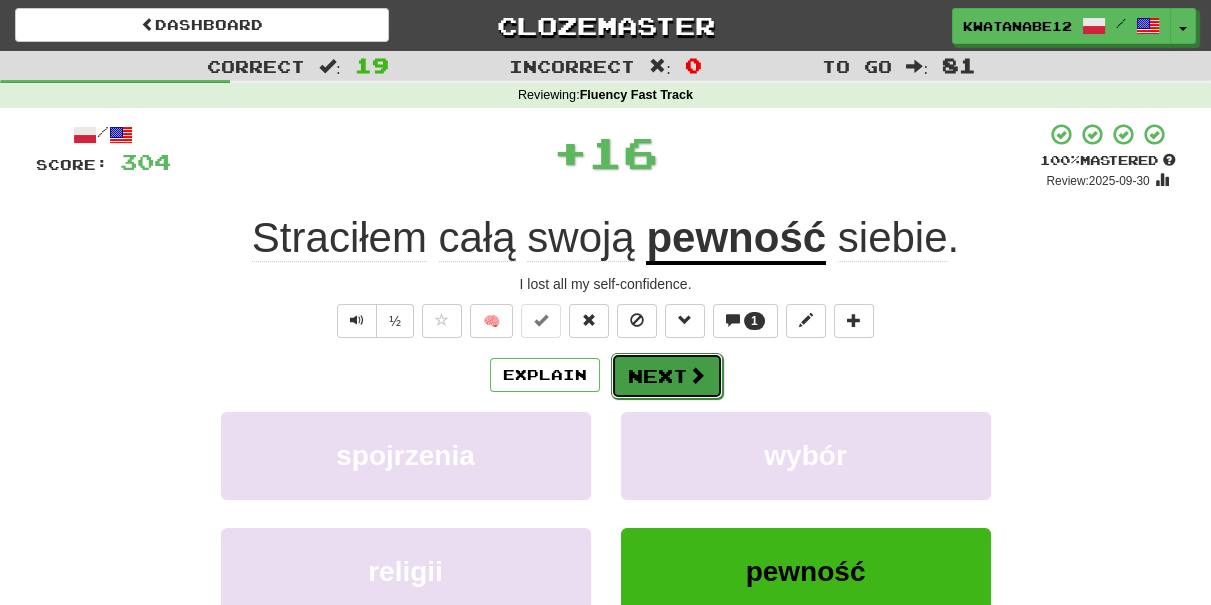 click on "Next" at bounding box center [667, 376] 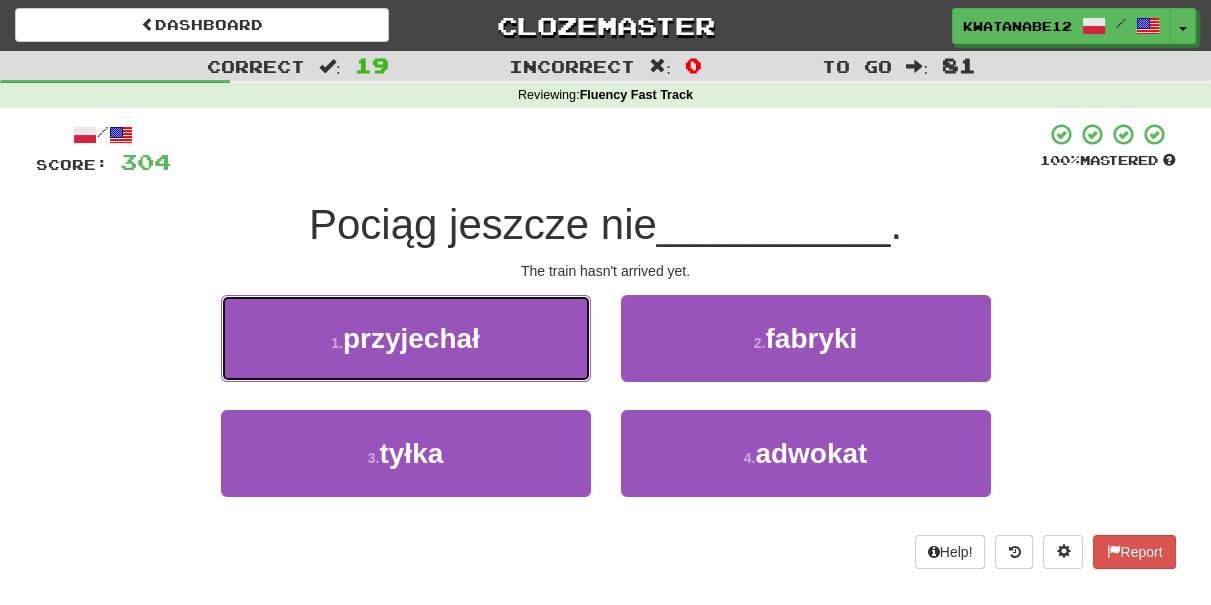 drag, startPoint x: 528, startPoint y: 330, endPoint x: 564, endPoint y: 339, distance: 37.107952 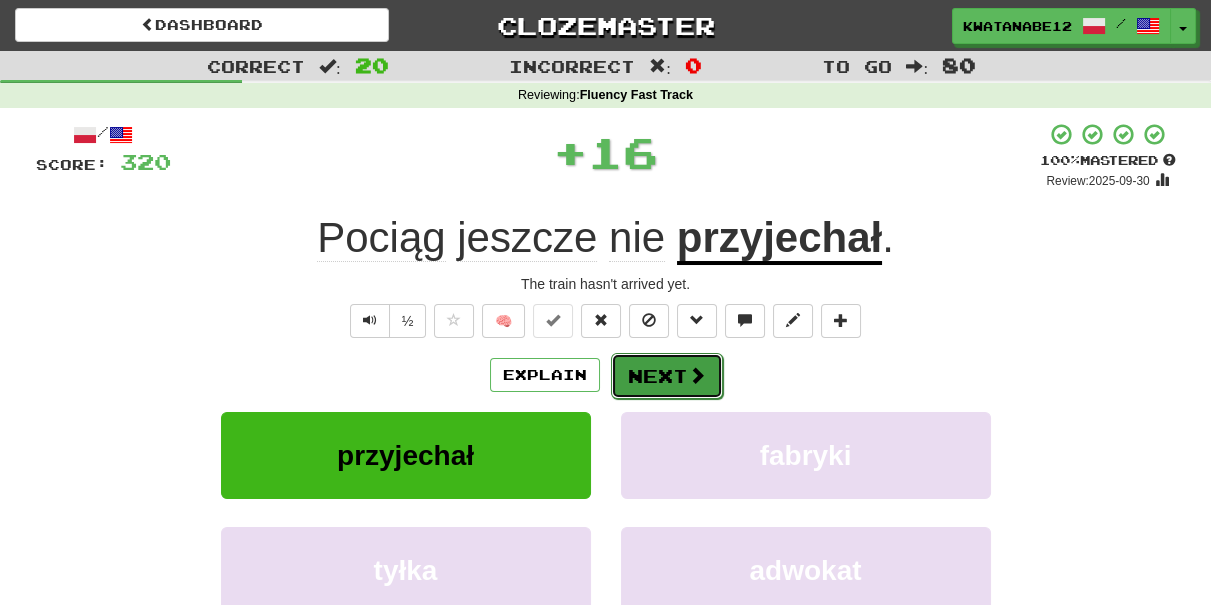 click on "Next" at bounding box center [667, 376] 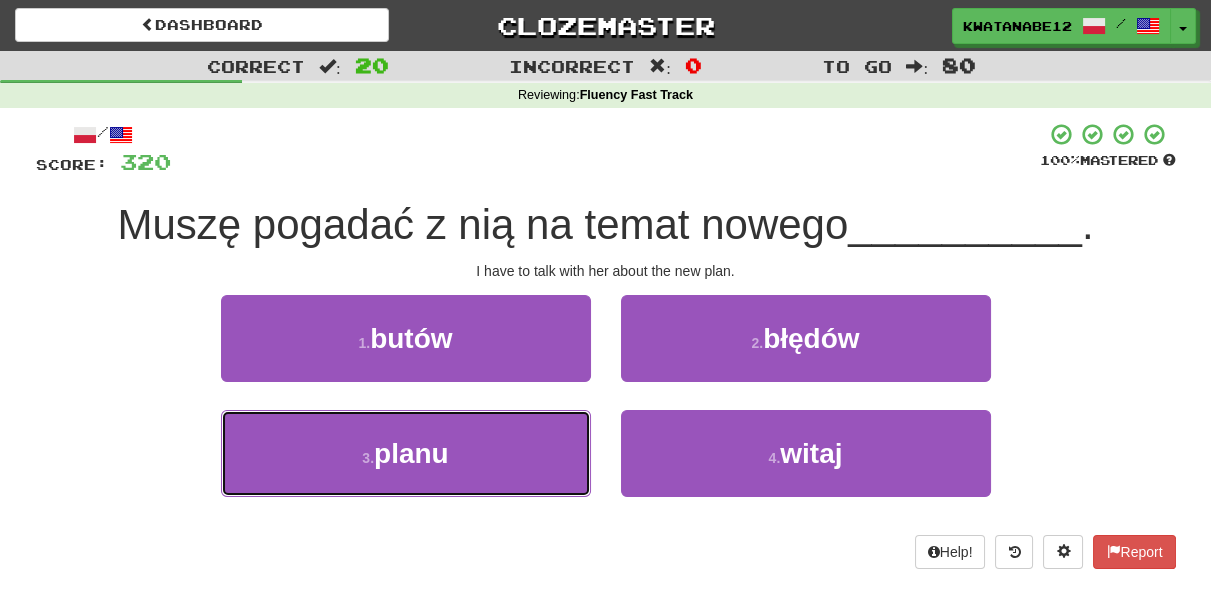drag, startPoint x: 533, startPoint y: 442, endPoint x: 647, endPoint y: 398, distance: 122.19656 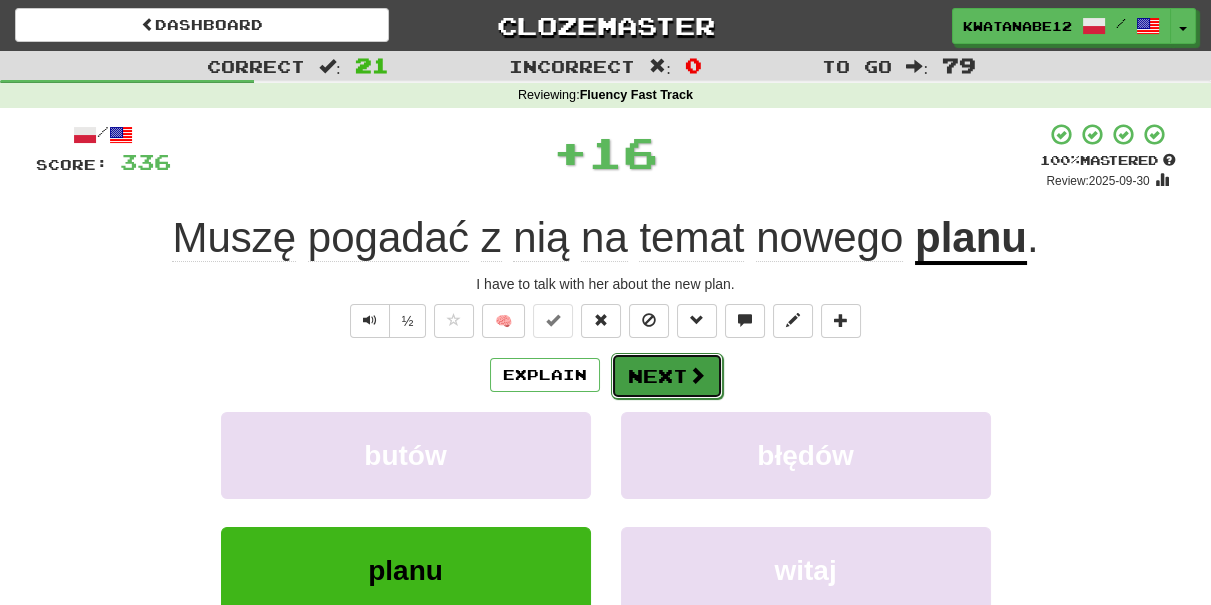 click on "Next" at bounding box center [667, 376] 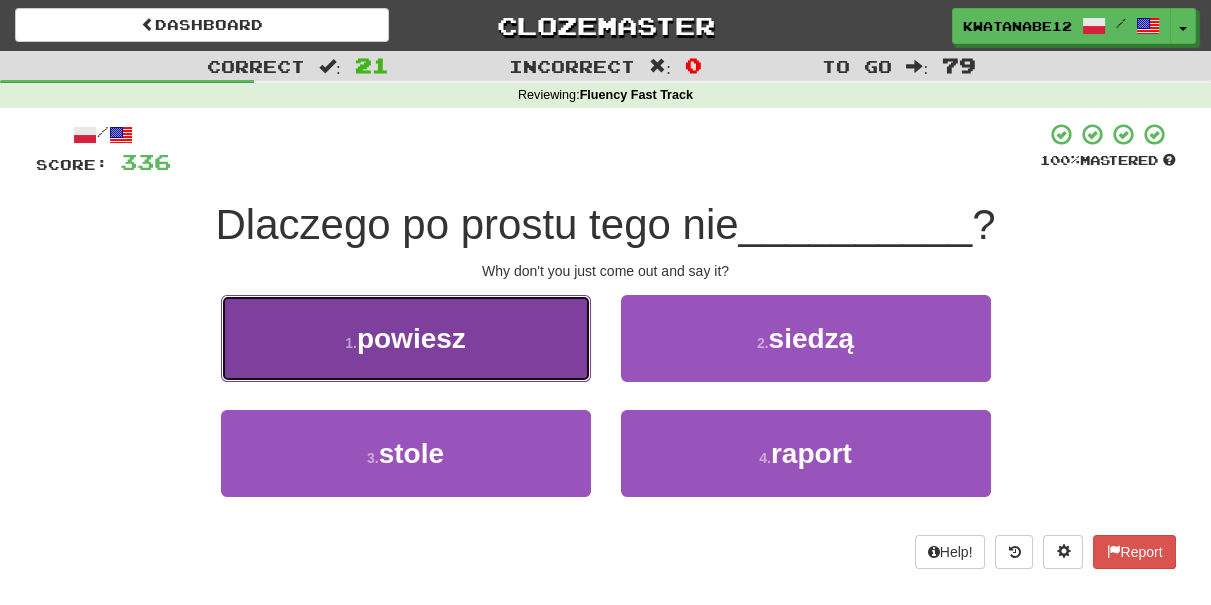 click on "1 .  powiesz" at bounding box center (406, 338) 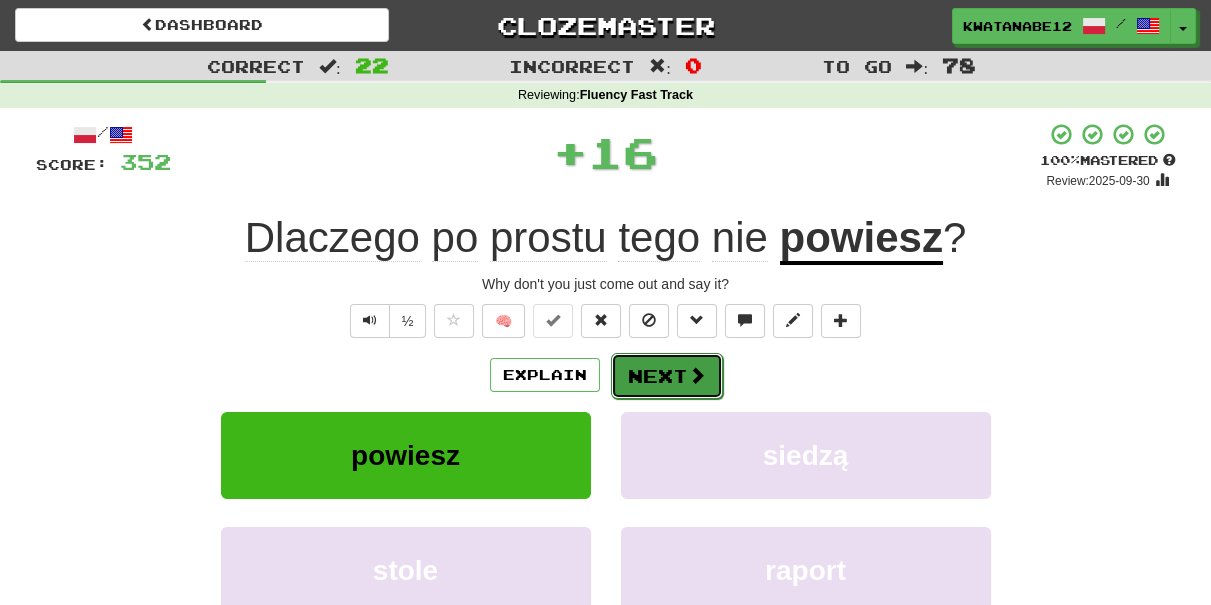 click at bounding box center [697, 375] 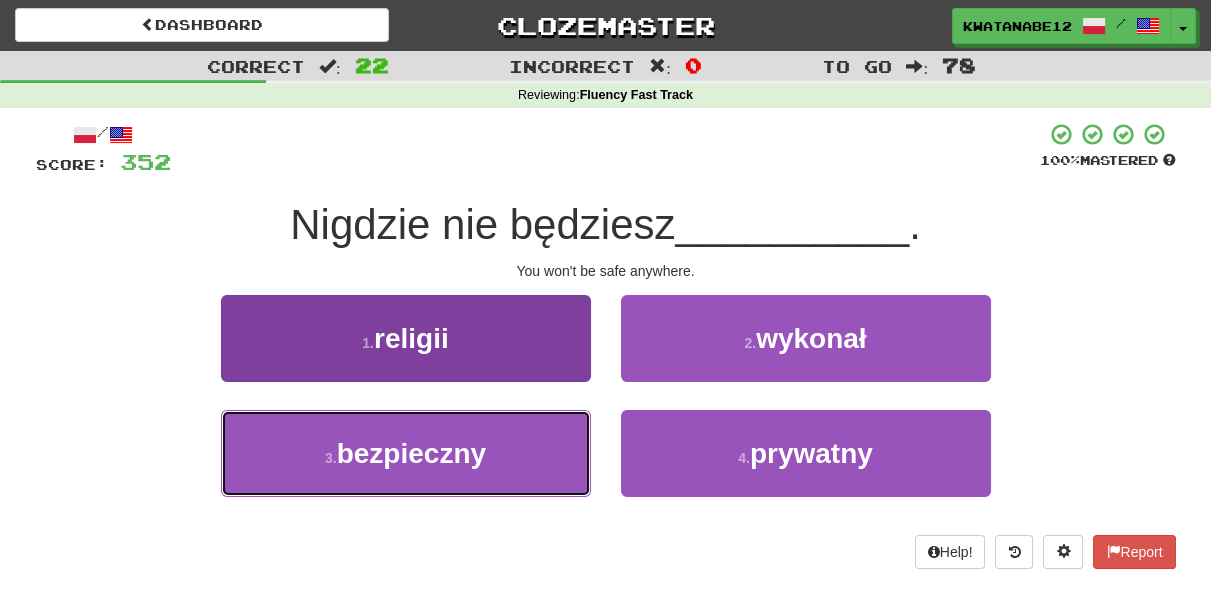 drag, startPoint x: 513, startPoint y: 436, endPoint x: 574, endPoint y: 424, distance: 62.169125 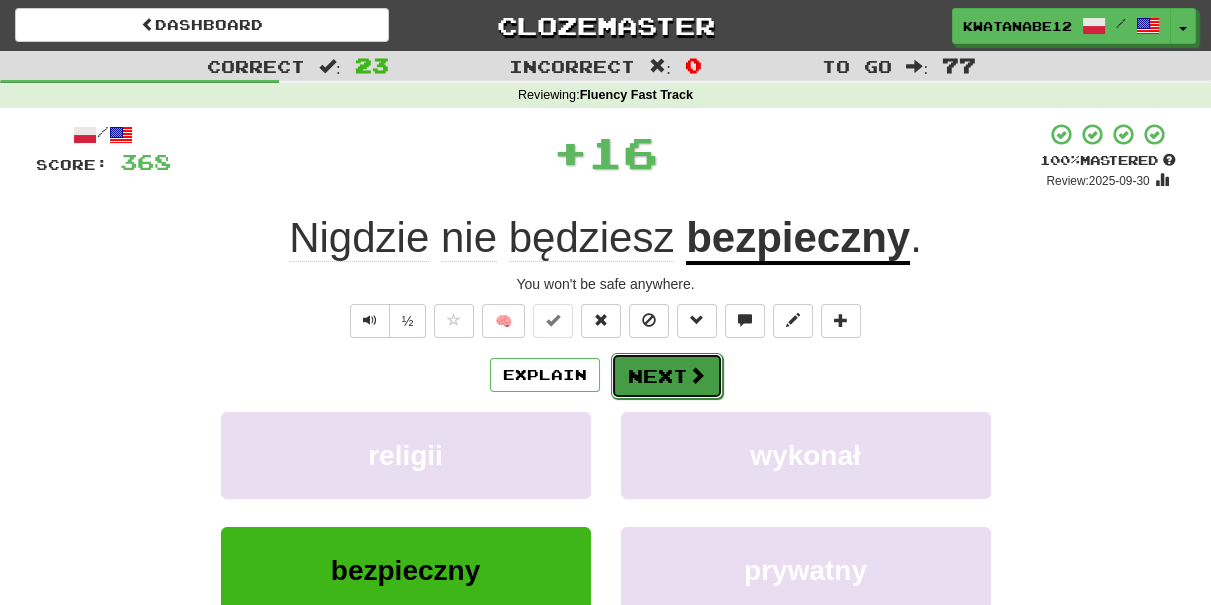 click on "Next" at bounding box center (667, 376) 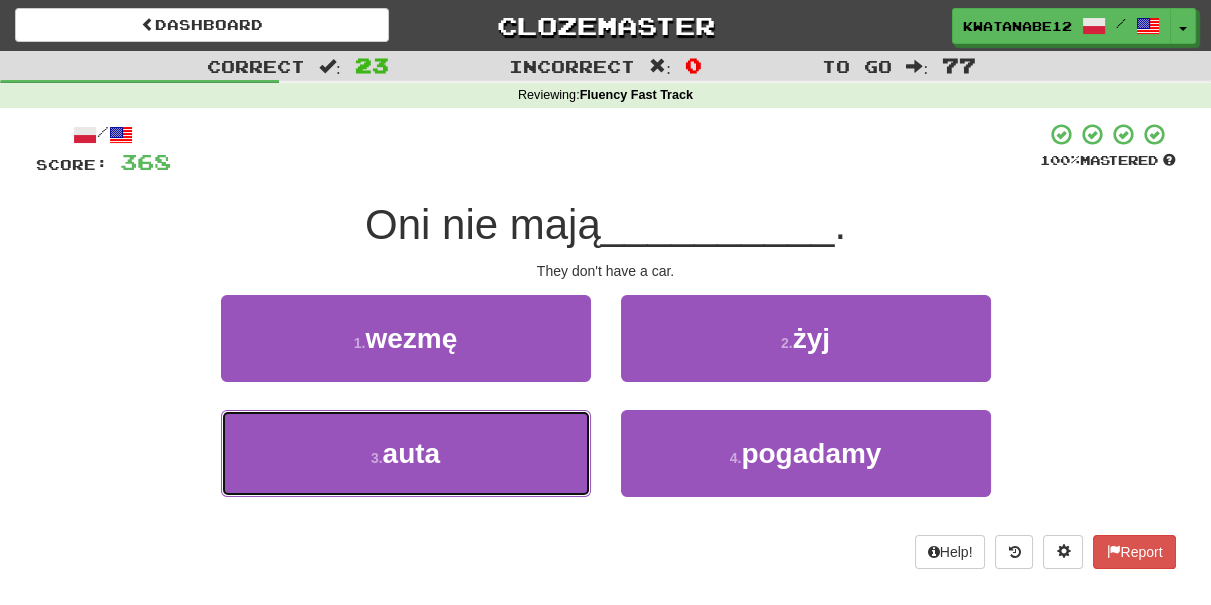 drag, startPoint x: 524, startPoint y: 434, endPoint x: 600, endPoint y: 426, distance: 76.41989 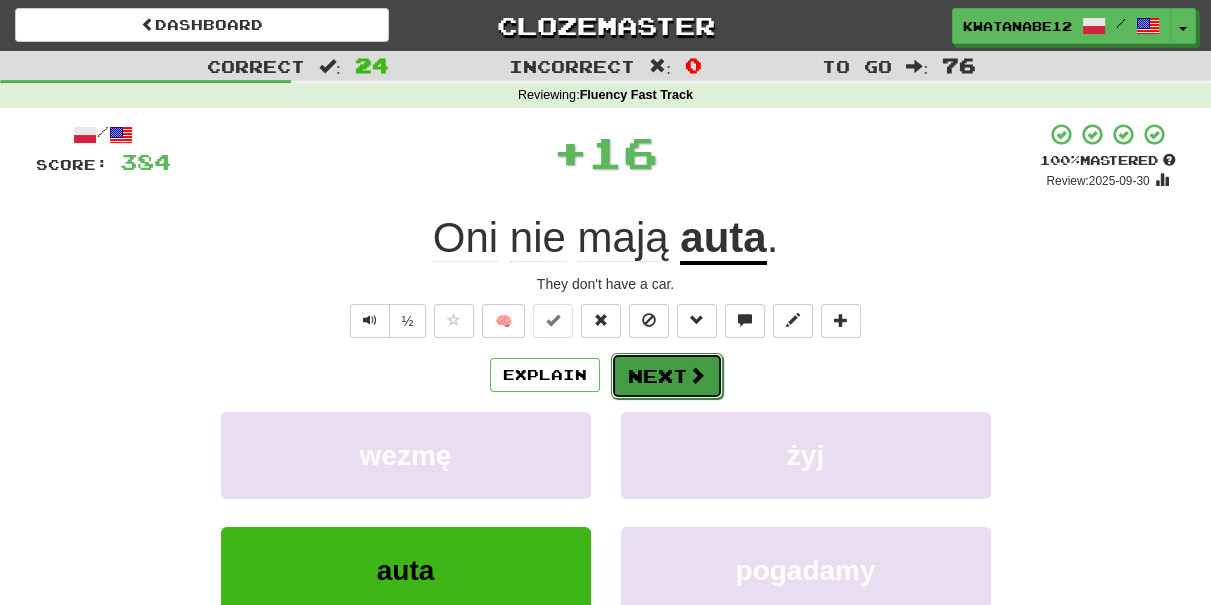 click on "Next" at bounding box center (667, 376) 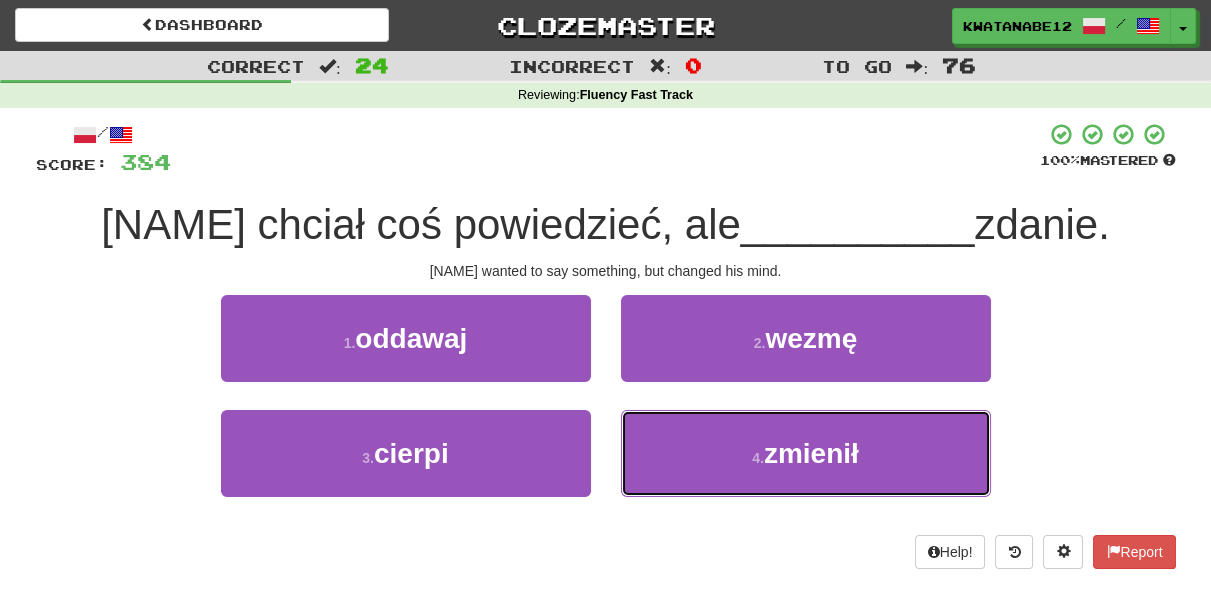 drag, startPoint x: 685, startPoint y: 444, endPoint x: 663, endPoint y: 407, distance: 43.046486 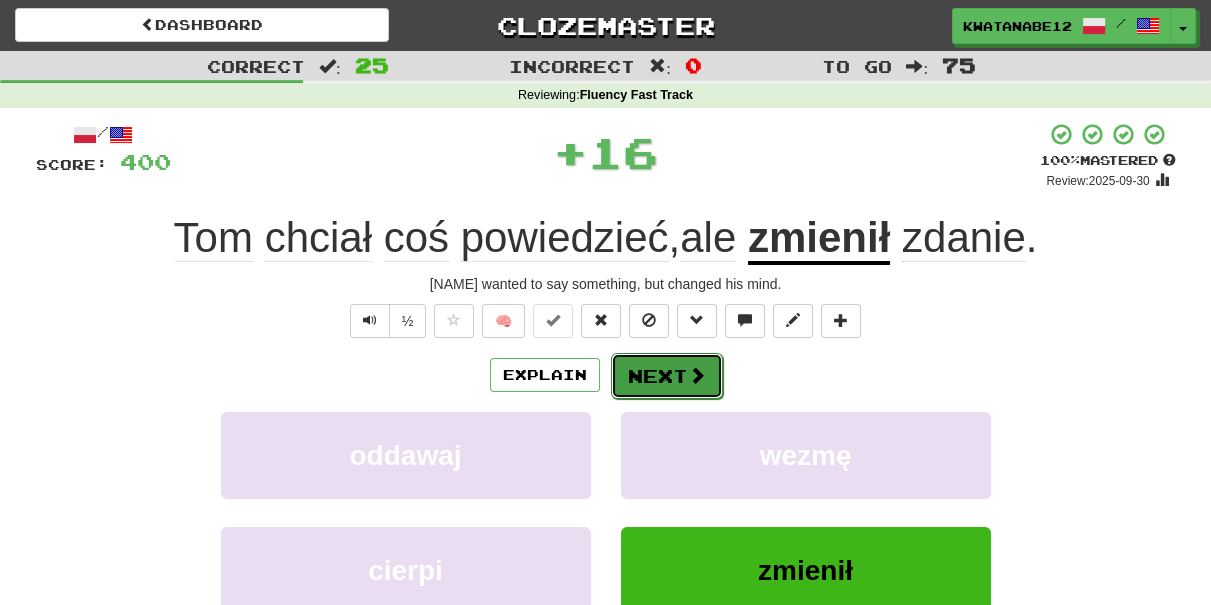 click on "Next" at bounding box center [667, 376] 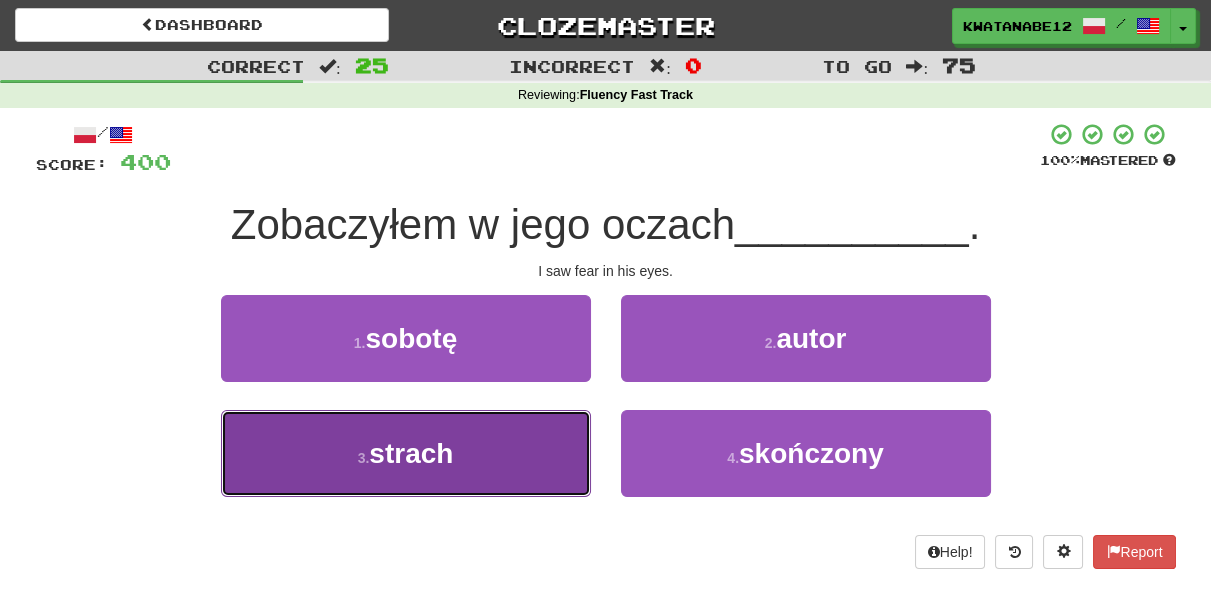 drag, startPoint x: 511, startPoint y: 439, endPoint x: 606, endPoint y: 426, distance: 95.885345 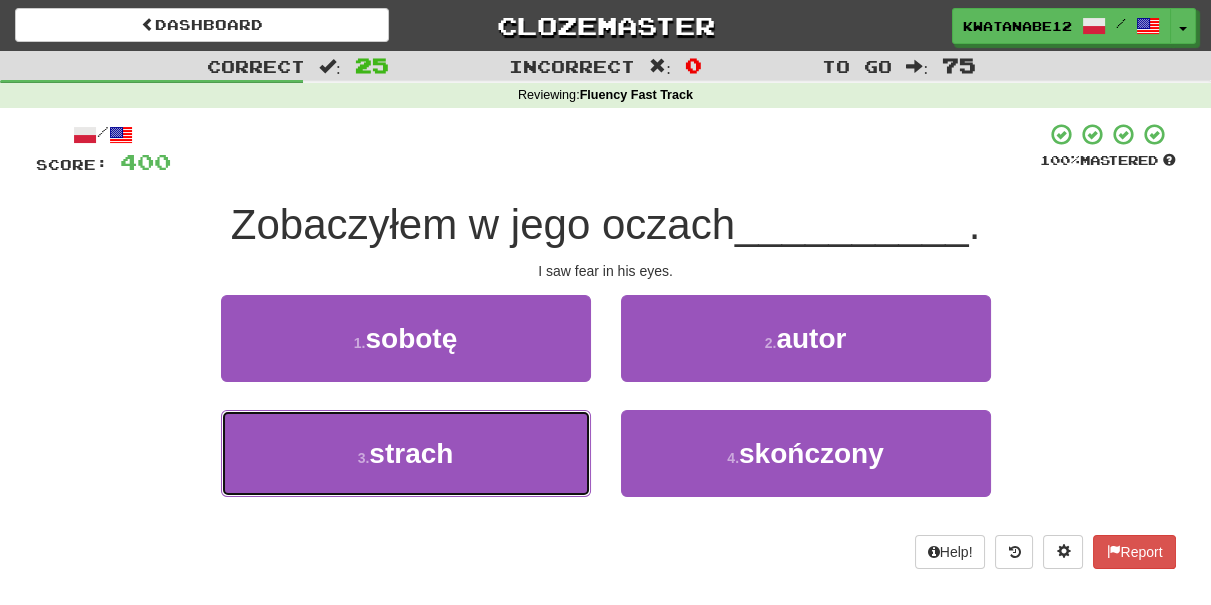 click on "3 .  strach" at bounding box center [406, 453] 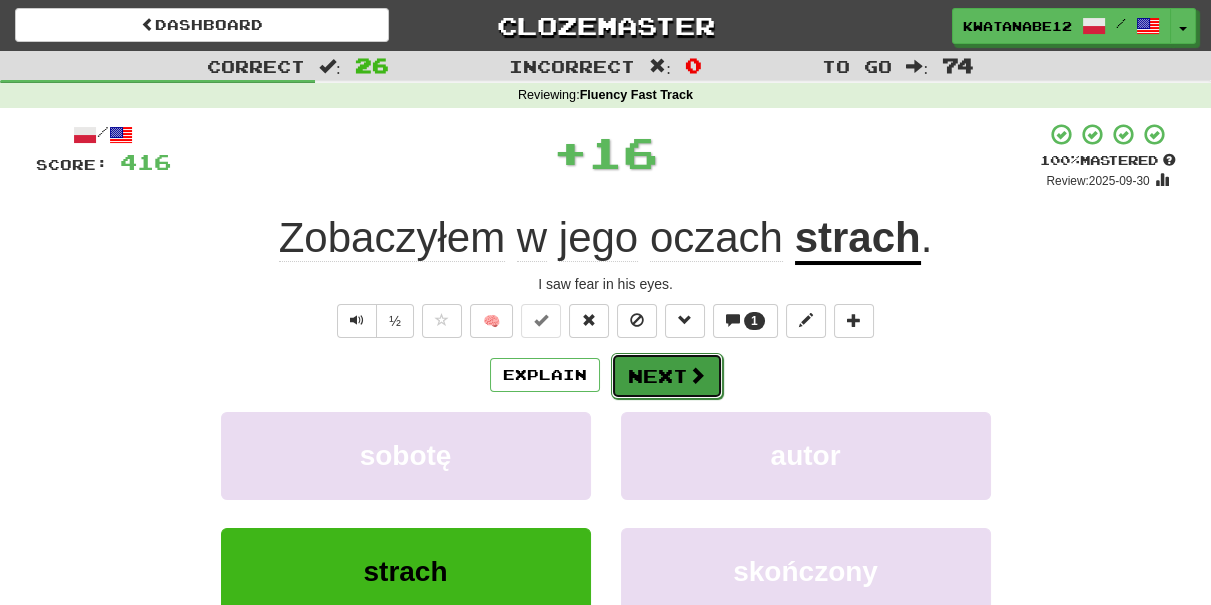 drag, startPoint x: 675, startPoint y: 377, endPoint x: 684, endPoint y: 371, distance: 10.816654 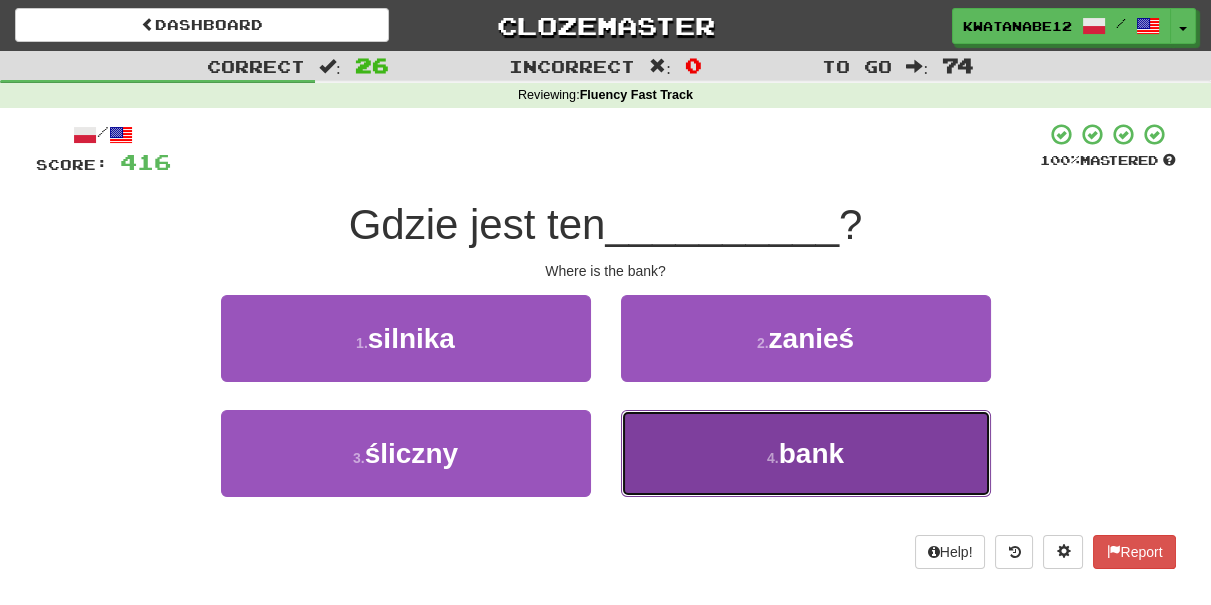 click on "4 .  bank" at bounding box center [806, 453] 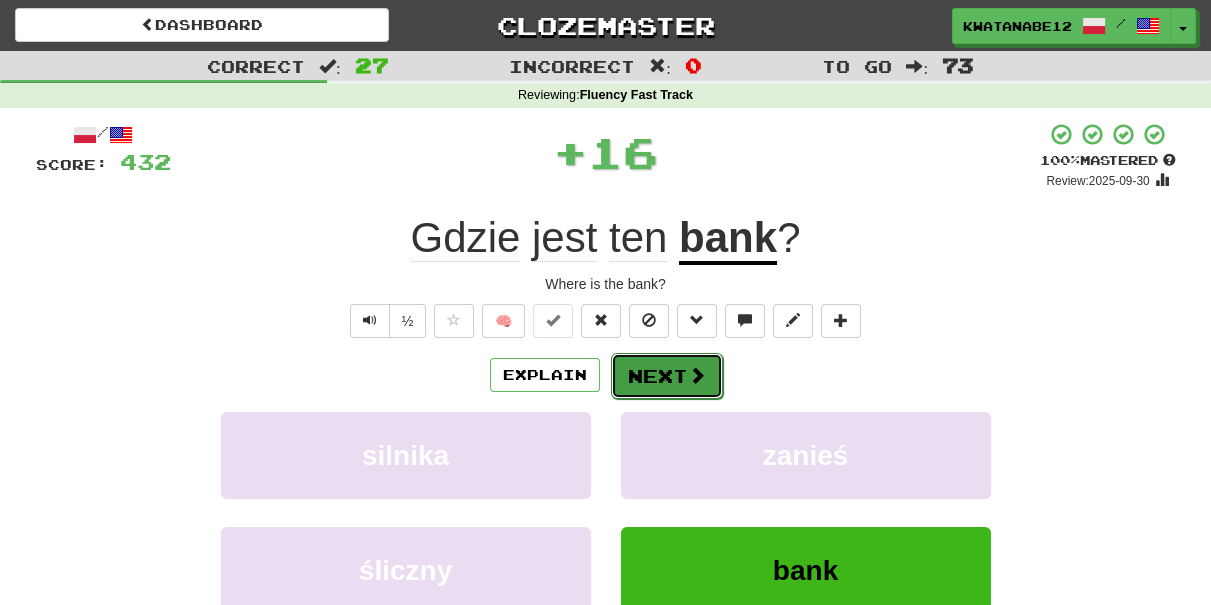 drag, startPoint x: 656, startPoint y: 366, endPoint x: 666, endPoint y: 367, distance: 10.049875 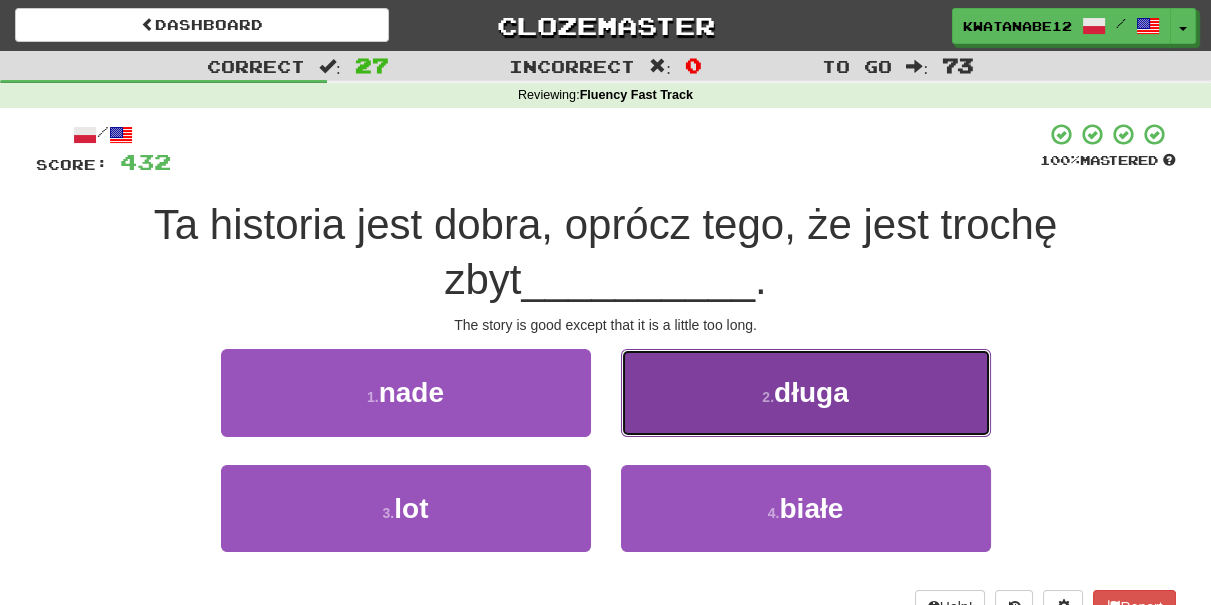 drag, startPoint x: 676, startPoint y: 383, endPoint x: 657, endPoint y: 410, distance: 33.01515 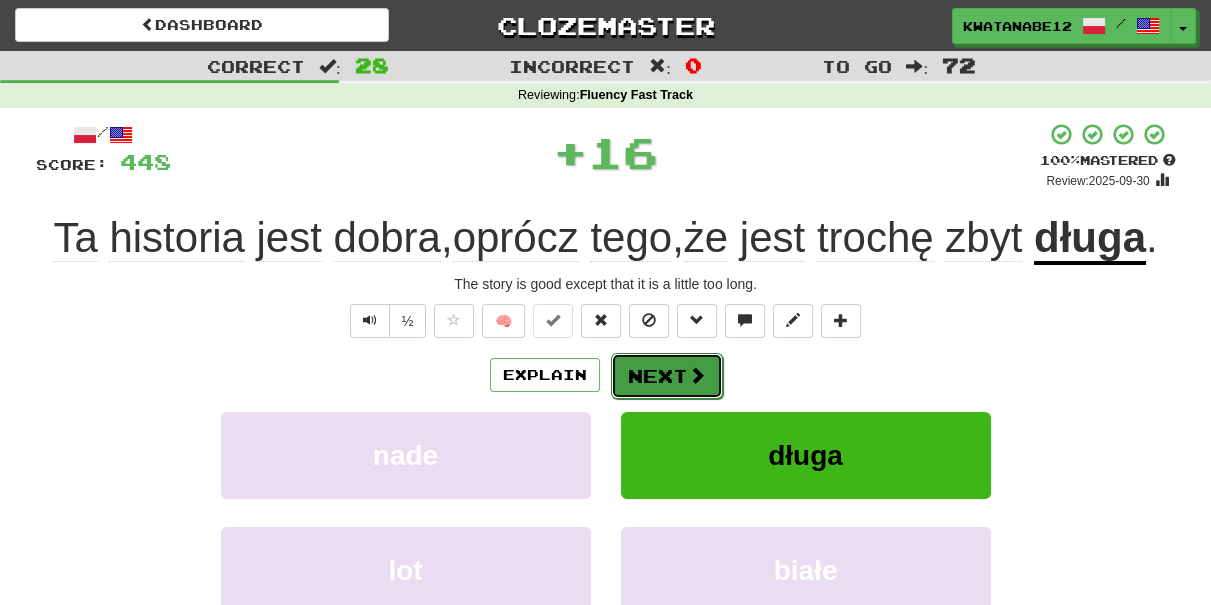 click on "Next" at bounding box center (667, 376) 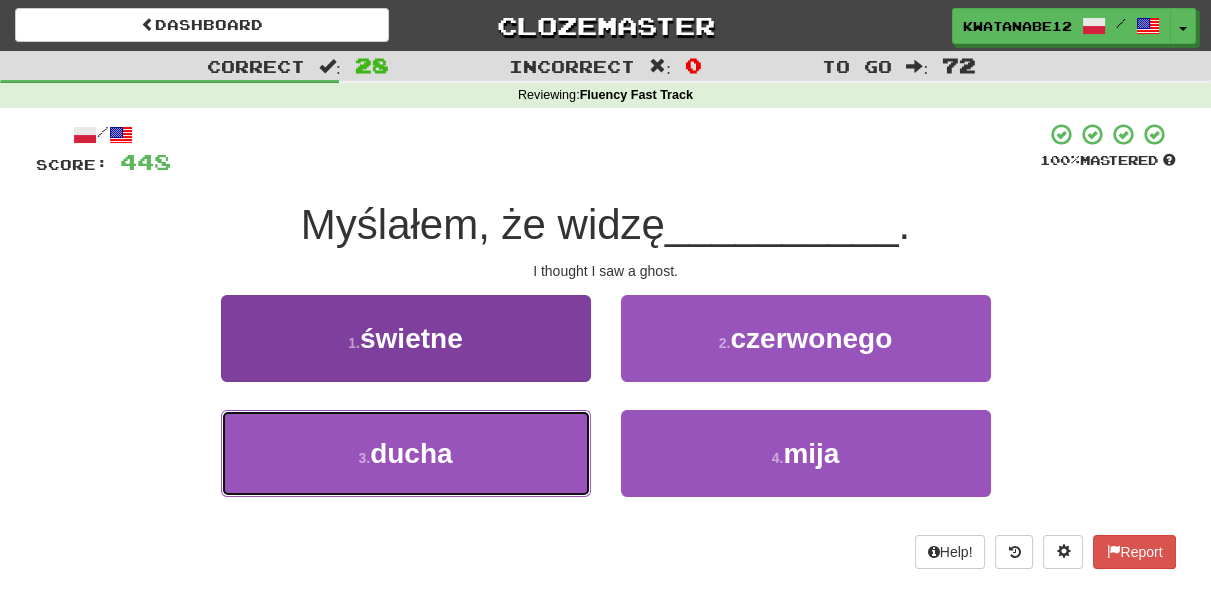 drag, startPoint x: 497, startPoint y: 440, endPoint x: 536, endPoint y: 424, distance: 42.154476 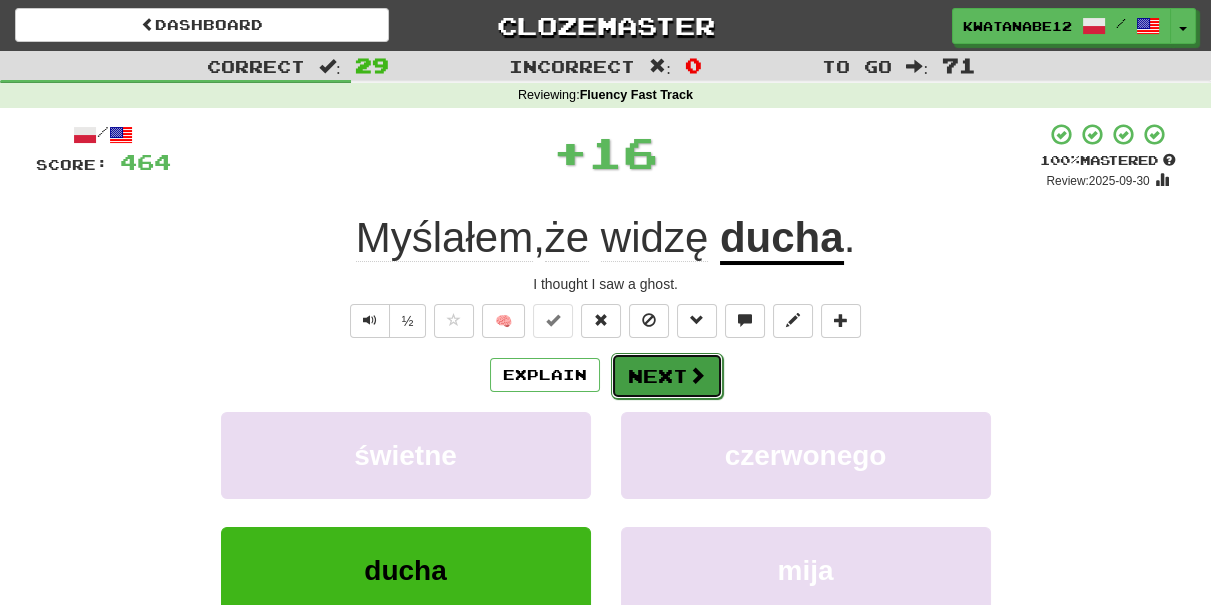 click on "Next" at bounding box center [667, 376] 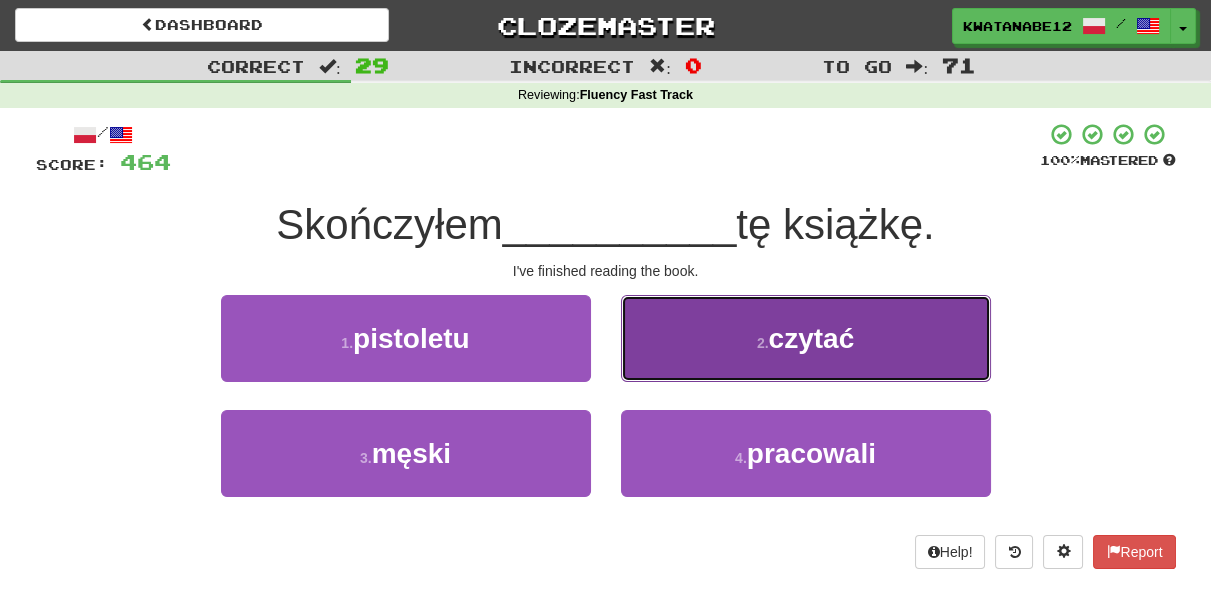 click on "2 .  czytać" at bounding box center (806, 338) 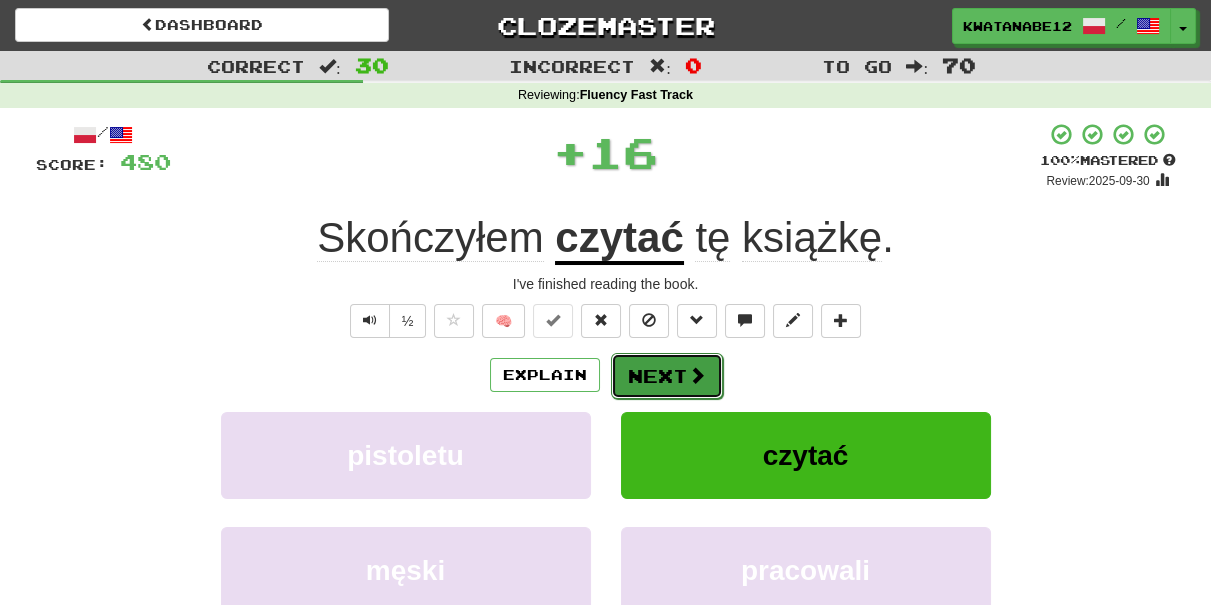 click on "Next" at bounding box center (667, 376) 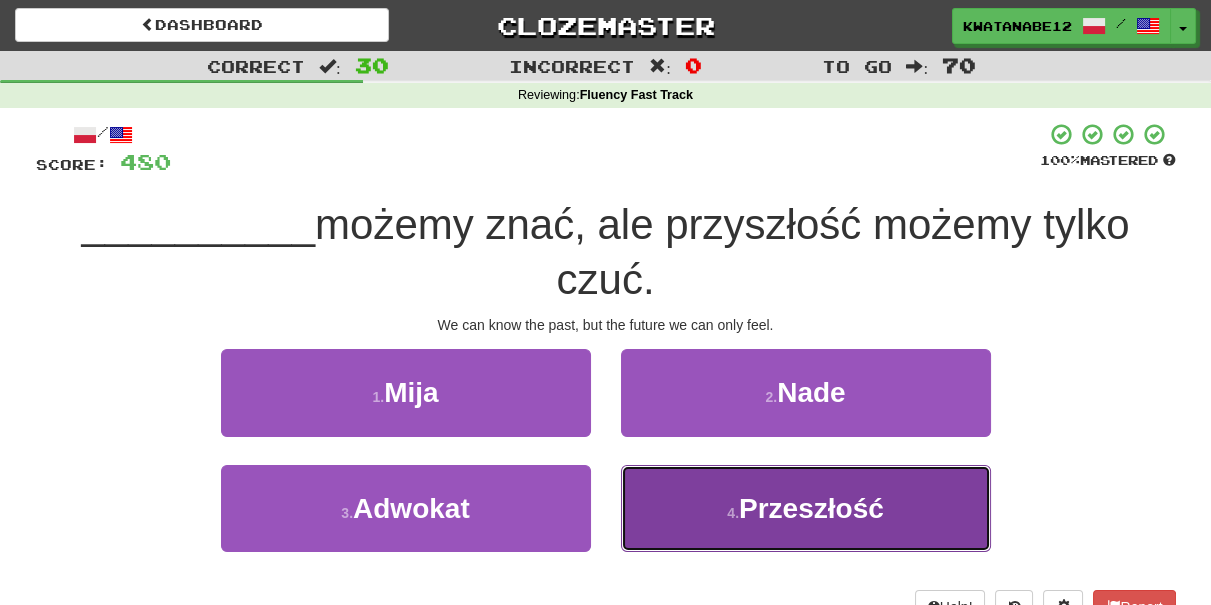 click on "4 .  Przeszłość" at bounding box center [806, 508] 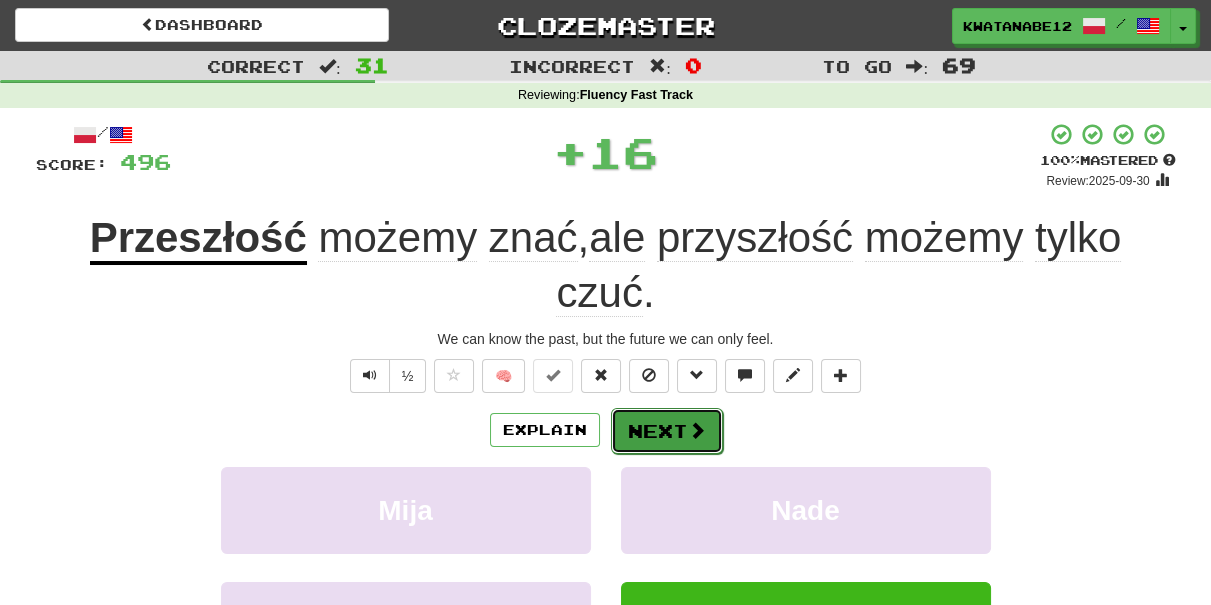 click on "Next" at bounding box center (667, 431) 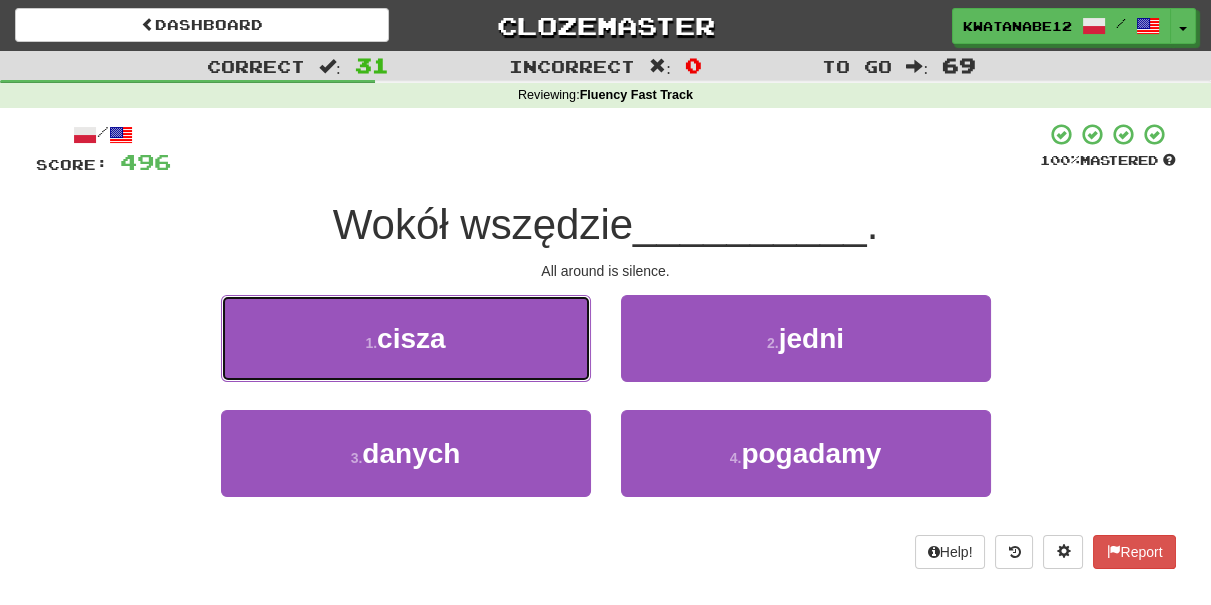 click on "1 .  cisza" at bounding box center [406, 338] 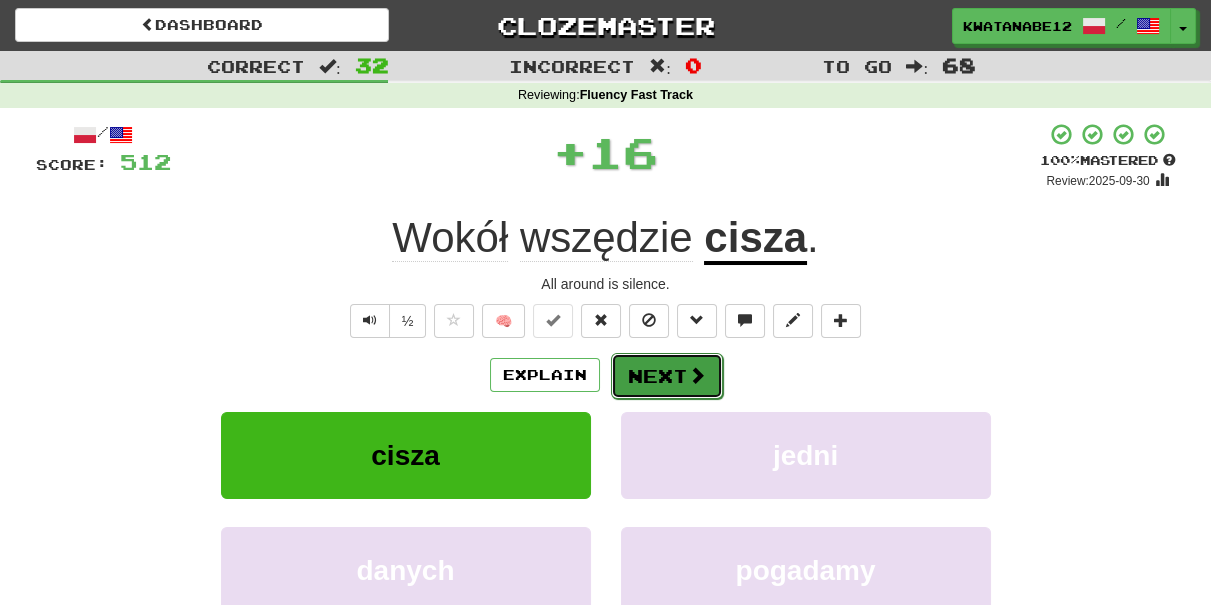 click on "Next" at bounding box center [667, 376] 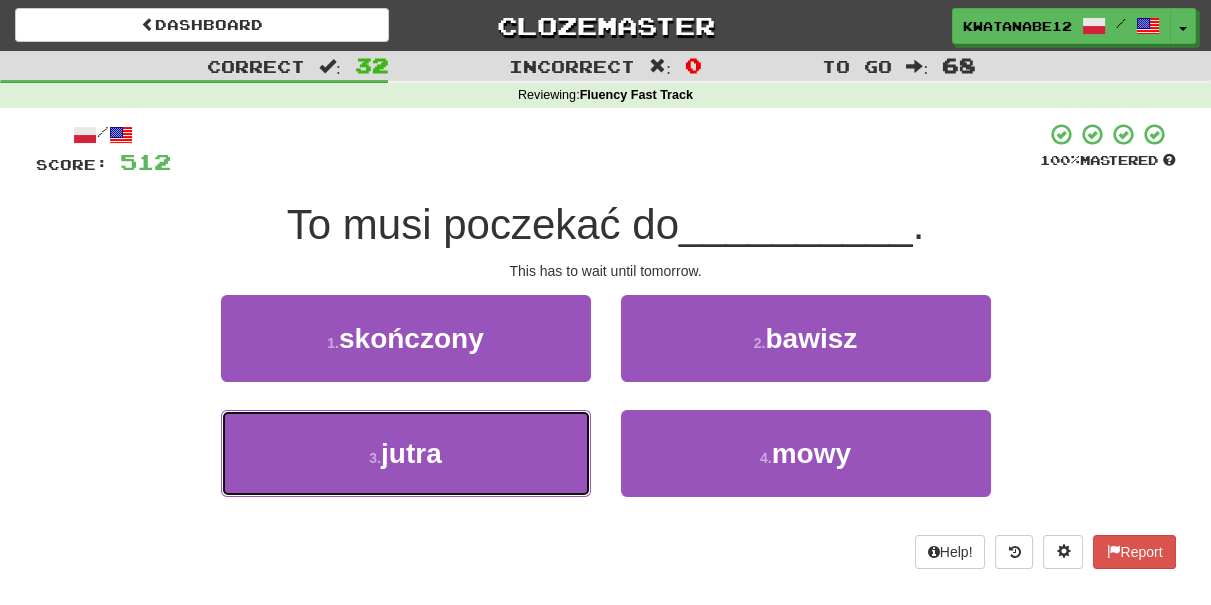 drag, startPoint x: 504, startPoint y: 459, endPoint x: 613, endPoint y: 407, distance: 120.76837 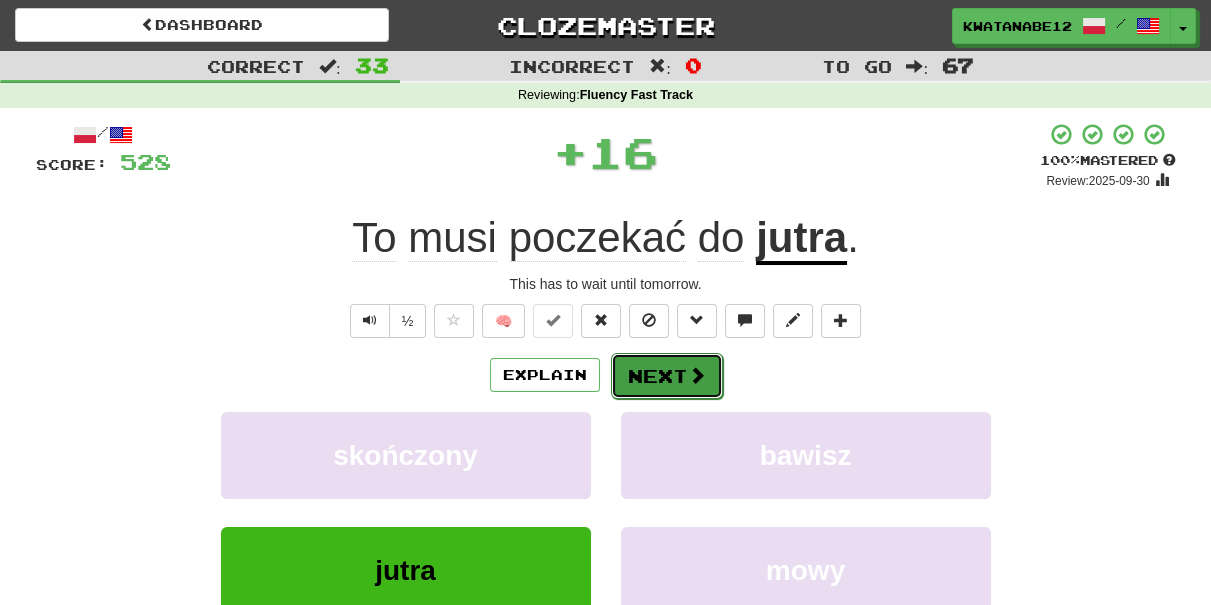 click on "Next" at bounding box center (667, 376) 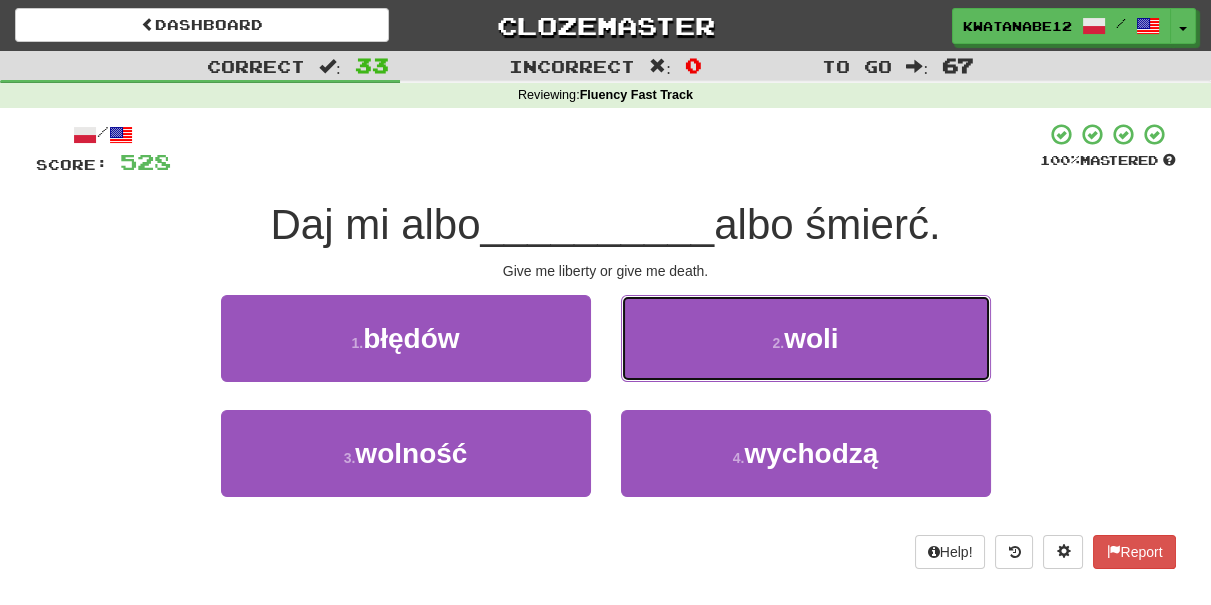 click on "2 .  woli" at bounding box center (806, 338) 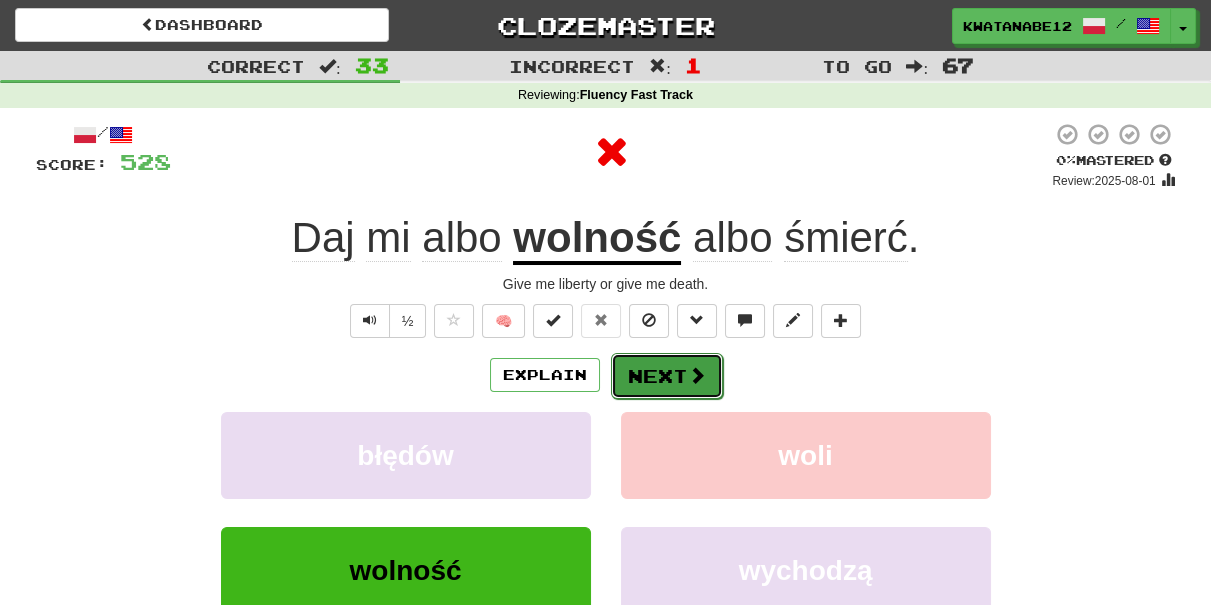 click on "Next" at bounding box center [667, 376] 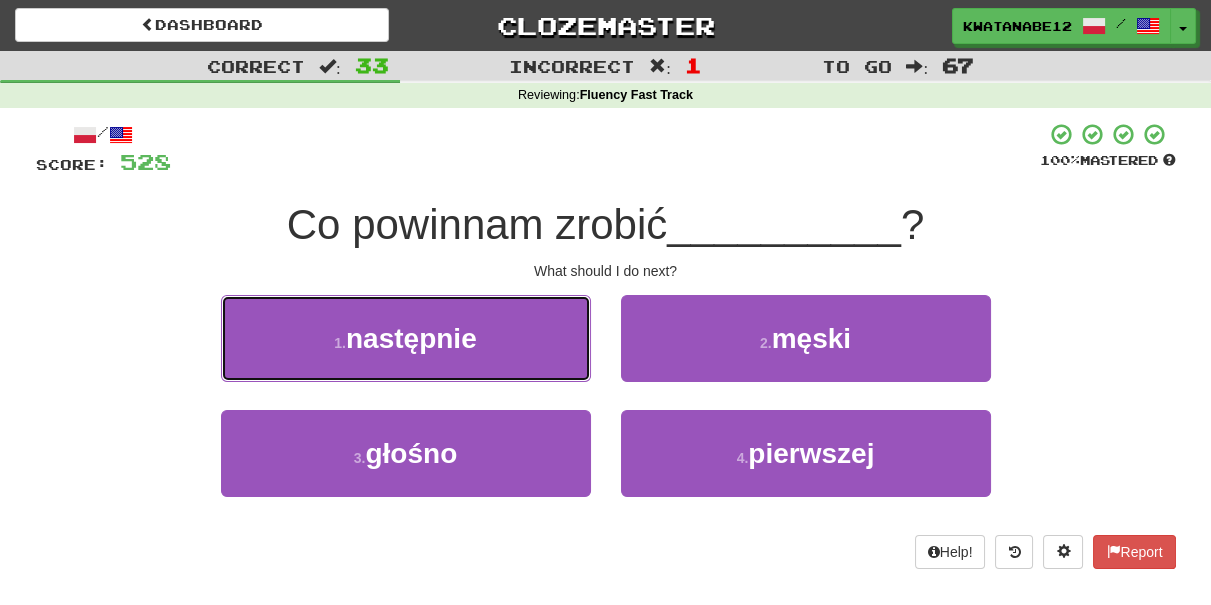 drag, startPoint x: 515, startPoint y: 326, endPoint x: 568, endPoint y: 350, distance: 58.18075 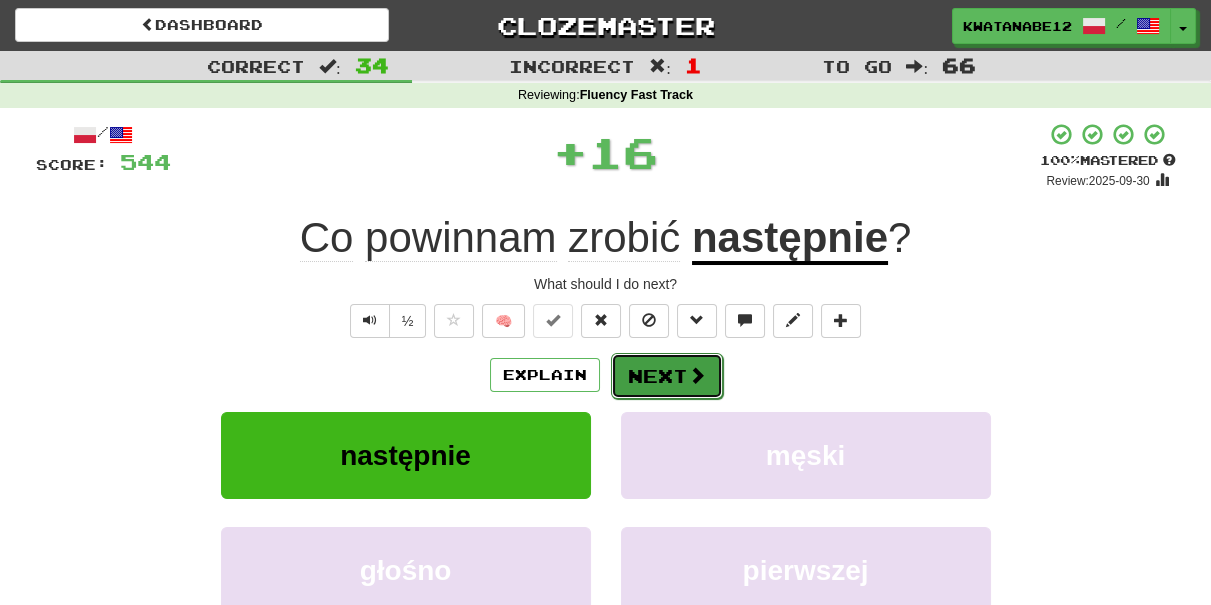 click on "Next" at bounding box center (667, 376) 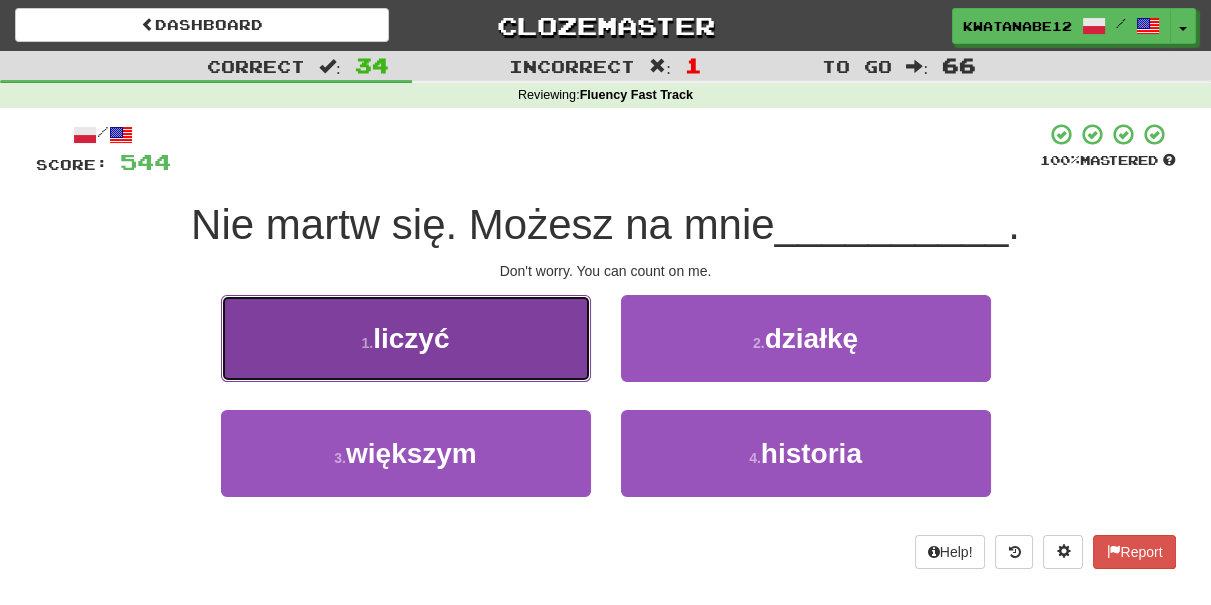 click on "1 .  liczyć" at bounding box center [406, 338] 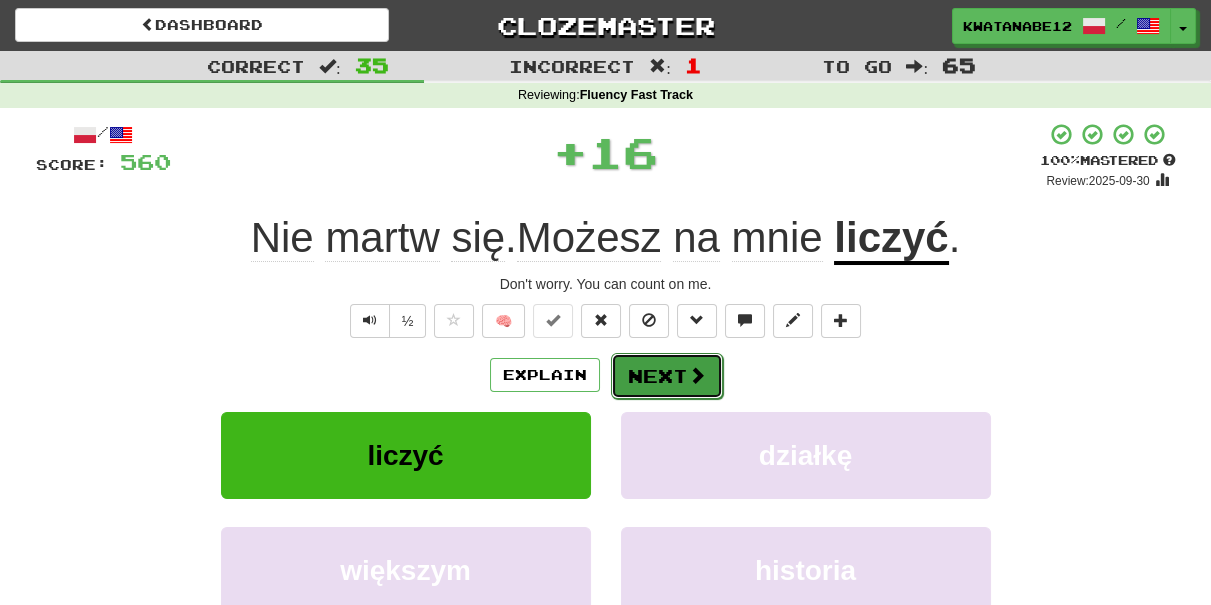 click on "Next" at bounding box center (667, 376) 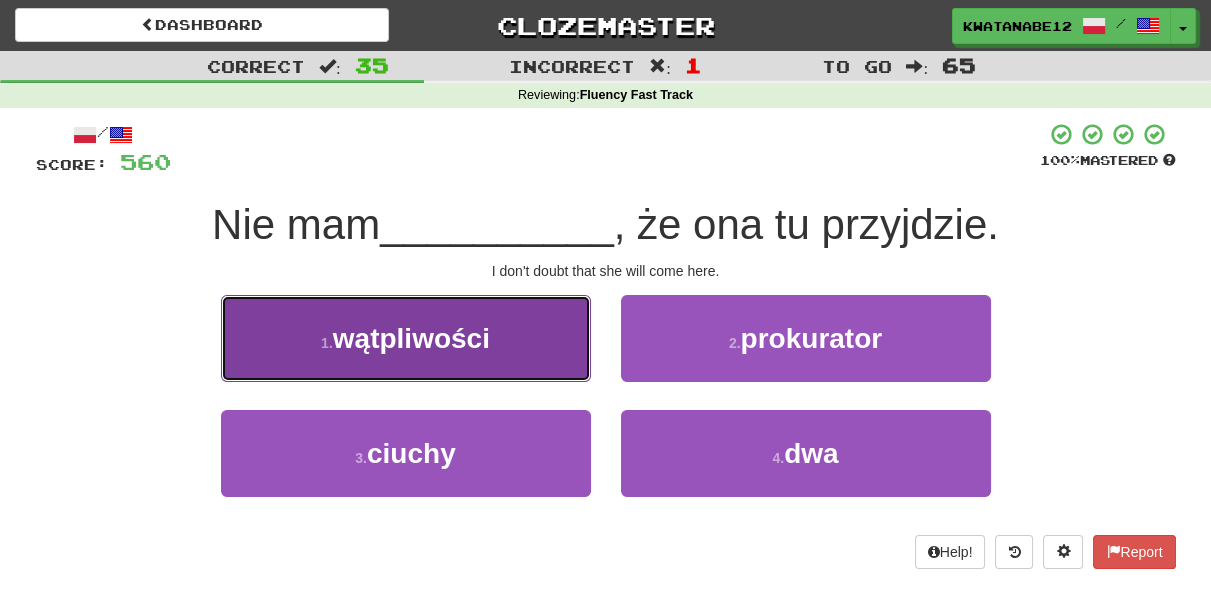 drag, startPoint x: 515, startPoint y: 327, endPoint x: 565, endPoint y: 351, distance: 55.461697 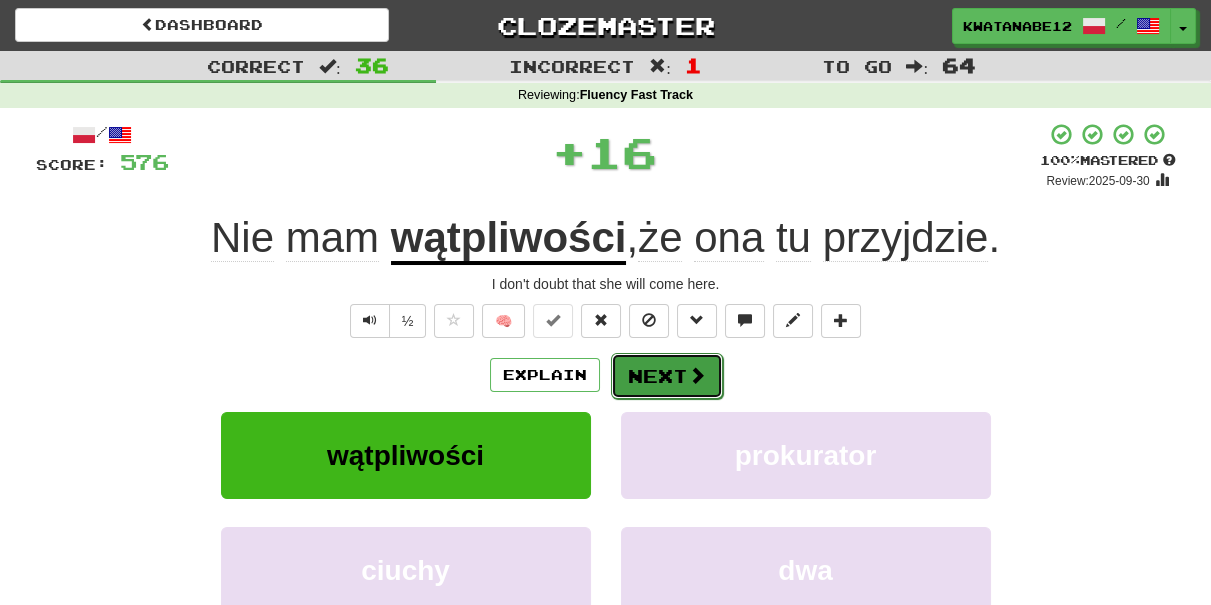 click at bounding box center [697, 375] 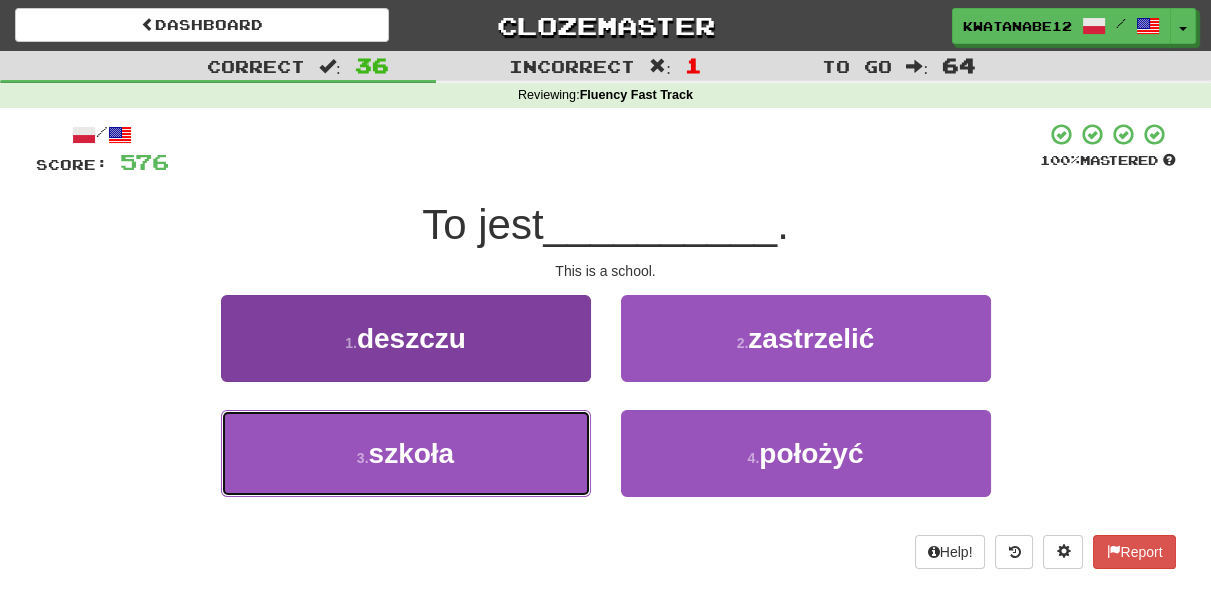 drag, startPoint x: 525, startPoint y: 445, endPoint x: 566, endPoint y: 425, distance: 45.617977 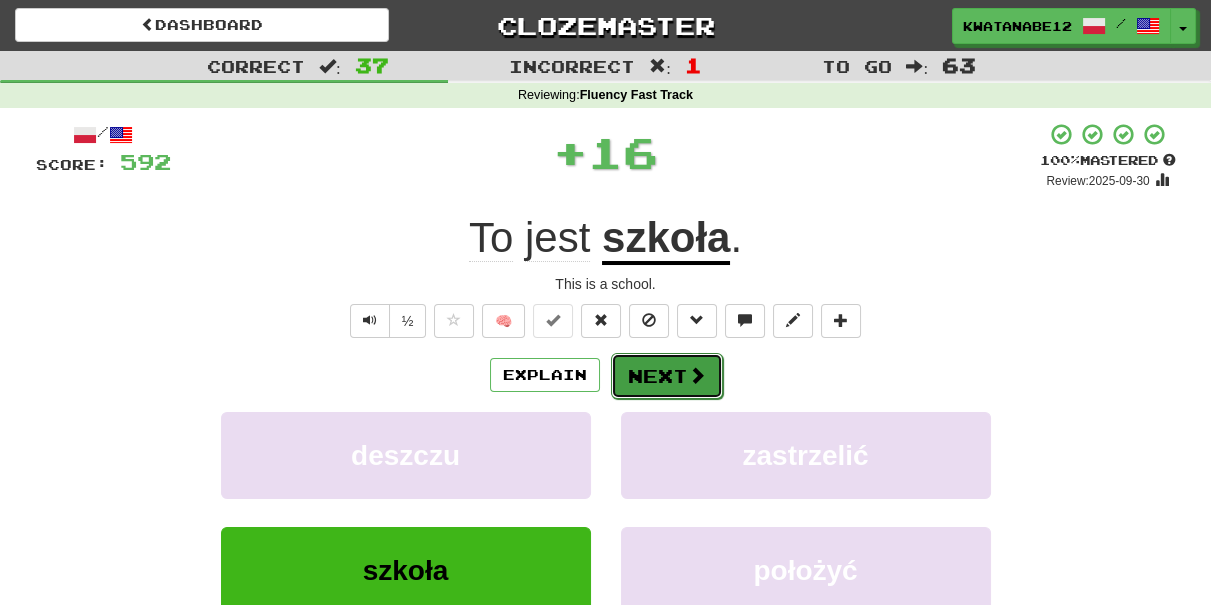click on "Next" at bounding box center (667, 376) 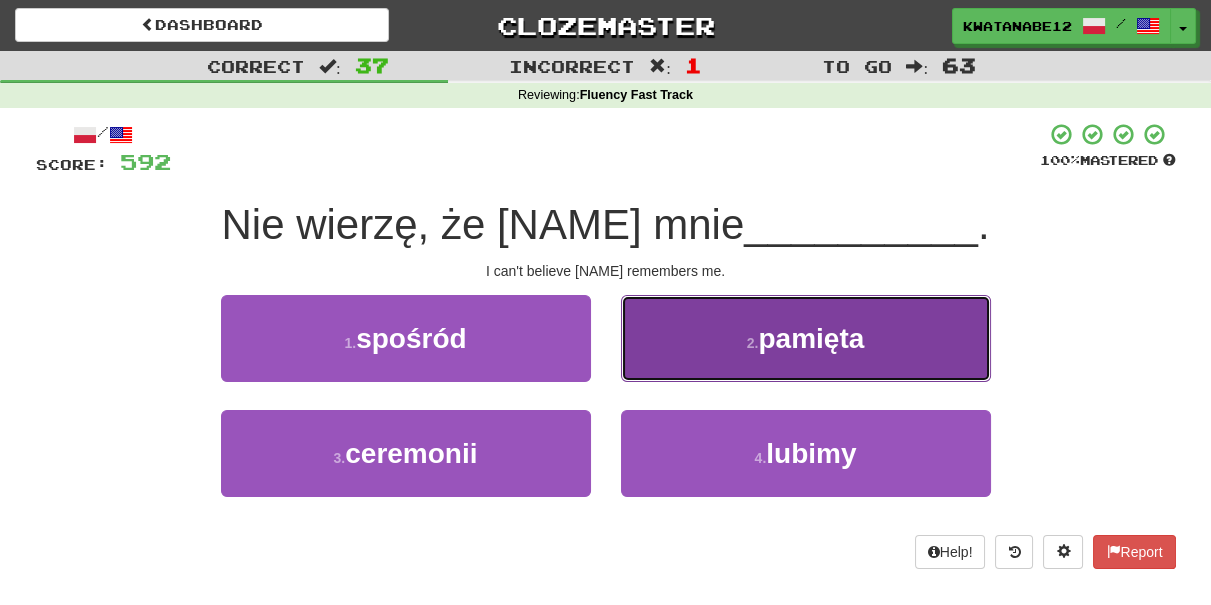 click on "2 .  pamięta" at bounding box center [806, 338] 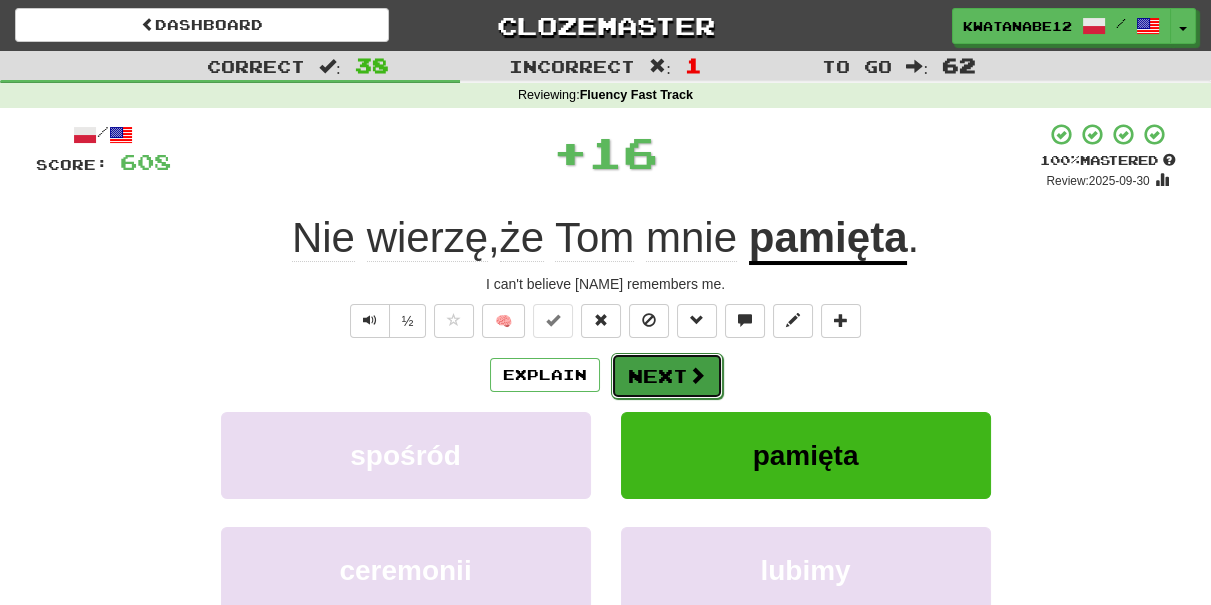 click on "Next" at bounding box center [667, 376] 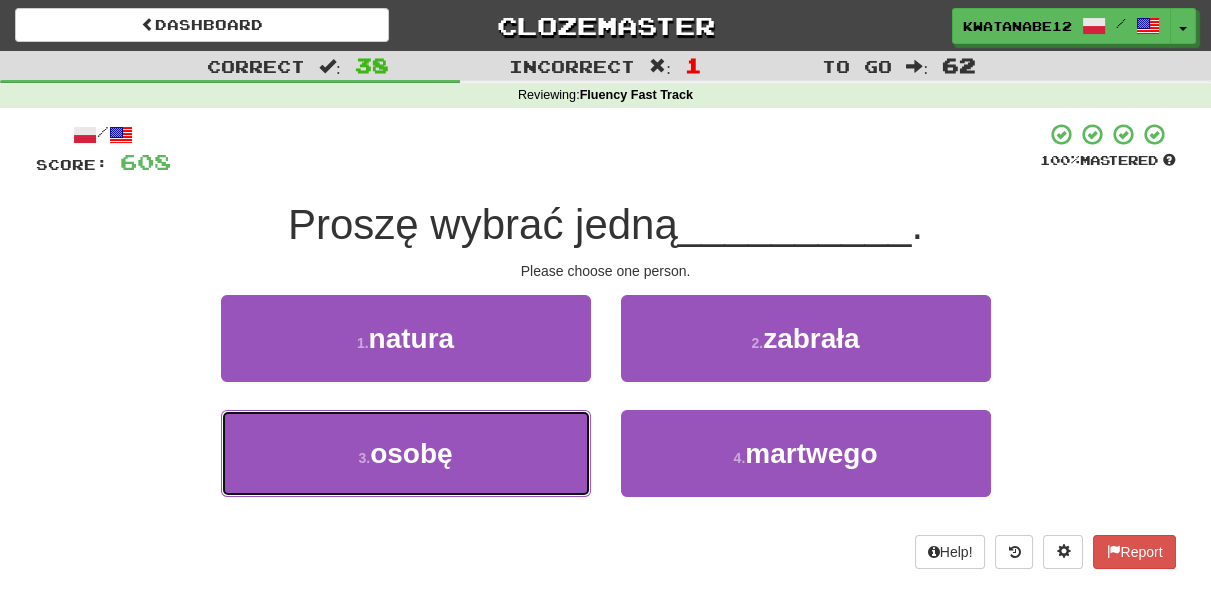 drag, startPoint x: 536, startPoint y: 452, endPoint x: 607, endPoint y: 407, distance: 84.0595 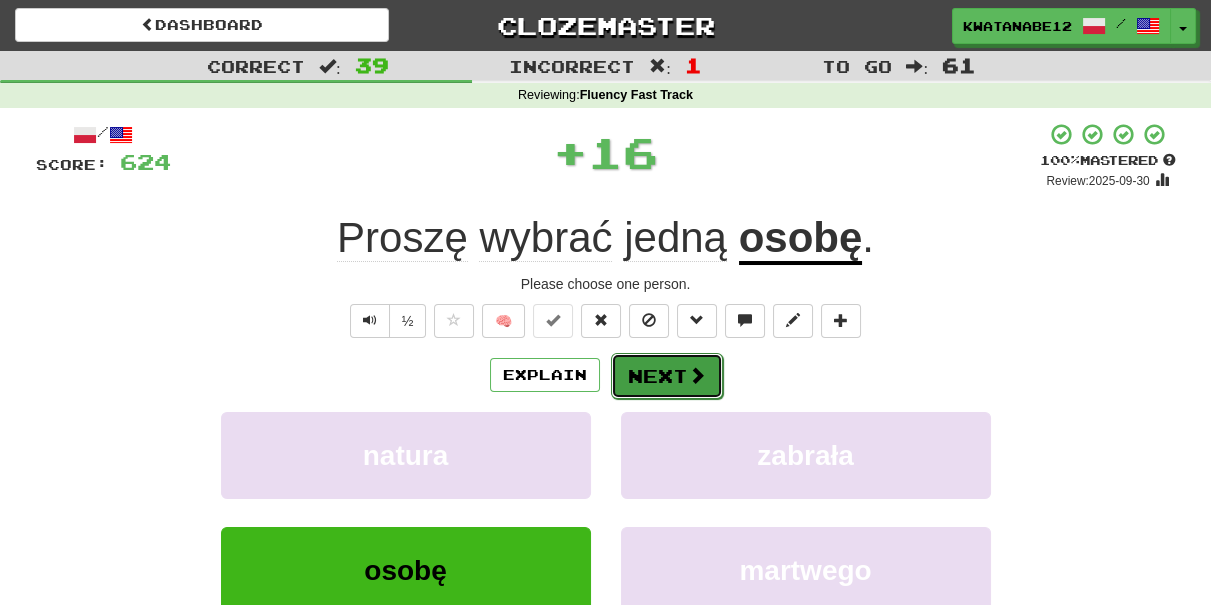 click on "Next" at bounding box center [667, 376] 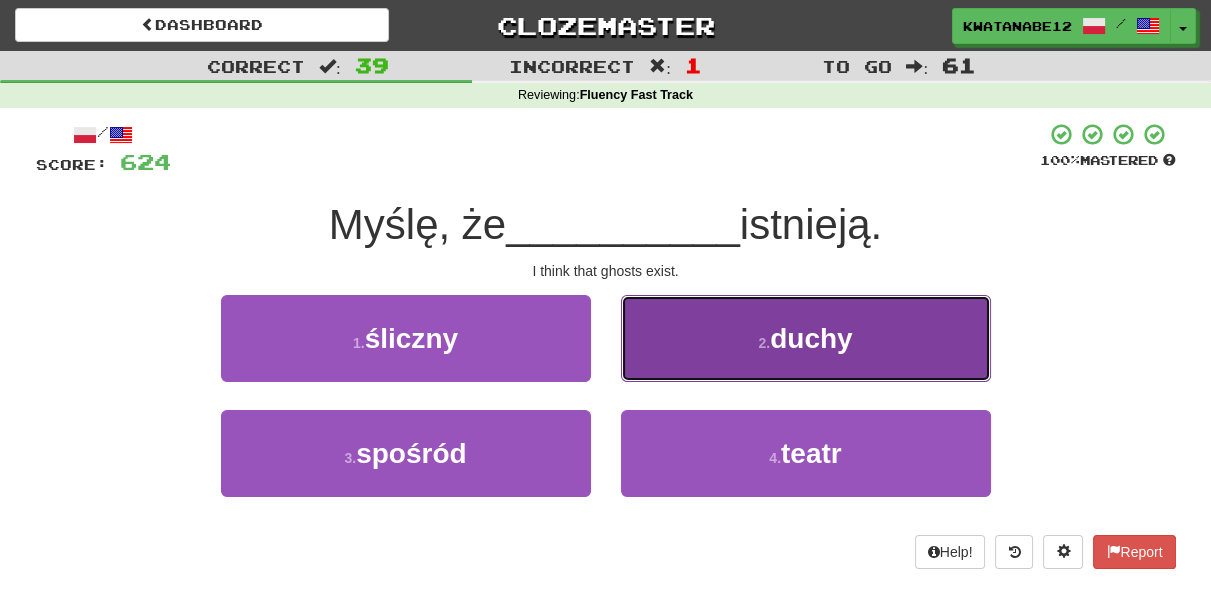 click on "2 .  duchy" at bounding box center [806, 338] 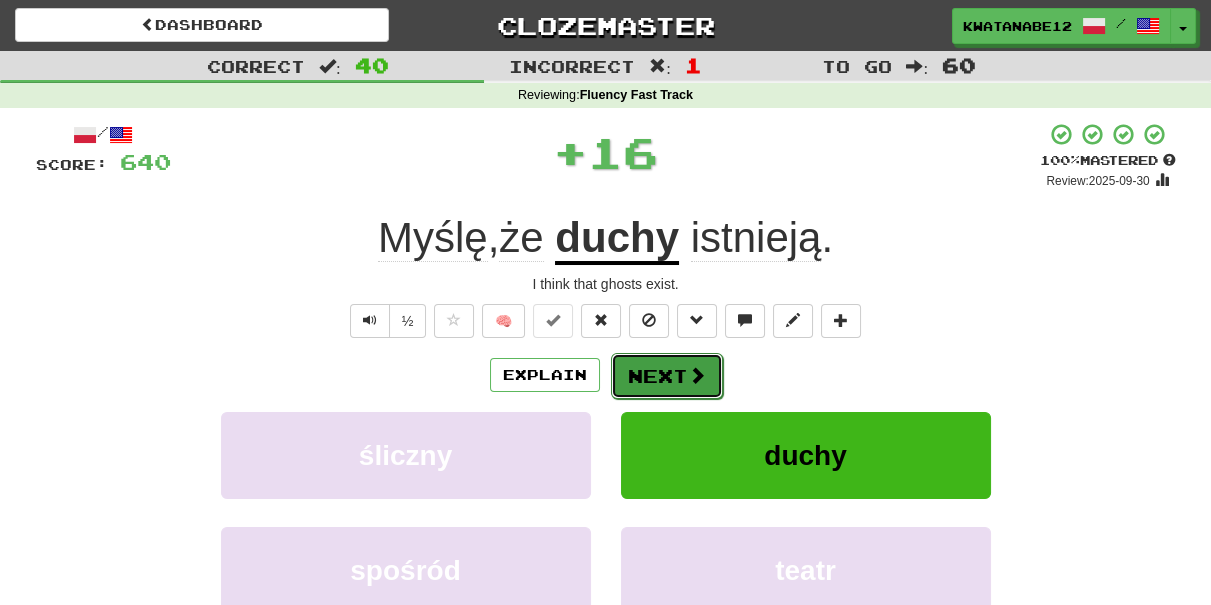 click on "Next" at bounding box center [667, 376] 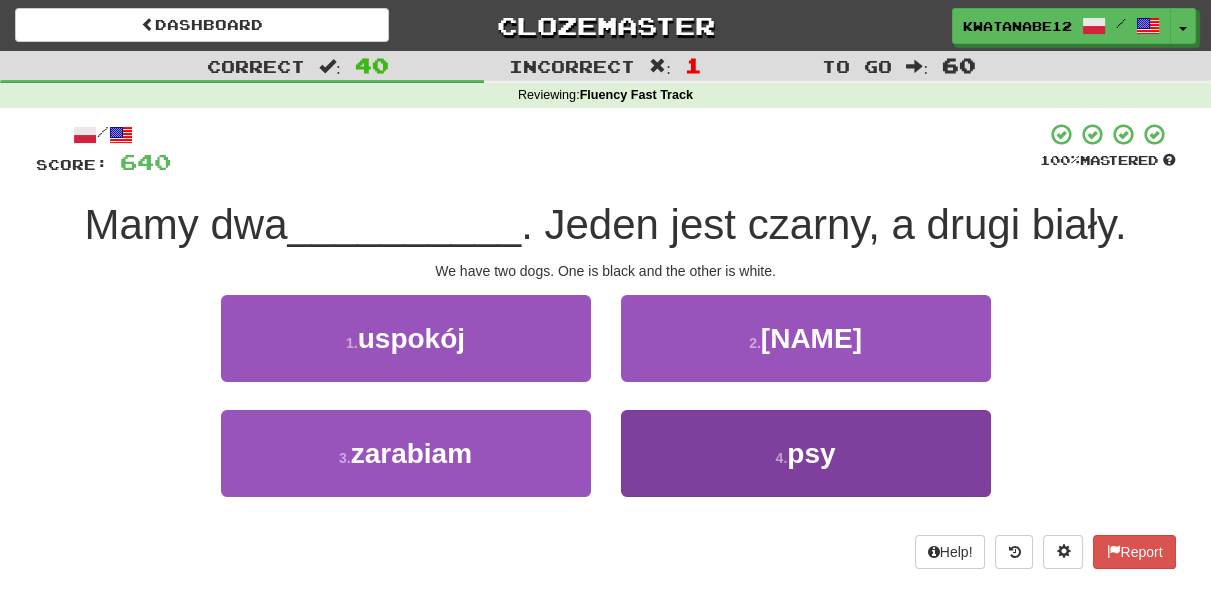 click on "4 .  psy" at bounding box center (806, 467) 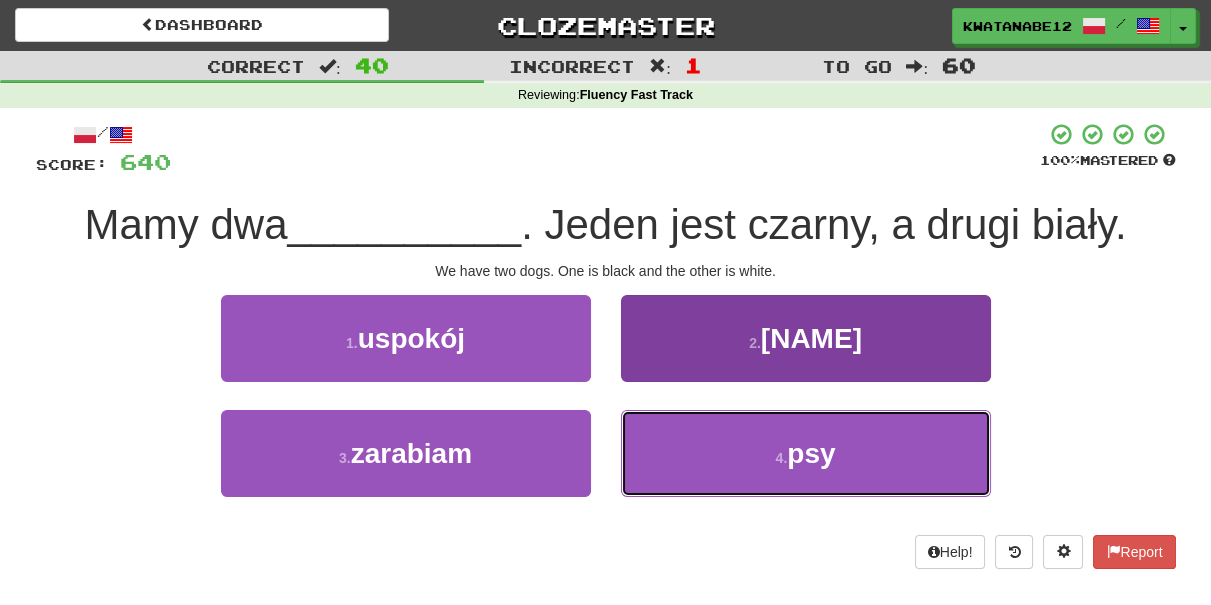 drag, startPoint x: 698, startPoint y: 421, endPoint x: 703, endPoint y: 444, distance: 23.537205 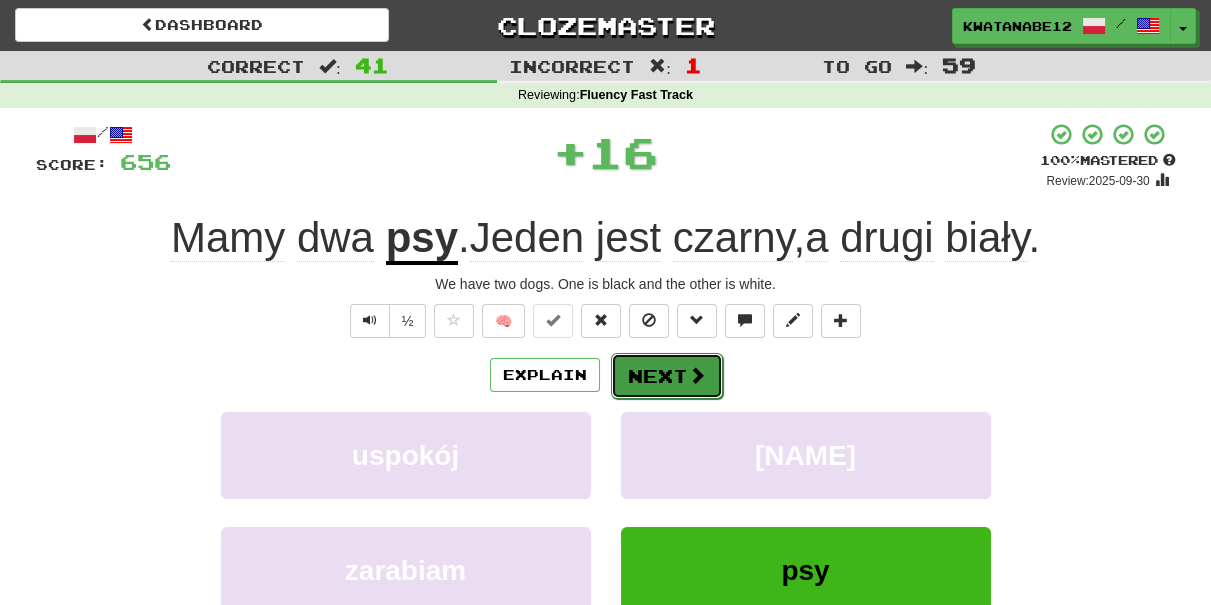 click on "Next" at bounding box center (667, 376) 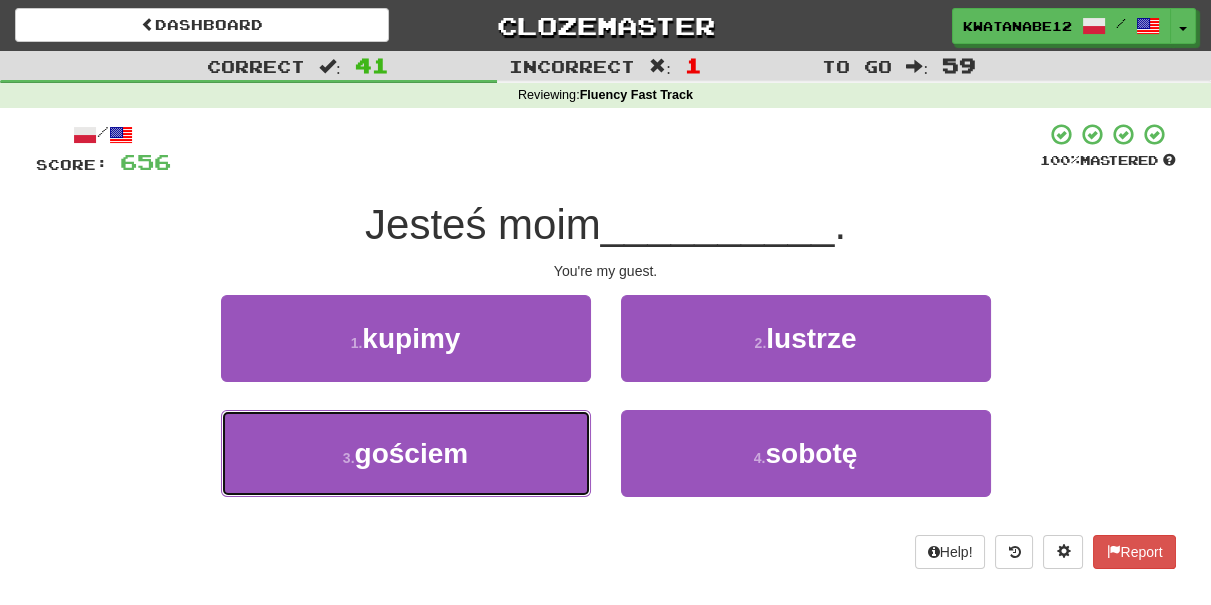 drag, startPoint x: 506, startPoint y: 436, endPoint x: 605, endPoint y: 398, distance: 106.04244 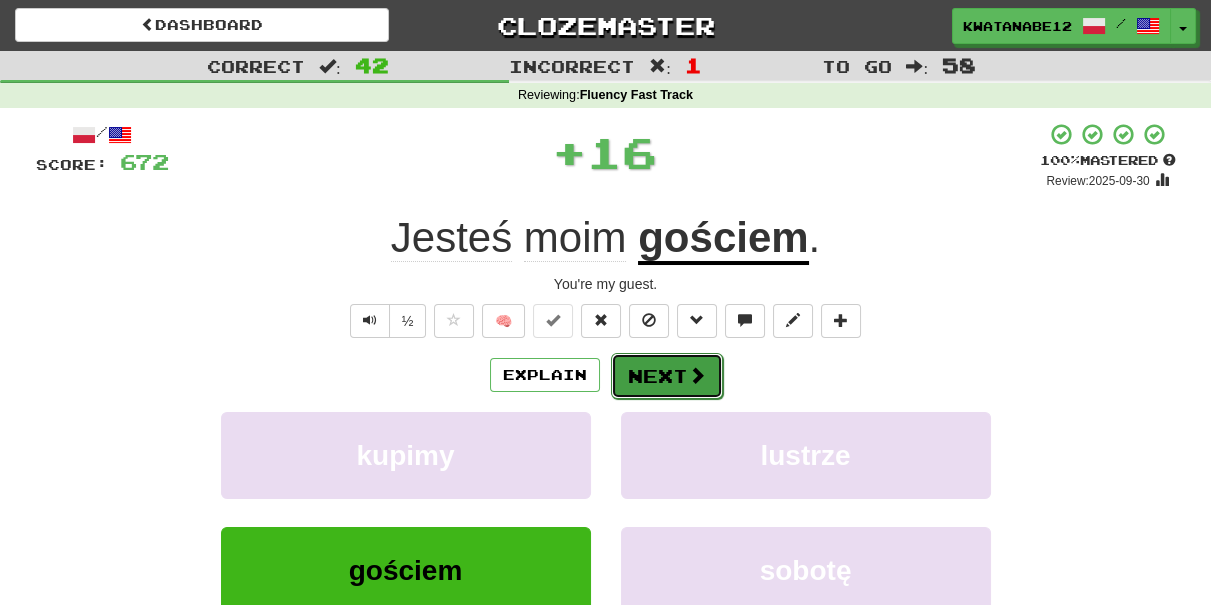 drag, startPoint x: 653, startPoint y: 362, endPoint x: 665, endPoint y: 361, distance: 12.0415945 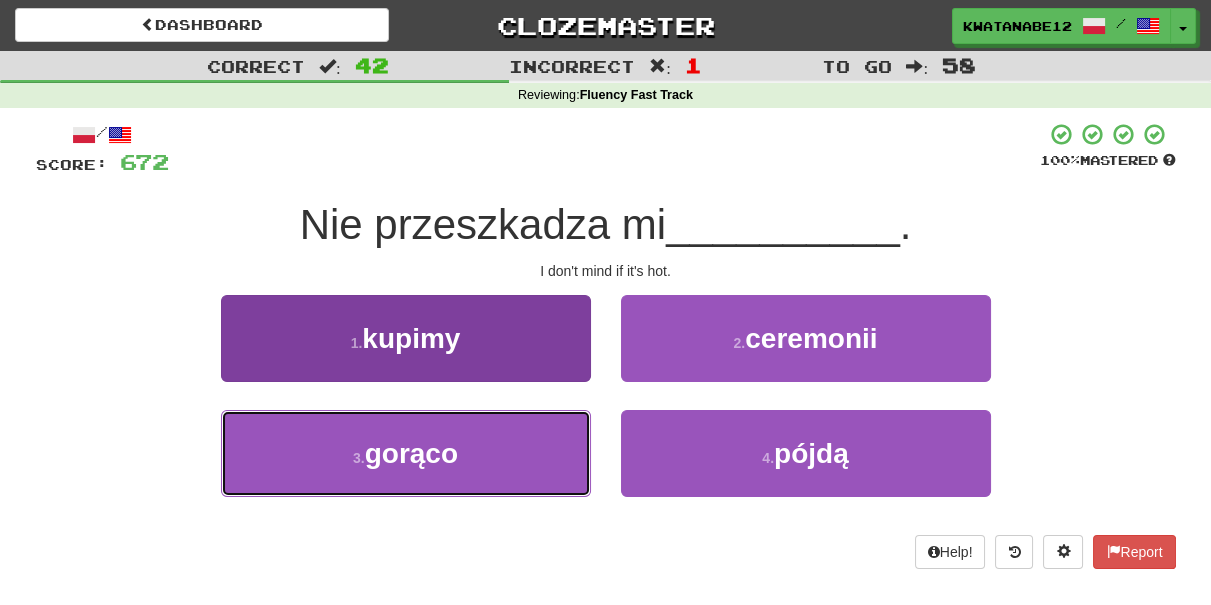 click on "3 .  gorąco" at bounding box center (406, 453) 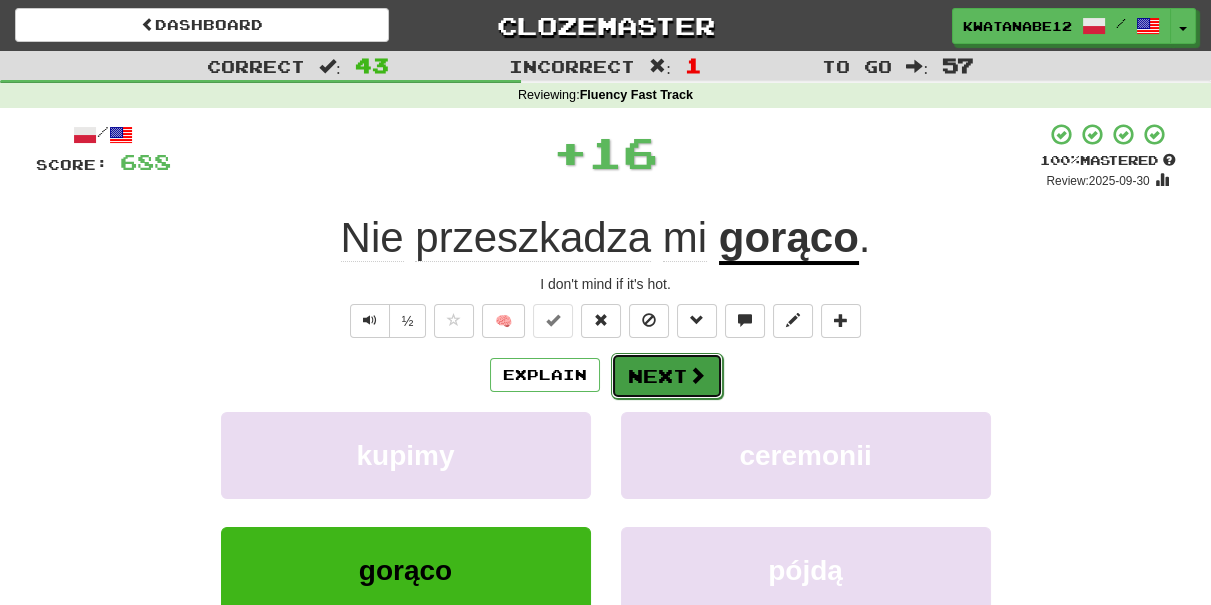 click on "Next" at bounding box center (667, 376) 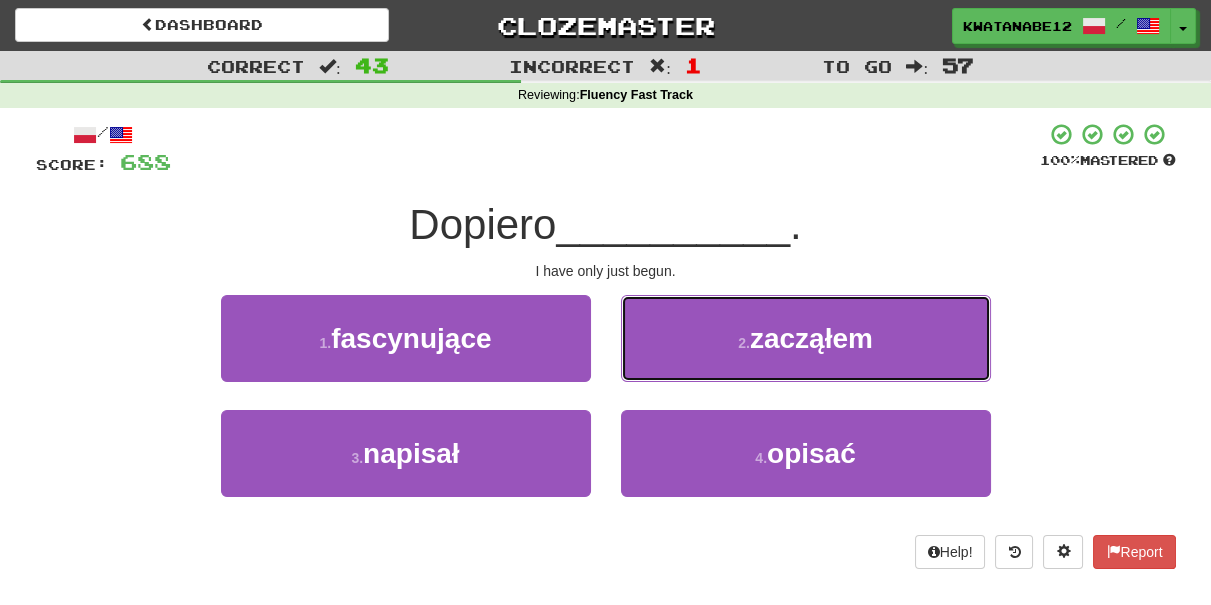 click on "2 .  zacząłem" at bounding box center (806, 338) 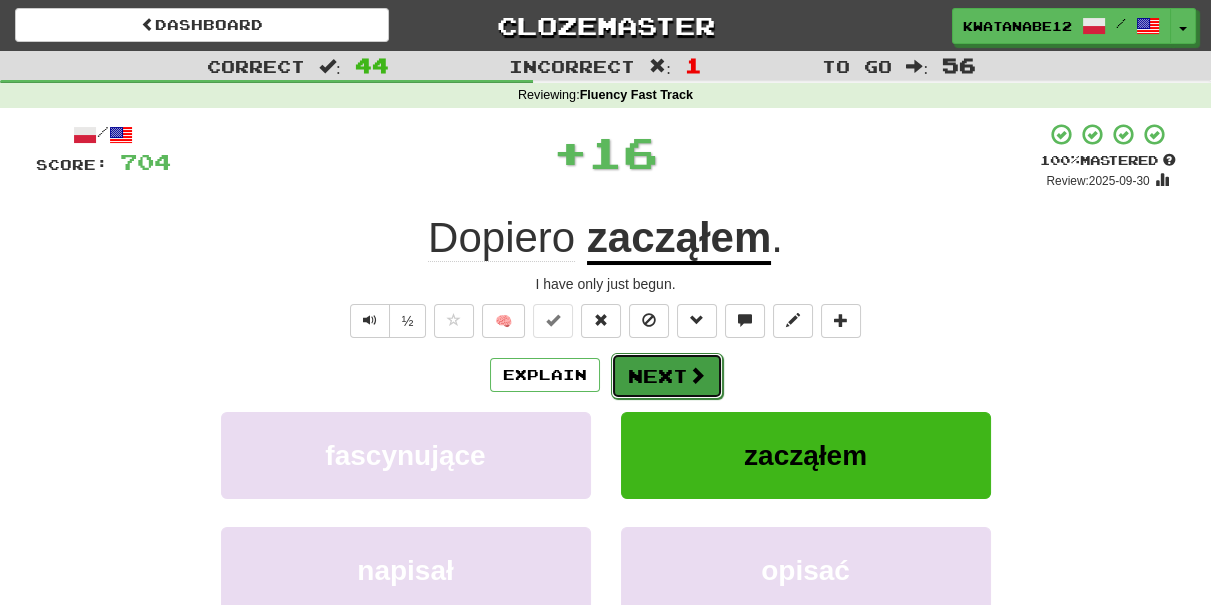 click on "Next" at bounding box center [667, 376] 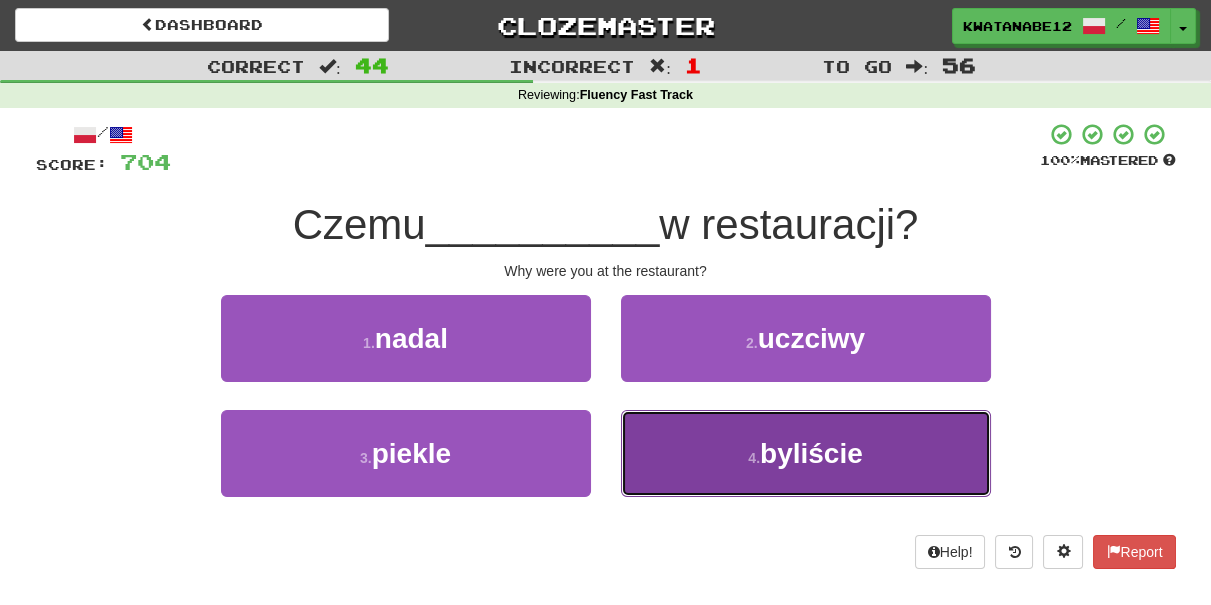 click on "4 .  byliście" at bounding box center [806, 453] 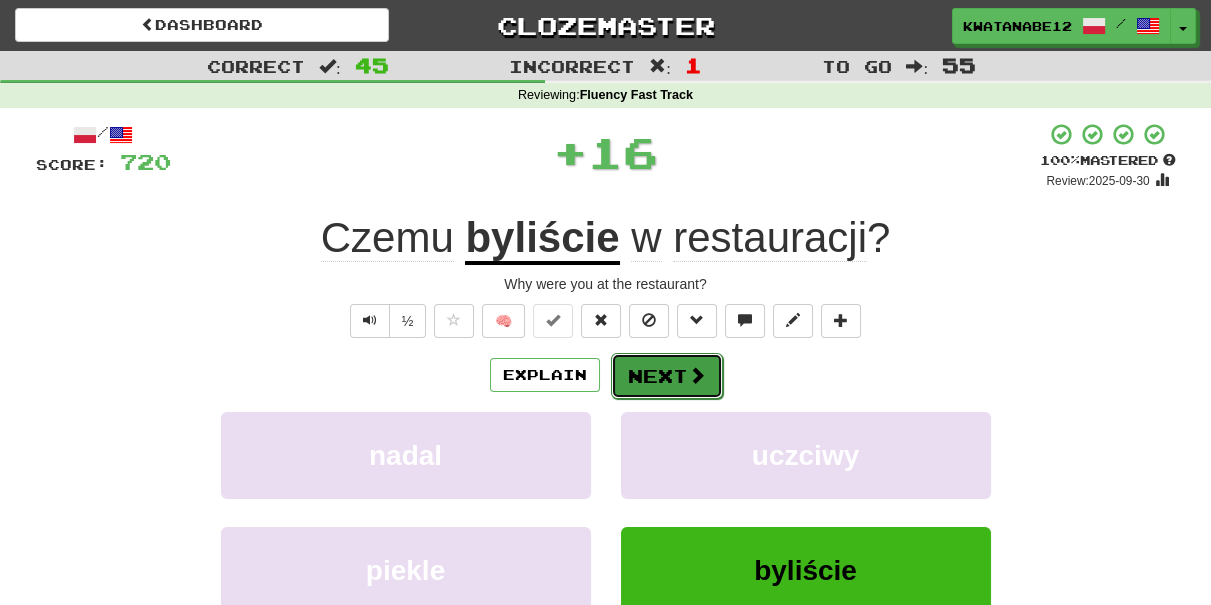 click on "Next" at bounding box center [667, 376] 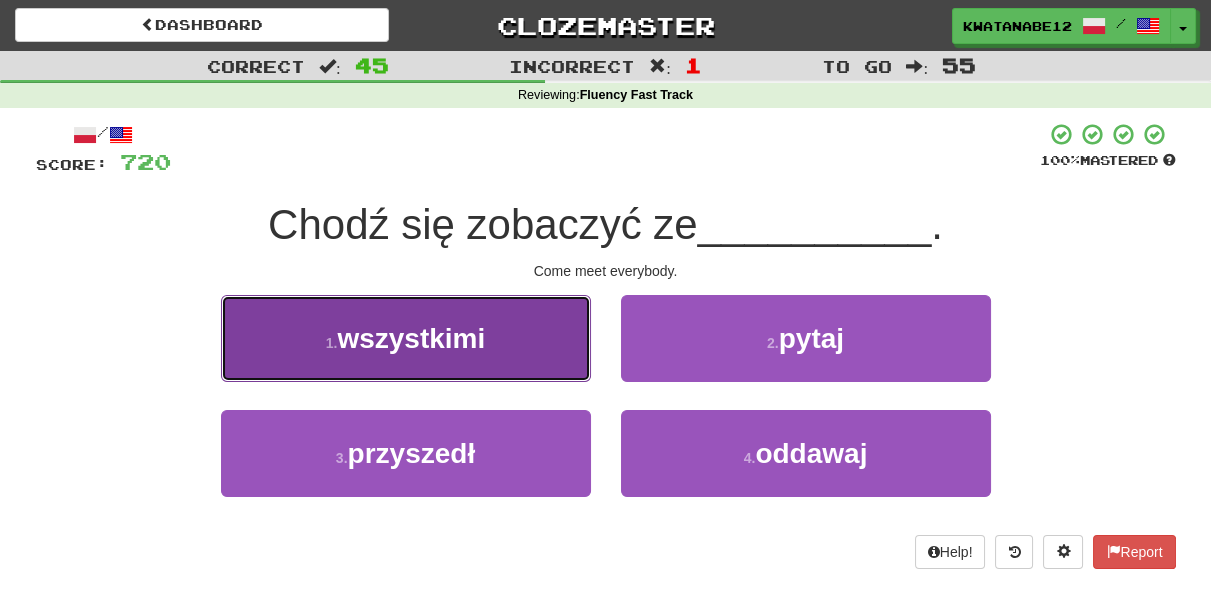 click on "1 .  wszystkimi" at bounding box center [406, 338] 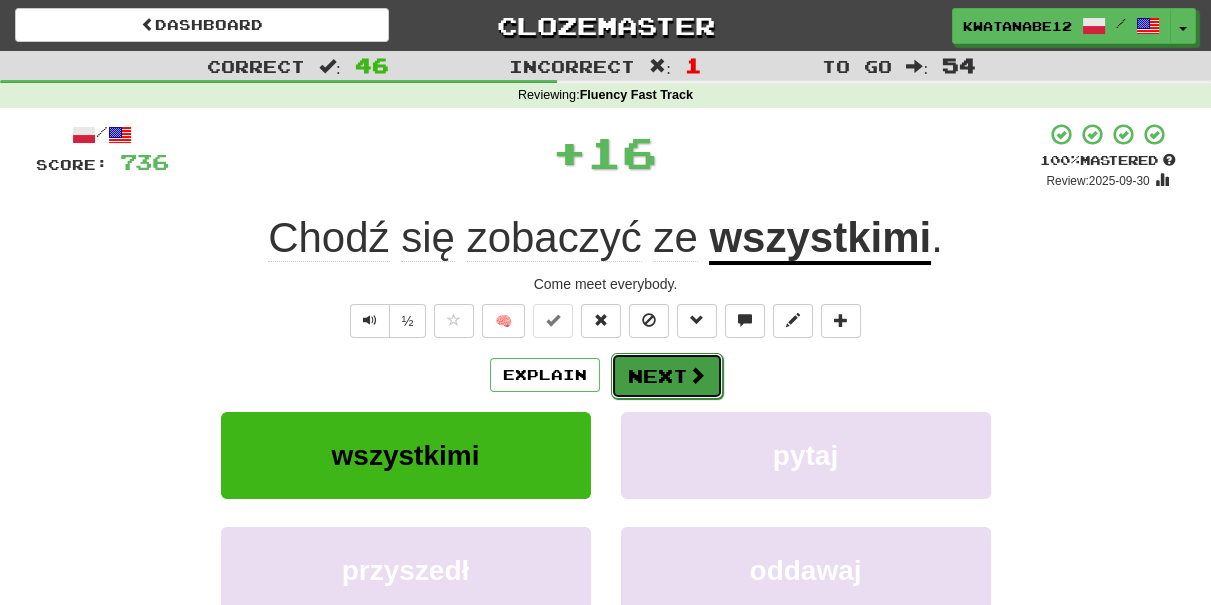 click on "Next" at bounding box center [667, 376] 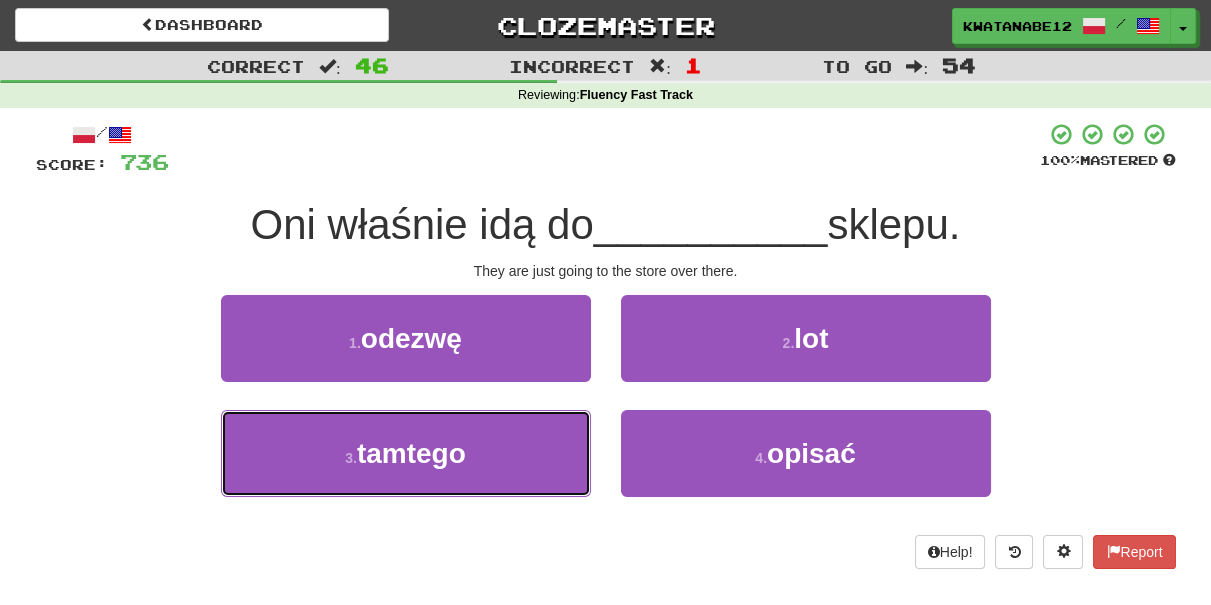 drag, startPoint x: 499, startPoint y: 455, endPoint x: 594, endPoint y: 420, distance: 101.24229 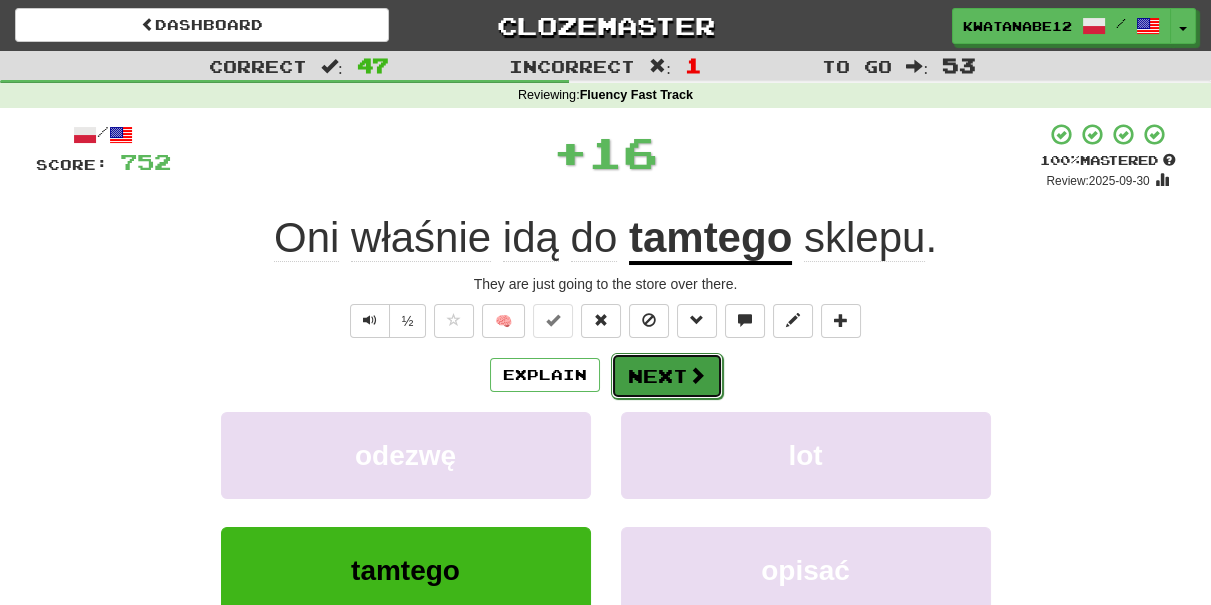 click on "Next" at bounding box center (667, 376) 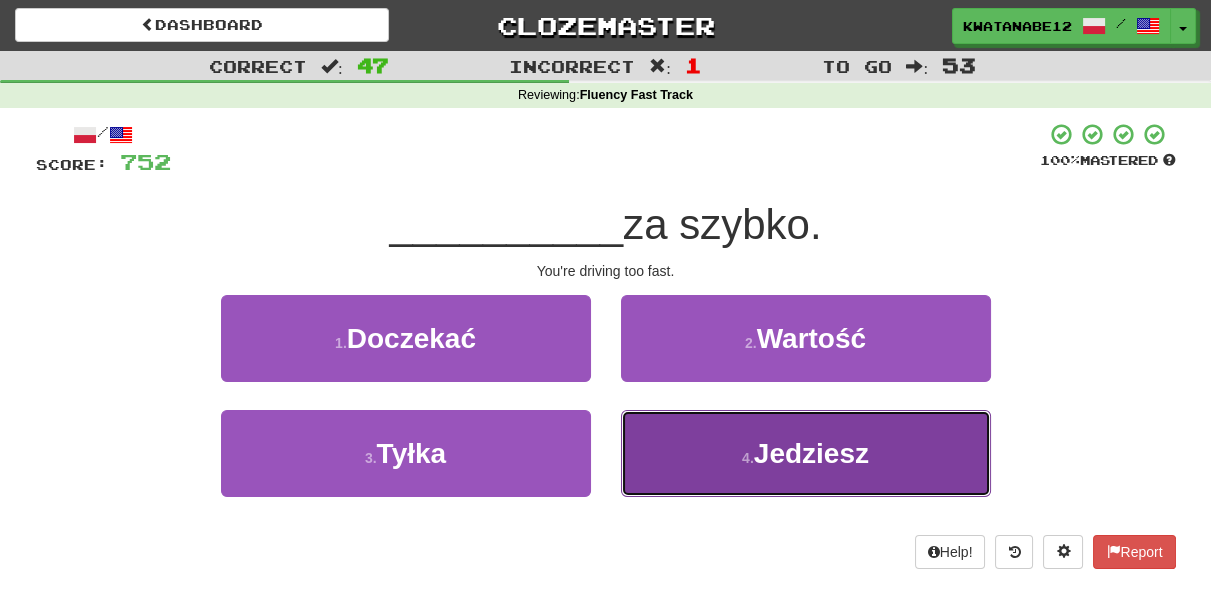 click on "4 .  Jedziesz" at bounding box center (806, 453) 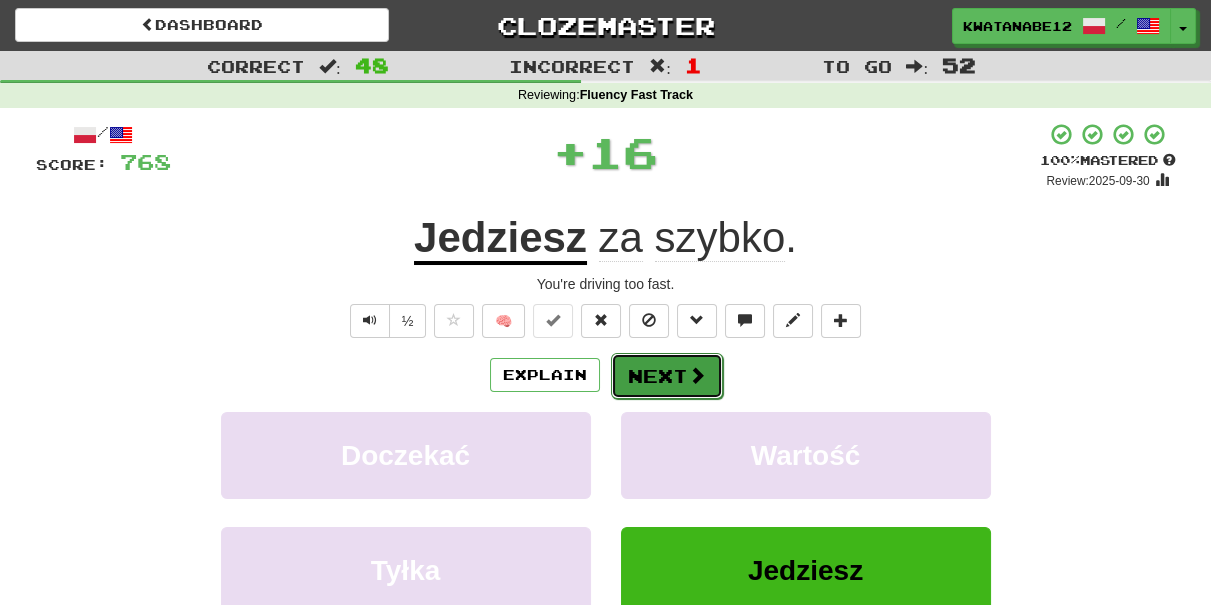 drag, startPoint x: 669, startPoint y: 357, endPoint x: 680, endPoint y: 362, distance: 12.083046 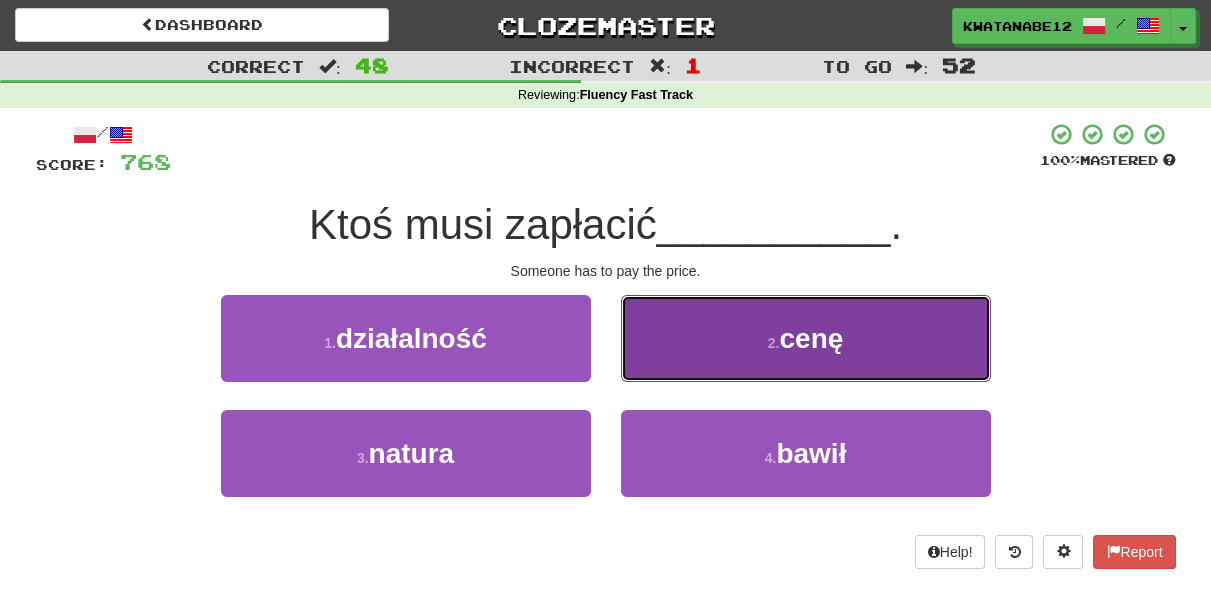 drag, startPoint x: 723, startPoint y: 316, endPoint x: 693, endPoint y: 350, distance: 45.343136 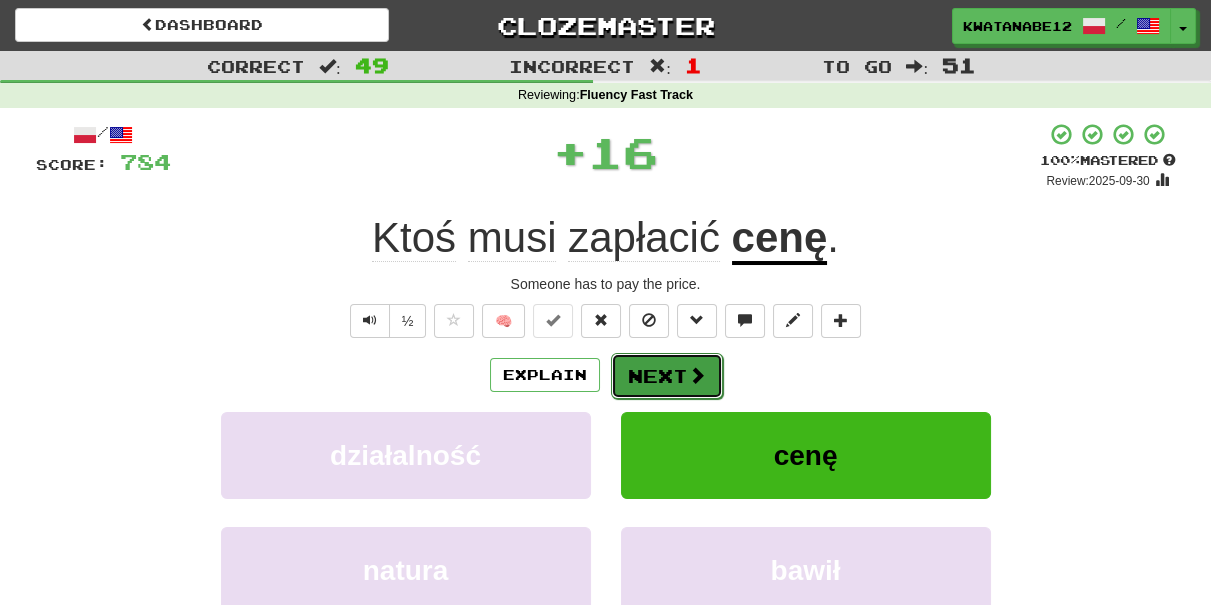 click on "Next" at bounding box center [667, 376] 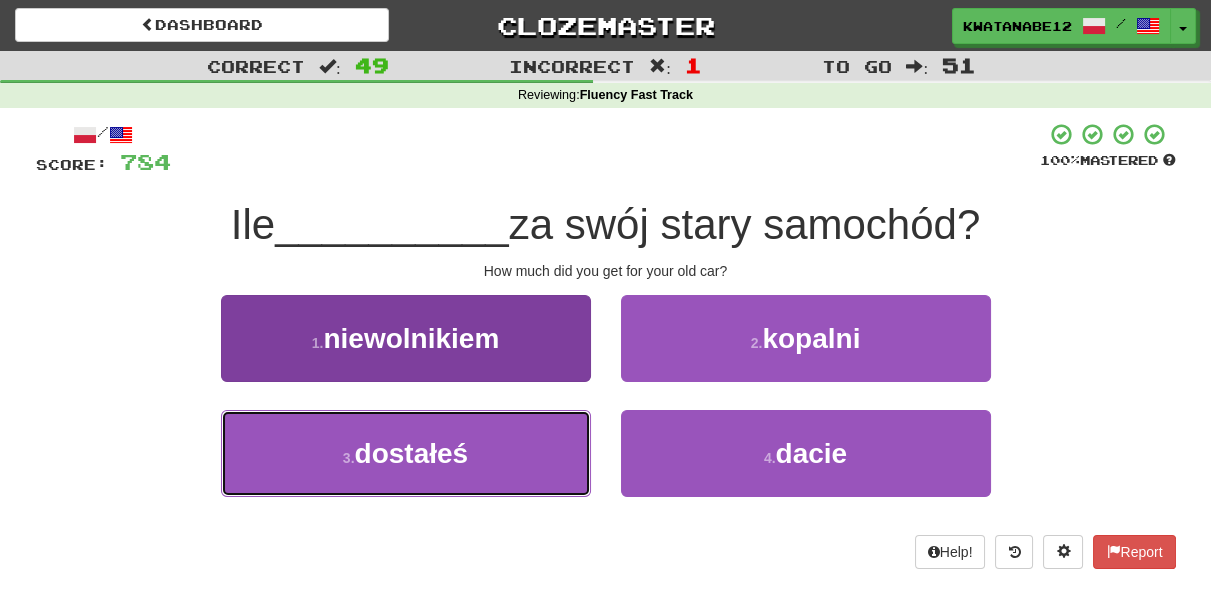 drag, startPoint x: 501, startPoint y: 439, endPoint x: 589, endPoint y: 417, distance: 90.70832 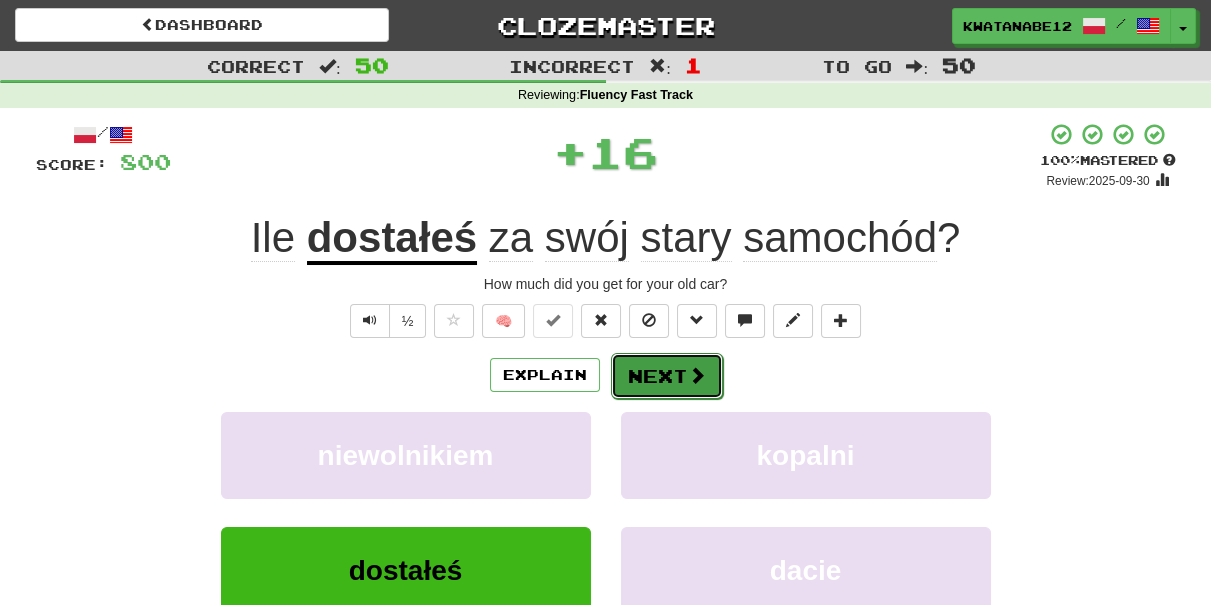 drag, startPoint x: 650, startPoint y: 382, endPoint x: 666, endPoint y: 380, distance: 16.124516 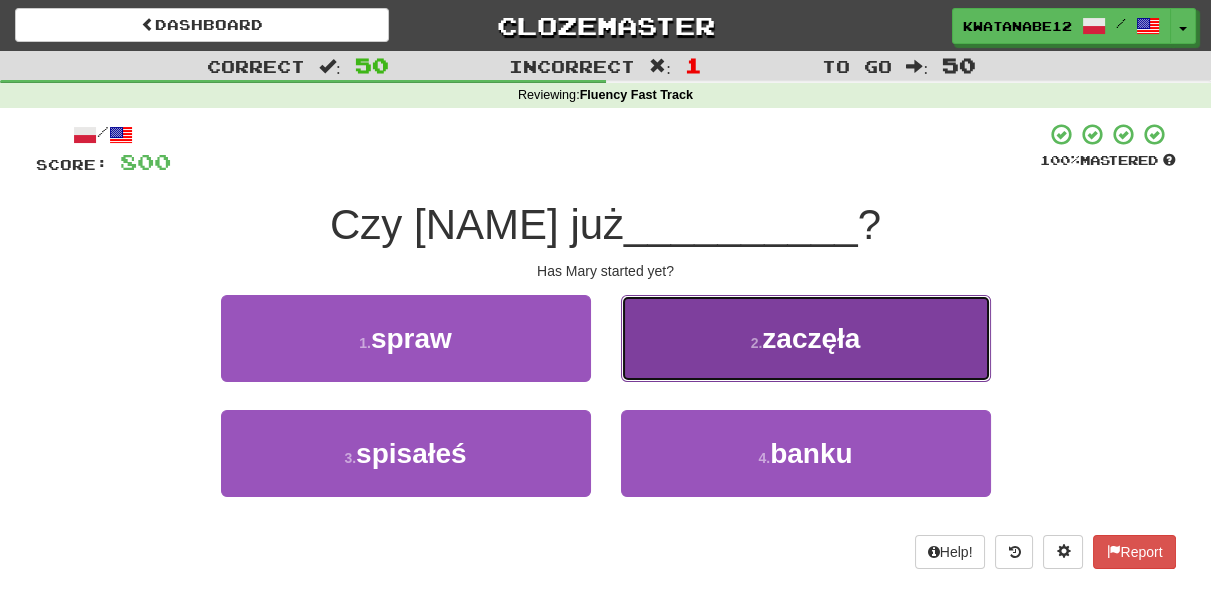 click on "2 .  zaczęła" at bounding box center (806, 338) 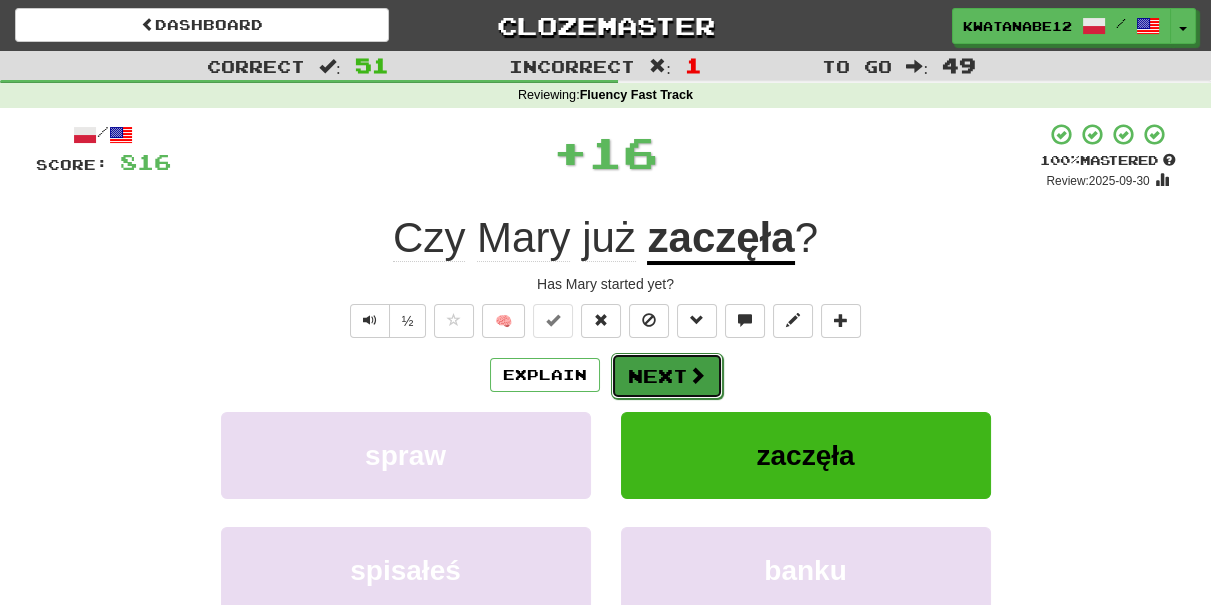 click on "Next" at bounding box center (667, 376) 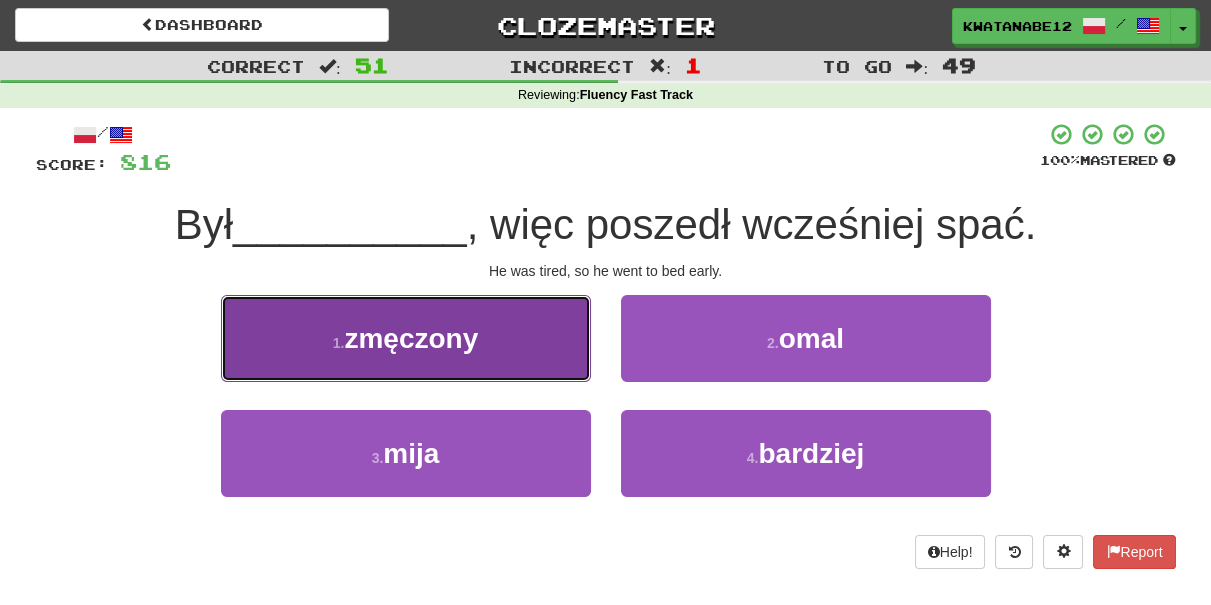 click on "1 .  zmęczony" at bounding box center [406, 338] 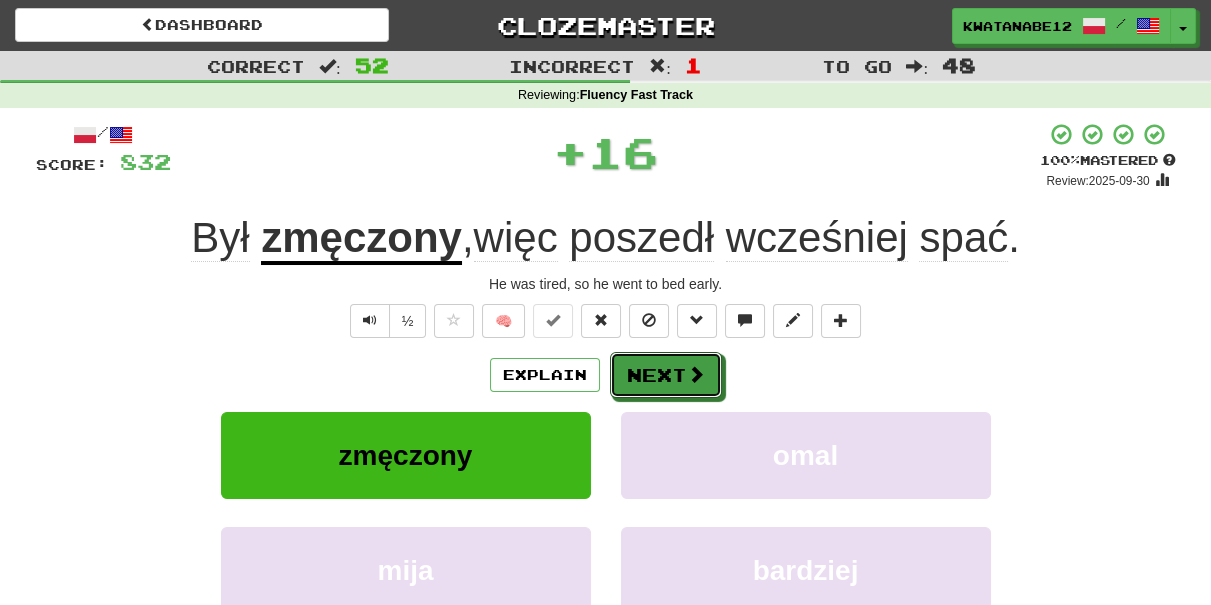 drag, startPoint x: 656, startPoint y: 372, endPoint x: 629, endPoint y: 293, distance: 83.48653 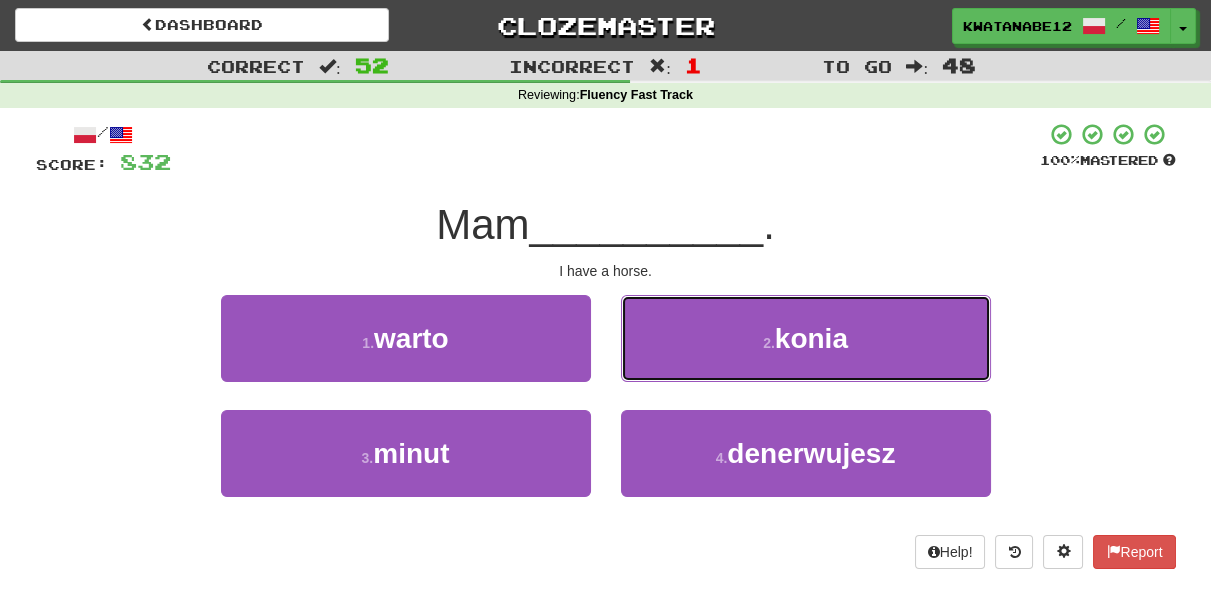 drag, startPoint x: 712, startPoint y: 336, endPoint x: 664, endPoint y: 348, distance: 49.47727 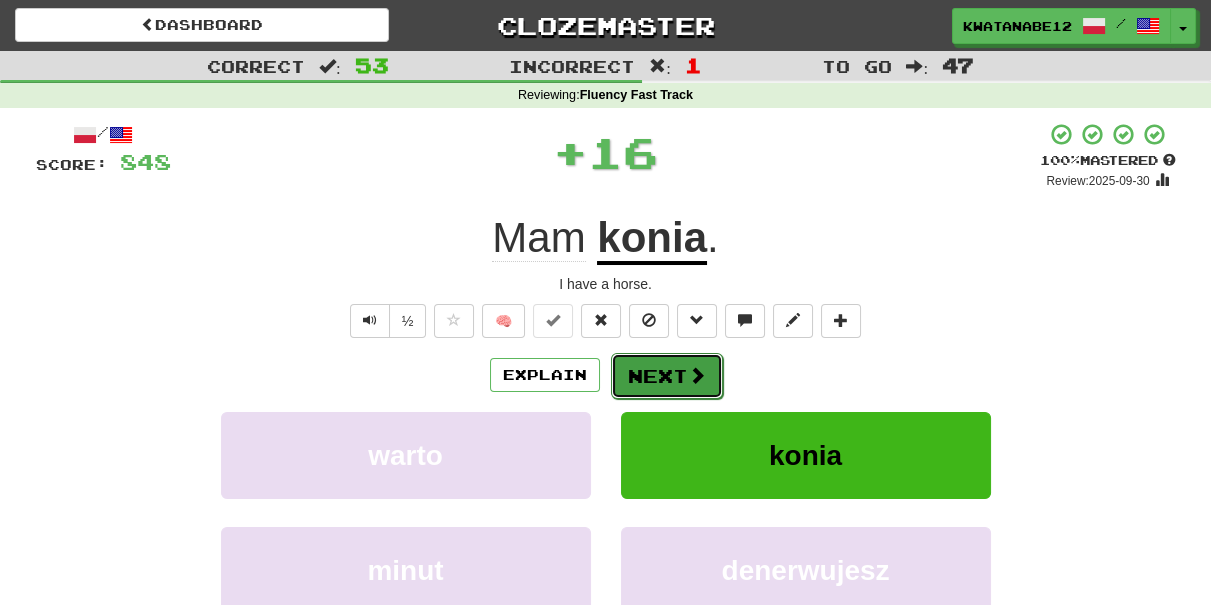 click on "Next" at bounding box center [667, 376] 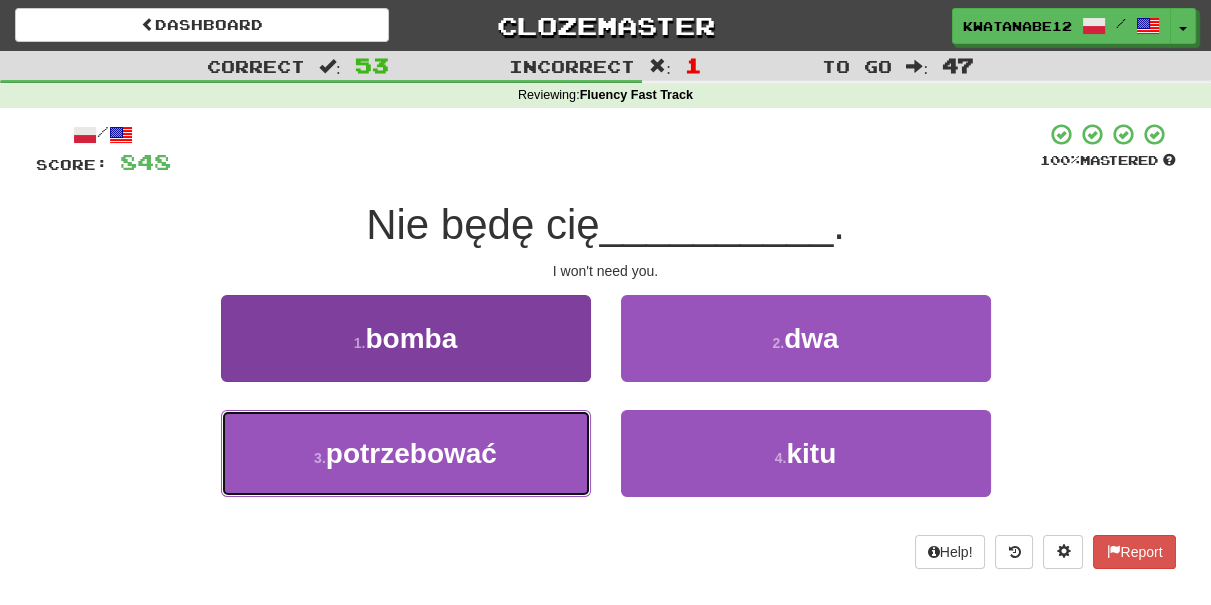 drag, startPoint x: 507, startPoint y: 450, endPoint x: 541, endPoint y: 435, distance: 37.161808 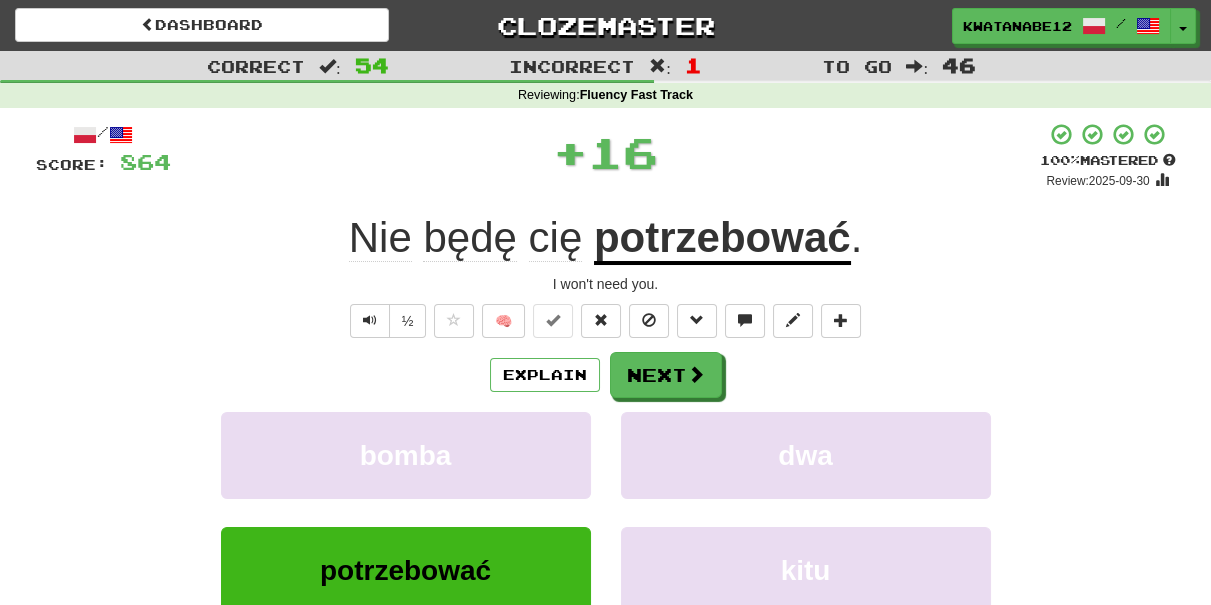 click on "/  Score:   864 + 16 100 %  Mastered Review:  2025-09-30 Nie   będę   cię   potrzebować . I won't need you. ½ 🧠 Explain Next bomba dwa potrzebować kitu Learn more: bomba dwa potrzebować kitu  Help!  Report Sentence Source" at bounding box center [606, 435] 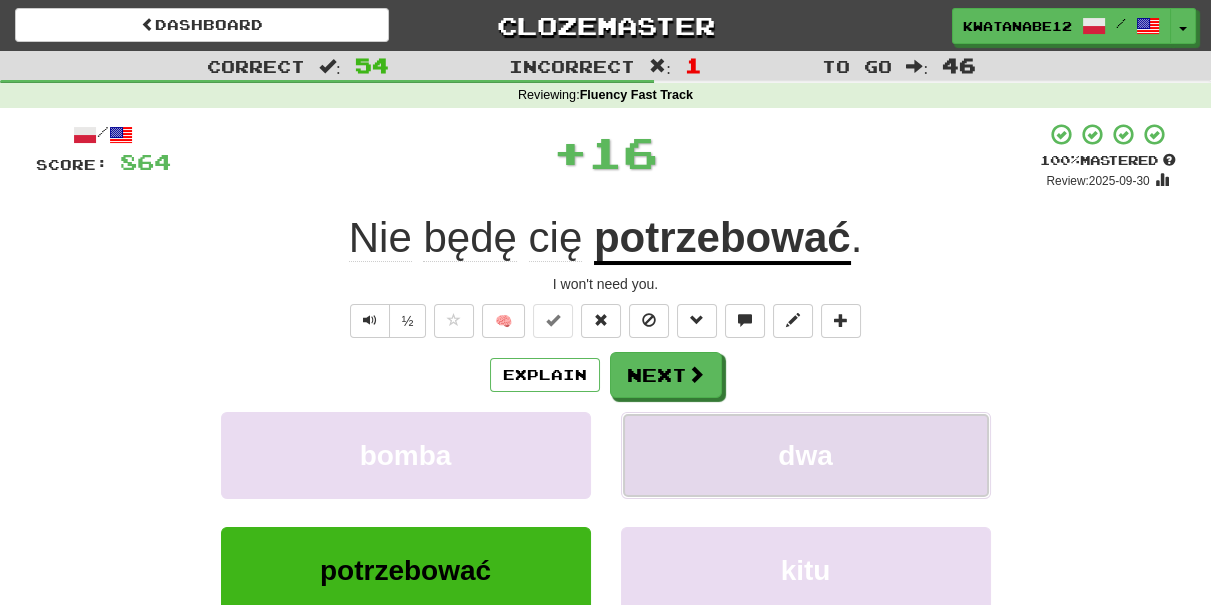 click on "dwa" at bounding box center (806, 455) 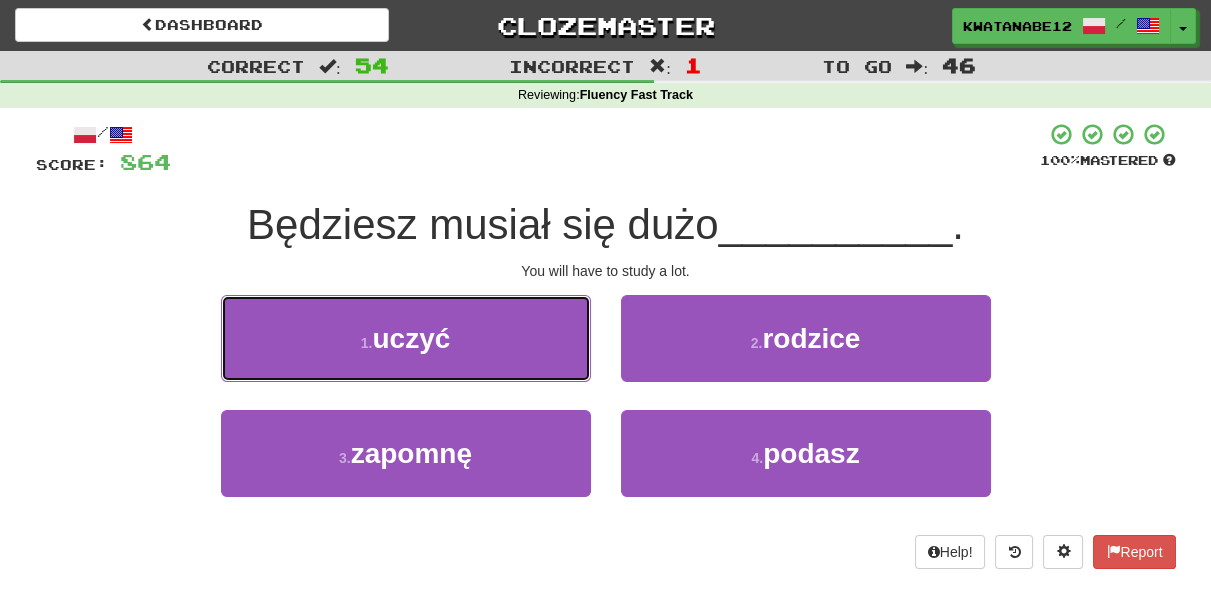 drag, startPoint x: 492, startPoint y: 319, endPoint x: 543, endPoint y: 340, distance: 55.154327 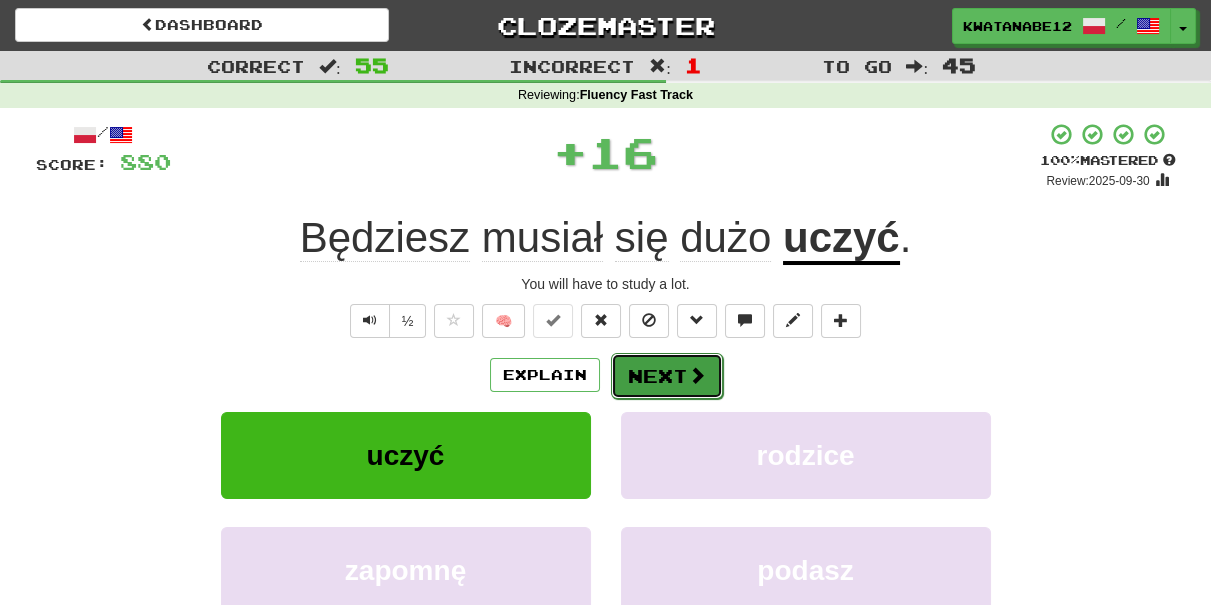 drag, startPoint x: 632, startPoint y: 354, endPoint x: 656, endPoint y: 354, distance: 24 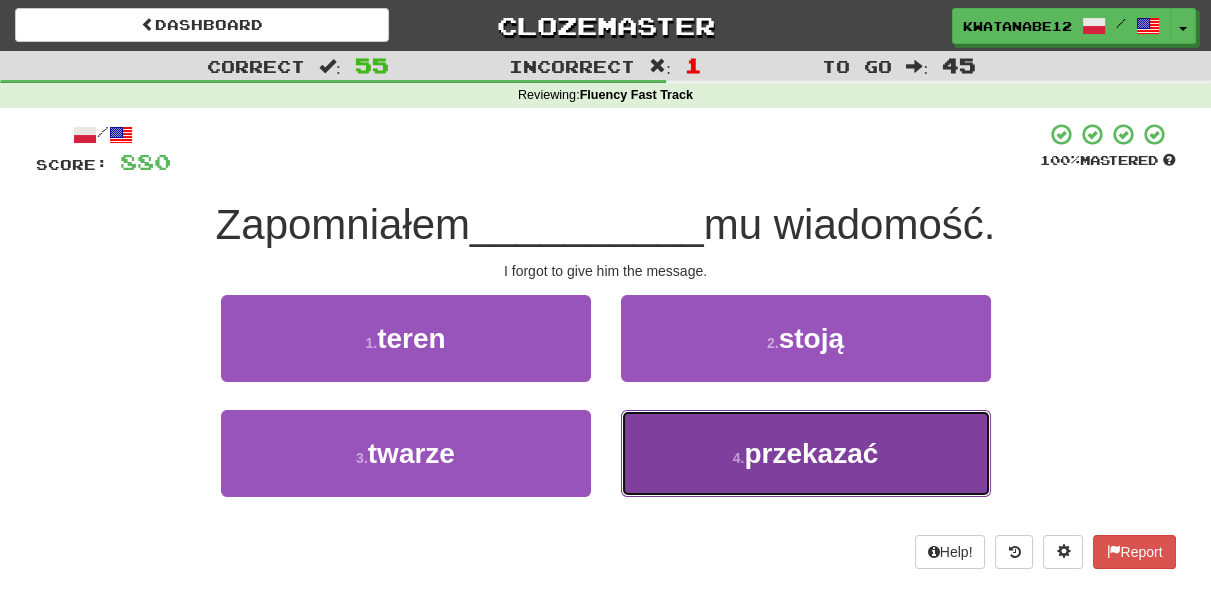 click on "4 .  przekazać" at bounding box center (806, 453) 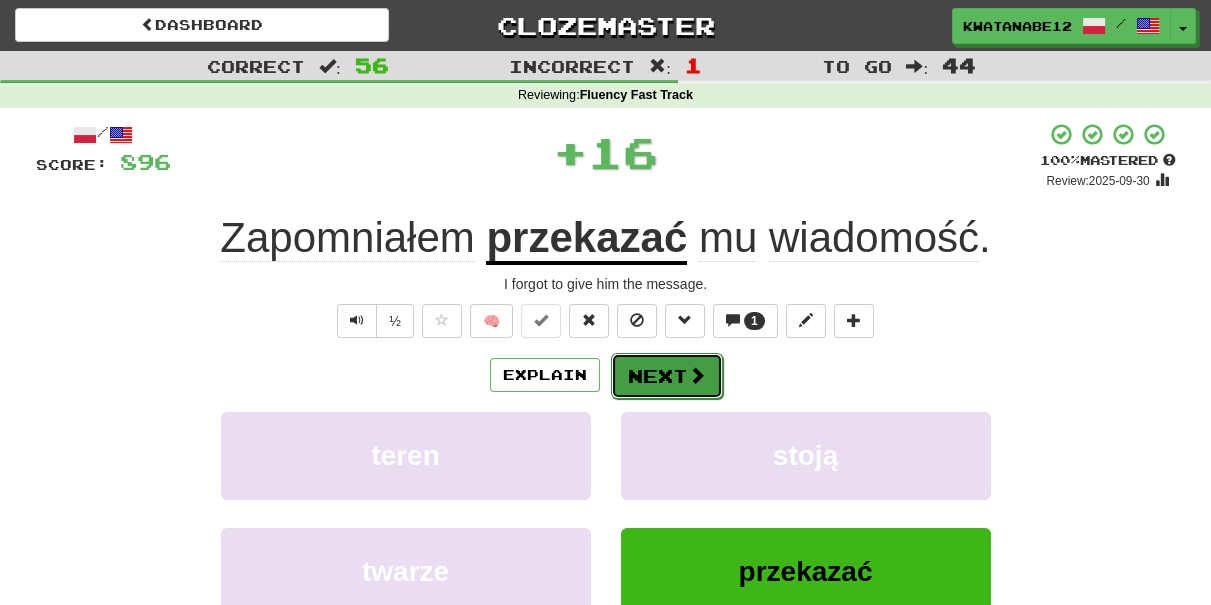 click on "Next" at bounding box center (667, 376) 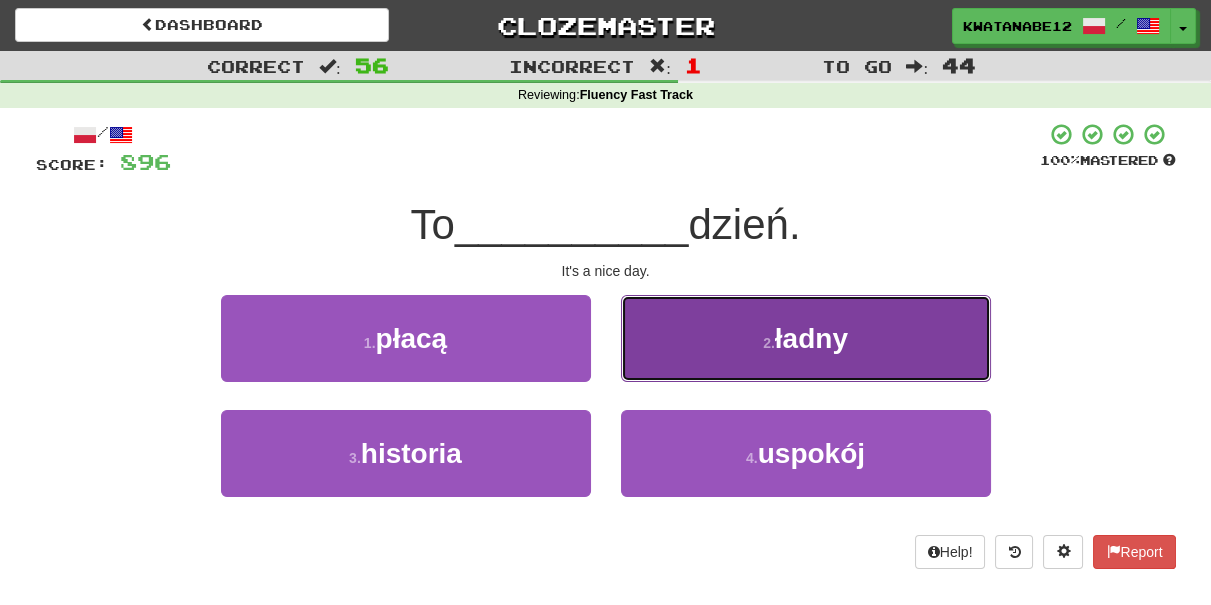 click on "2 .  ładny" at bounding box center (806, 338) 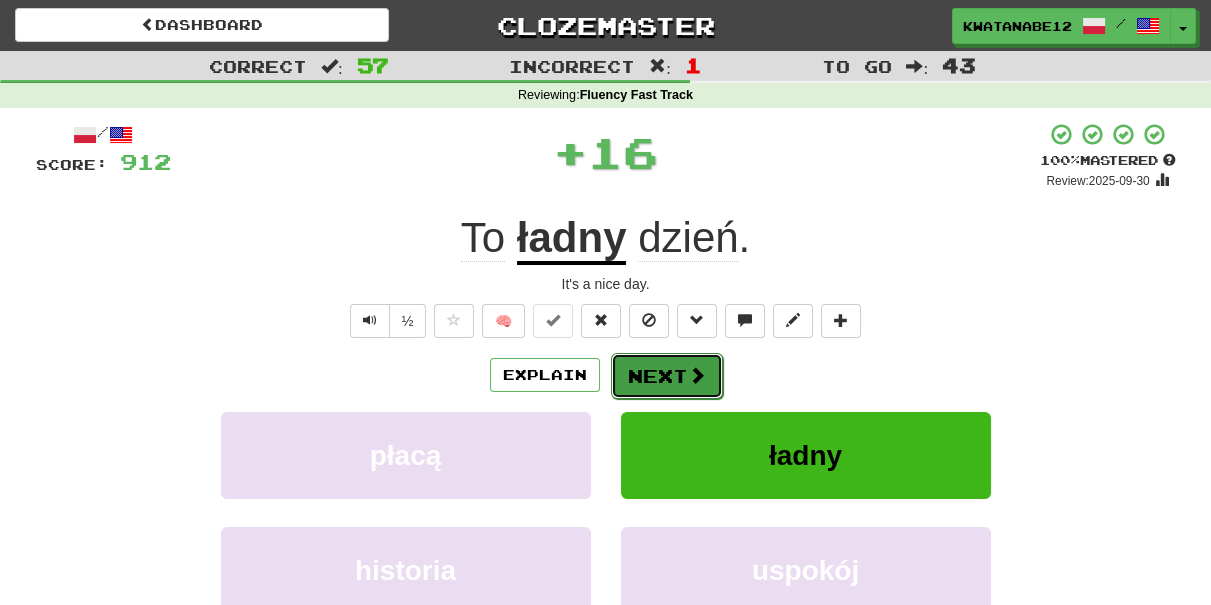 click on "Next" at bounding box center (667, 376) 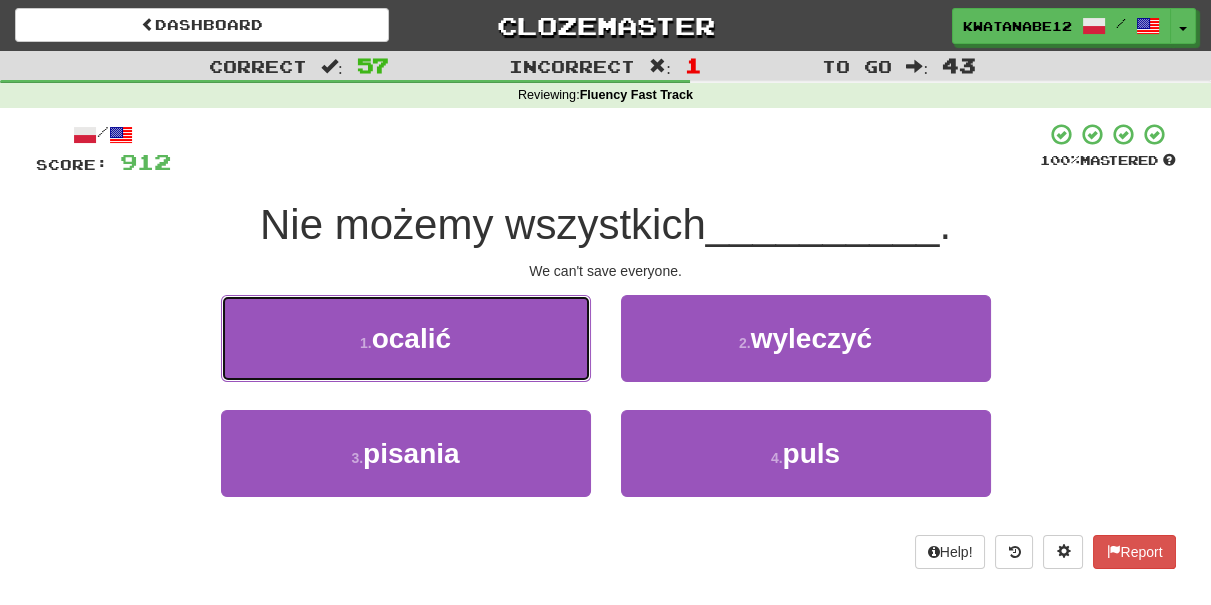 drag, startPoint x: 520, startPoint y: 339, endPoint x: 549, endPoint y: 348, distance: 30.364452 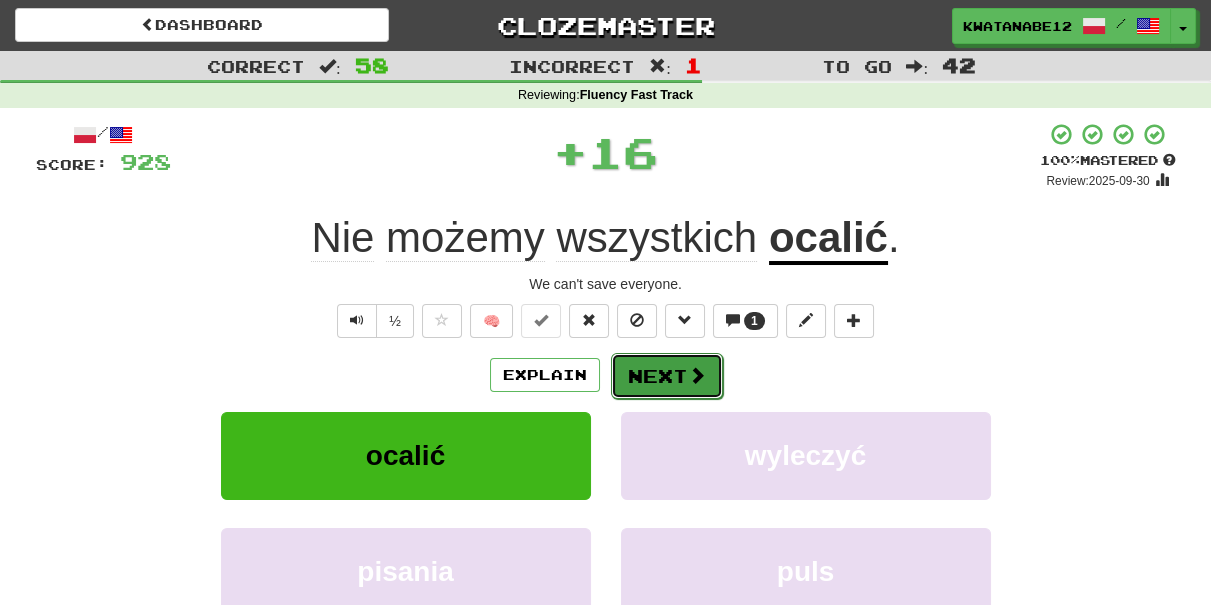 click on "Next" at bounding box center [667, 376] 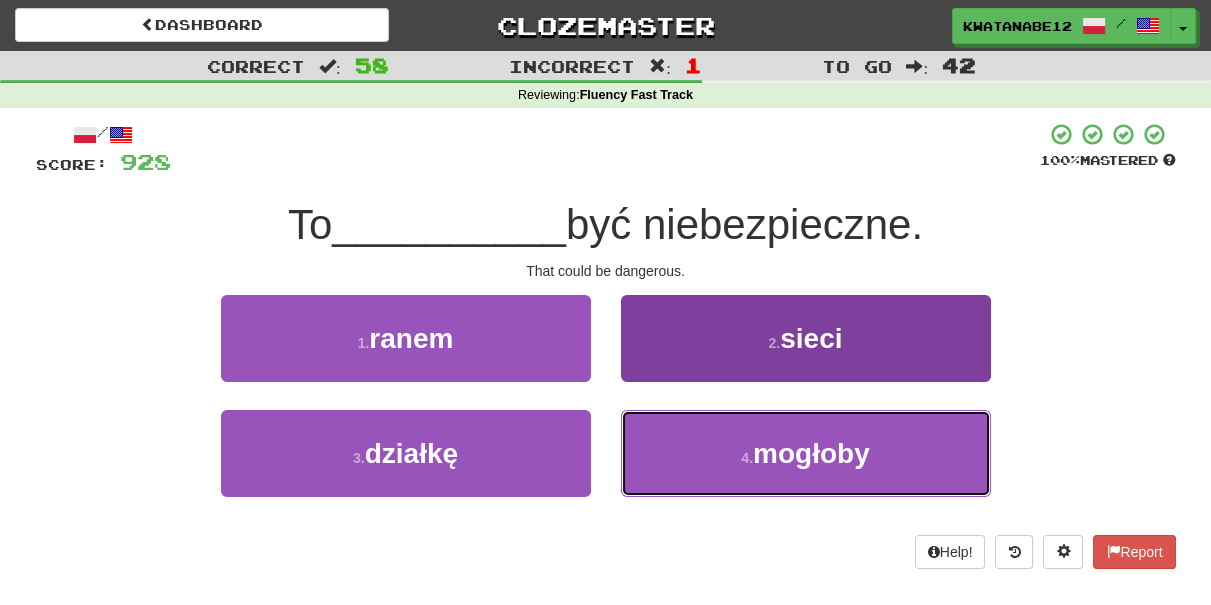 drag, startPoint x: 729, startPoint y: 463, endPoint x: 729, endPoint y: 451, distance: 12 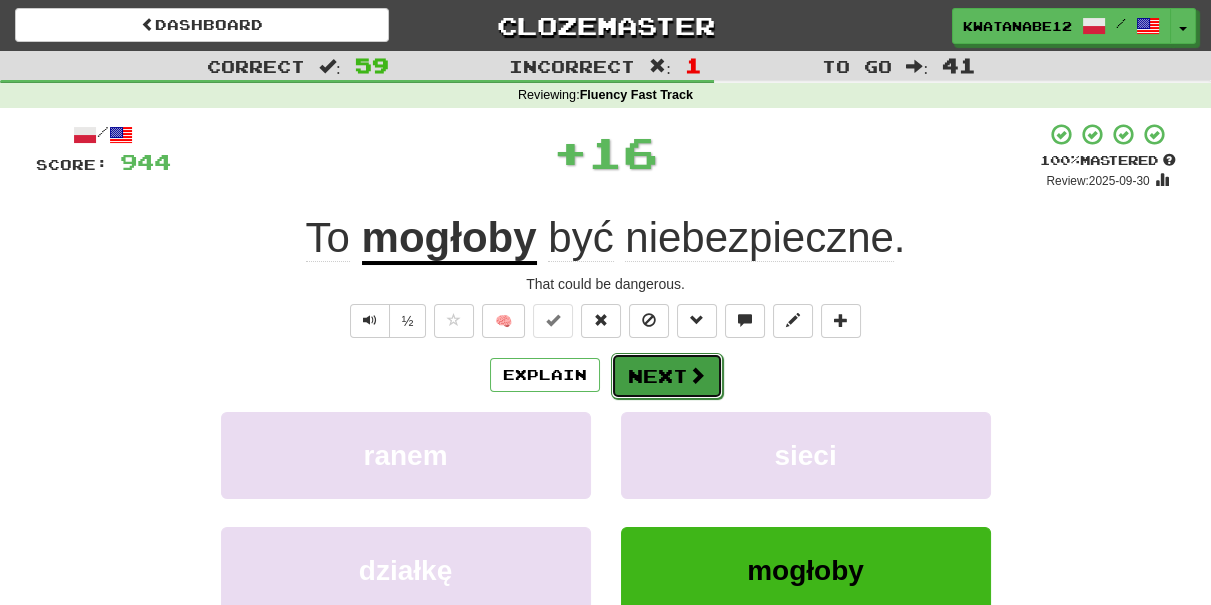 click on "Next" at bounding box center [667, 376] 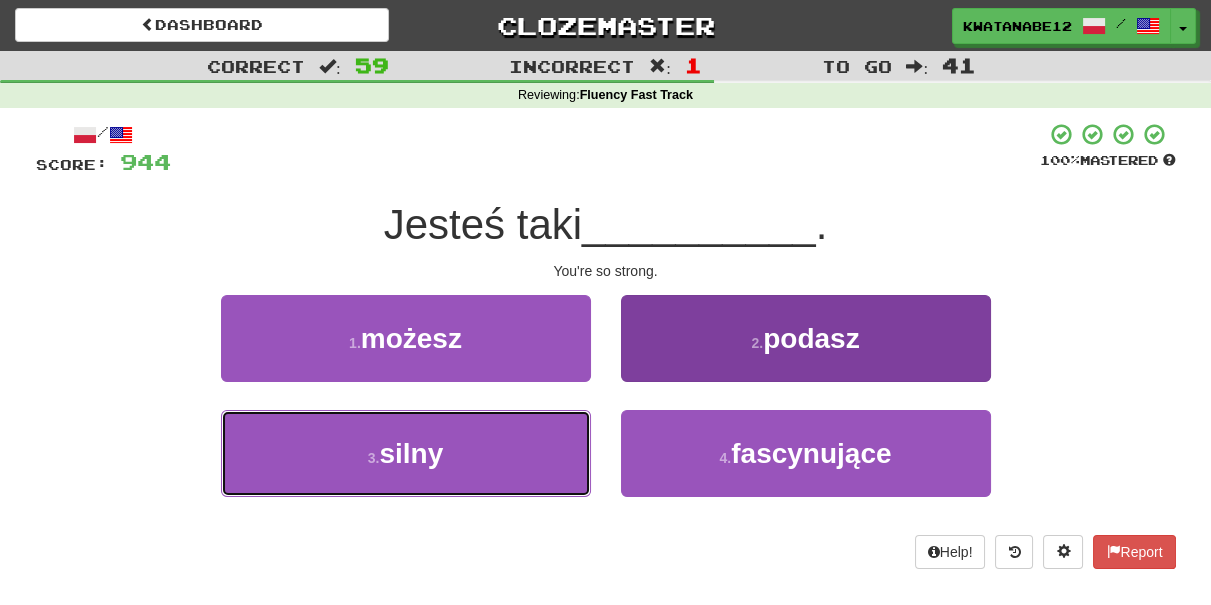 drag, startPoint x: 530, startPoint y: 423, endPoint x: 630, endPoint y: 414, distance: 100.40418 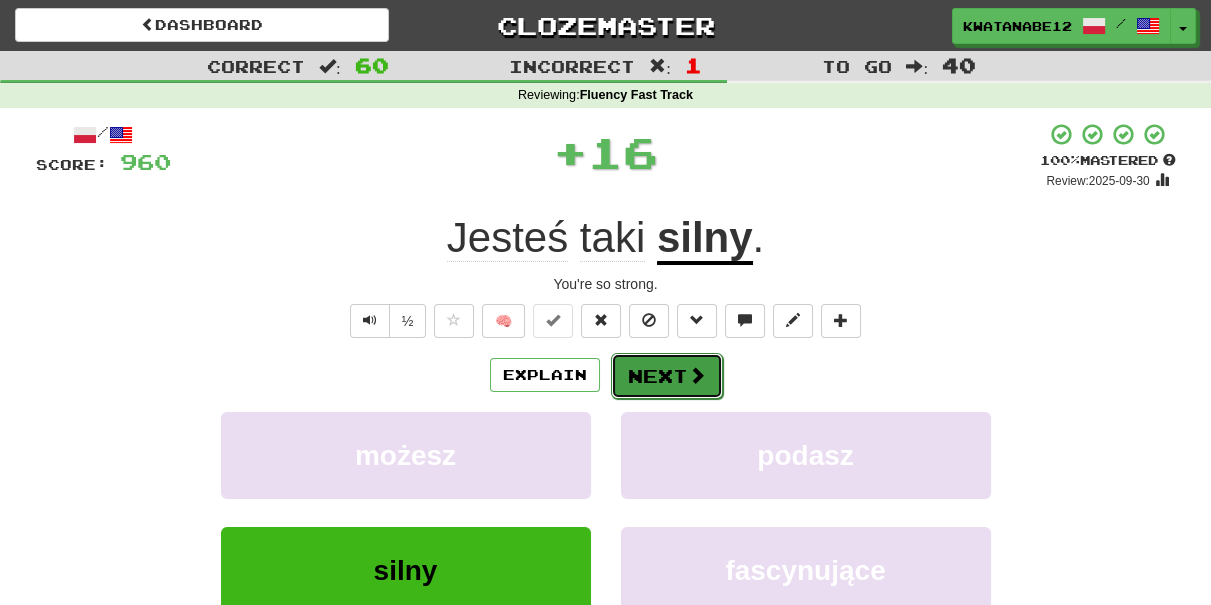 drag, startPoint x: 657, startPoint y: 383, endPoint x: 701, endPoint y: 360, distance: 49.648766 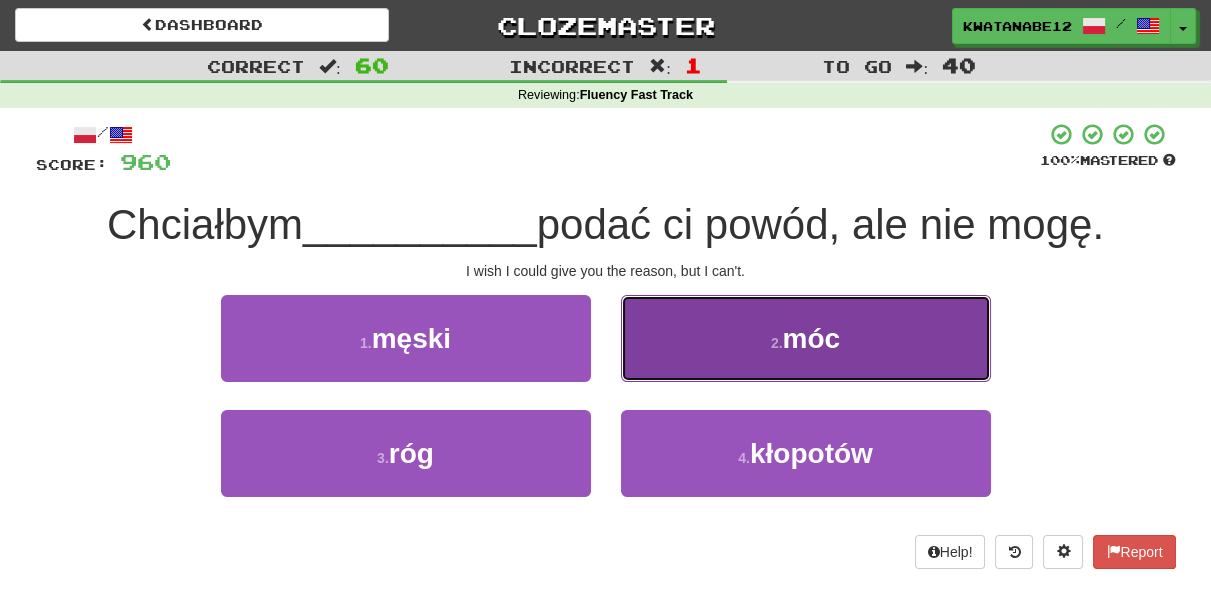 click on "2 .  móc" at bounding box center [806, 338] 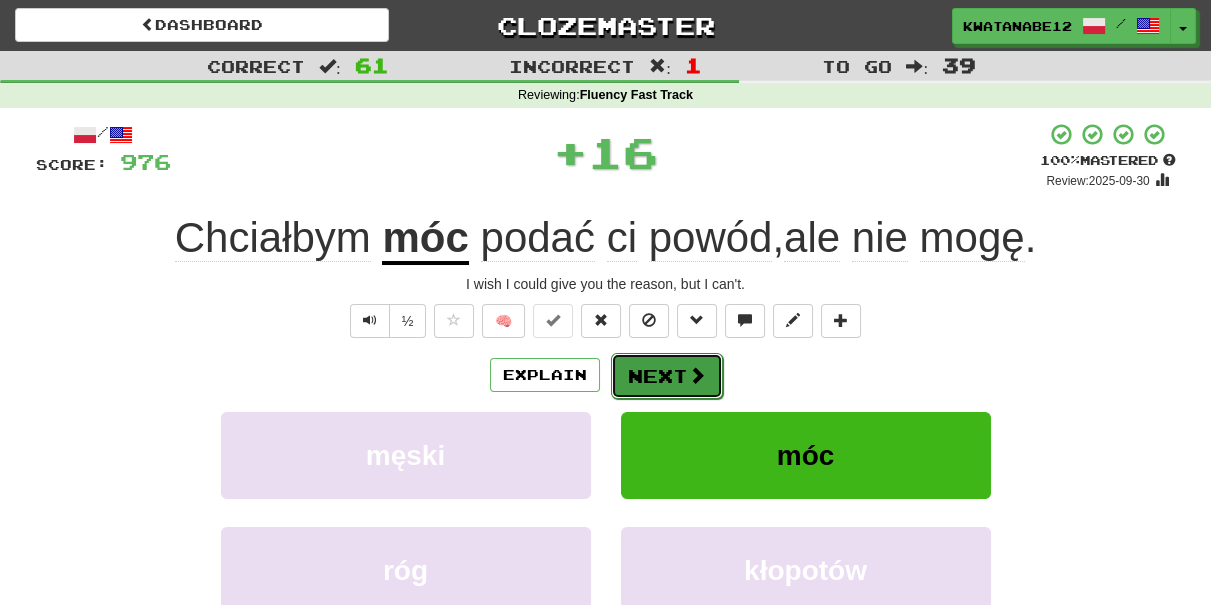 click on "Next" at bounding box center [667, 376] 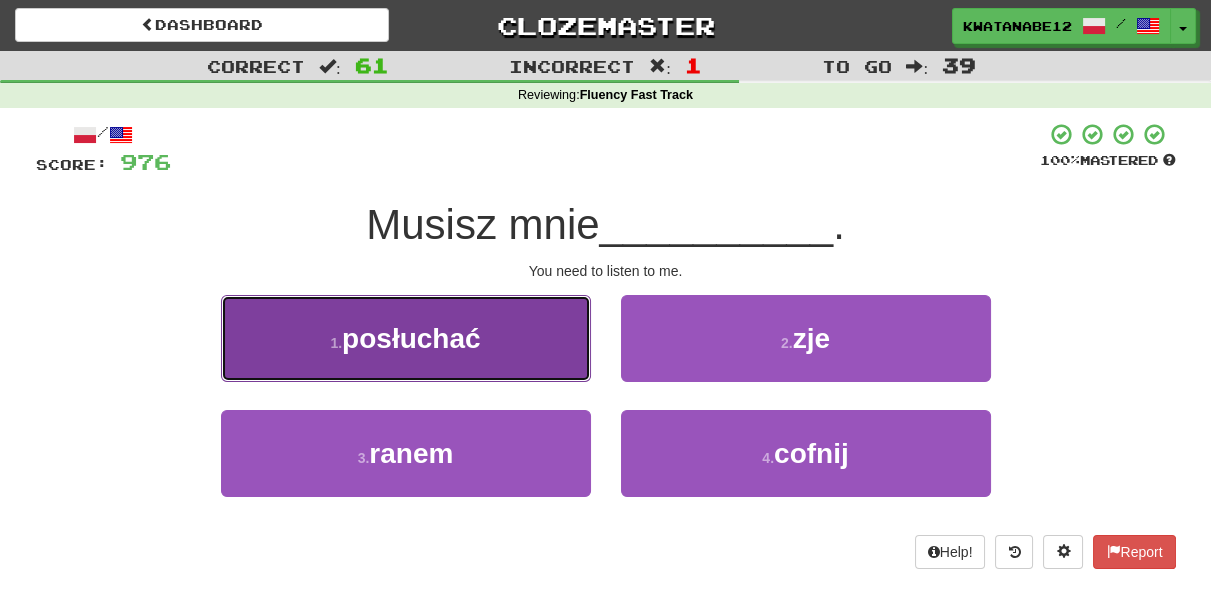click on "1 .  posłuchać" at bounding box center (406, 338) 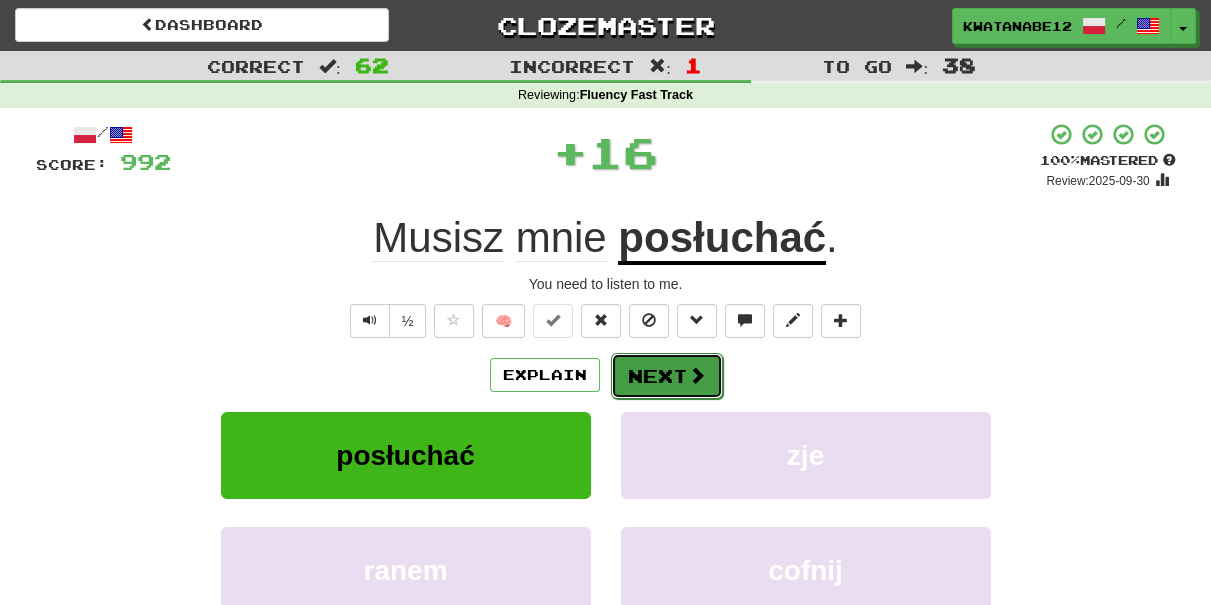 click on "Next" at bounding box center (667, 376) 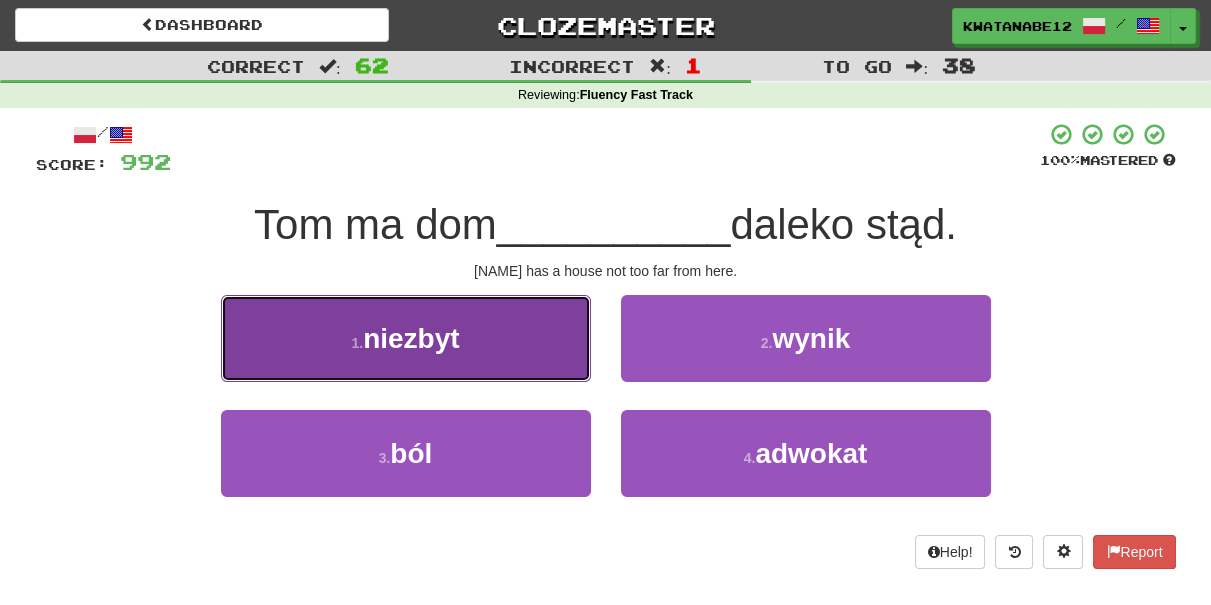 drag, startPoint x: 520, startPoint y: 347, endPoint x: 589, endPoint y: 365, distance: 71.30919 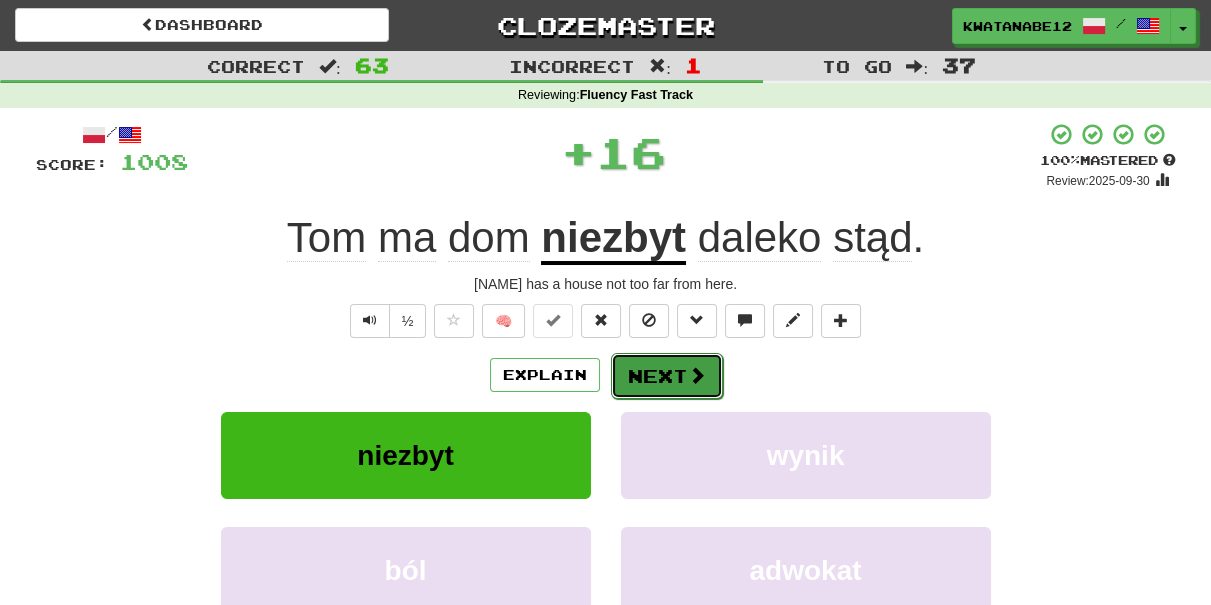 click on "Next" at bounding box center [667, 376] 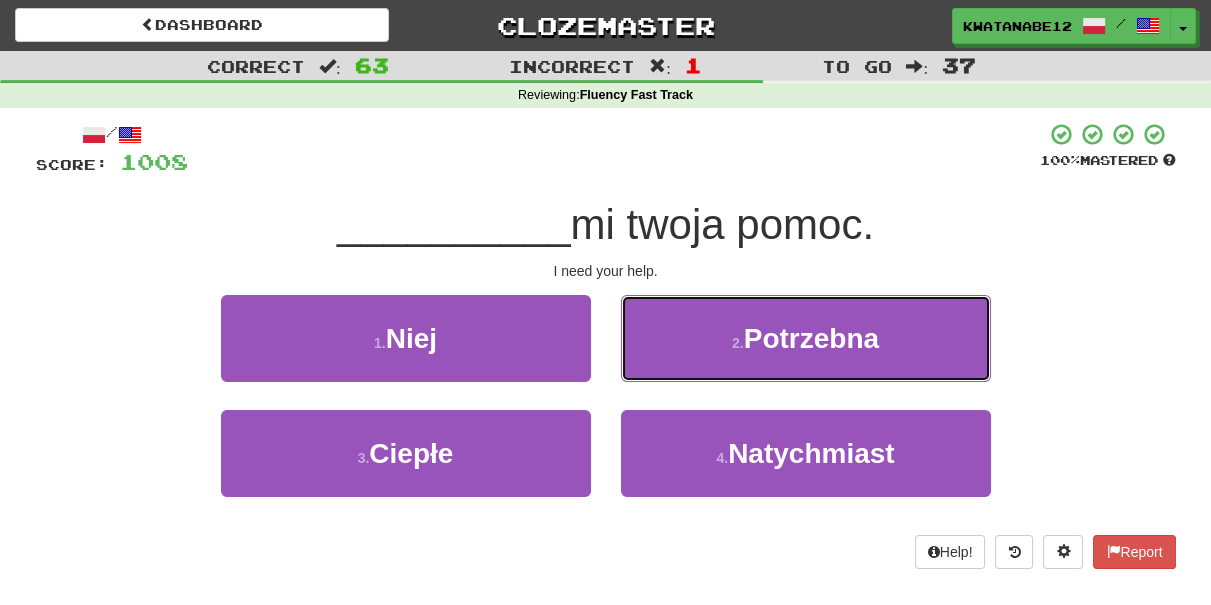 drag, startPoint x: 656, startPoint y: 337, endPoint x: 655, endPoint y: 348, distance: 11.045361 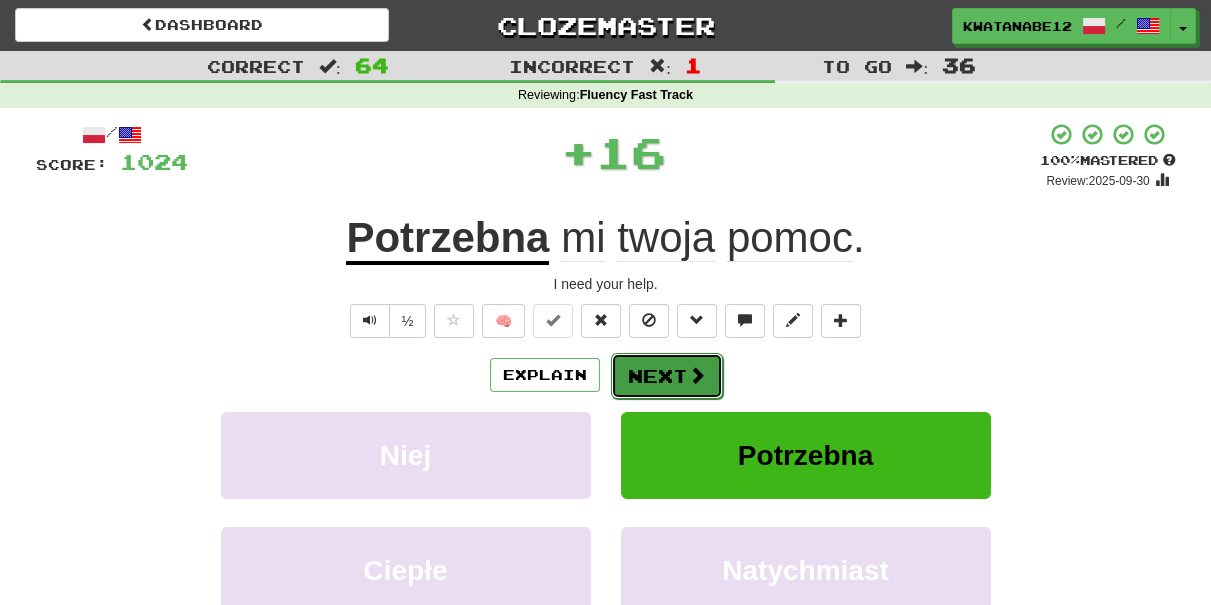 click on "Next" at bounding box center (667, 376) 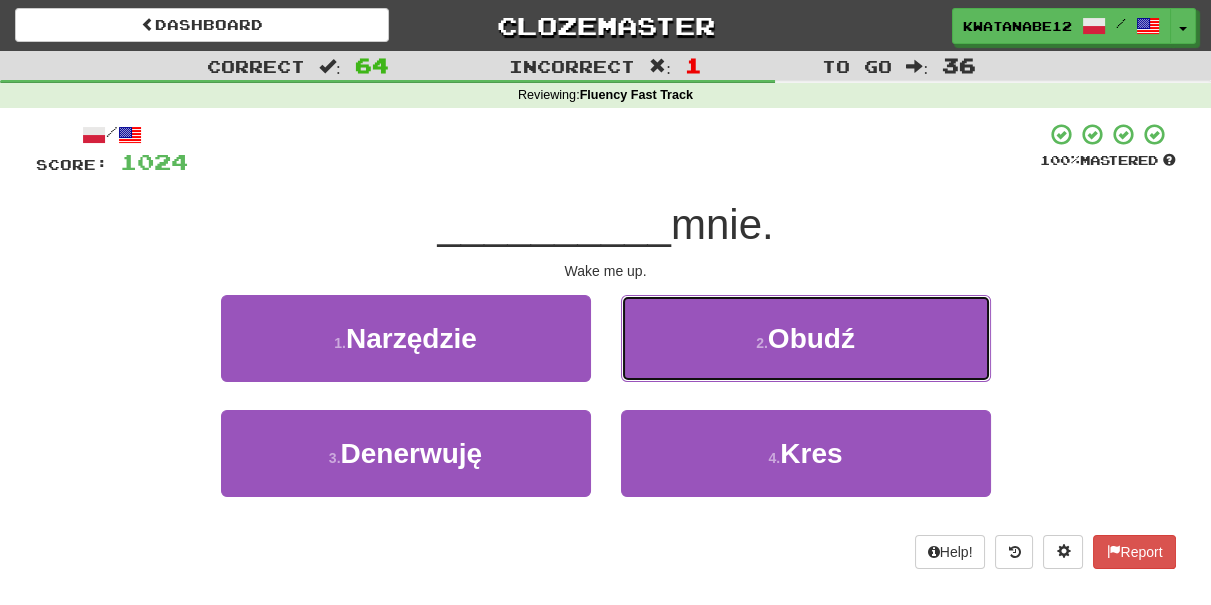 drag, startPoint x: 674, startPoint y: 322, endPoint x: 667, endPoint y: 348, distance: 26.925823 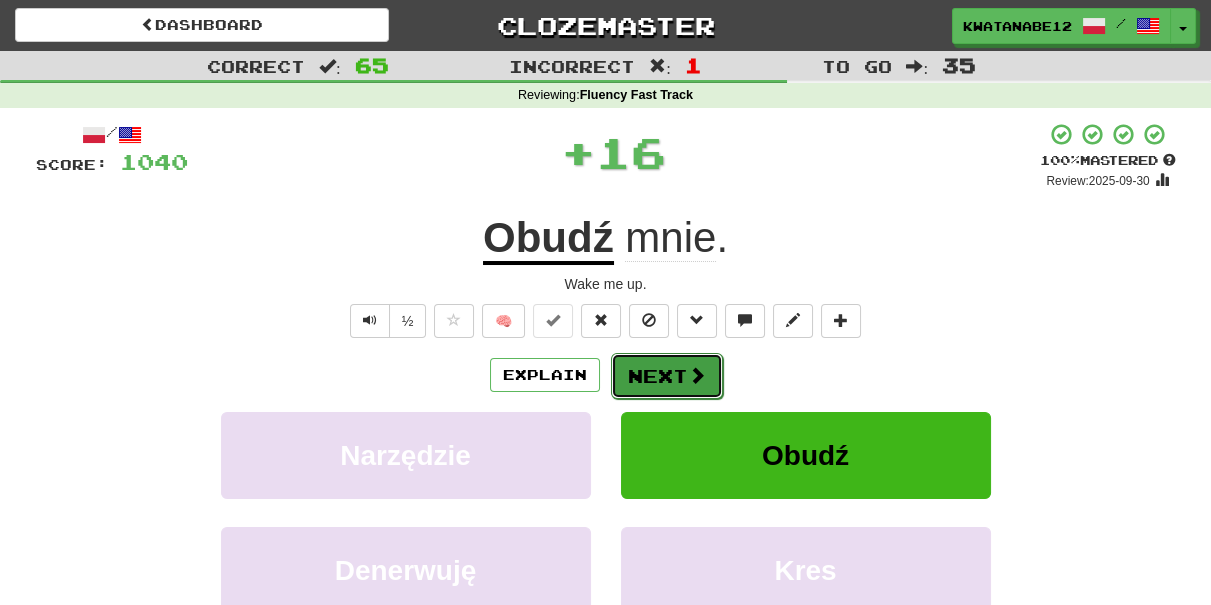 click on "Next" at bounding box center [667, 376] 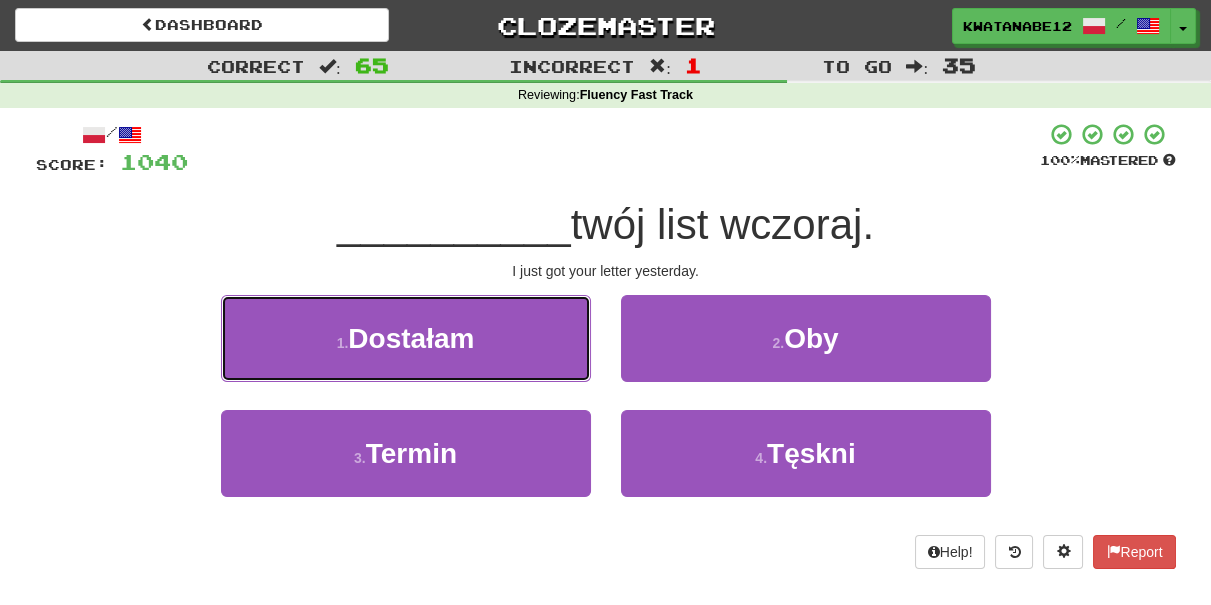 drag, startPoint x: 520, startPoint y: 347, endPoint x: 542, endPoint y: 348, distance: 22.022715 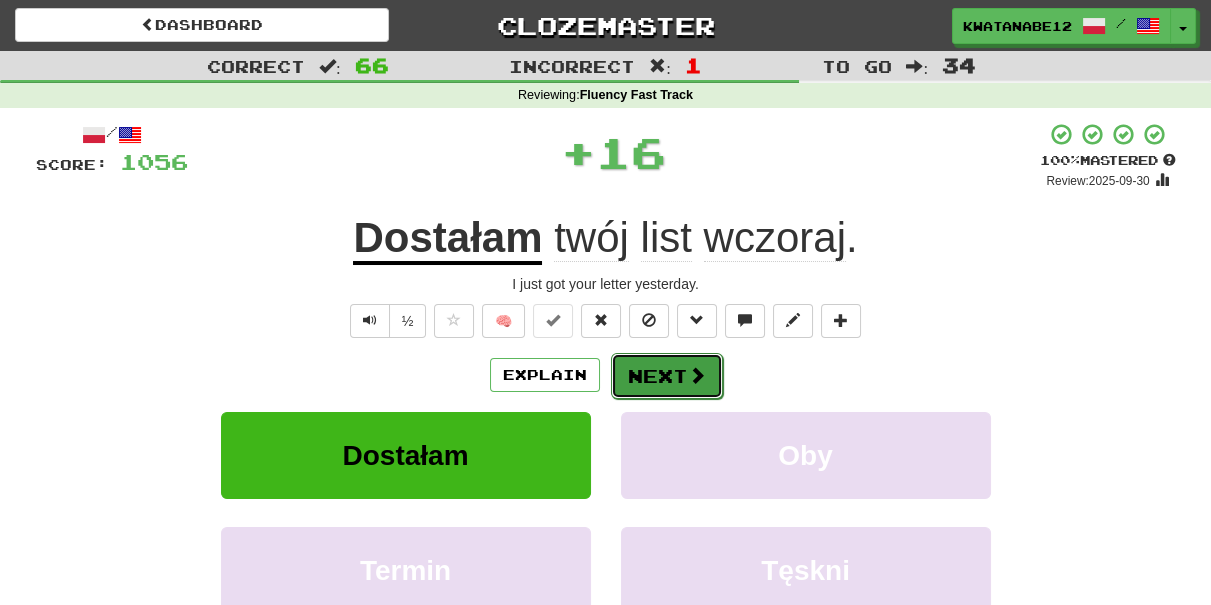 click on "Next" at bounding box center (667, 376) 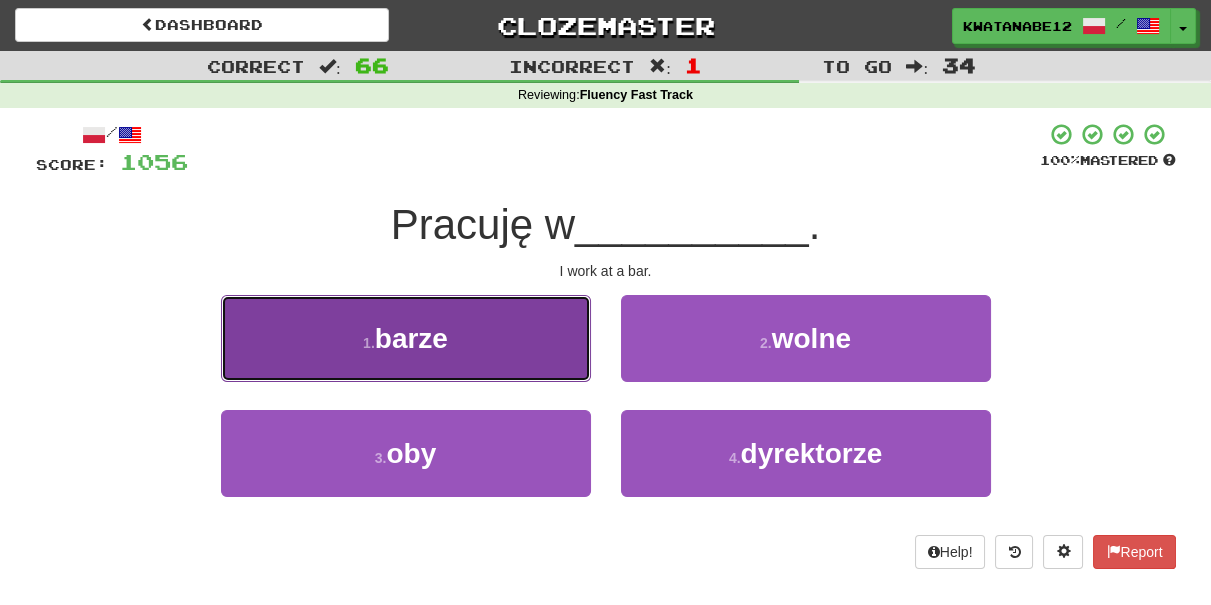 click on "1 .  barze" at bounding box center (406, 338) 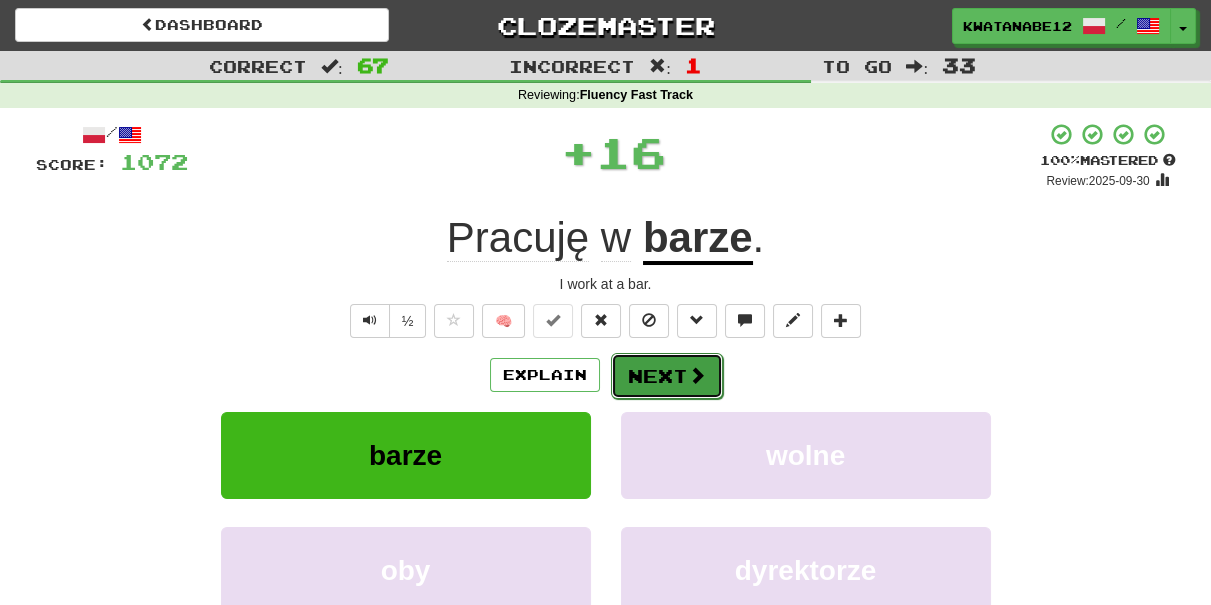 drag, startPoint x: 670, startPoint y: 377, endPoint x: 682, endPoint y: 378, distance: 12.0415945 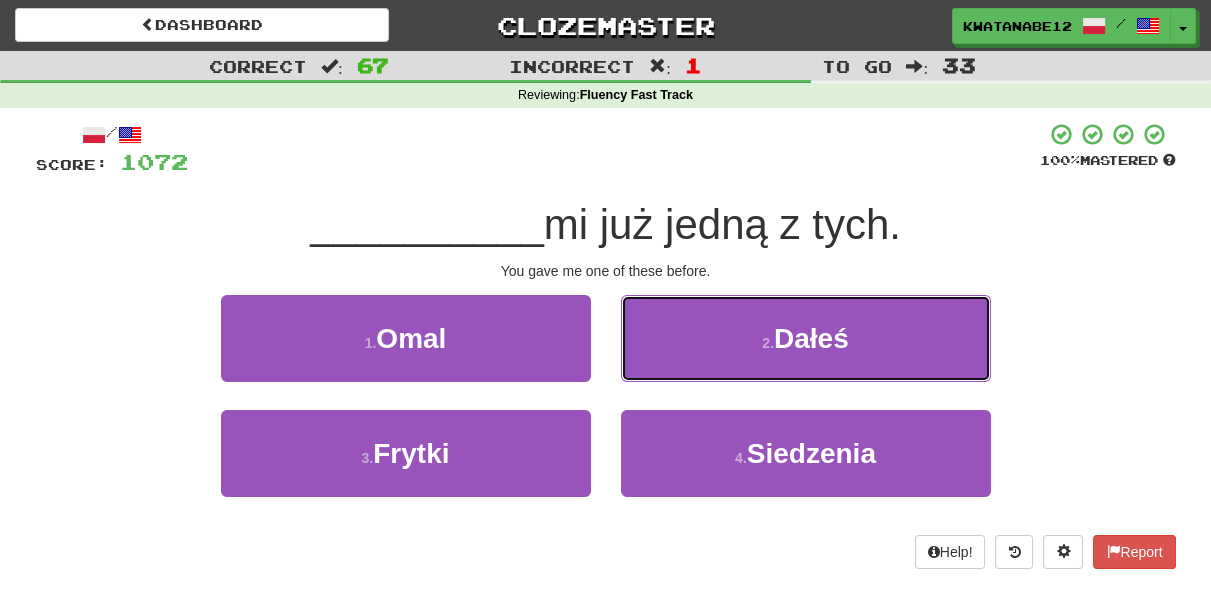 drag, startPoint x: 702, startPoint y: 331, endPoint x: 691, endPoint y: 346, distance: 18.601076 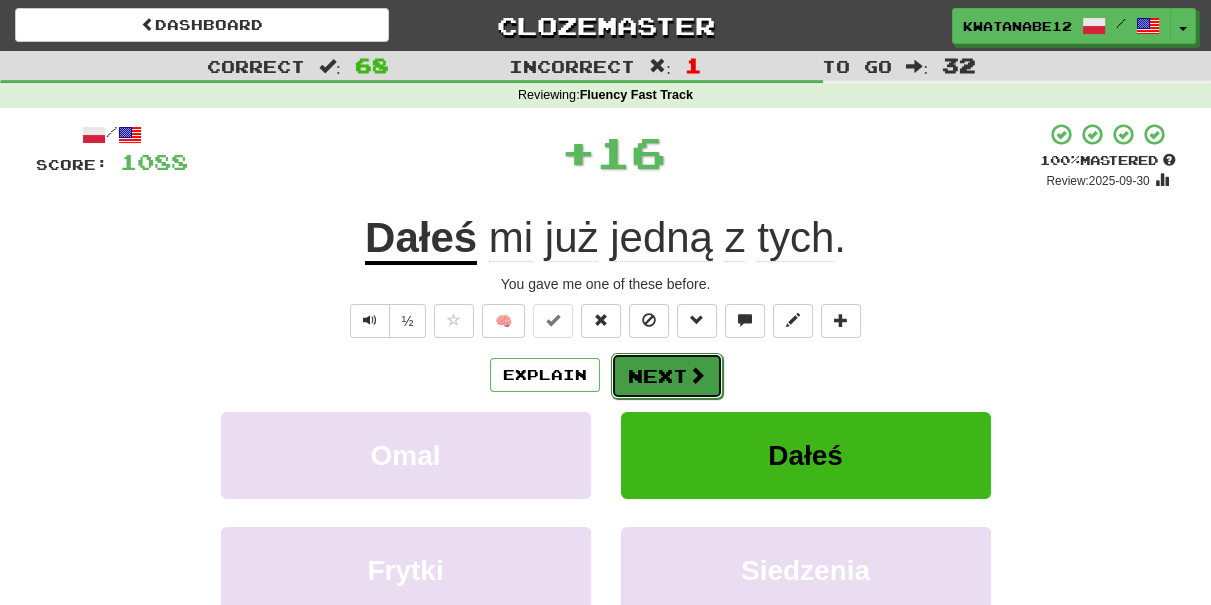 click on "Next" at bounding box center (667, 376) 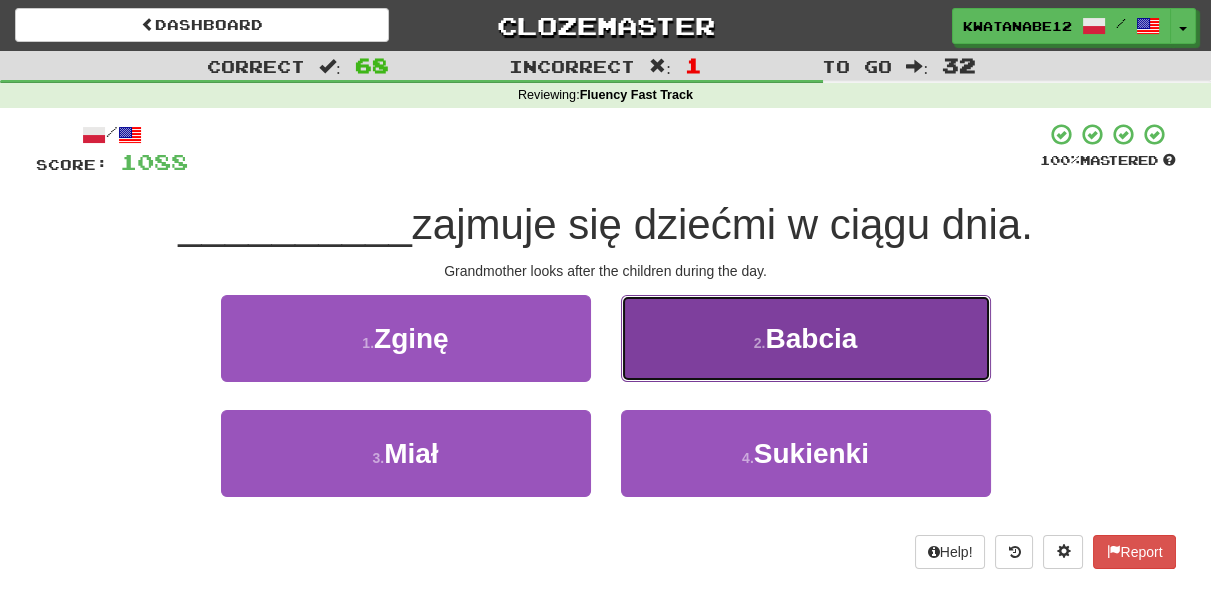 click on "2 .  Babcia" at bounding box center [806, 338] 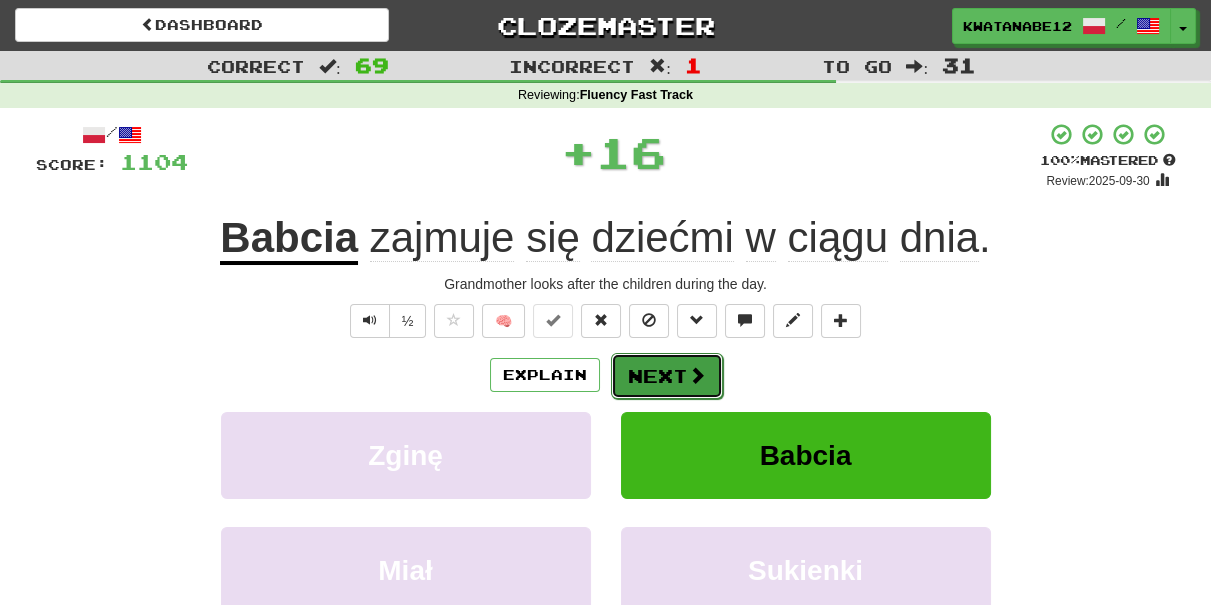 click on "Next" at bounding box center [667, 376] 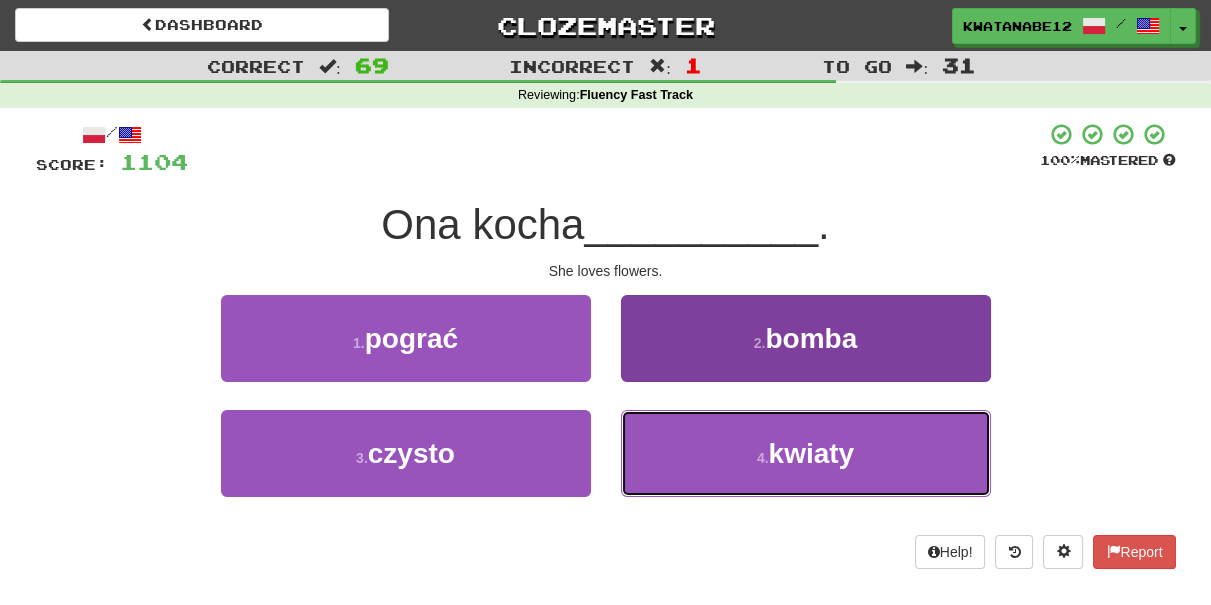 drag, startPoint x: 657, startPoint y: 412, endPoint x: 673, endPoint y: 435, distance: 28.01785 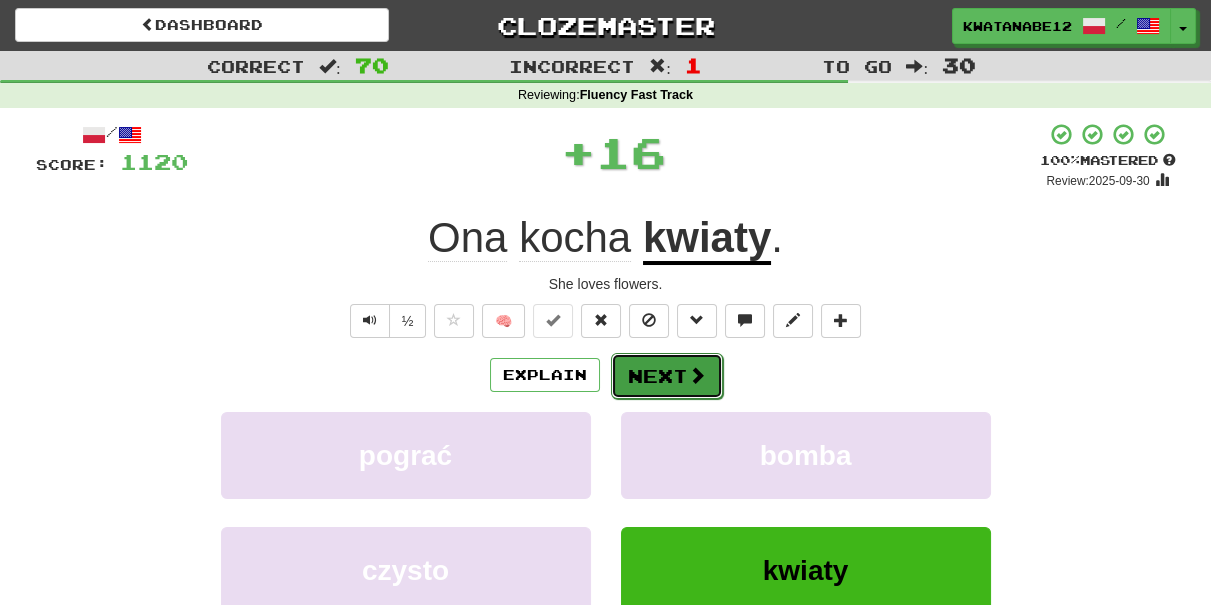 click on "Next" at bounding box center [667, 376] 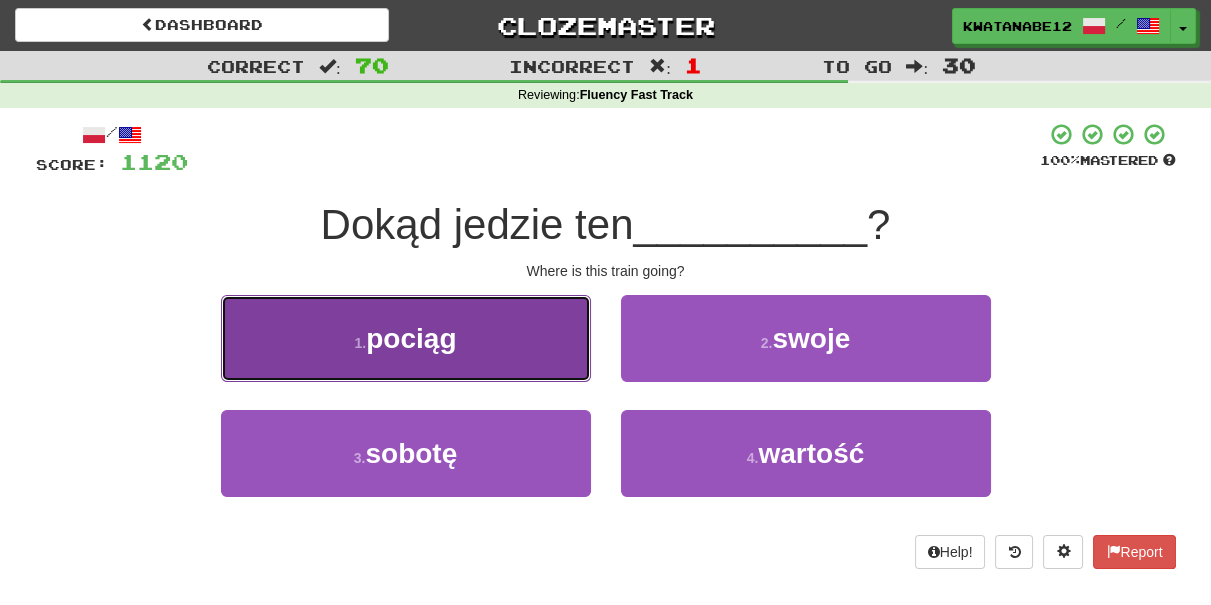 drag, startPoint x: 517, startPoint y: 332, endPoint x: 564, endPoint y: 358, distance: 53.712196 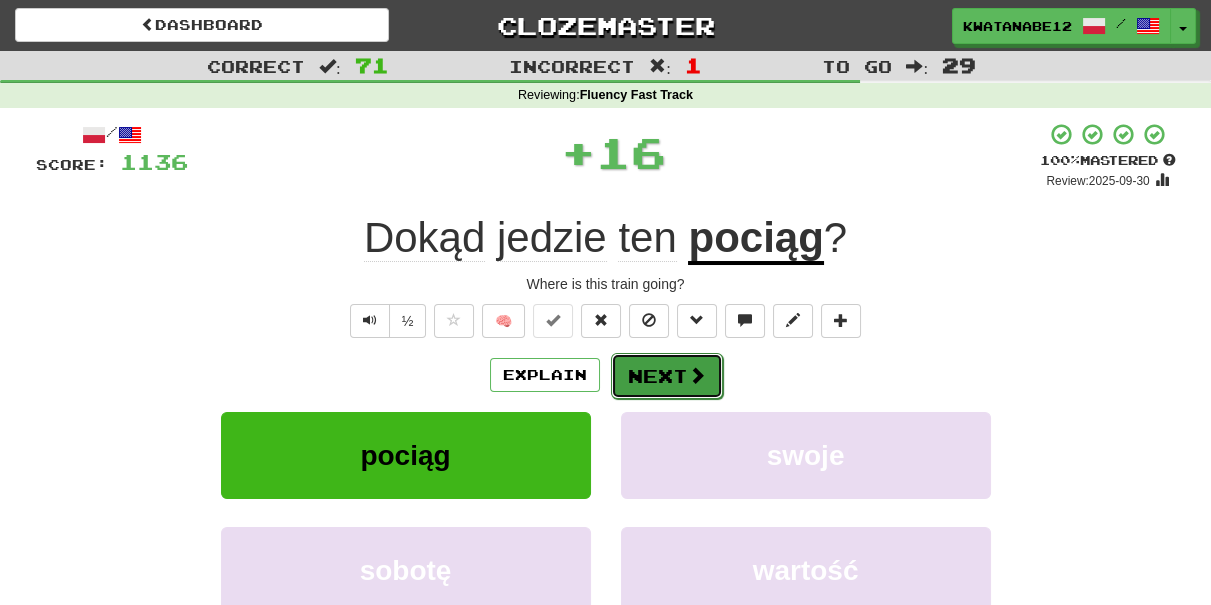 click on "Next" at bounding box center (667, 376) 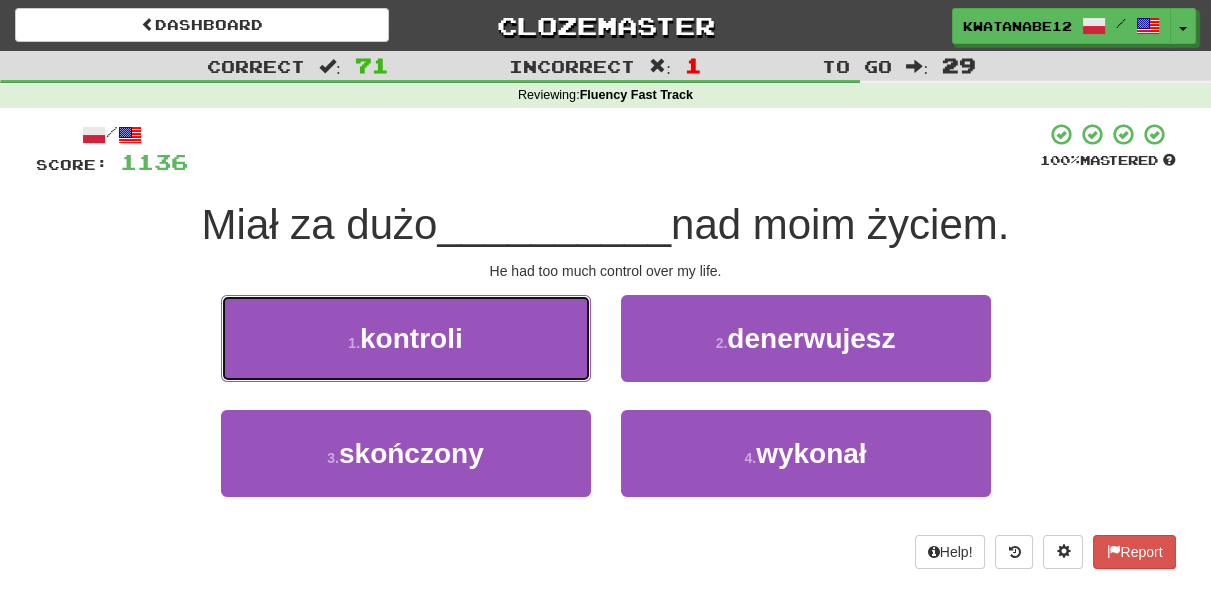 drag, startPoint x: 517, startPoint y: 348, endPoint x: 578, endPoint y: 349, distance: 61.008198 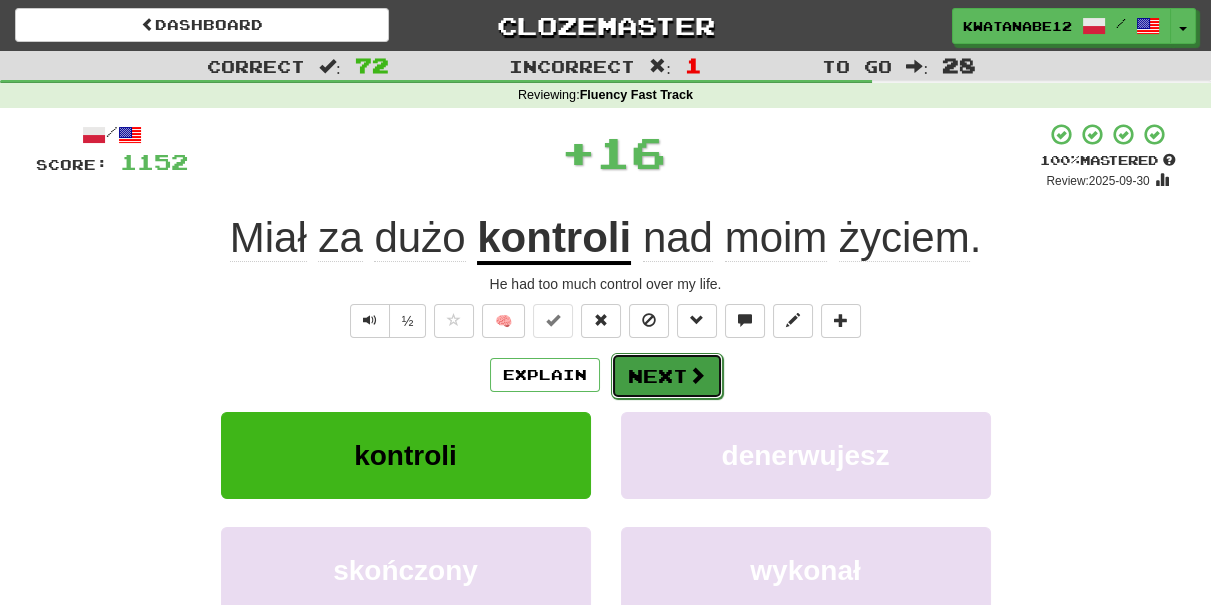click on "Next" at bounding box center (667, 376) 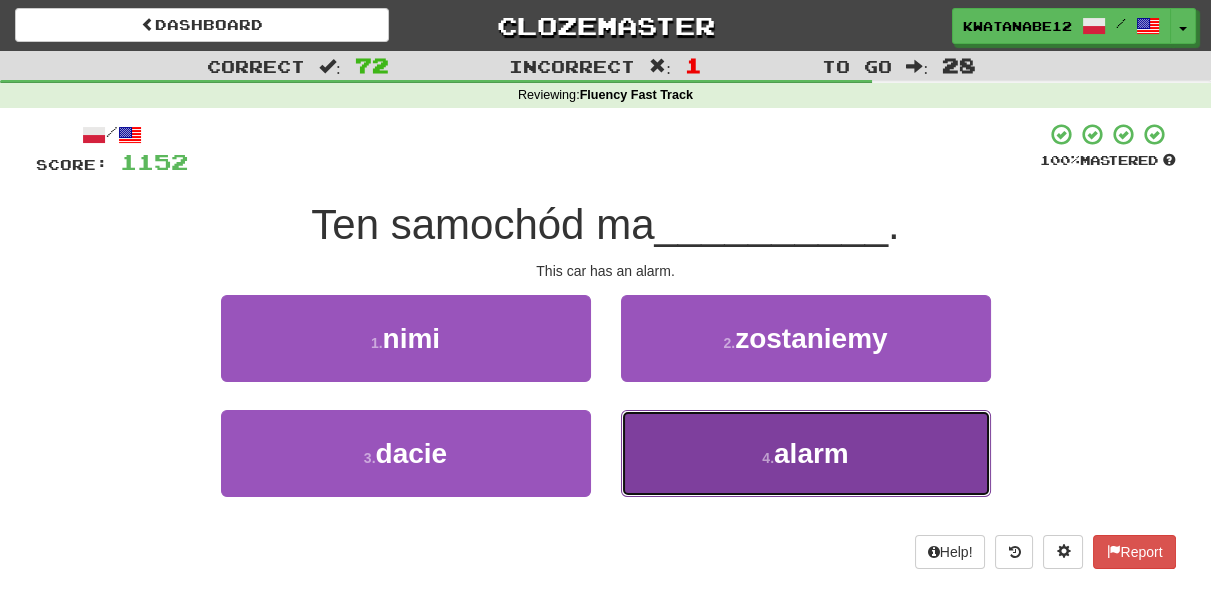 drag, startPoint x: 657, startPoint y: 431, endPoint x: 668, endPoint y: 435, distance: 11.7046995 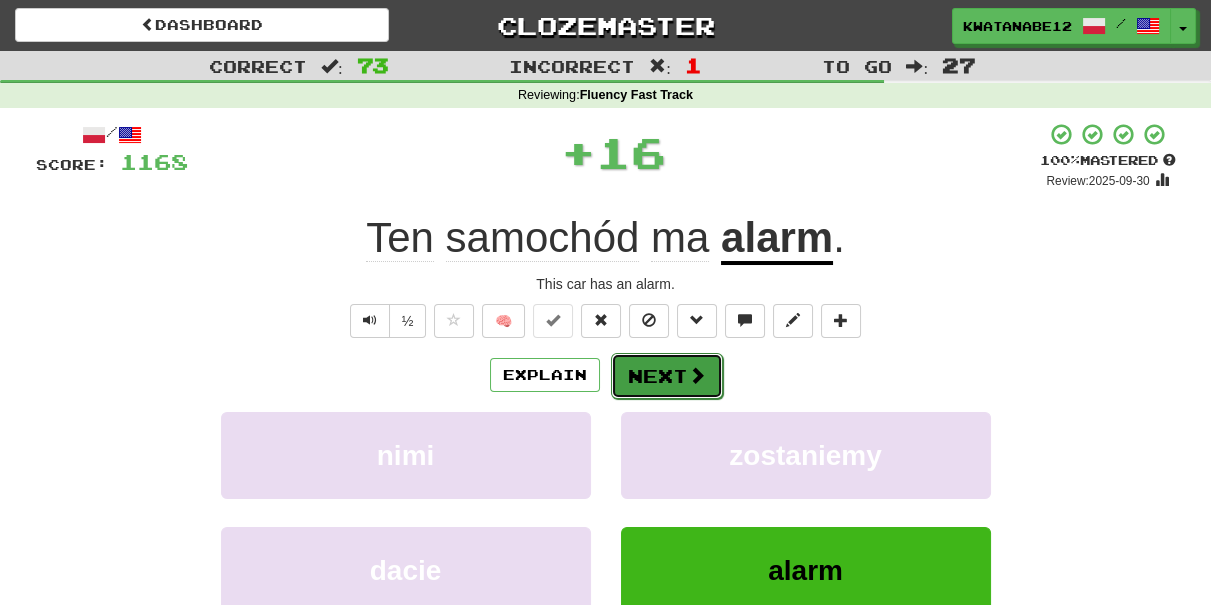 click on "Next" at bounding box center (667, 376) 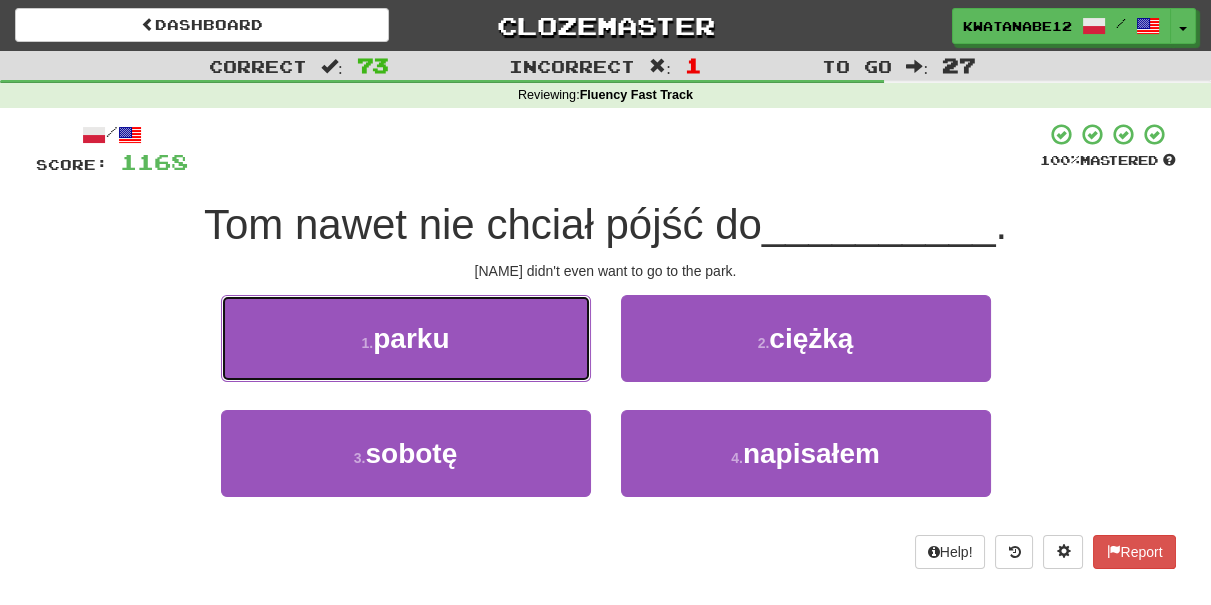 drag, startPoint x: 538, startPoint y: 325, endPoint x: 608, endPoint y: 347, distance: 73.37575 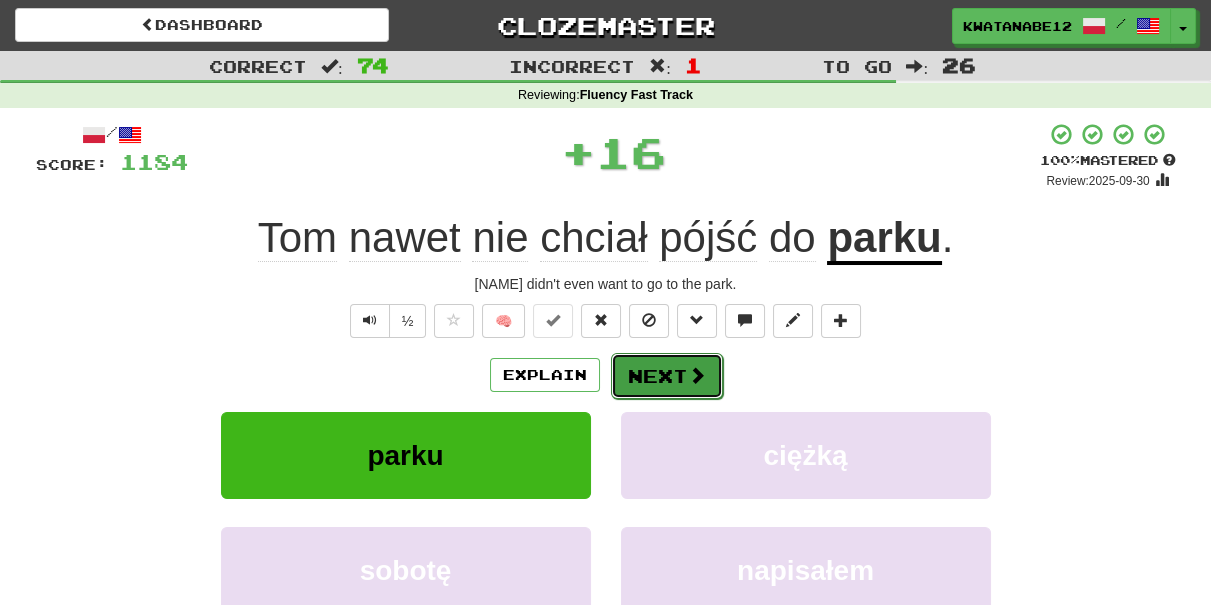 click on "Next" at bounding box center [667, 376] 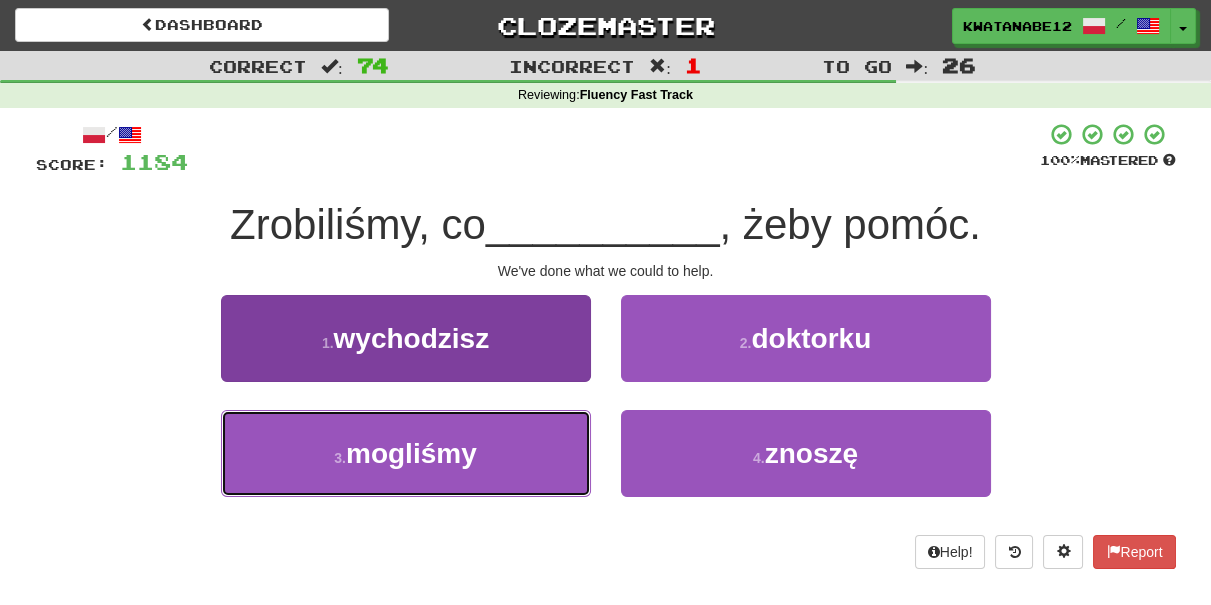 drag, startPoint x: 497, startPoint y: 457, endPoint x: 542, endPoint y: 437, distance: 49.24429 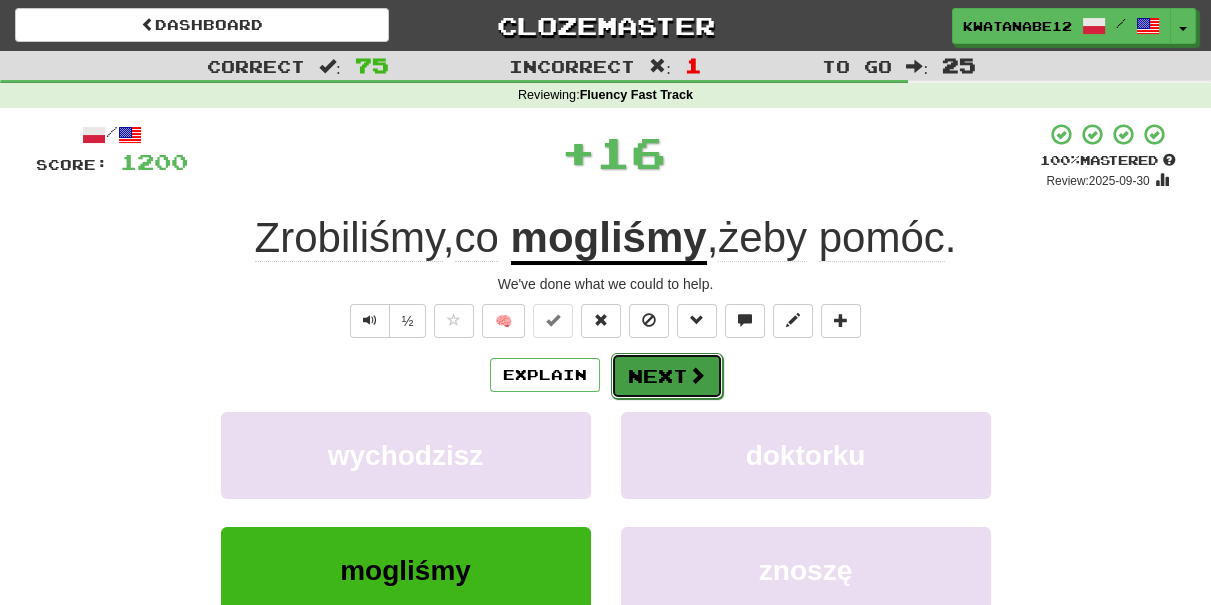 drag, startPoint x: 642, startPoint y: 378, endPoint x: 656, endPoint y: 371, distance: 15.652476 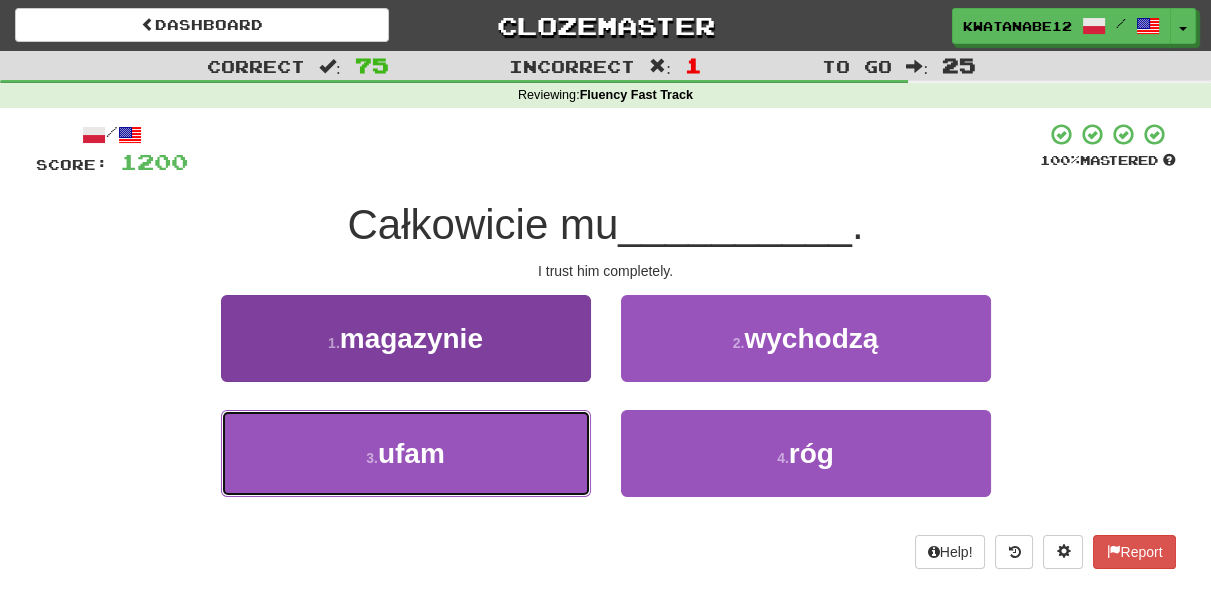 drag, startPoint x: 490, startPoint y: 431, endPoint x: 569, endPoint y: 411, distance: 81.49233 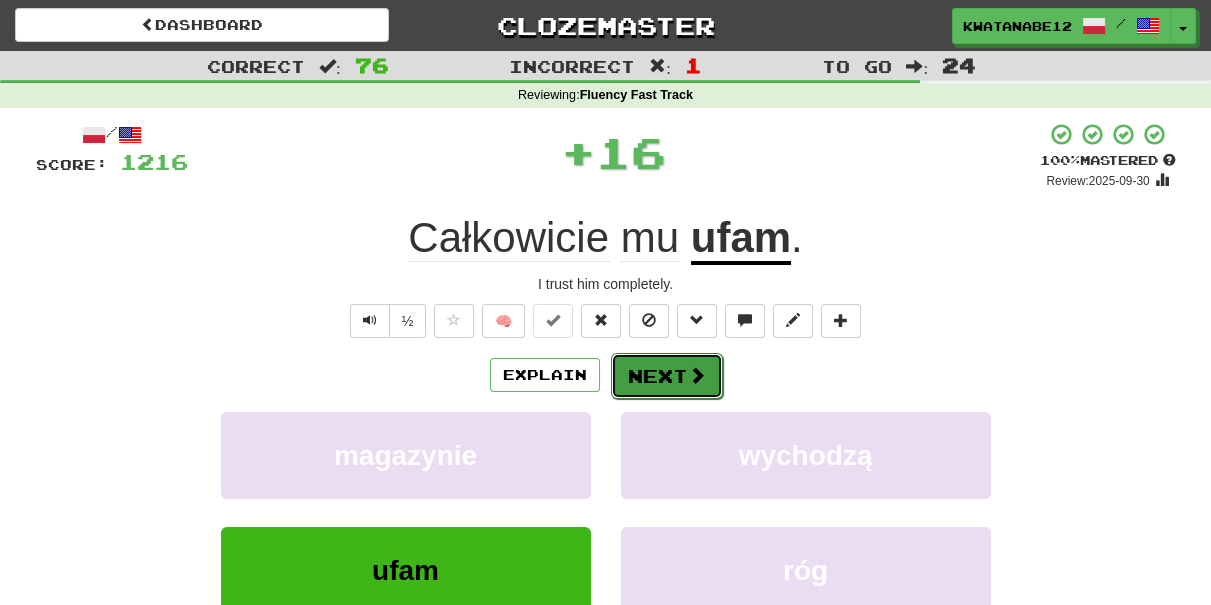 click on "Next" at bounding box center (667, 376) 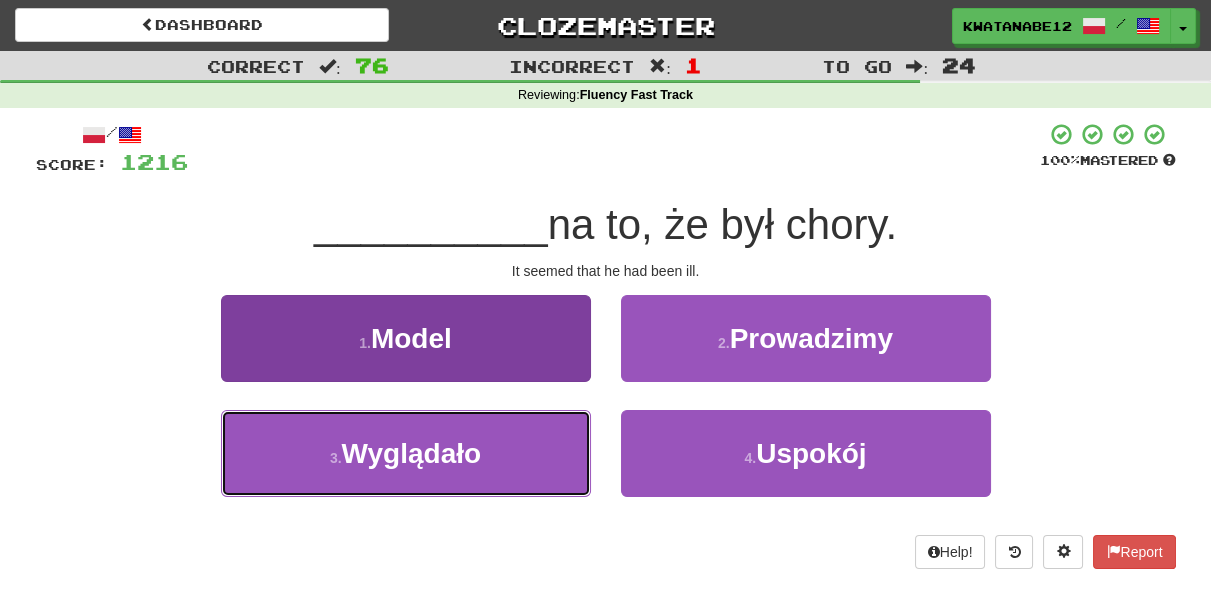 drag, startPoint x: 530, startPoint y: 457, endPoint x: 564, endPoint y: 426, distance: 46.010868 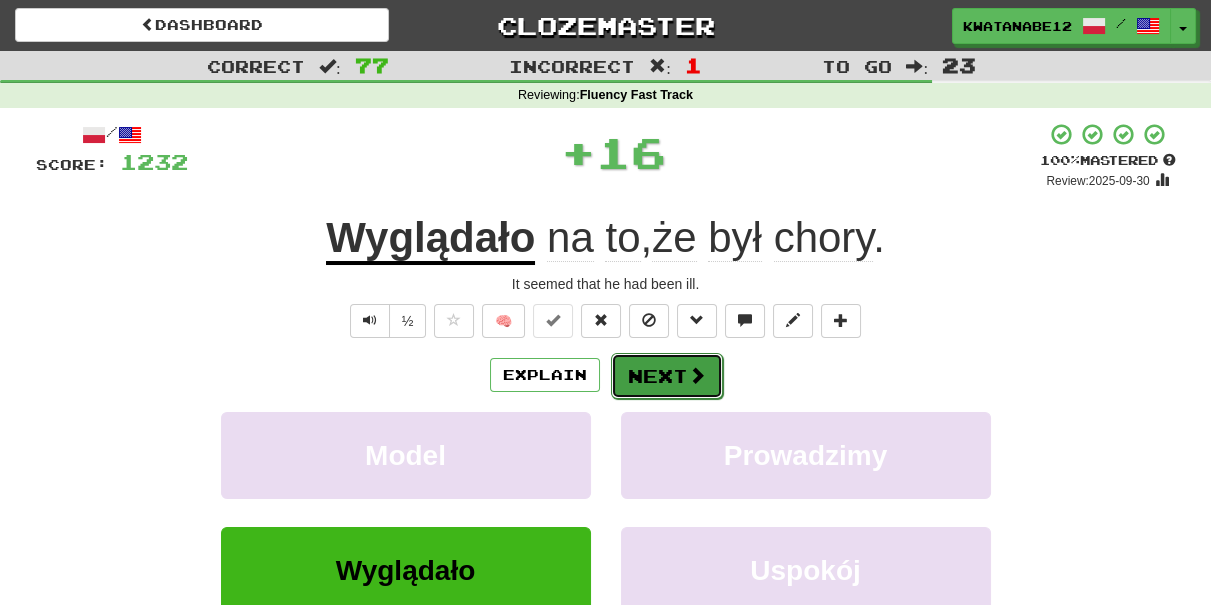 click on "Next" at bounding box center [667, 376] 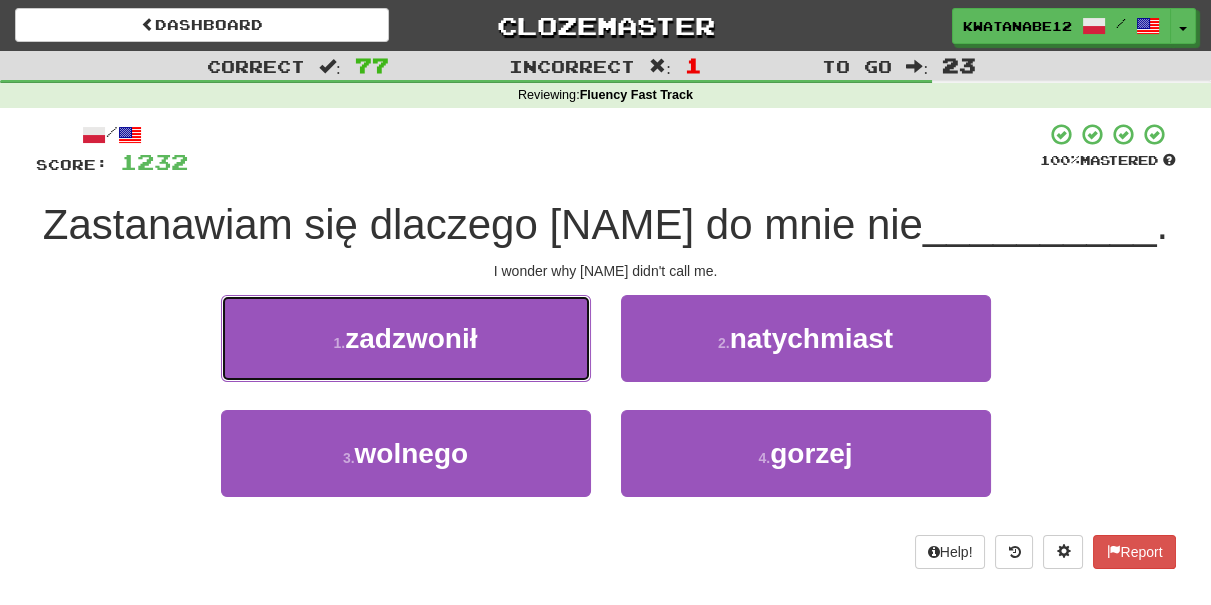 drag, startPoint x: 521, startPoint y: 333, endPoint x: 570, endPoint y: 348, distance: 51.24451 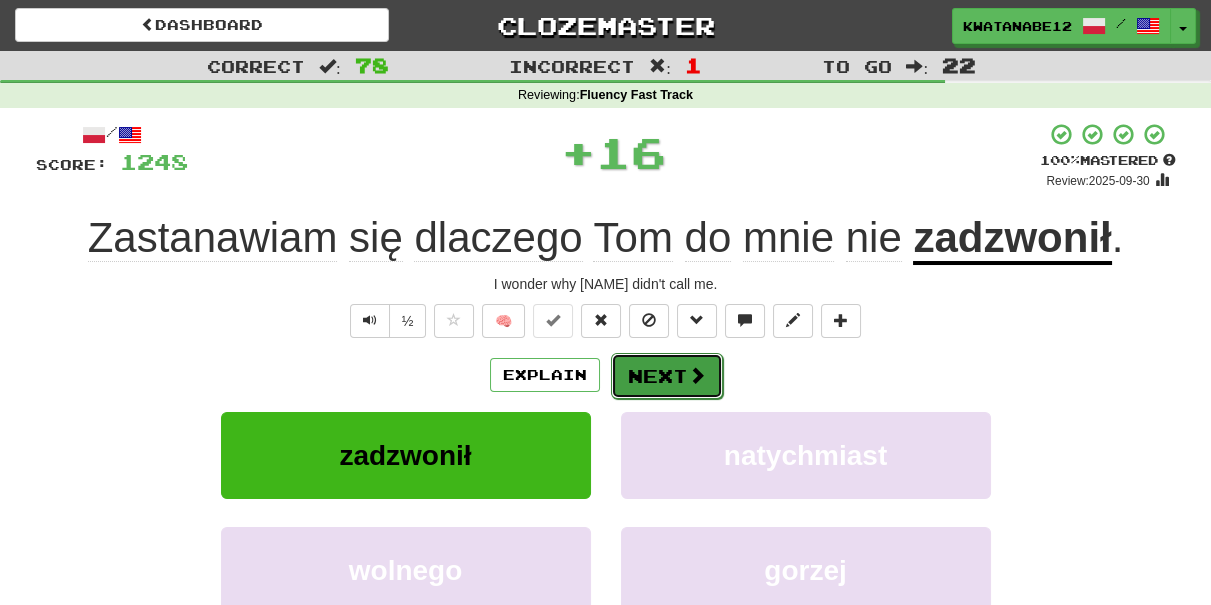 click on "Next" at bounding box center [667, 376] 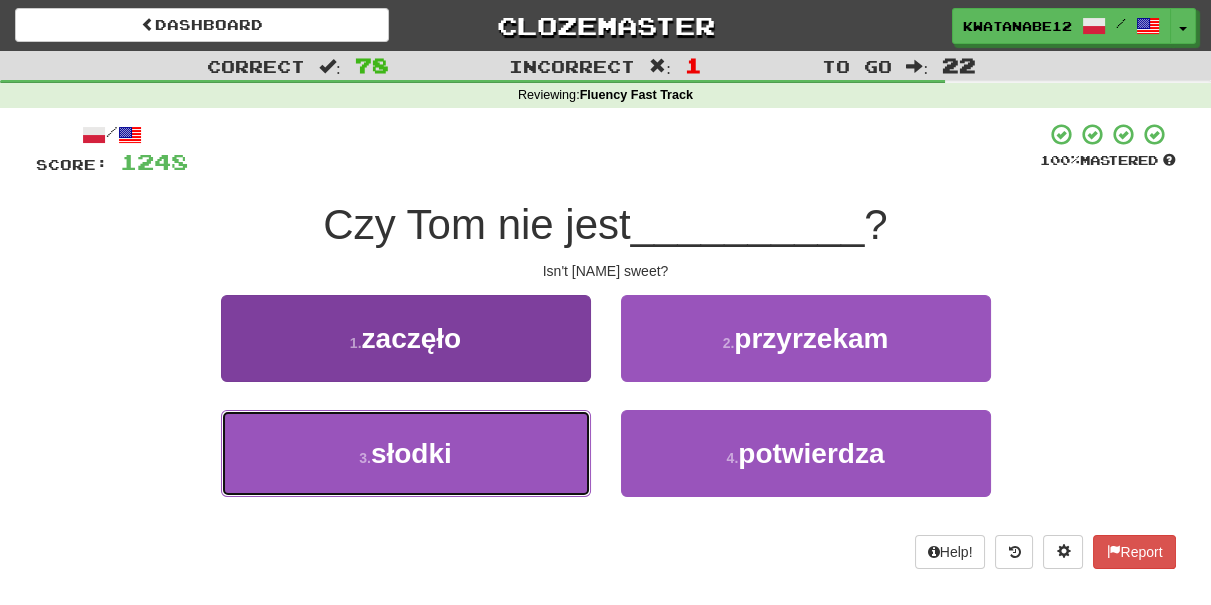 drag, startPoint x: 499, startPoint y: 431, endPoint x: 552, endPoint y: 413, distance: 55.97321 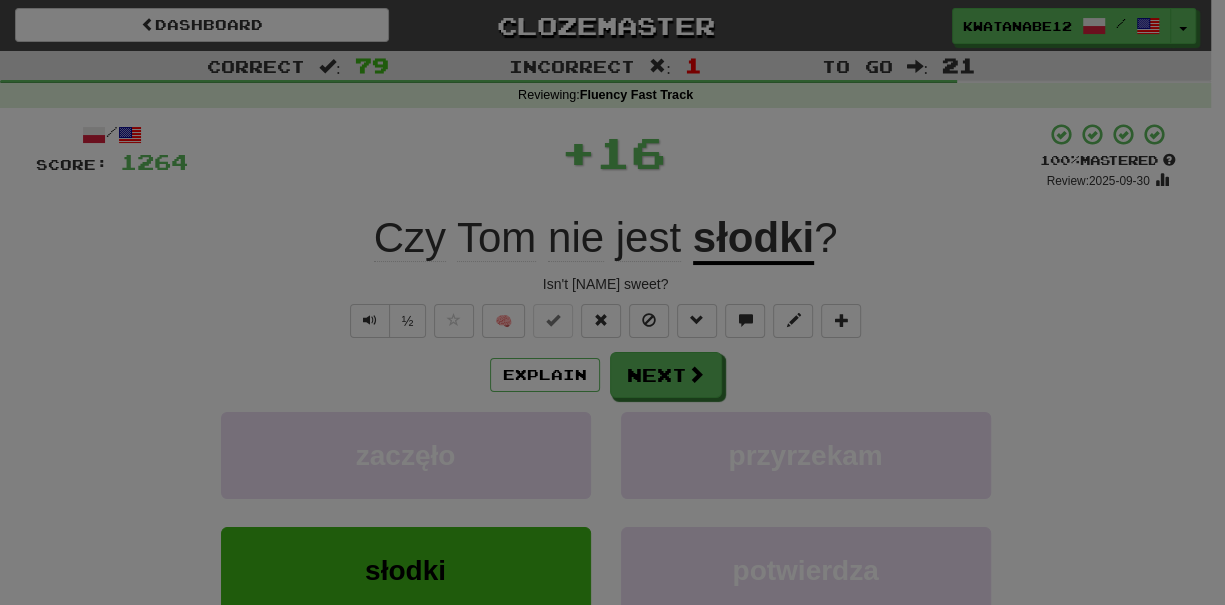 drag, startPoint x: 646, startPoint y: 369, endPoint x: 669, endPoint y: 357, distance: 25.942244 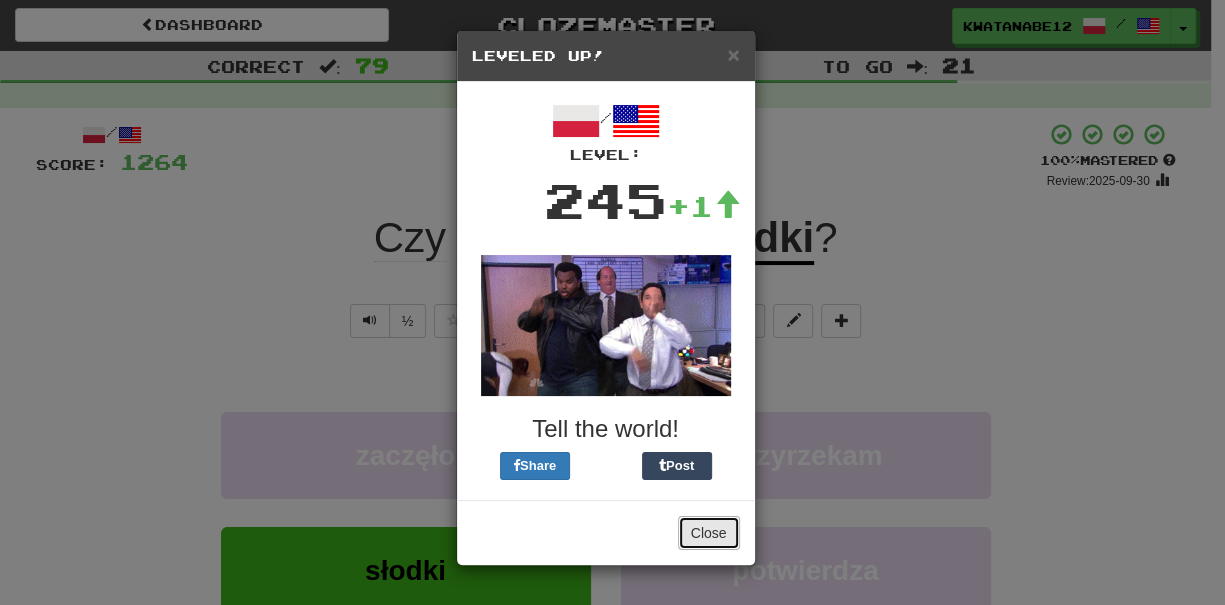 click on "Close" at bounding box center [709, 533] 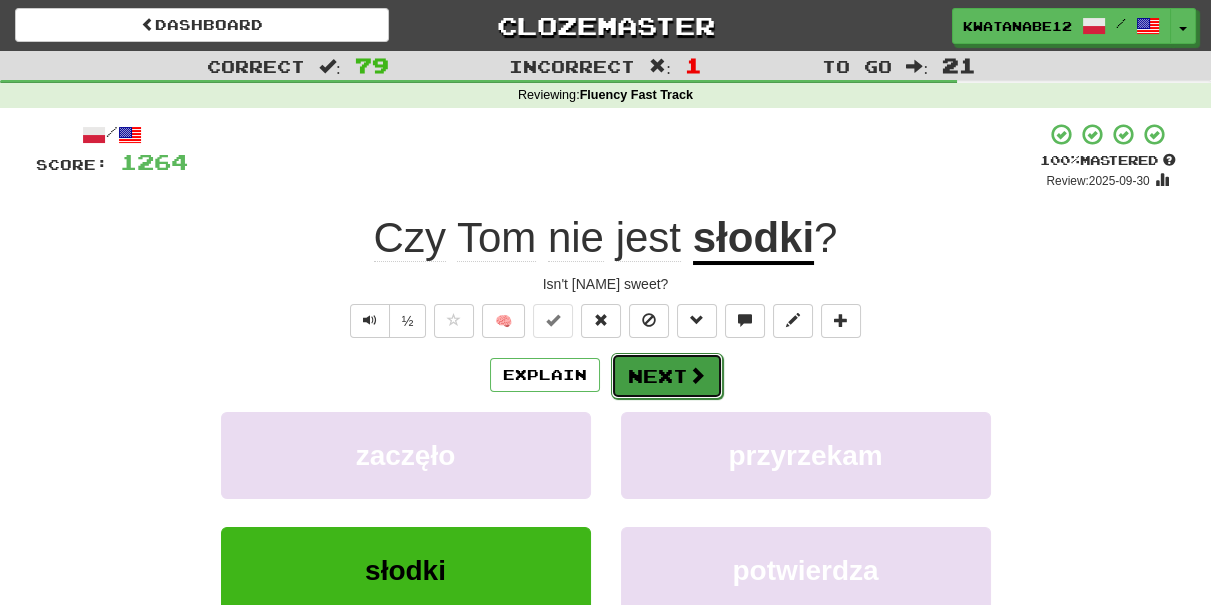 click on "Next" at bounding box center [667, 376] 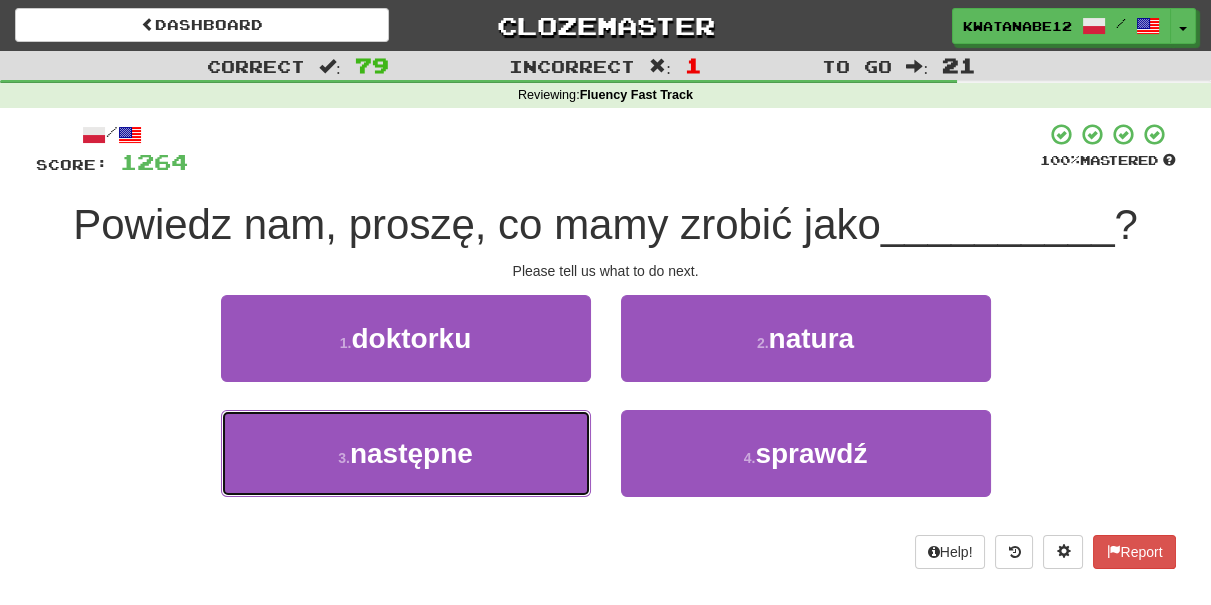 drag, startPoint x: 501, startPoint y: 448, endPoint x: 562, endPoint y: 404, distance: 75.21303 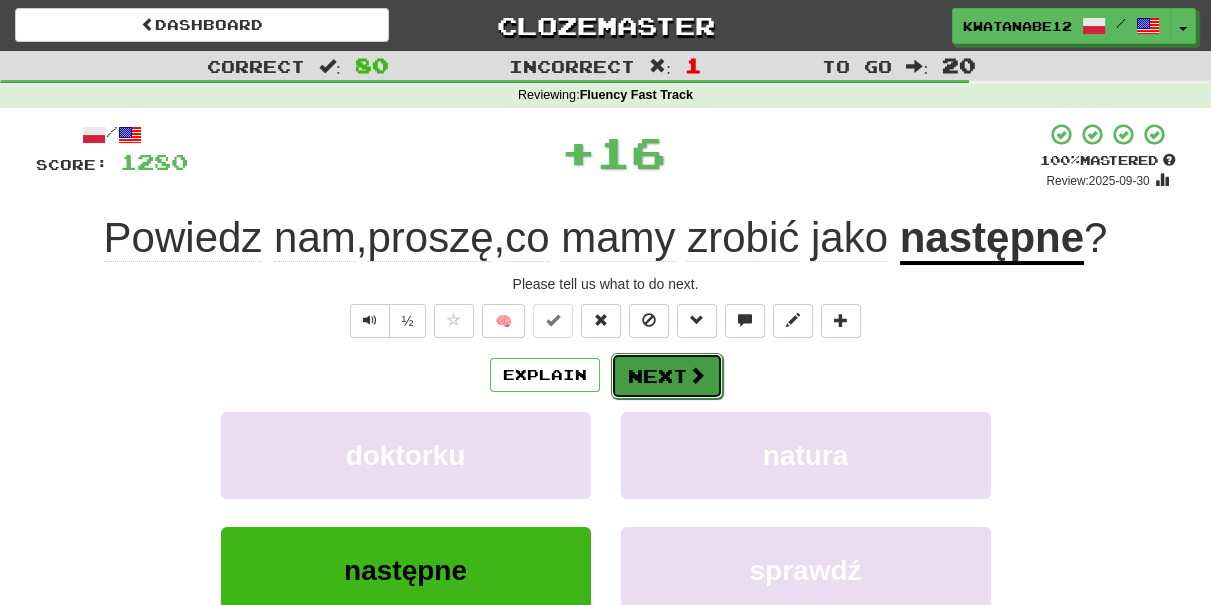 click on "Next" at bounding box center [667, 376] 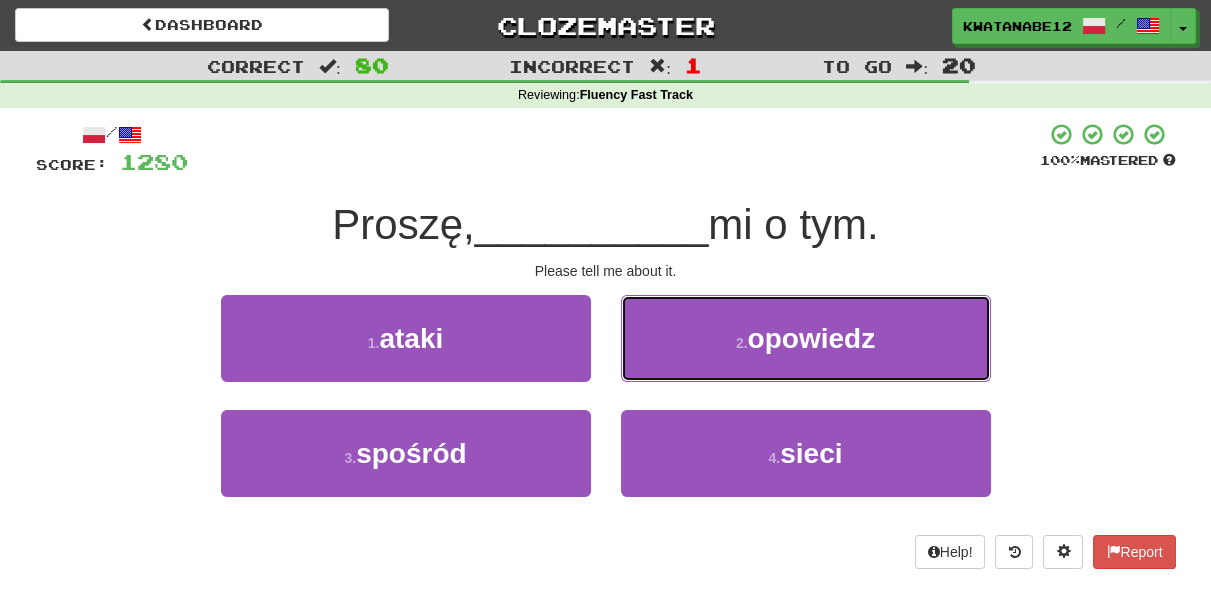 drag, startPoint x: 699, startPoint y: 328, endPoint x: 694, endPoint y: 345, distance: 17.720045 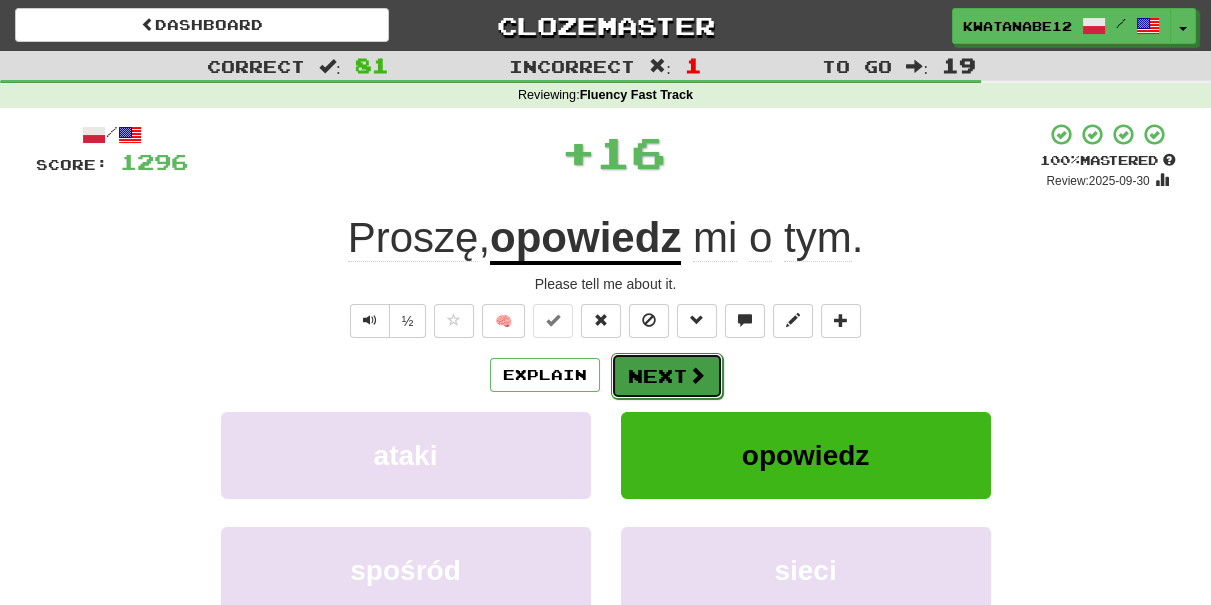 click on "Next" at bounding box center [667, 376] 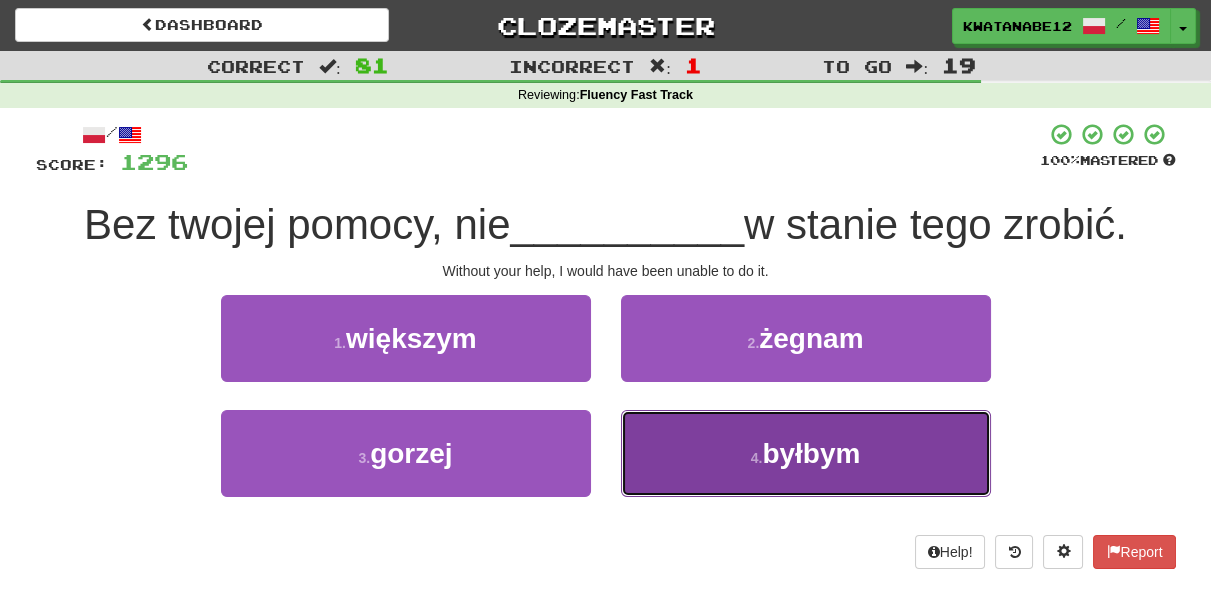 click on "4 .  byłbym" at bounding box center [806, 453] 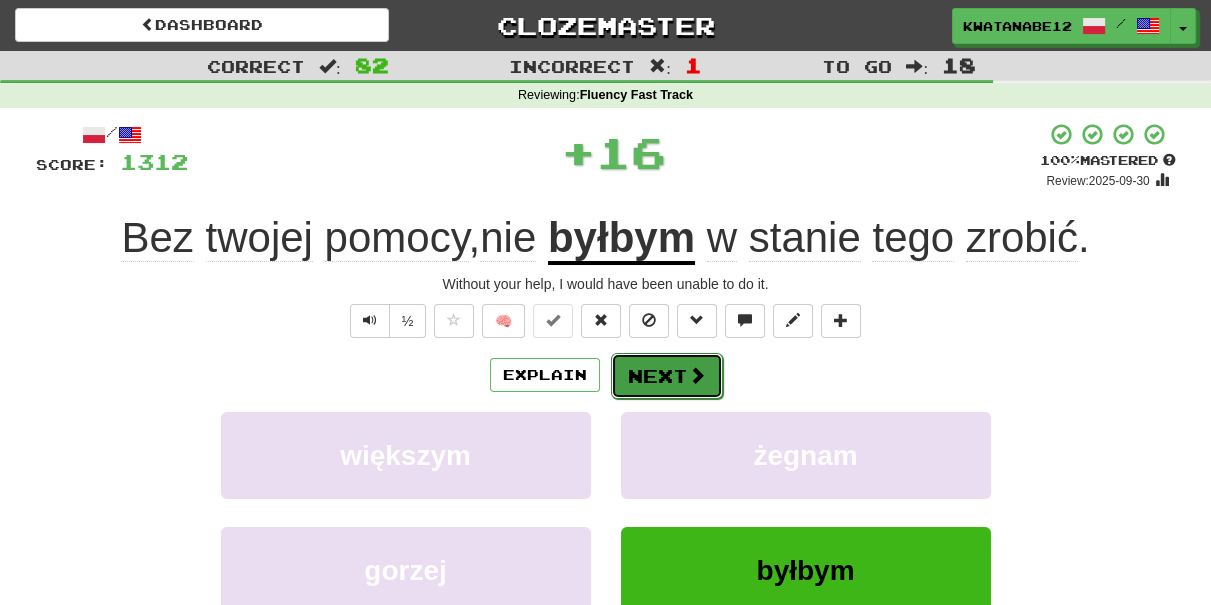 click on "Next" at bounding box center (667, 376) 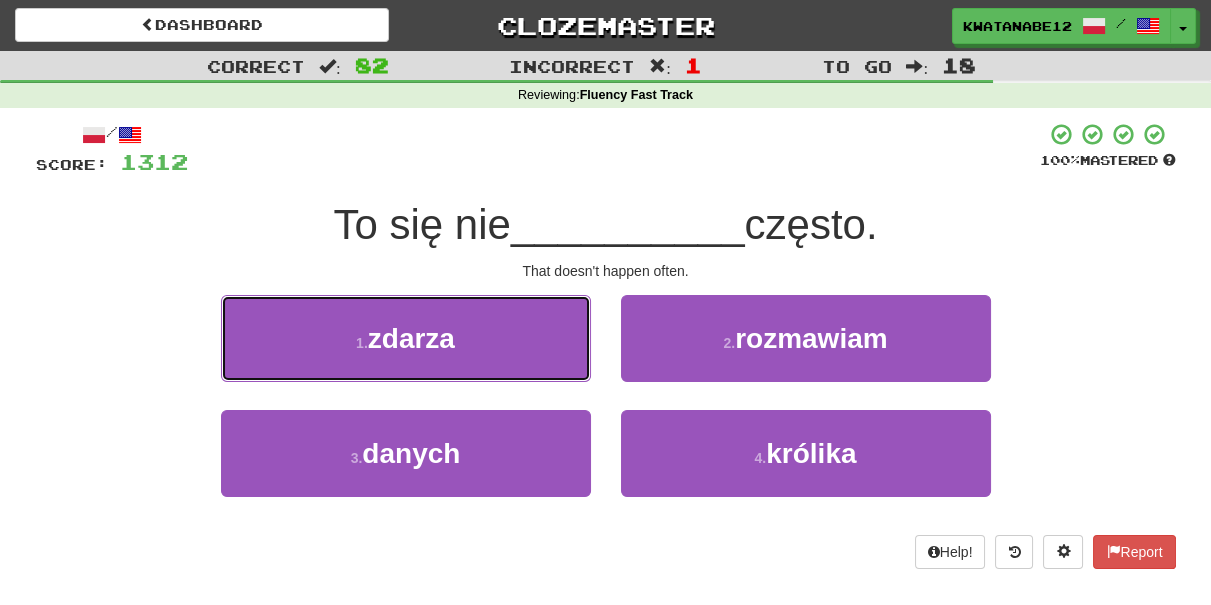 click on "1 .  zdarza" at bounding box center [406, 338] 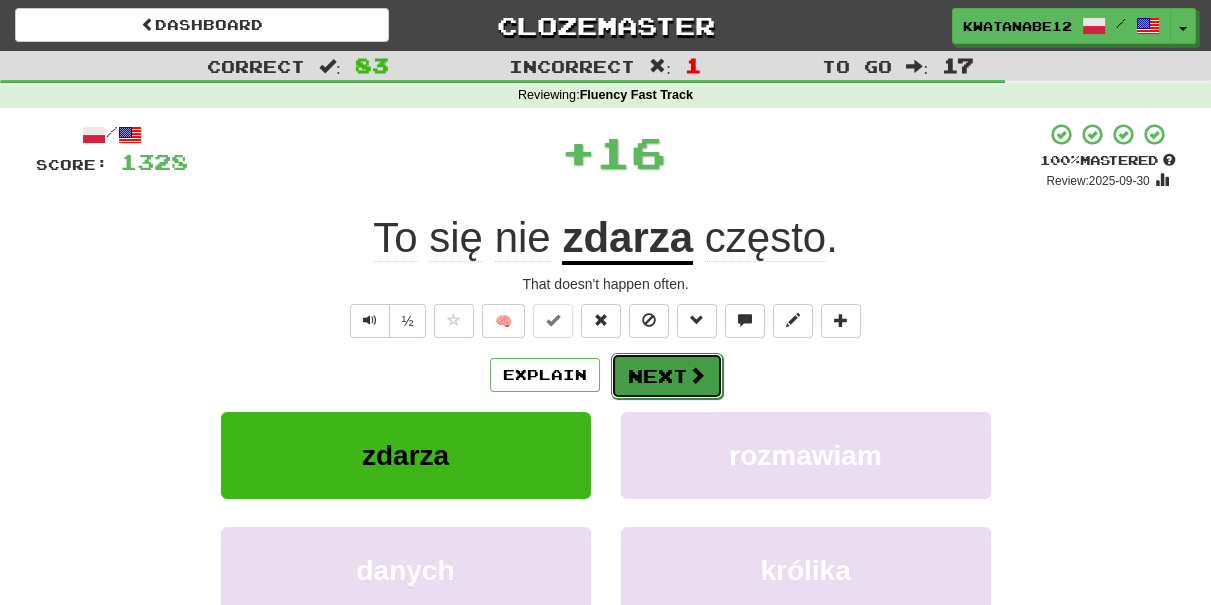 click on "Next" at bounding box center (667, 376) 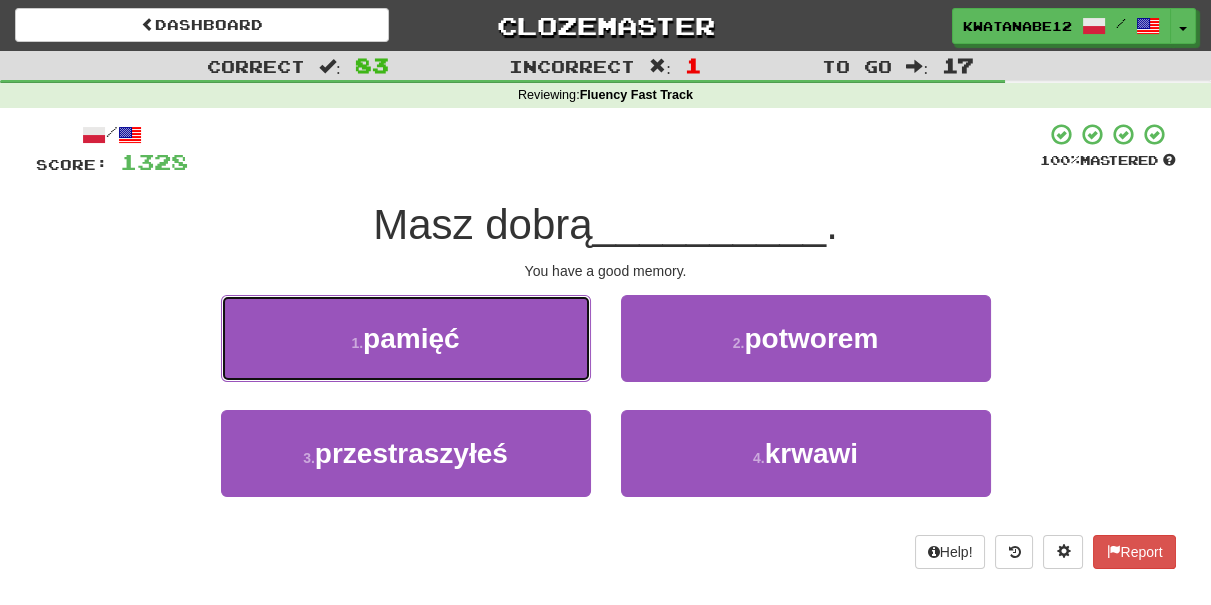 drag, startPoint x: 538, startPoint y: 338, endPoint x: 562, endPoint y: 342, distance: 24.33105 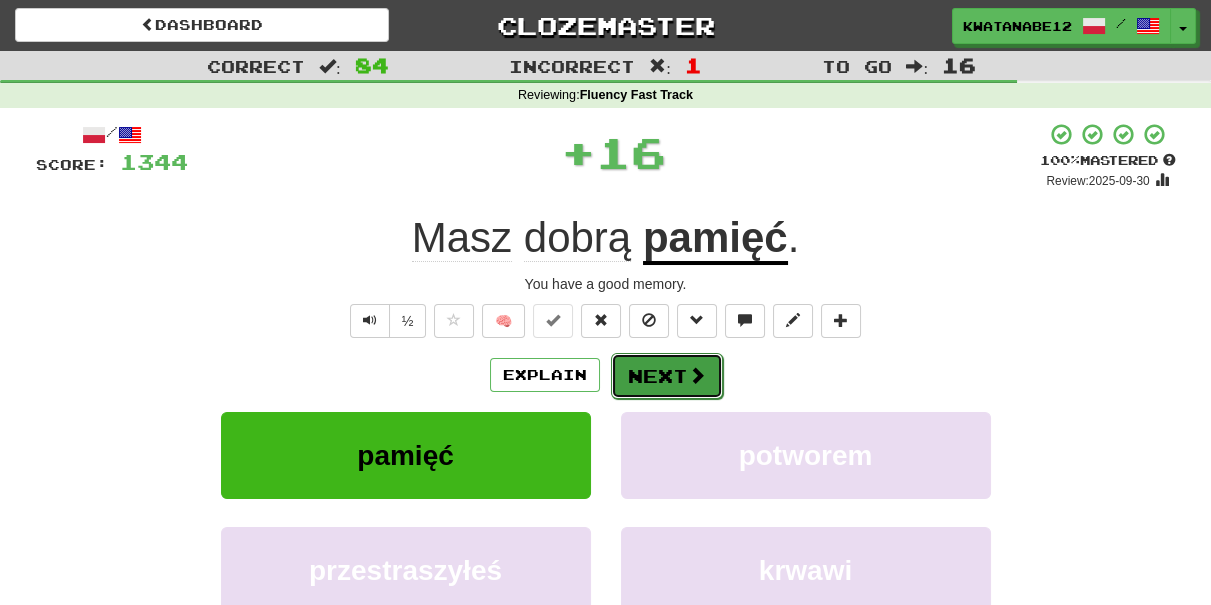 click on "Next" at bounding box center [667, 376] 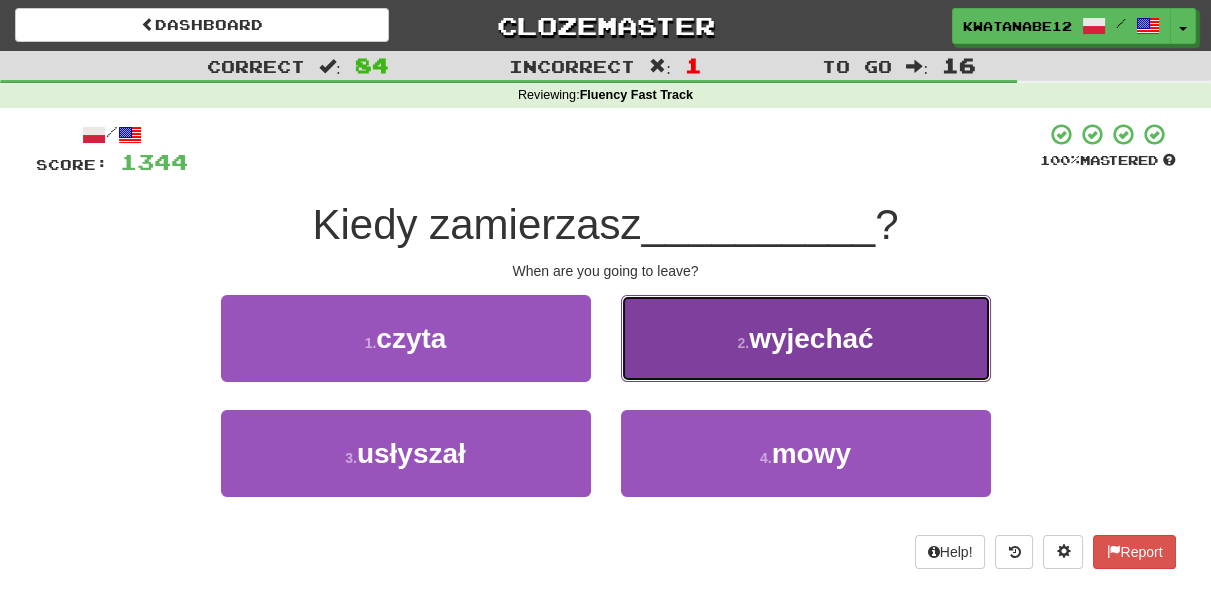 click on "2 .  wyjechać" at bounding box center [806, 338] 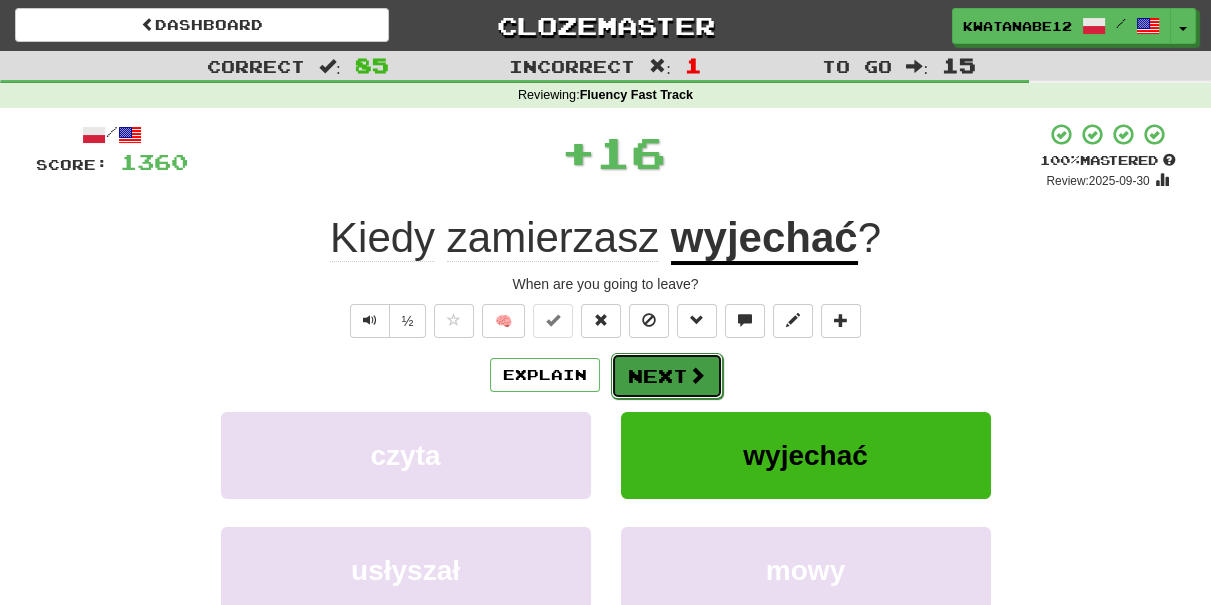 click on "Next" at bounding box center [667, 376] 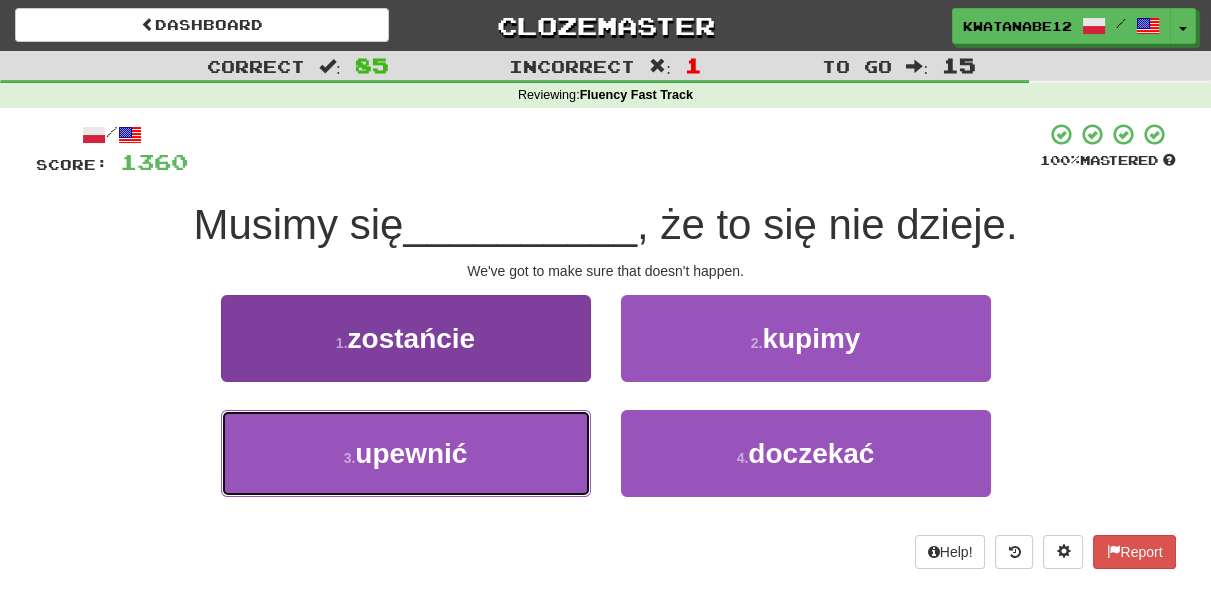 drag, startPoint x: 526, startPoint y: 445, endPoint x: 560, endPoint y: 442, distance: 34.132095 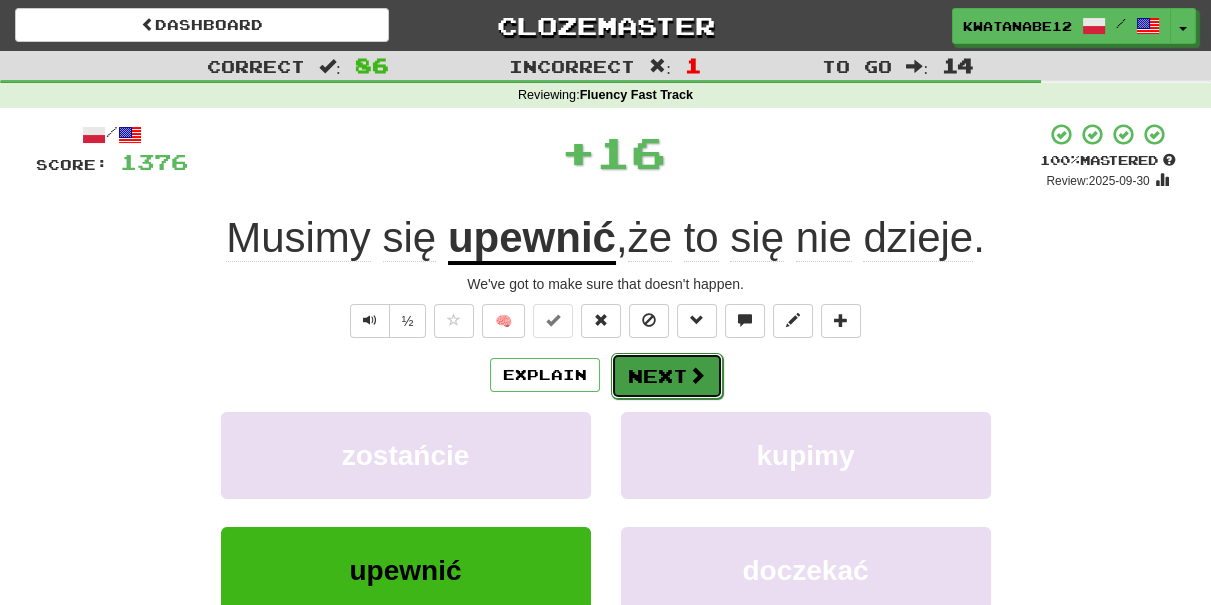 click on "Next" at bounding box center (667, 376) 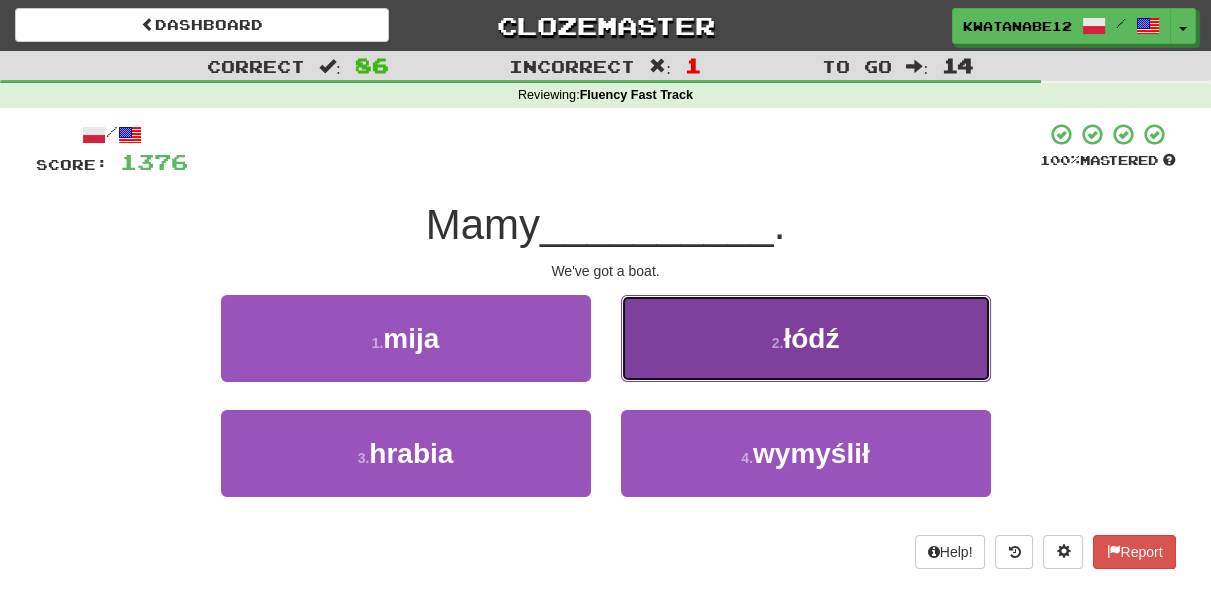 drag, startPoint x: 706, startPoint y: 347, endPoint x: 695, endPoint y: 350, distance: 11.401754 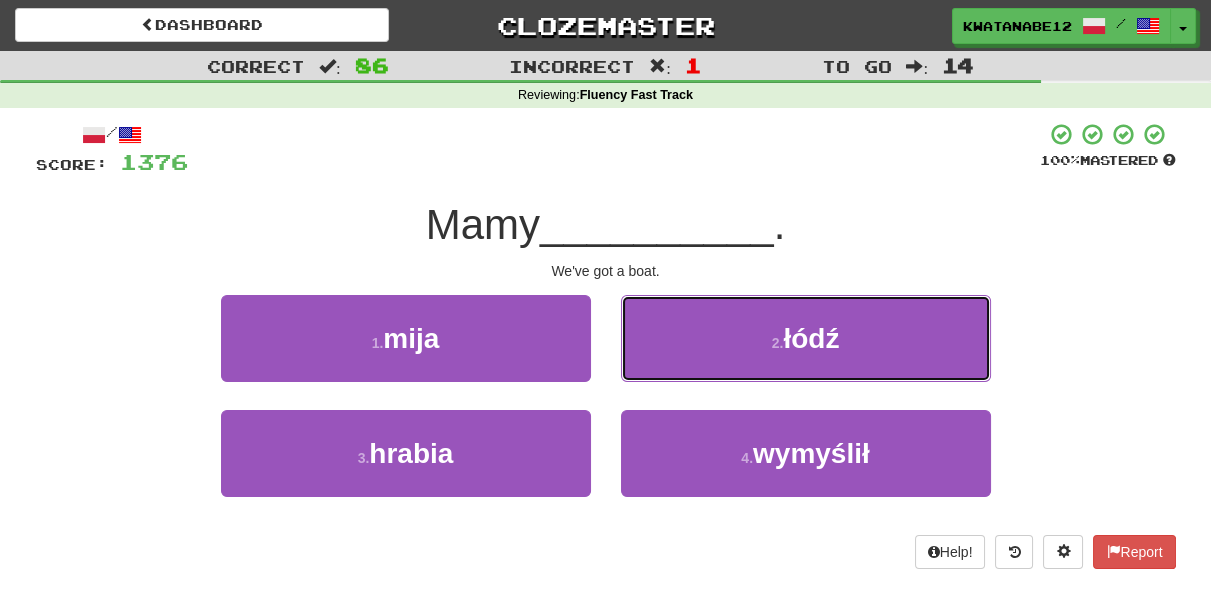 click on "2 .  łódź" at bounding box center [806, 338] 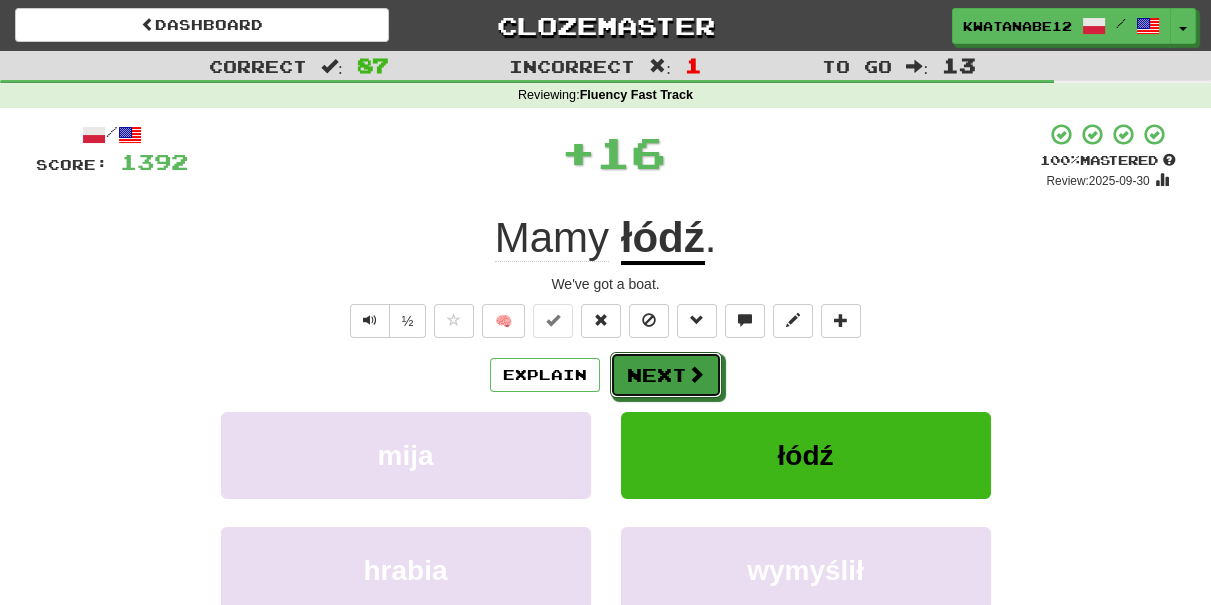 click on "Next" at bounding box center (666, 375) 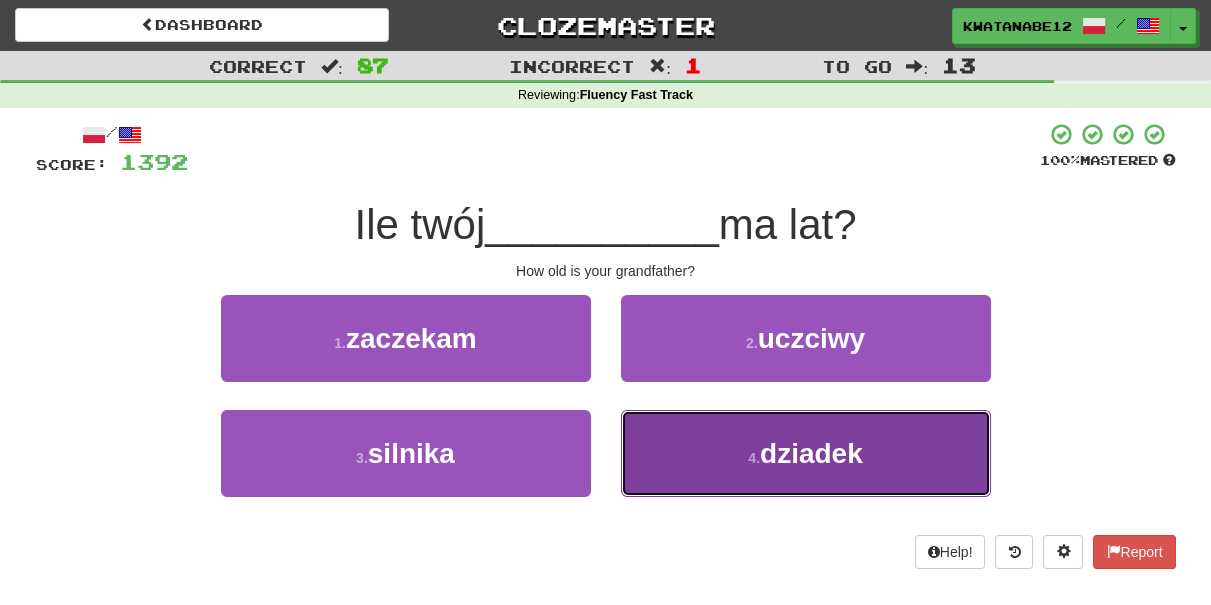 click on "4 .  dziadek" at bounding box center (806, 453) 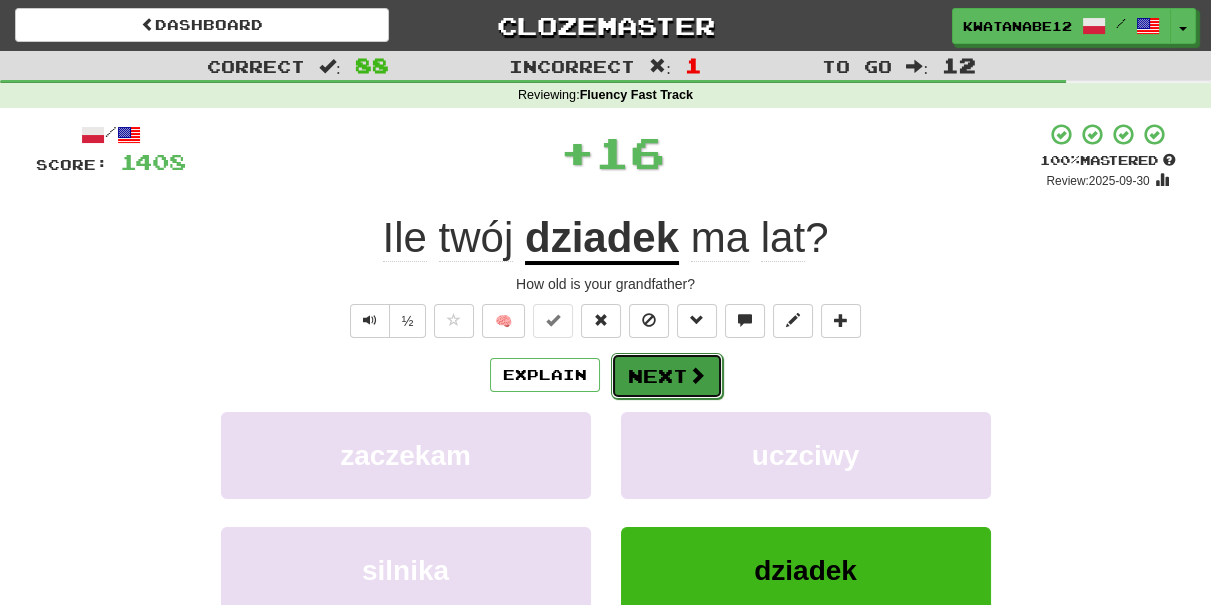 click on "Next" at bounding box center (667, 376) 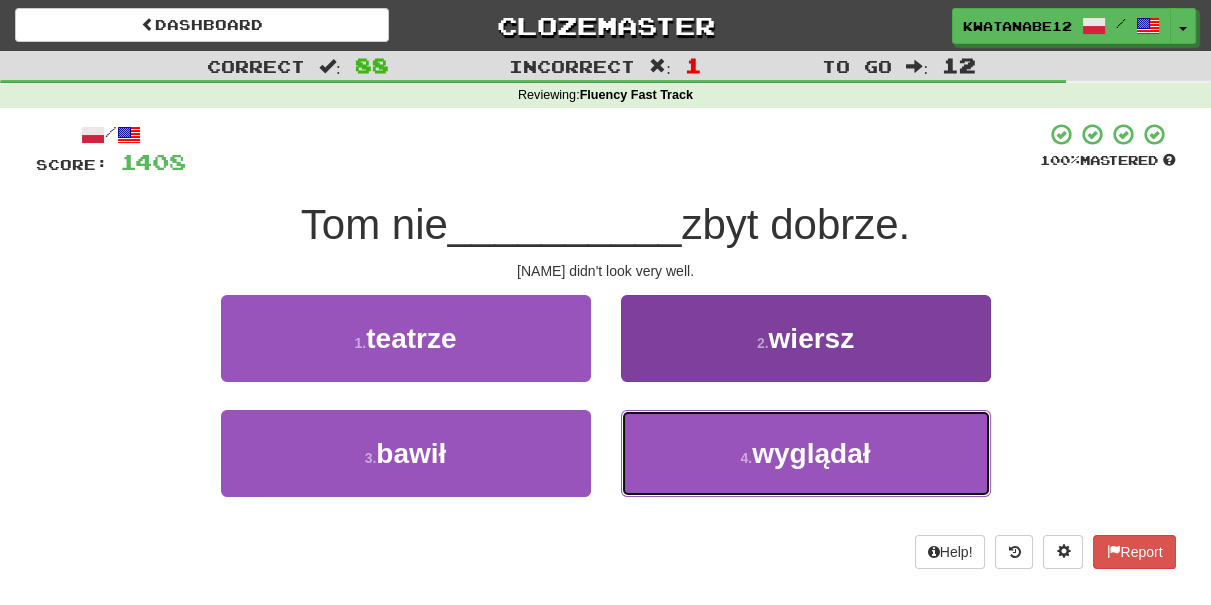 drag, startPoint x: 682, startPoint y: 433, endPoint x: 673, endPoint y: 413, distance: 21.931713 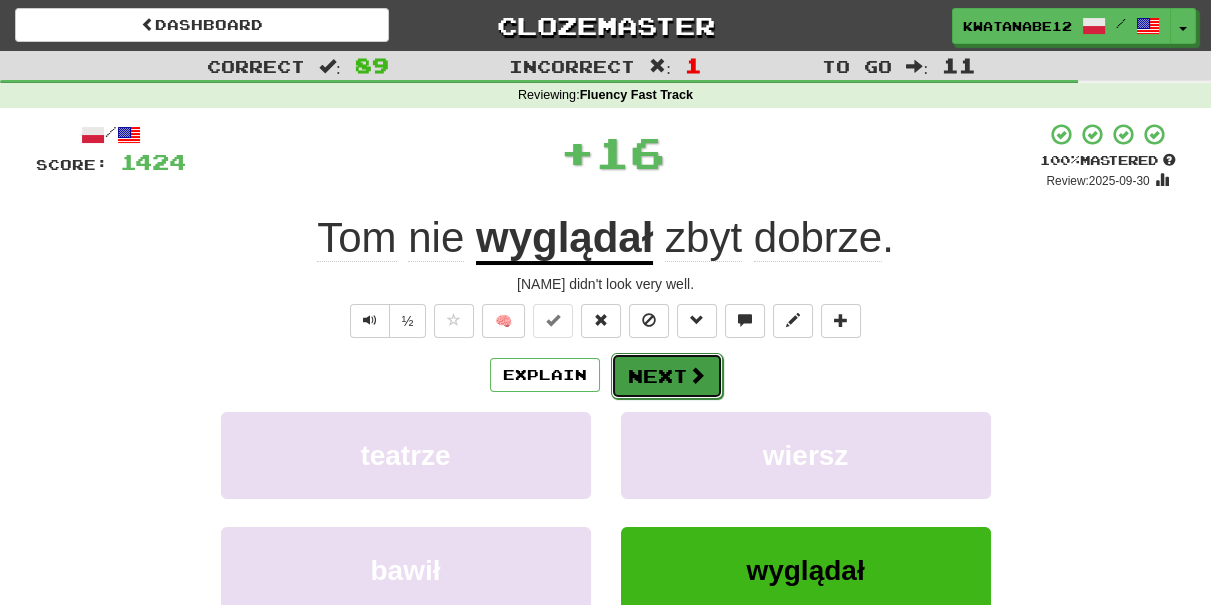 click on "Next" at bounding box center [667, 376] 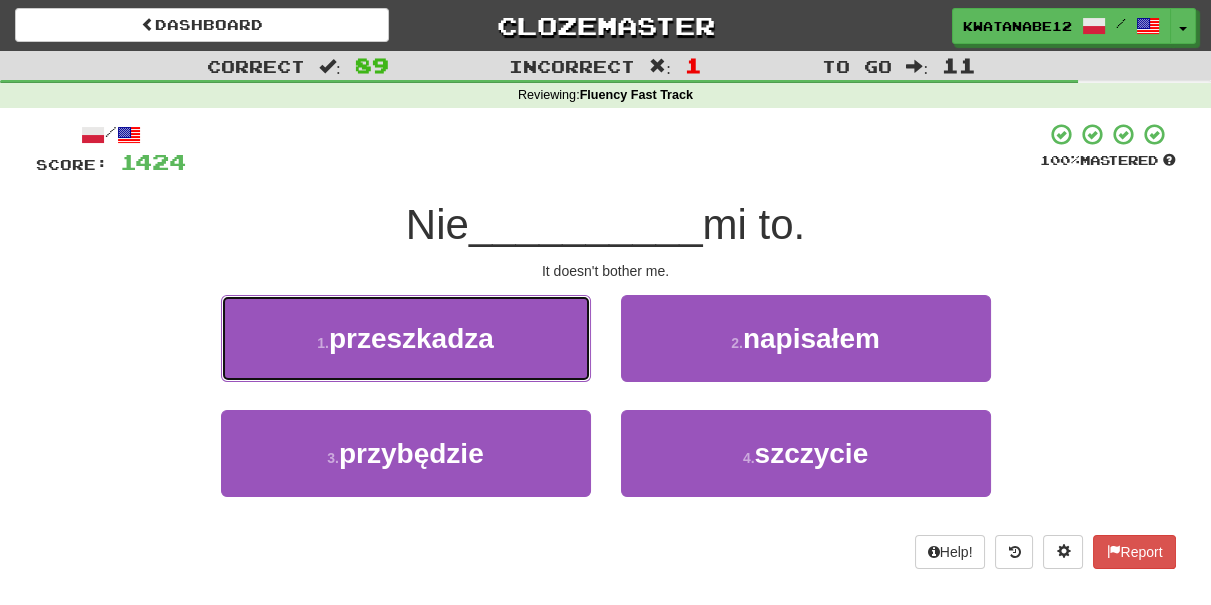 drag, startPoint x: 511, startPoint y: 320, endPoint x: 565, endPoint y: 344, distance: 59.093147 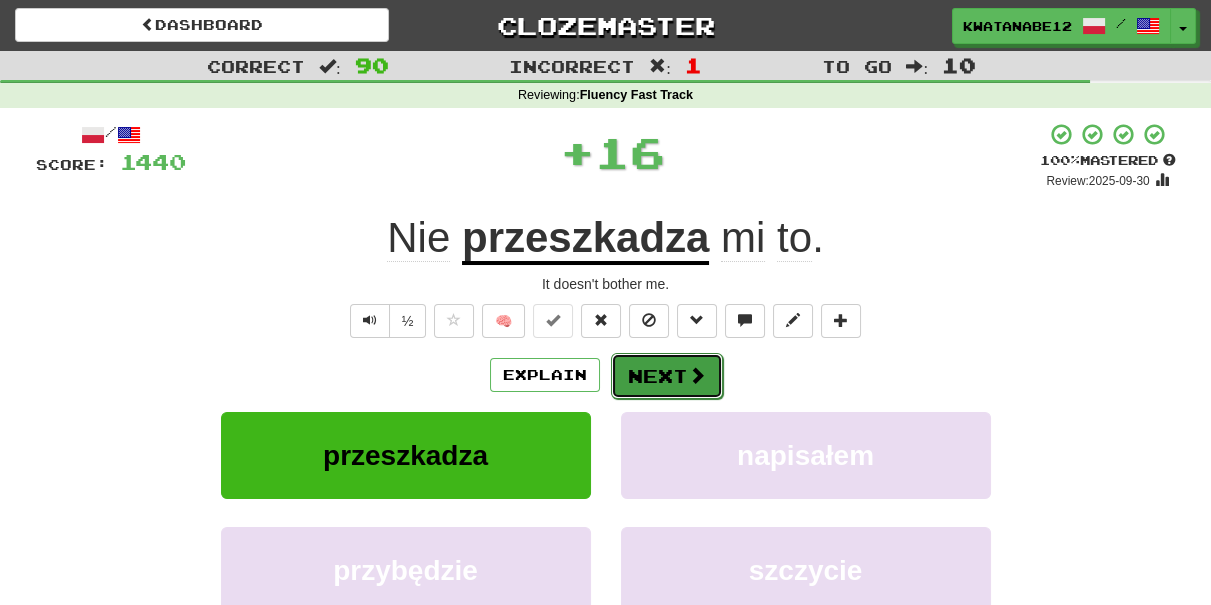 drag, startPoint x: 632, startPoint y: 375, endPoint x: 645, endPoint y: 366, distance: 15.811388 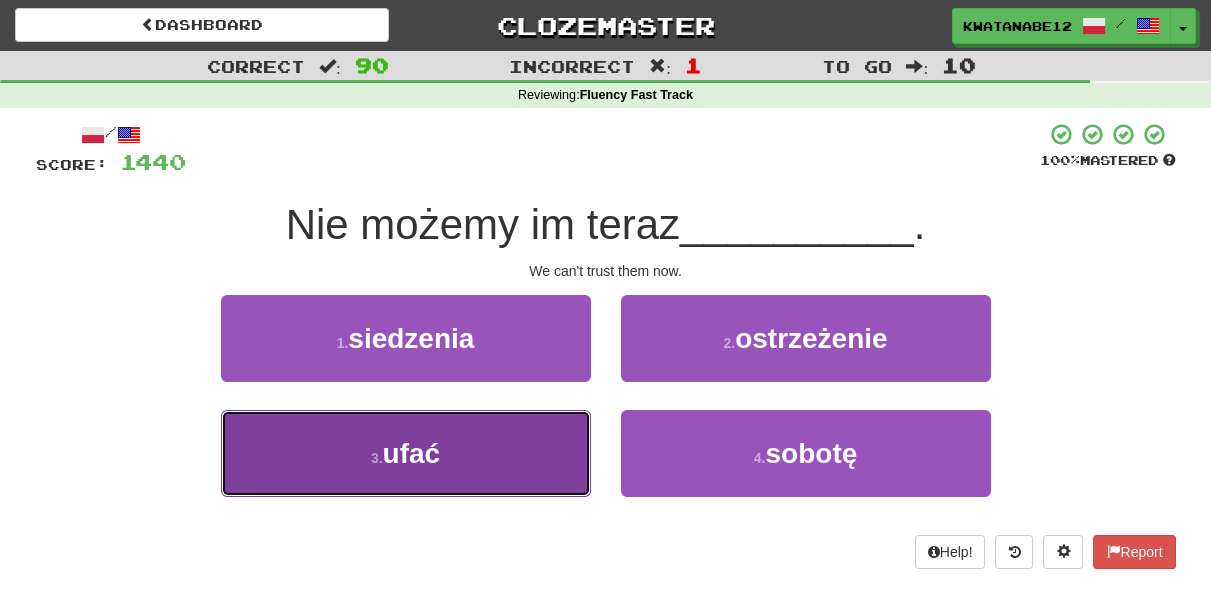 click on "3 .  ufać" at bounding box center (406, 453) 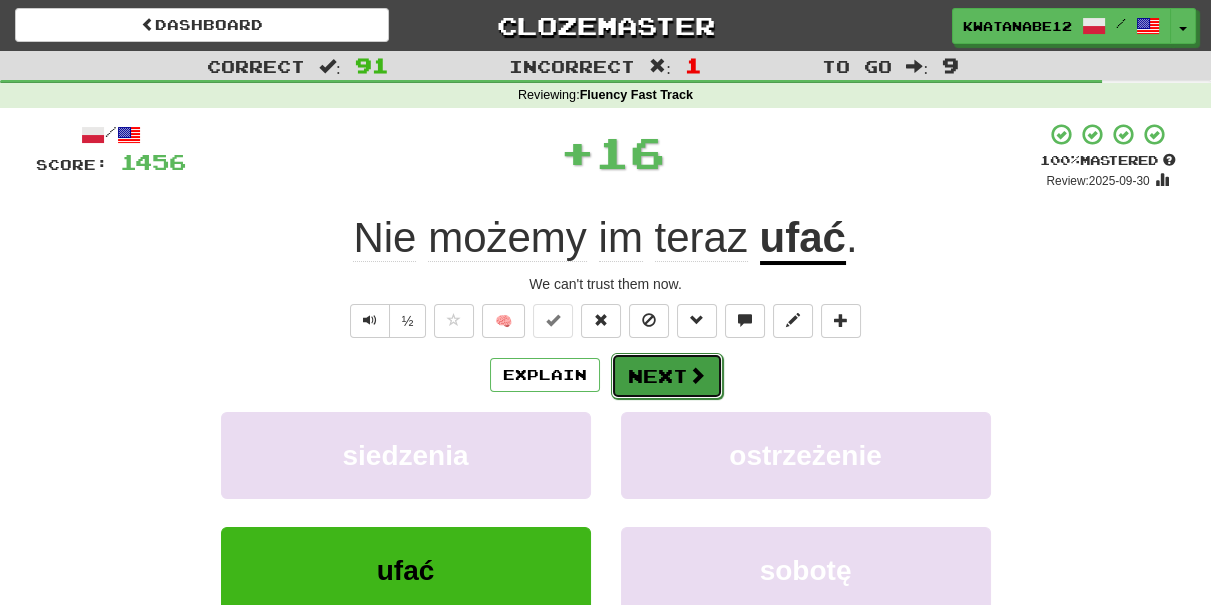 click on "Next" at bounding box center (667, 376) 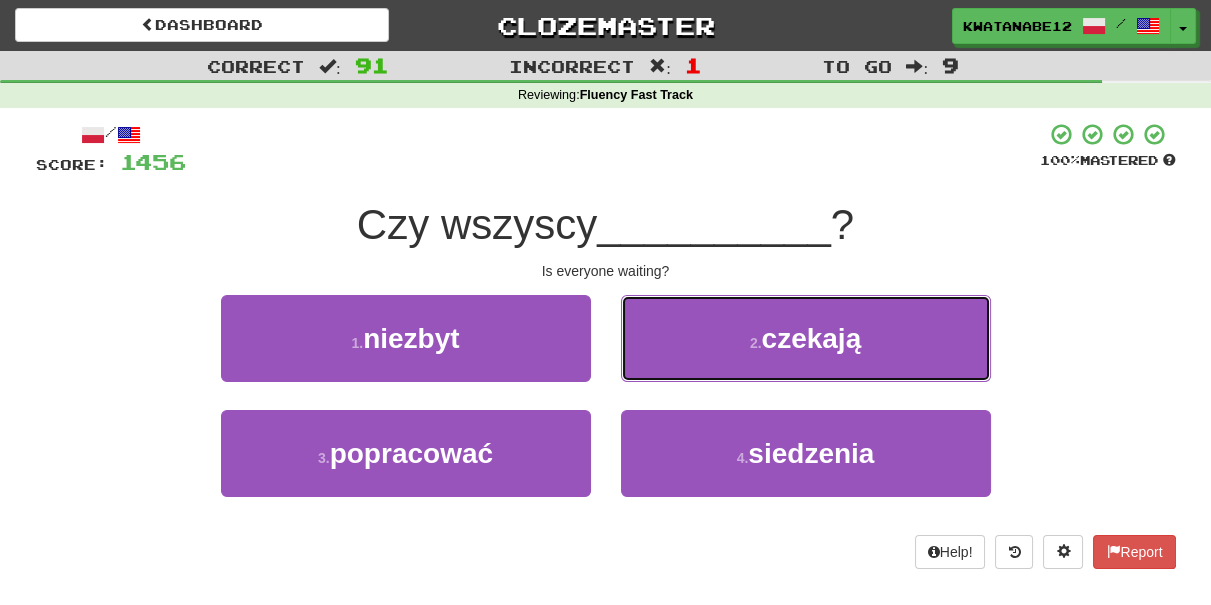 click on "2 .  czekają" at bounding box center [806, 338] 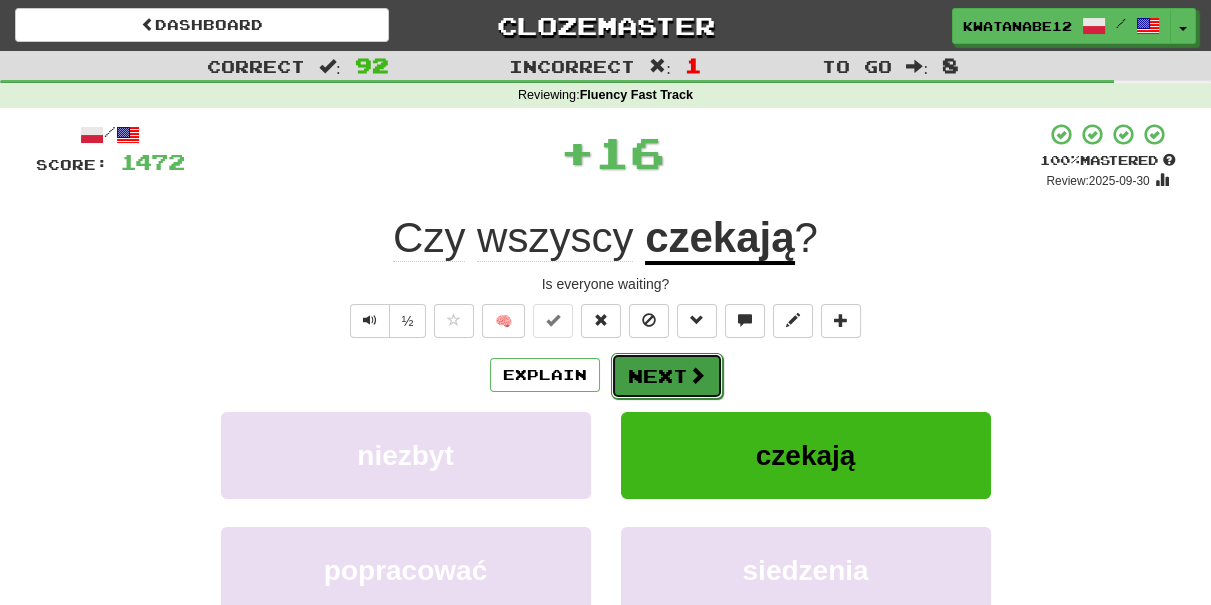 click on "Next" at bounding box center [667, 376] 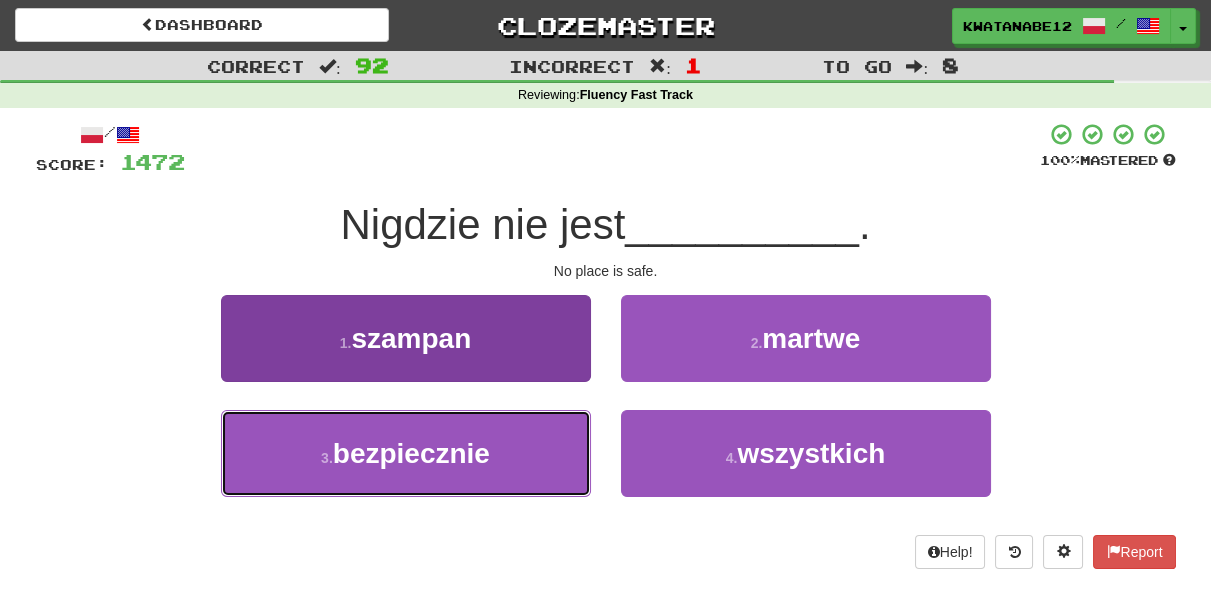 drag, startPoint x: 516, startPoint y: 423, endPoint x: 559, endPoint y: 440, distance: 46.238514 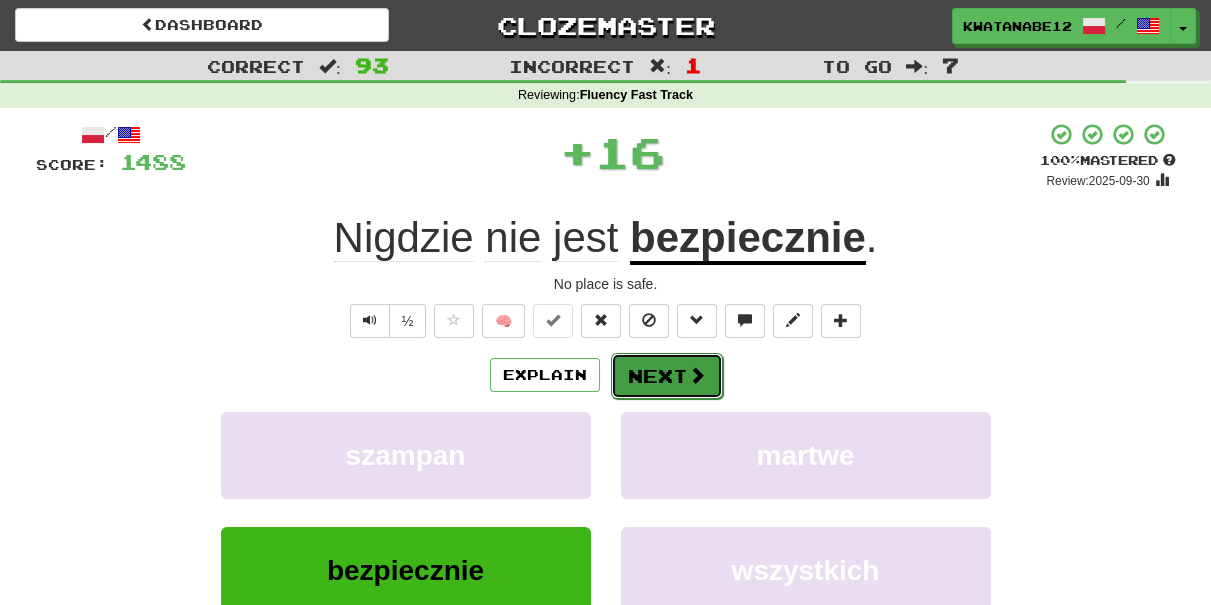 drag, startPoint x: 651, startPoint y: 388, endPoint x: 662, endPoint y: 384, distance: 11.7046995 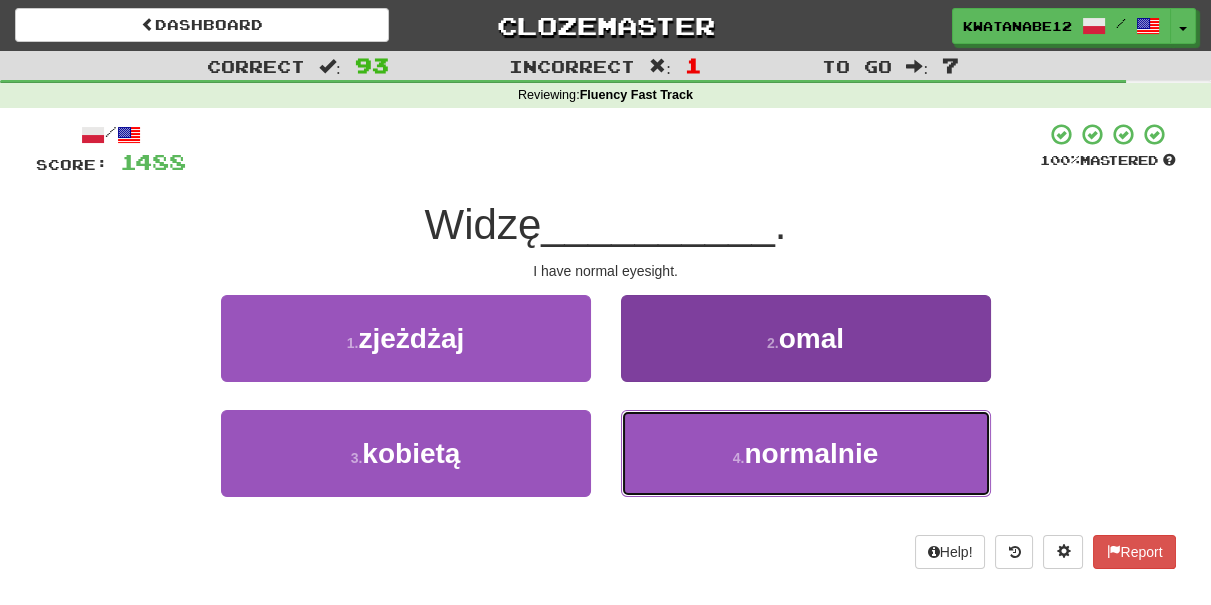 click on "4 .  normalnie" at bounding box center (806, 453) 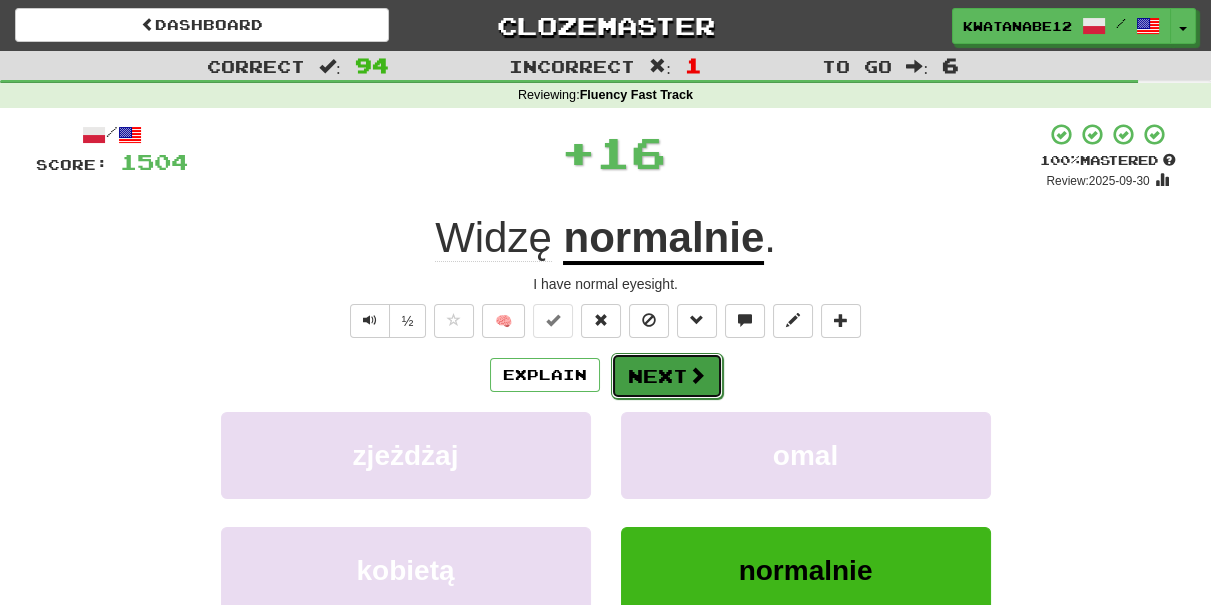 click on "Next" at bounding box center (667, 376) 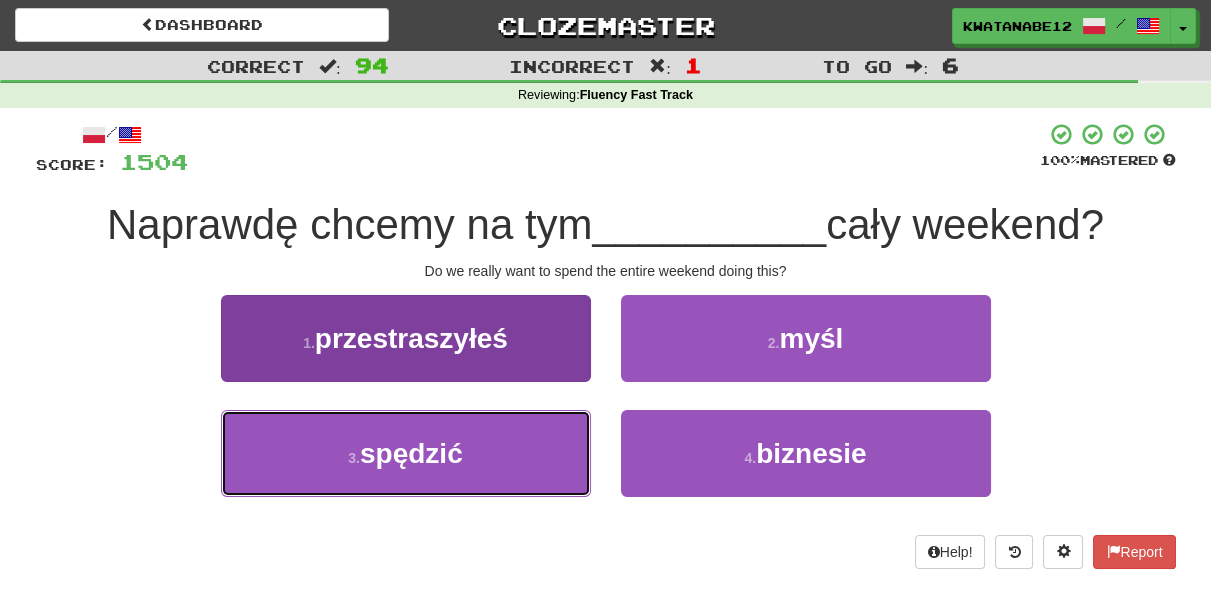 drag, startPoint x: 501, startPoint y: 445, endPoint x: 544, endPoint y: 448, distance: 43.104523 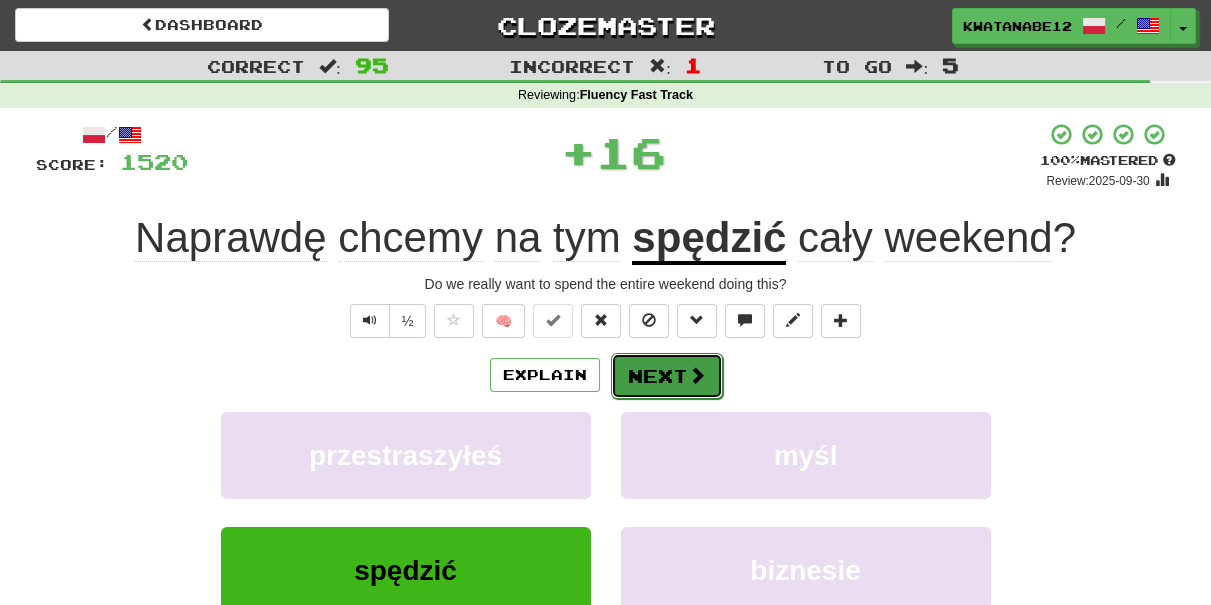 click on "Next" at bounding box center (667, 376) 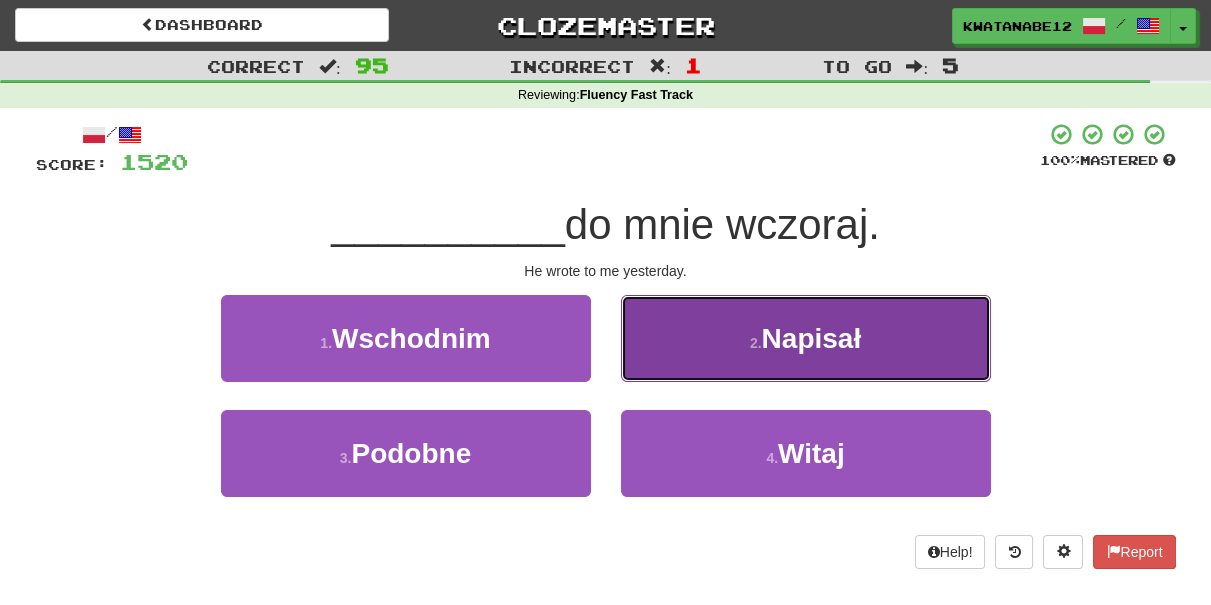 click on "2 .  Napisał" at bounding box center [806, 338] 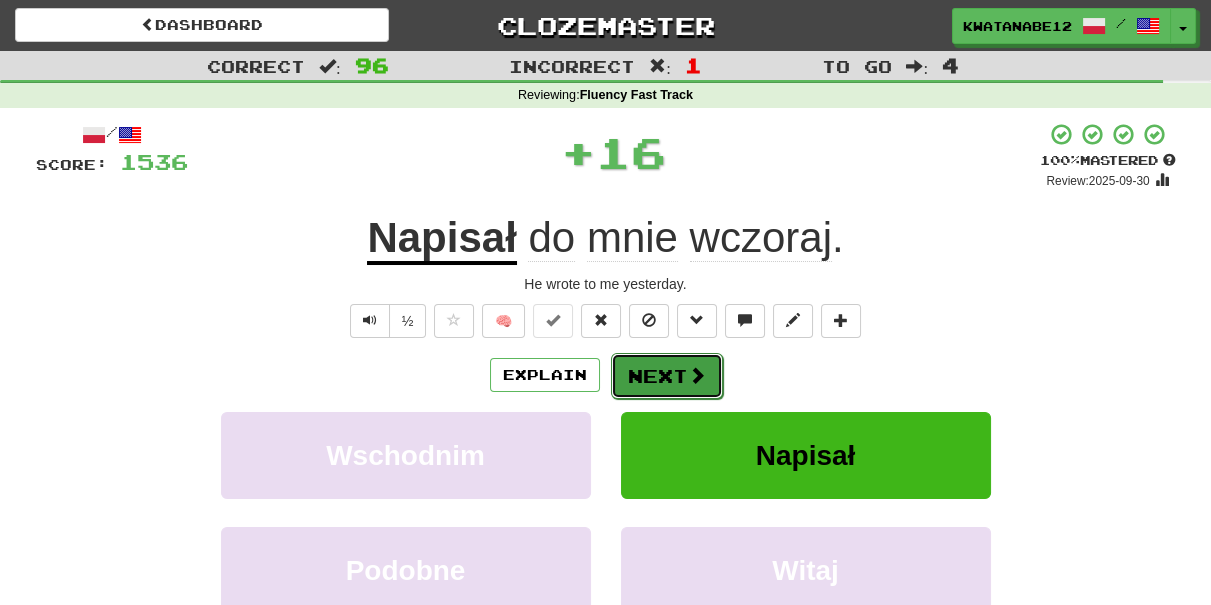 drag, startPoint x: 677, startPoint y: 388, endPoint x: 664, endPoint y: 380, distance: 15.264338 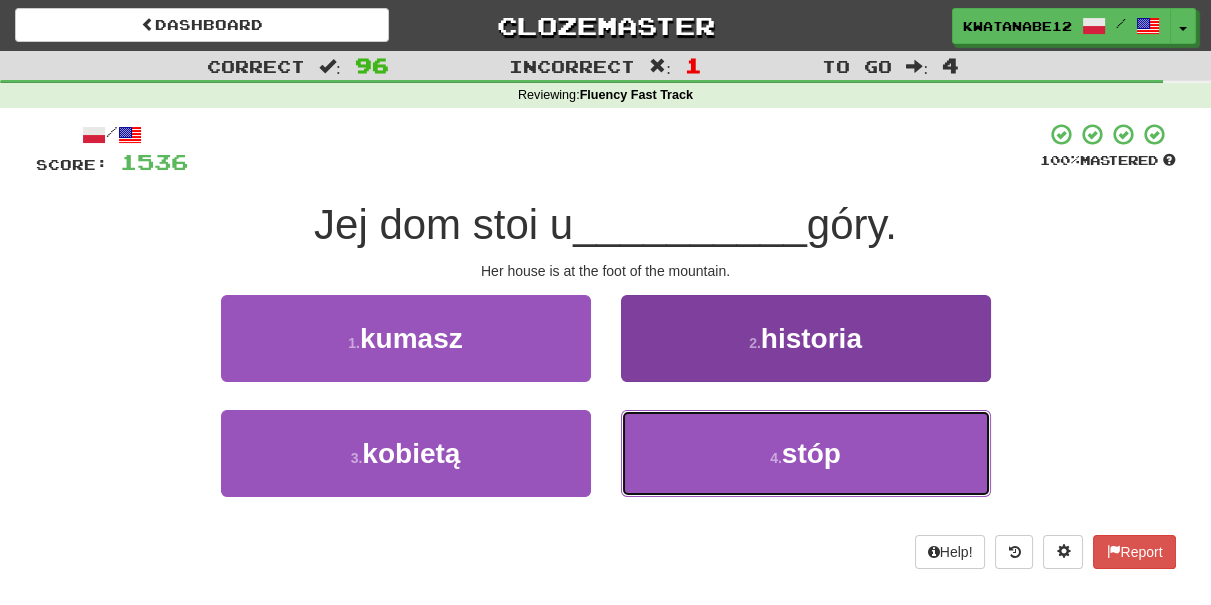click on "4 .  stóp" at bounding box center (806, 453) 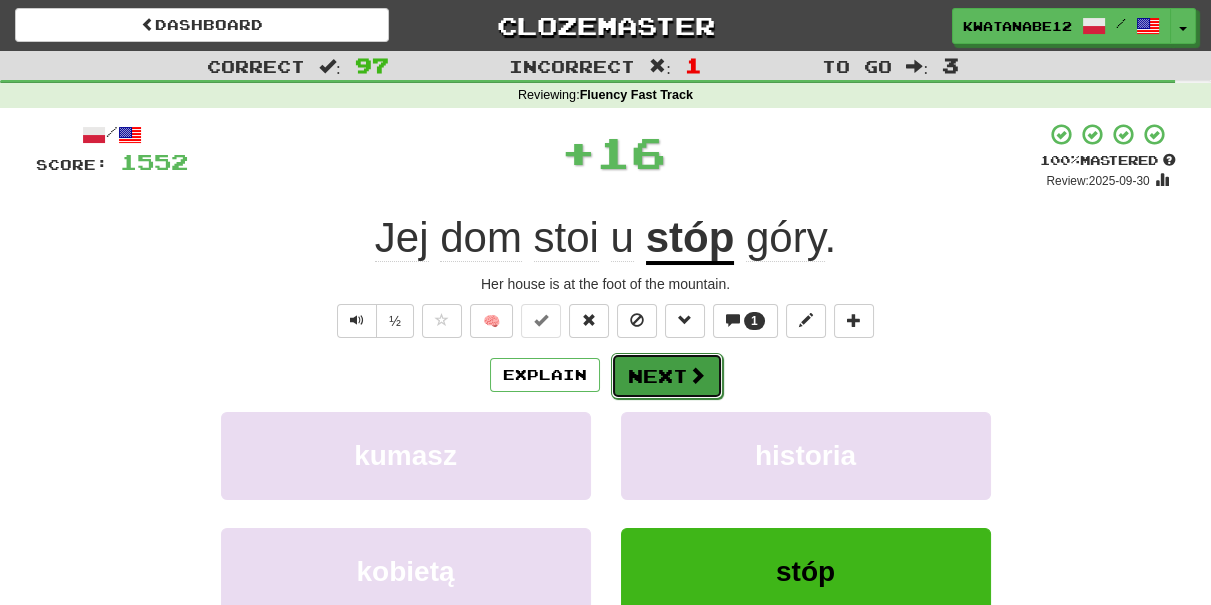 click on "Next" at bounding box center (667, 376) 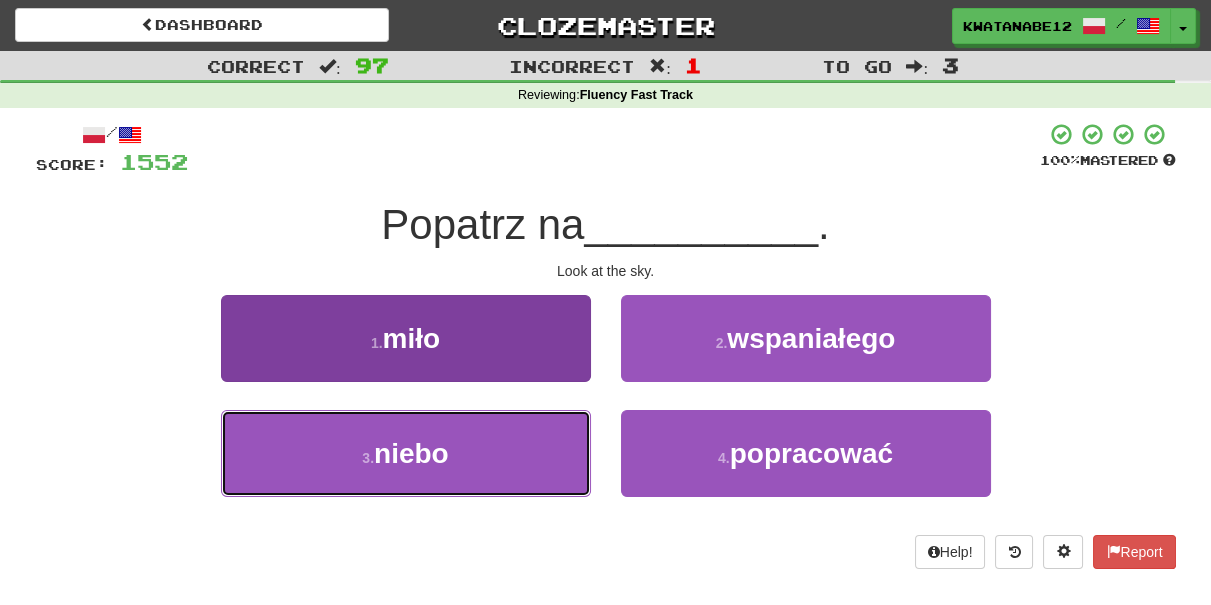 drag, startPoint x: 485, startPoint y: 450, endPoint x: 576, endPoint y: 434, distance: 92.39589 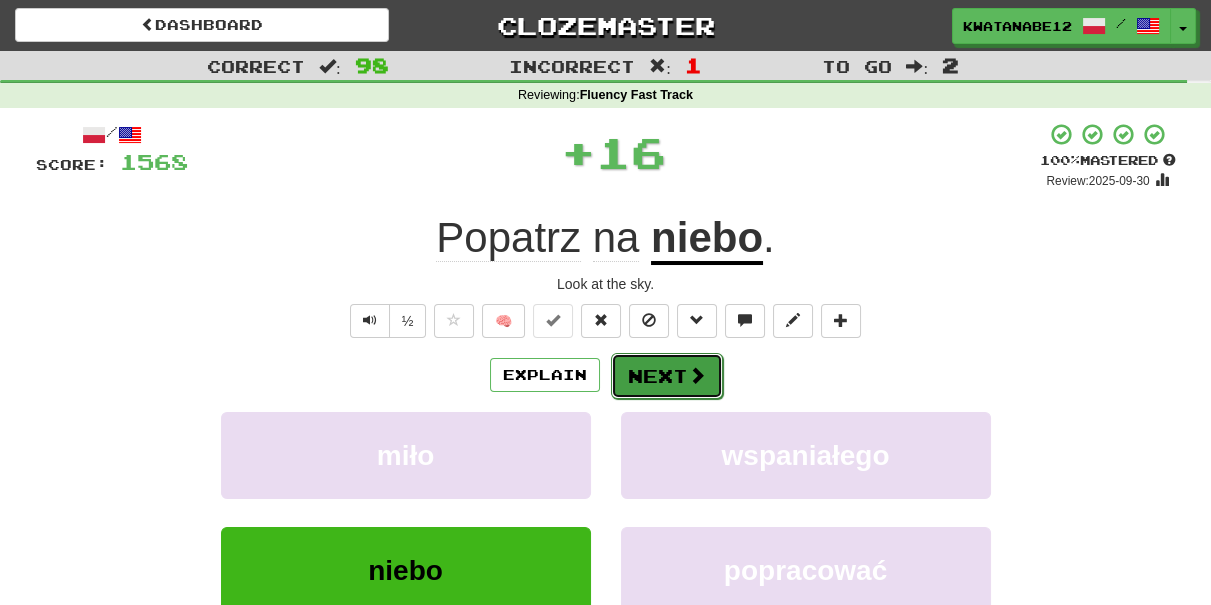 click on "Next" at bounding box center [667, 376] 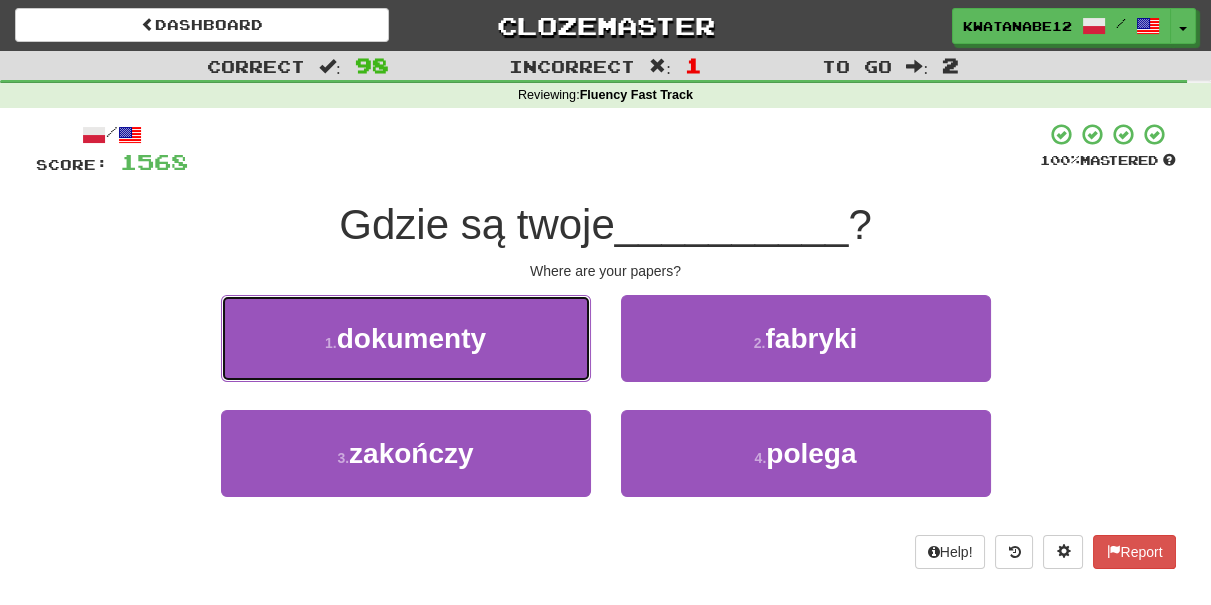 drag, startPoint x: 546, startPoint y: 332, endPoint x: 627, endPoint y: 348, distance: 82.565125 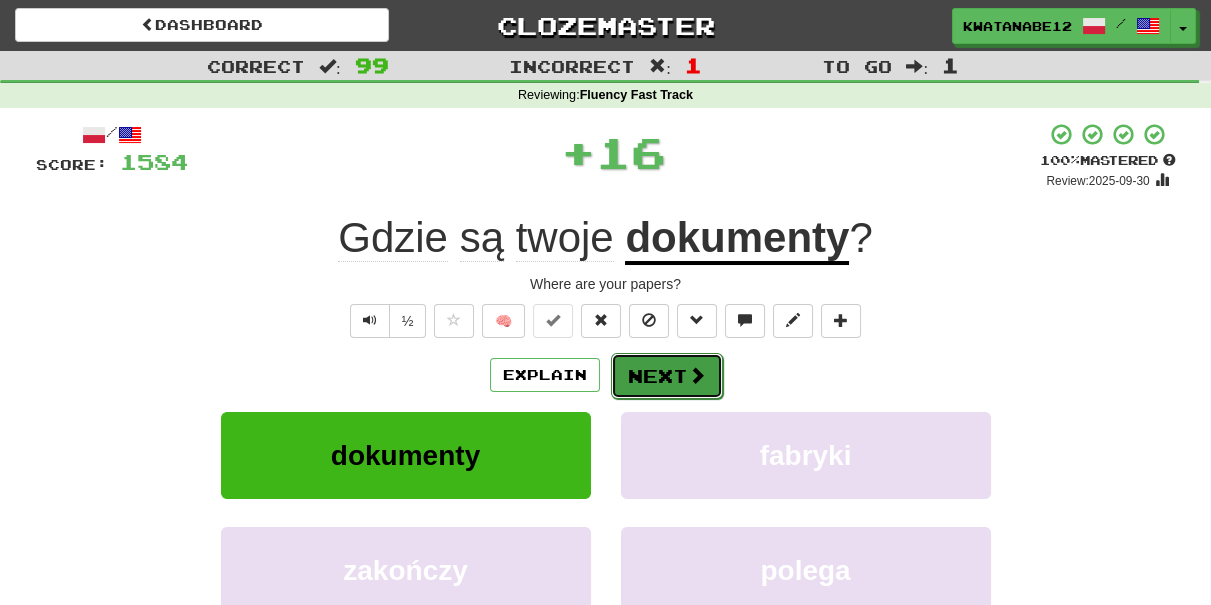 click on "Next" at bounding box center [667, 376] 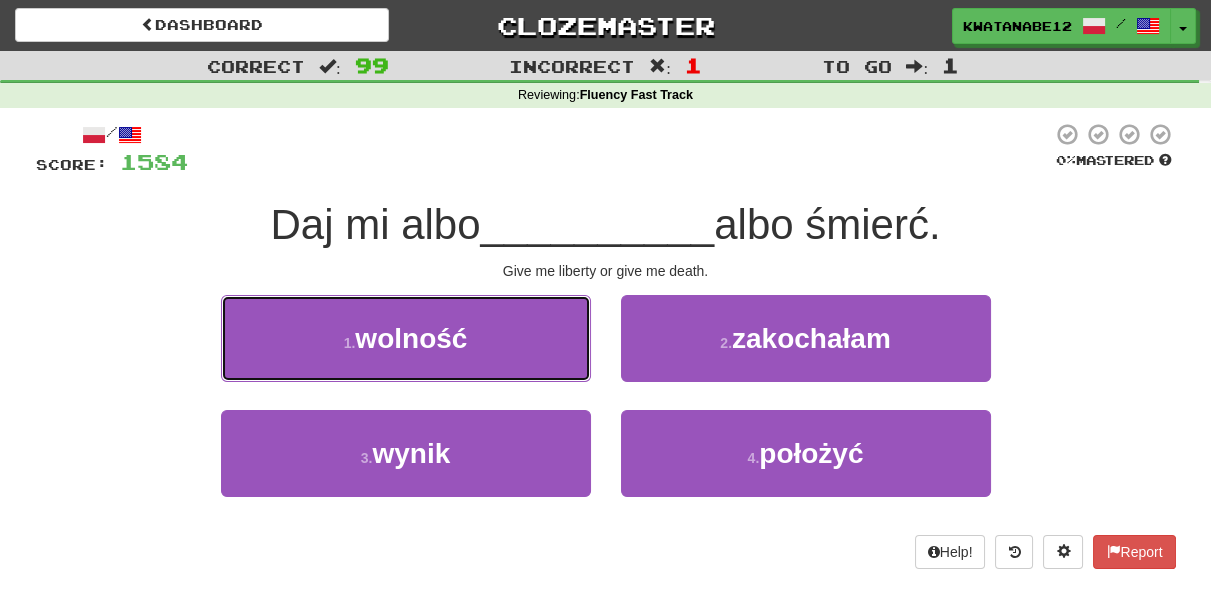 drag, startPoint x: 504, startPoint y: 346, endPoint x: 558, endPoint y: 349, distance: 54.08327 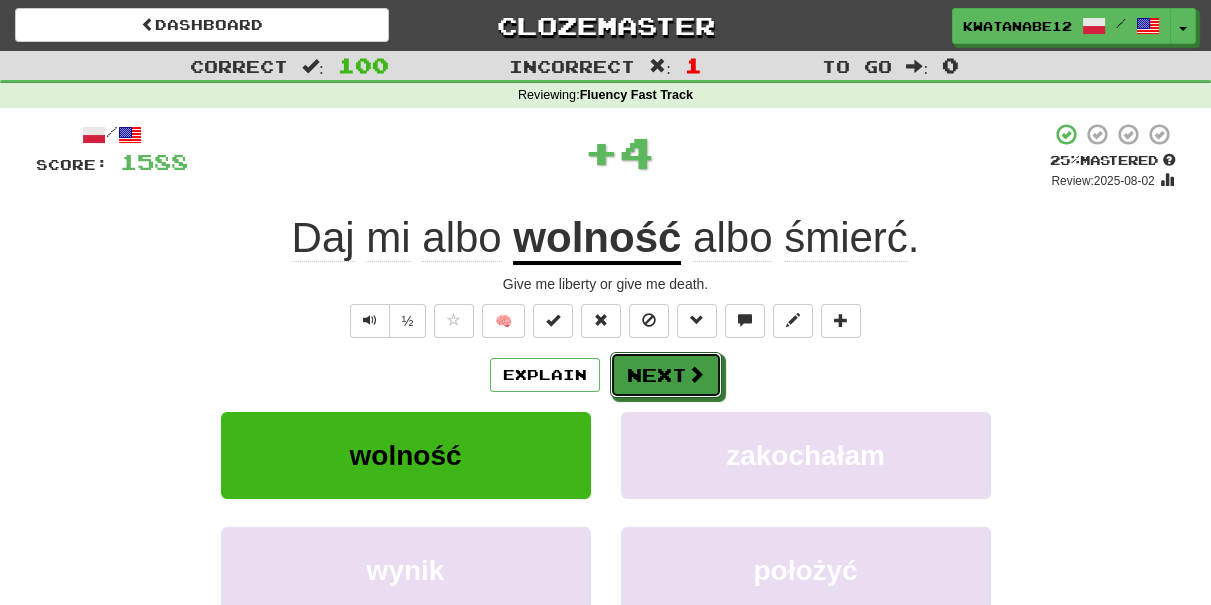 drag, startPoint x: 650, startPoint y: 362, endPoint x: 618, endPoint y: 356, distance: 32.55764 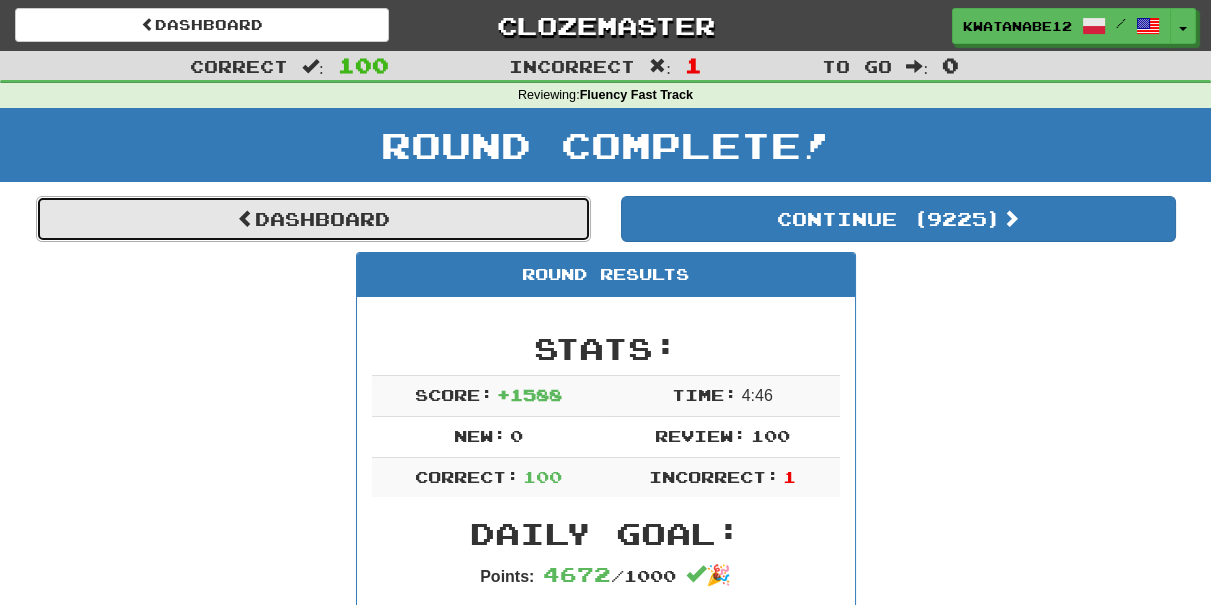 click on "Dashboard" at bounding box center (313, 219) 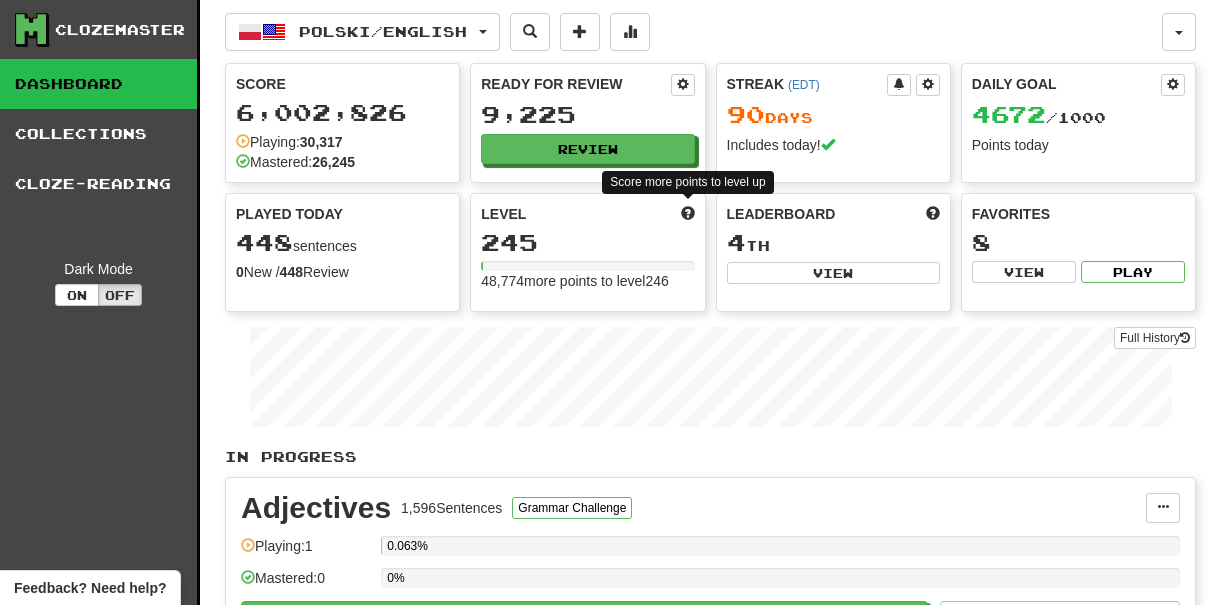 scroll, scrollTop: 0, scrollLeft: 0, axis: both 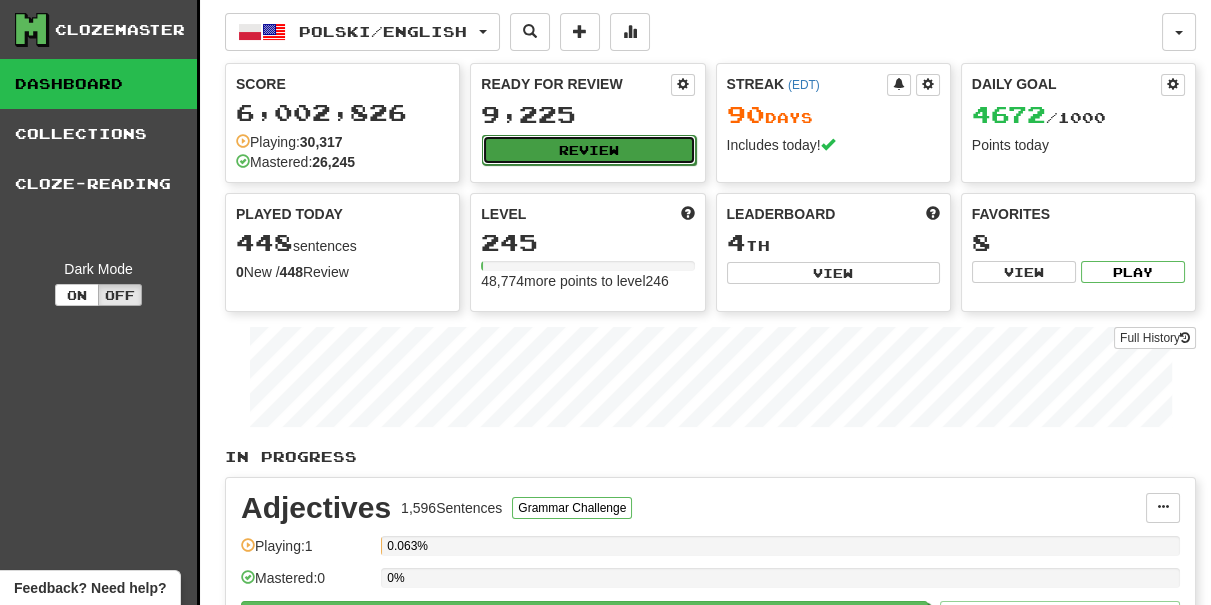 click on "Review" at bounding box center [588, 150] 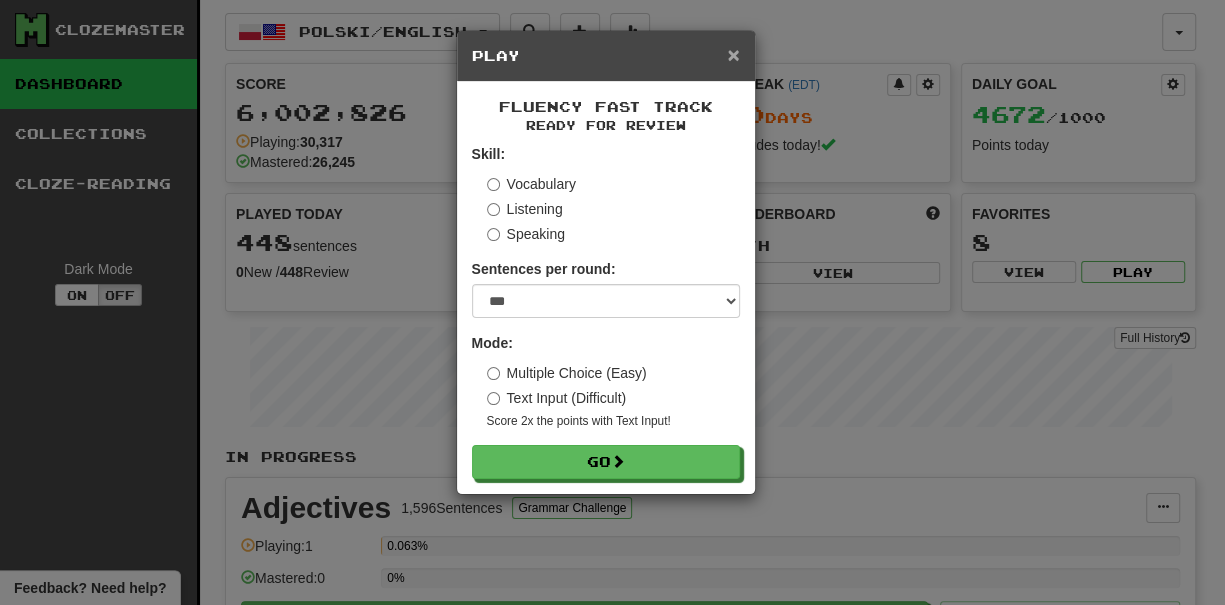 click on "×" at bounding box center (733, 54) 